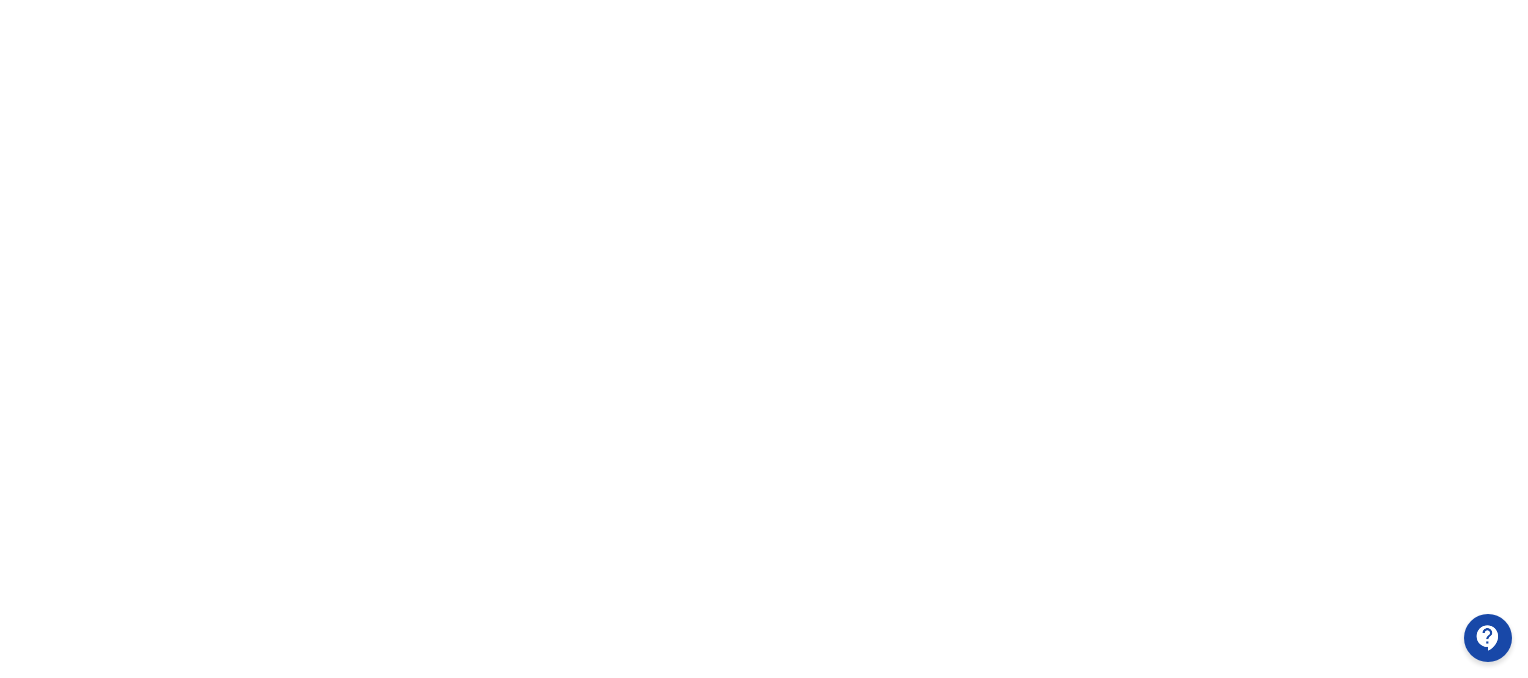scroll, scrollTop: 474, scrollLeft: 0, axis: vertical 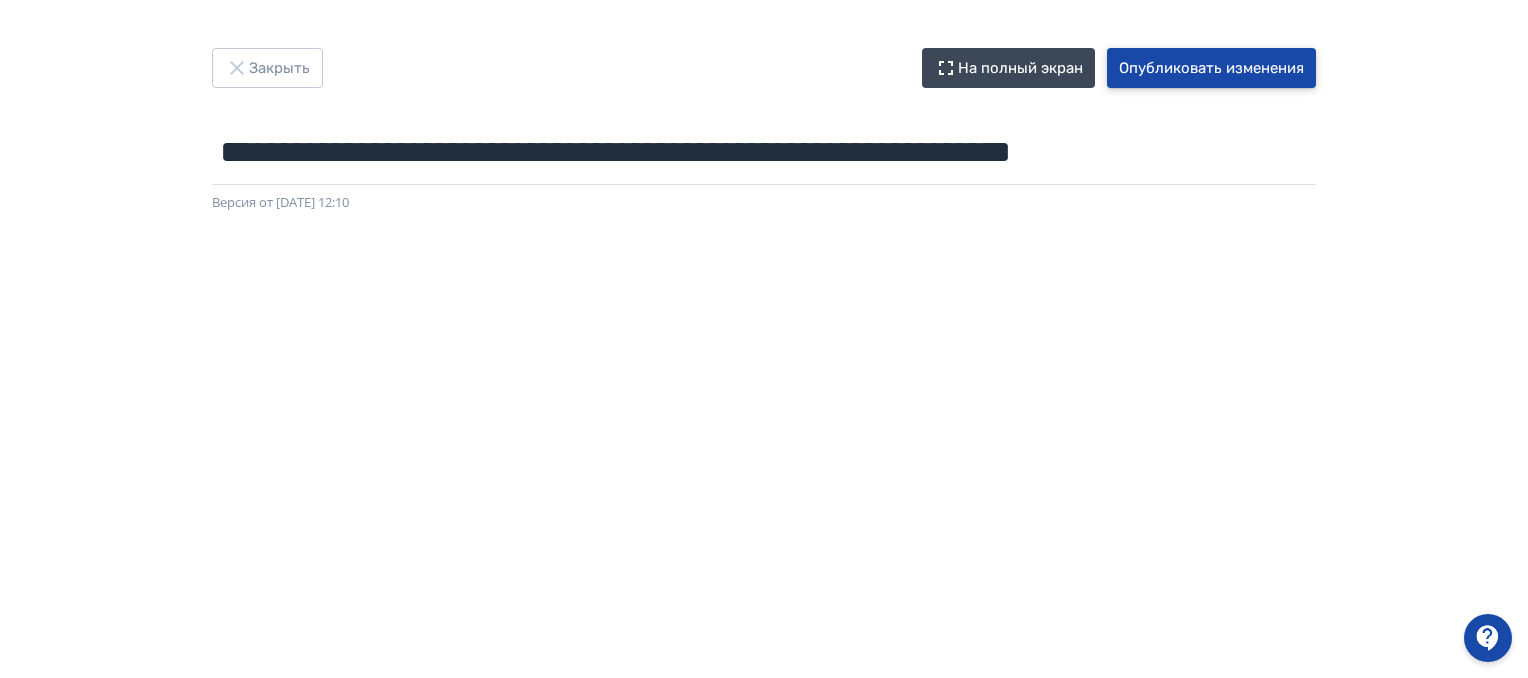click on "Опубликовать изменения" at bounding box center (1211, 68) 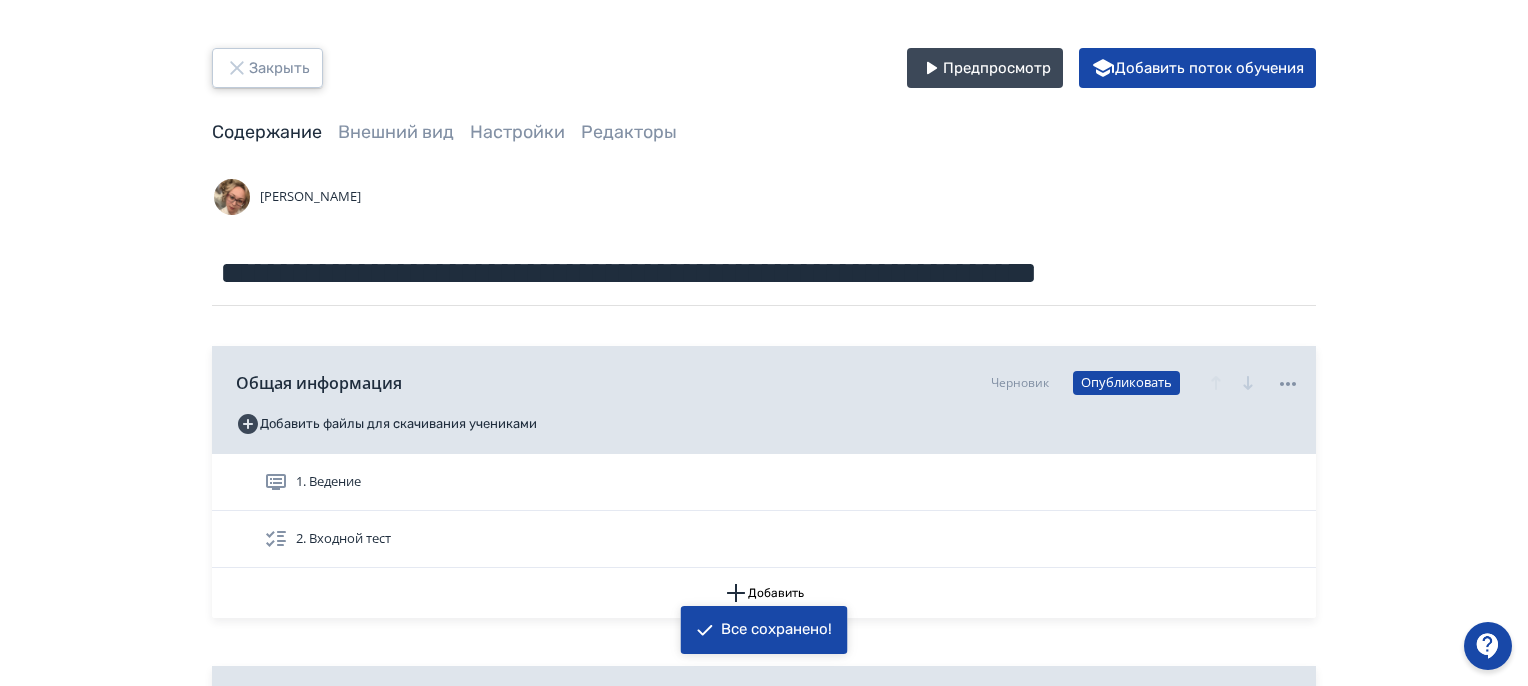 click on "Закрыть" at bounding box center (267, 68) 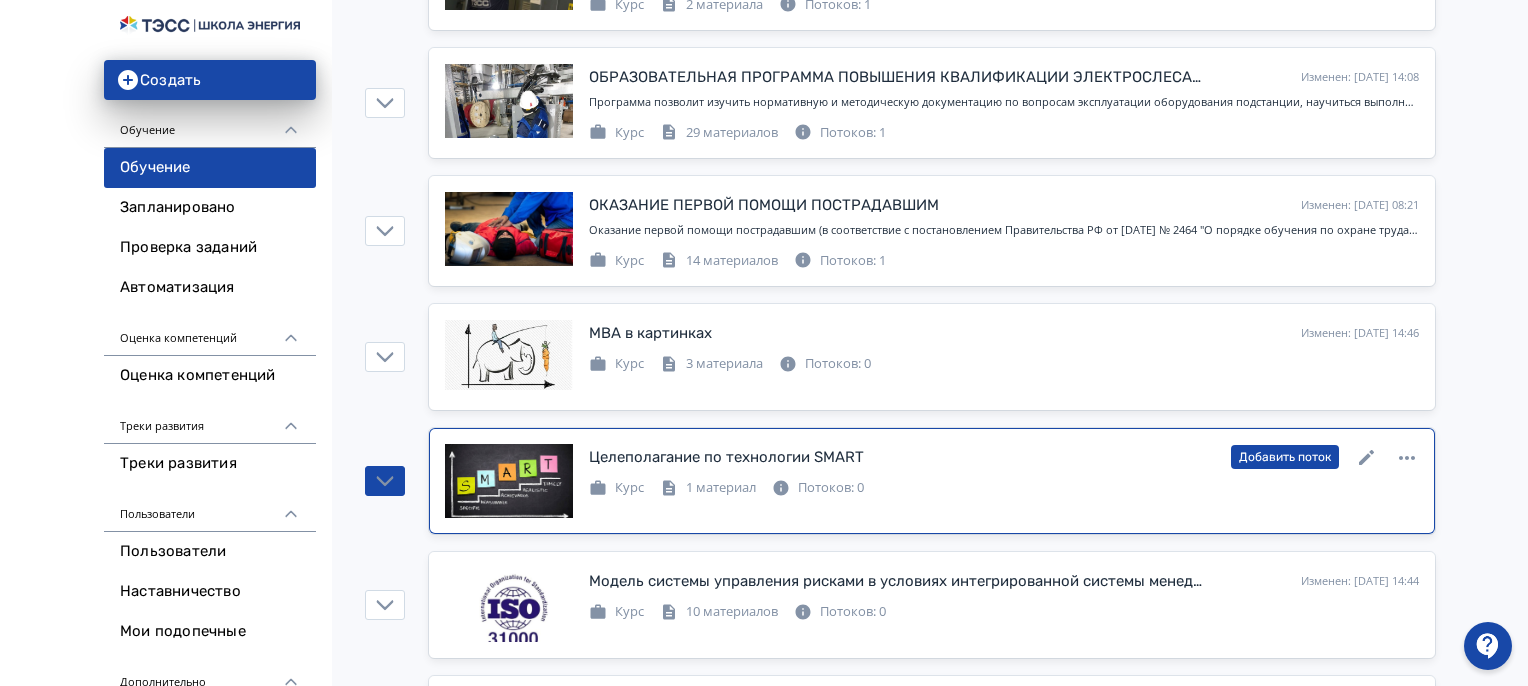 scroll, scrollTop: 1819, scrollLeft: 0, axis: vertical 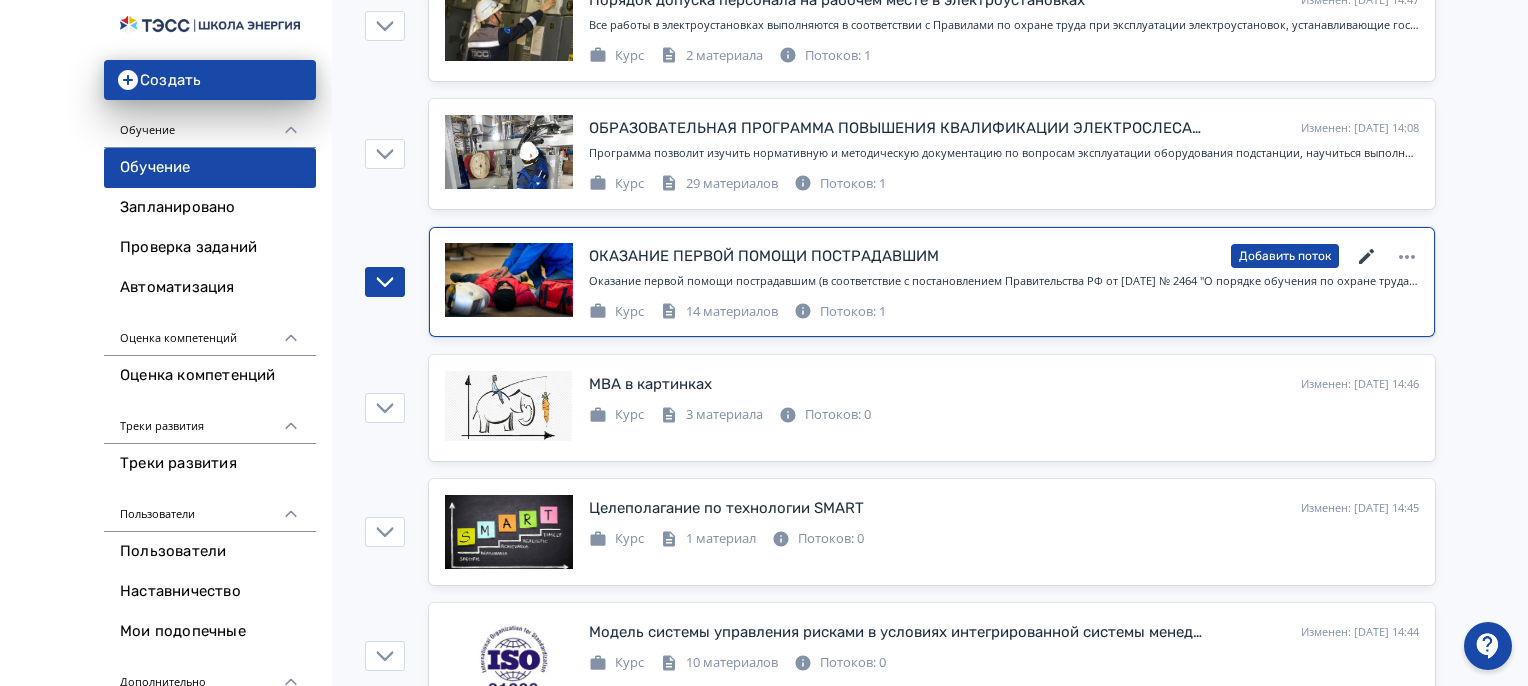 click 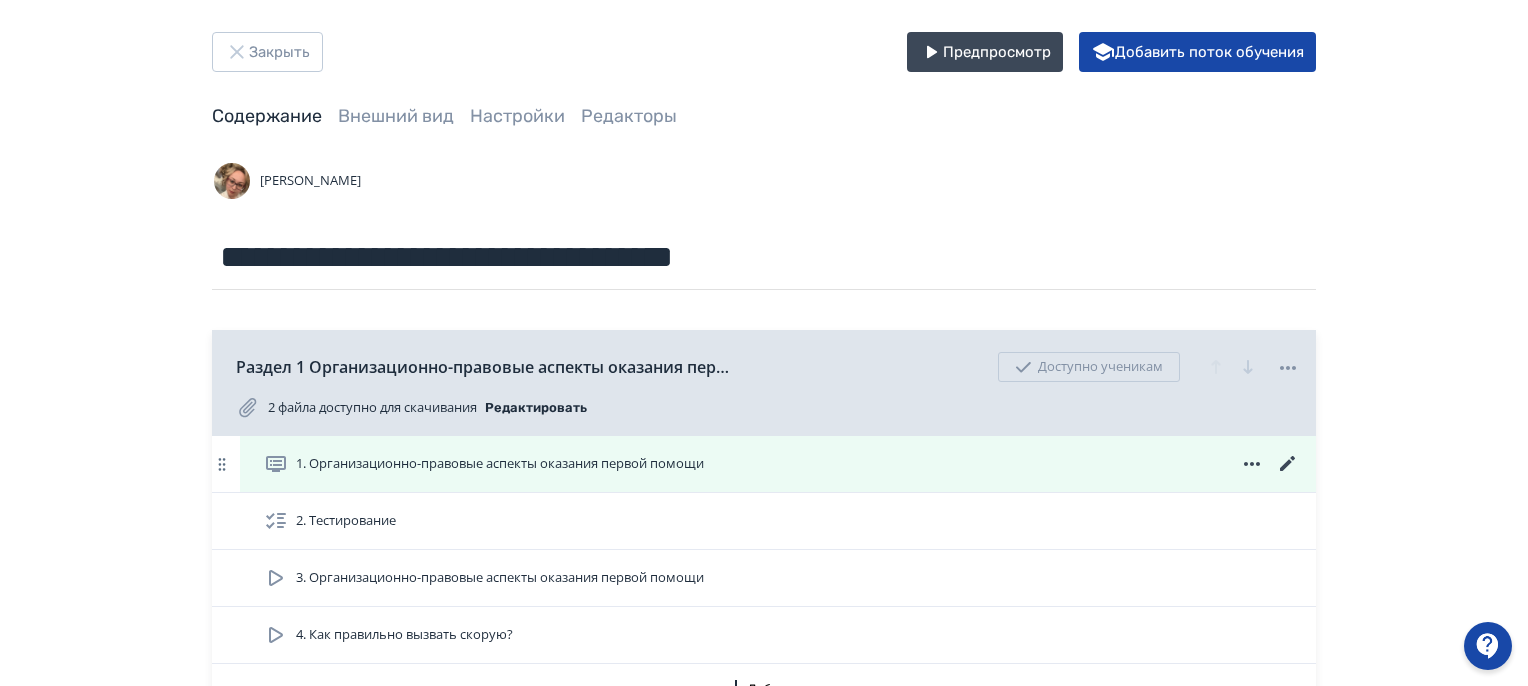 scroll, scrollTop: 0, scrollLeft: 0, axis: both 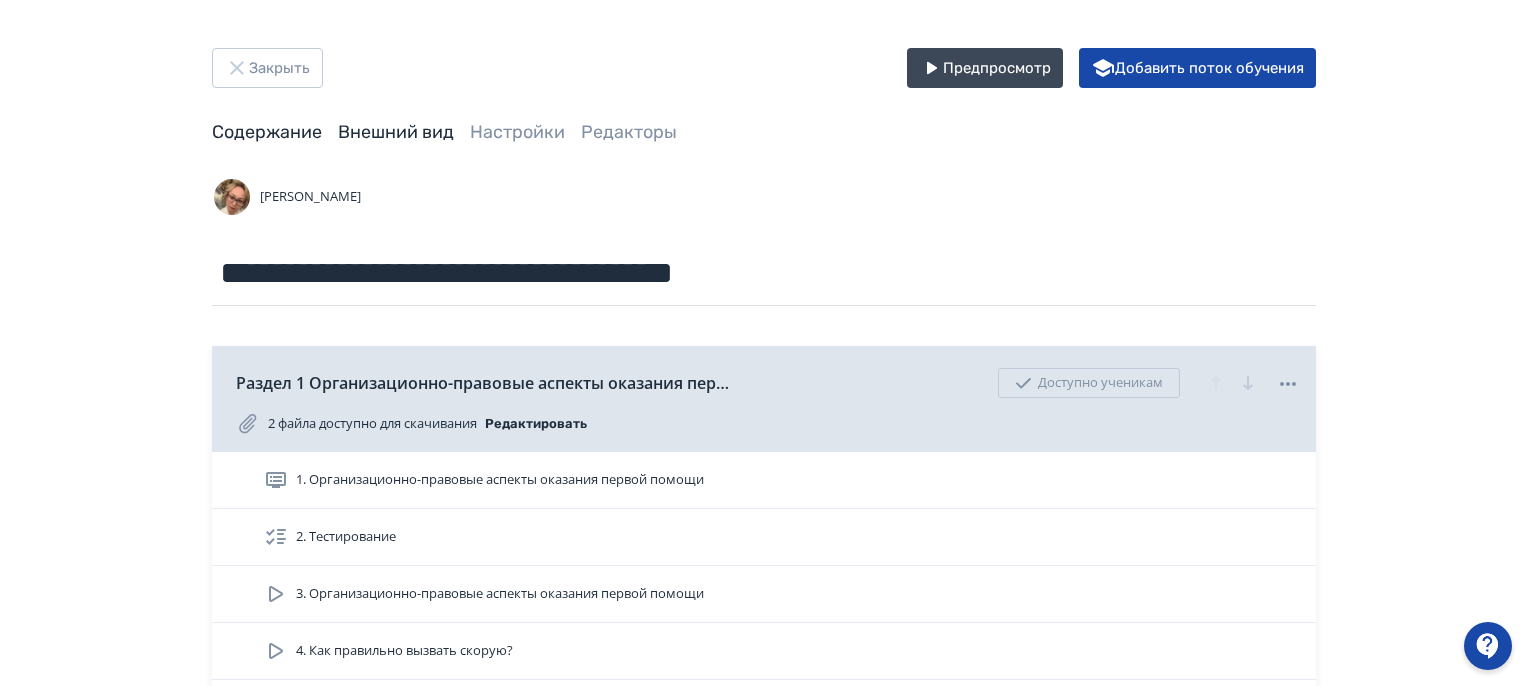 click on "Внешний вид" at bounding box center [396, 132] 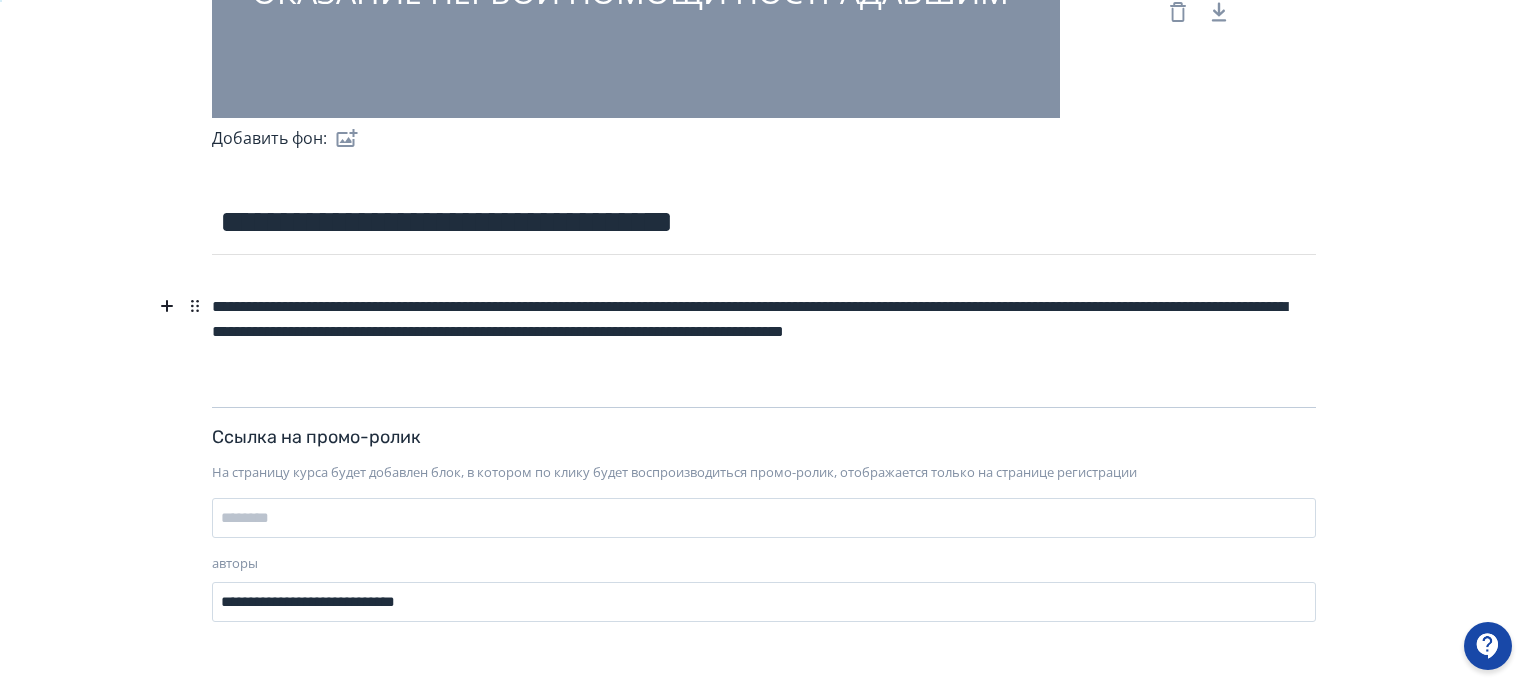 scroll, scrollTop: 0, scrollLeft: 0, axis: both 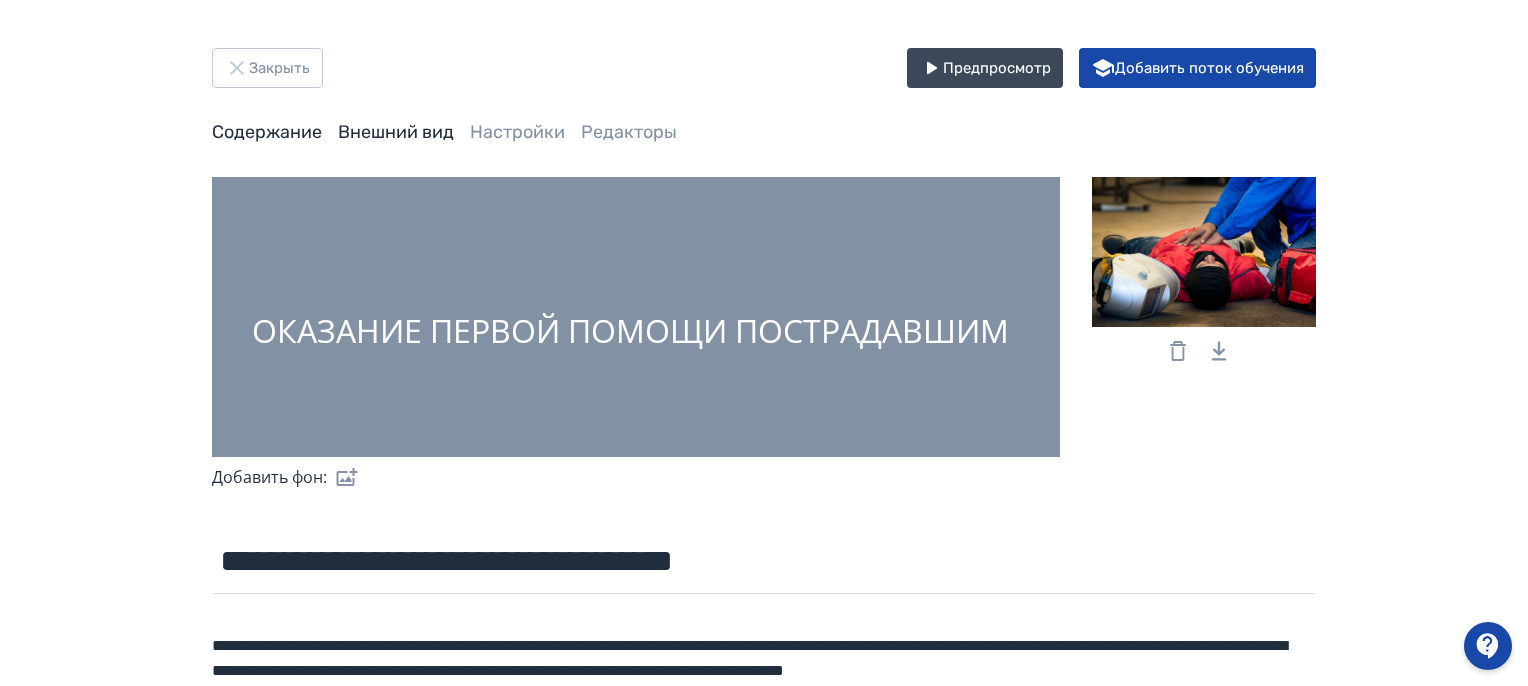 click on "Содержание" at bounding box center (267, 132) 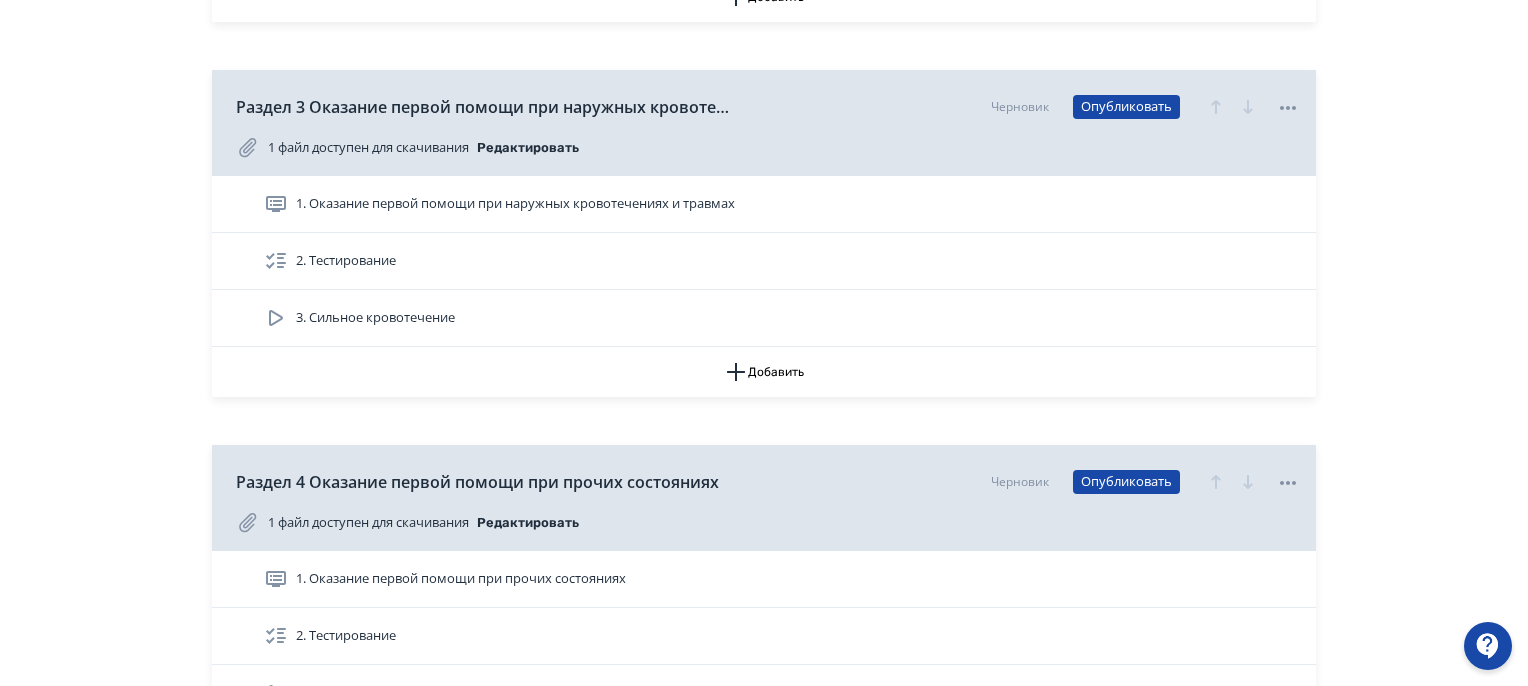 scroll, scrollTop: 696, scrollLeft: 0, axis: vertical 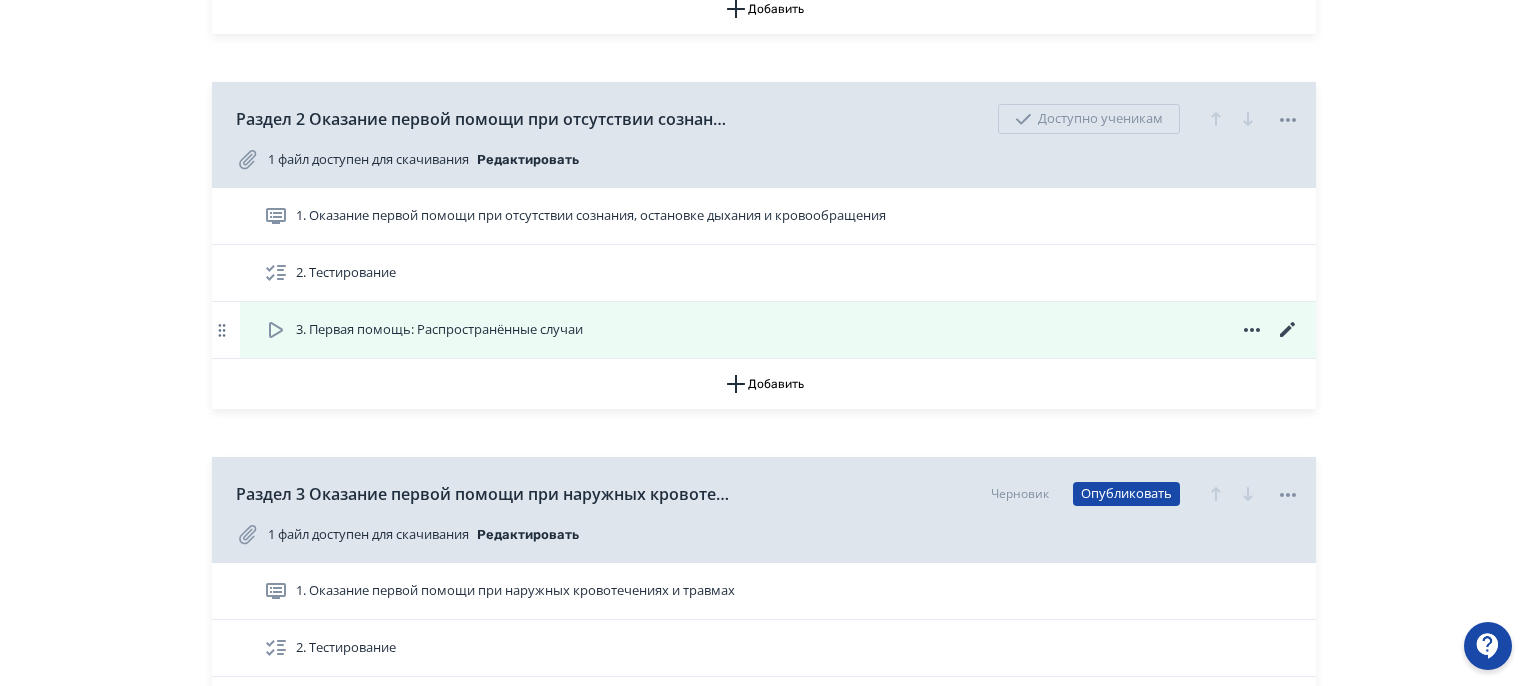 click 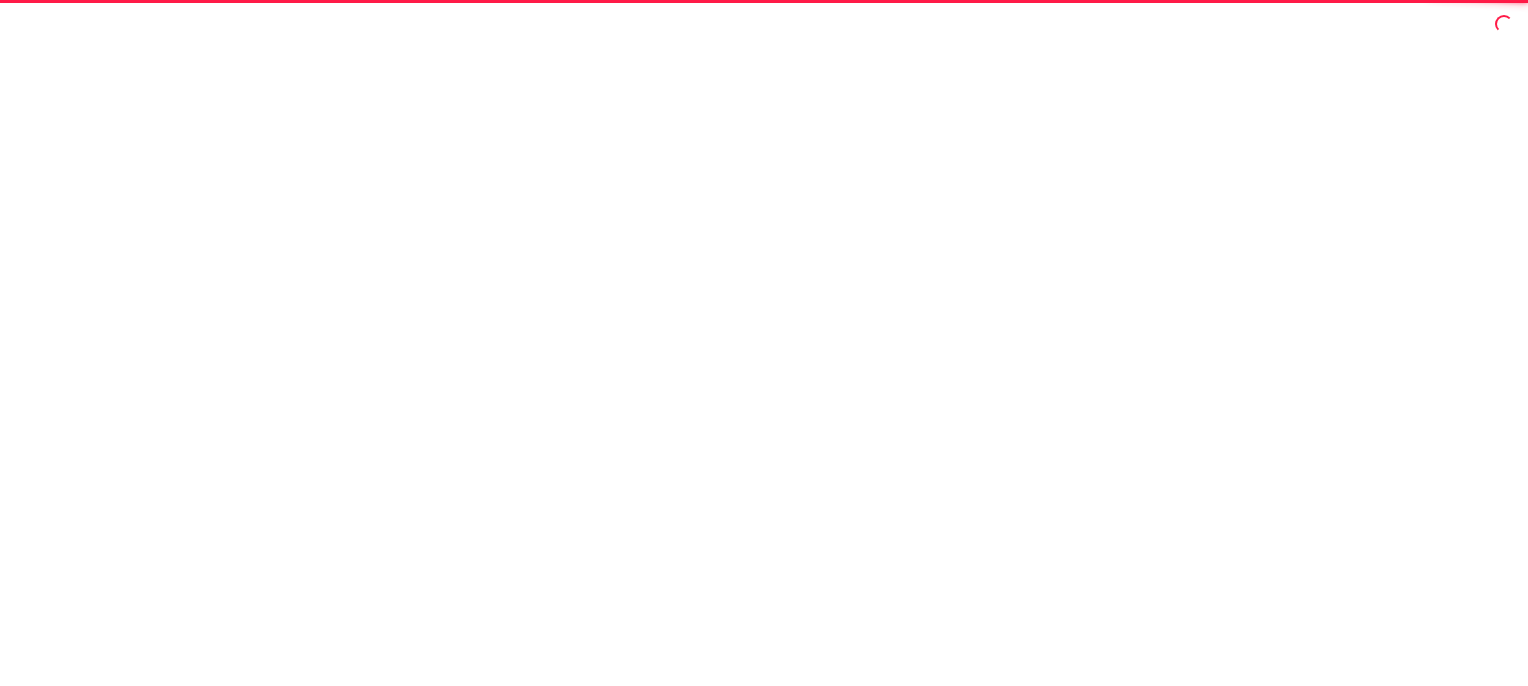 scroll, scrollTop: 0, scrollLeft: 0, axis: both 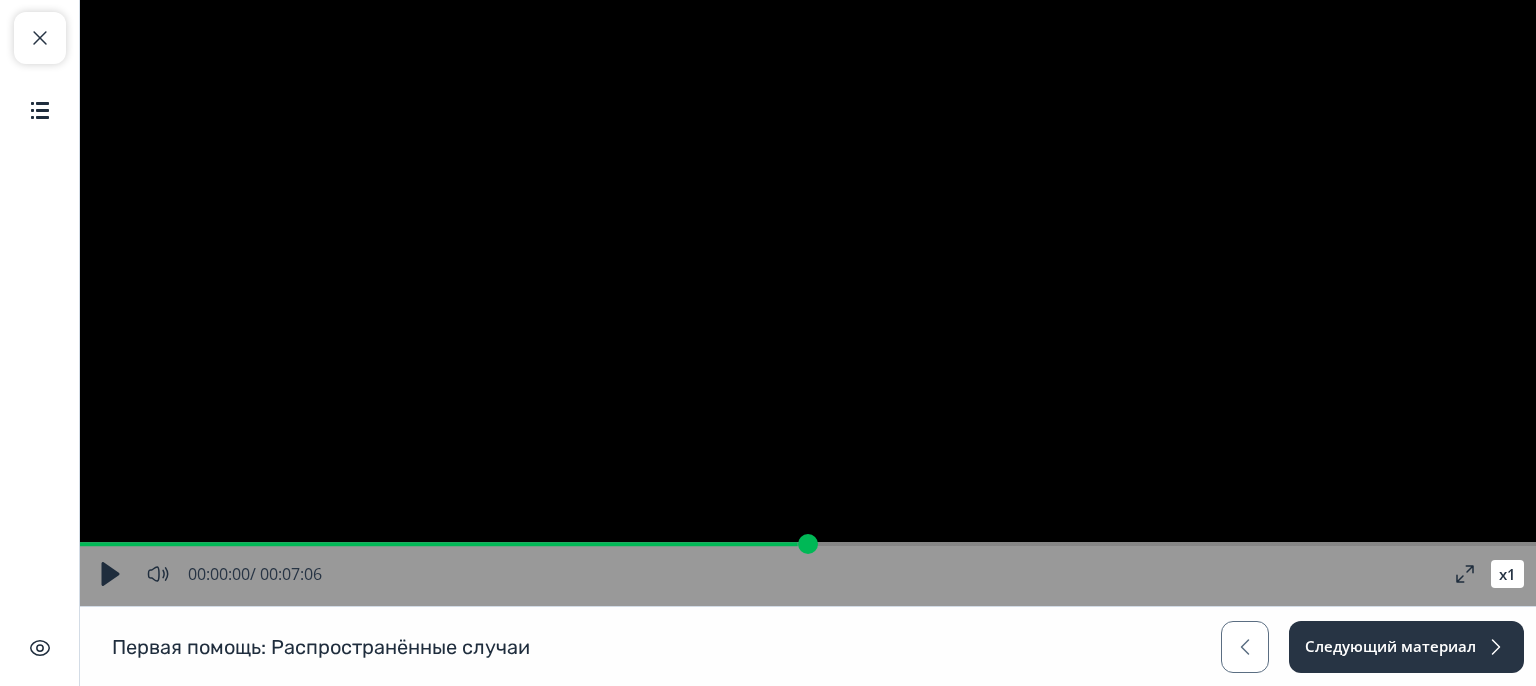 click at bounding box center (110, 574) 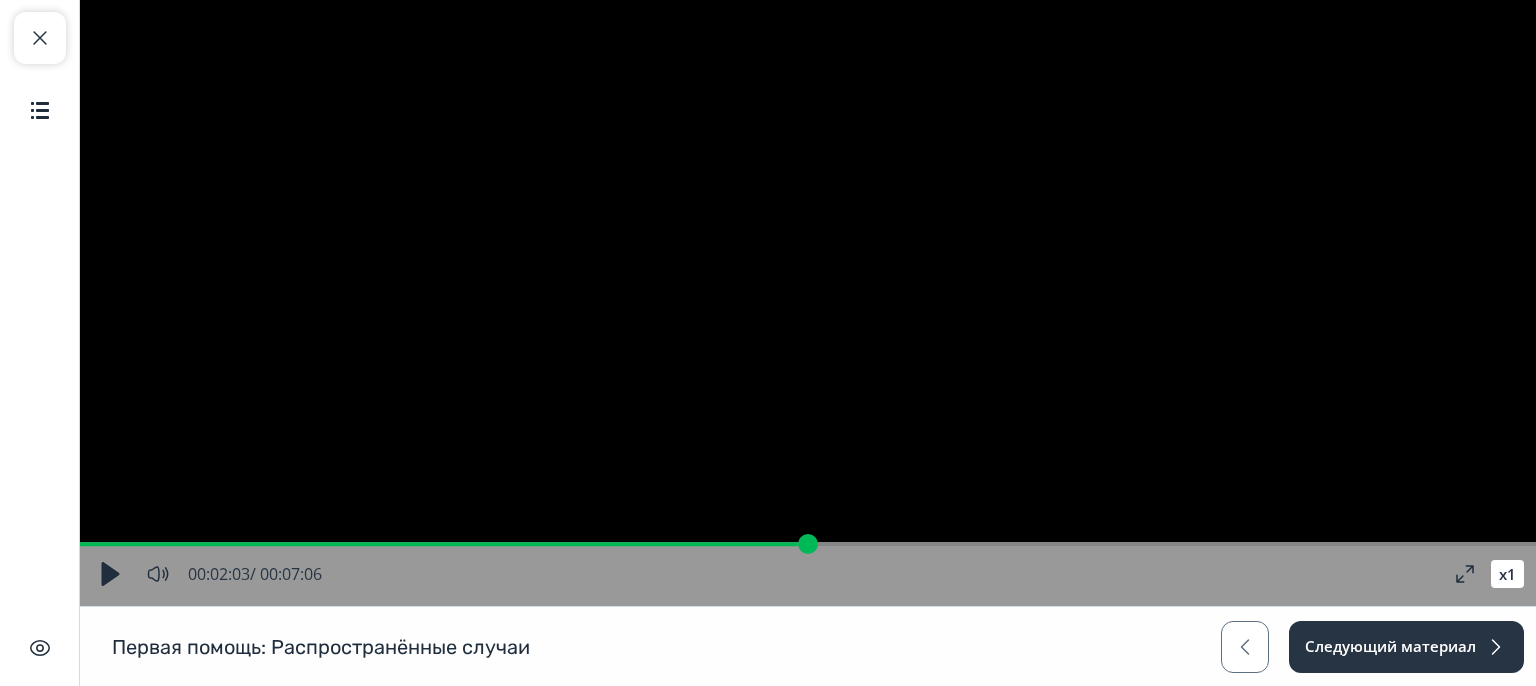 drag, startPoint x: 148, startPoint y: 546, endPoint x: 586, endPoint y: 585, distance: 439.73288 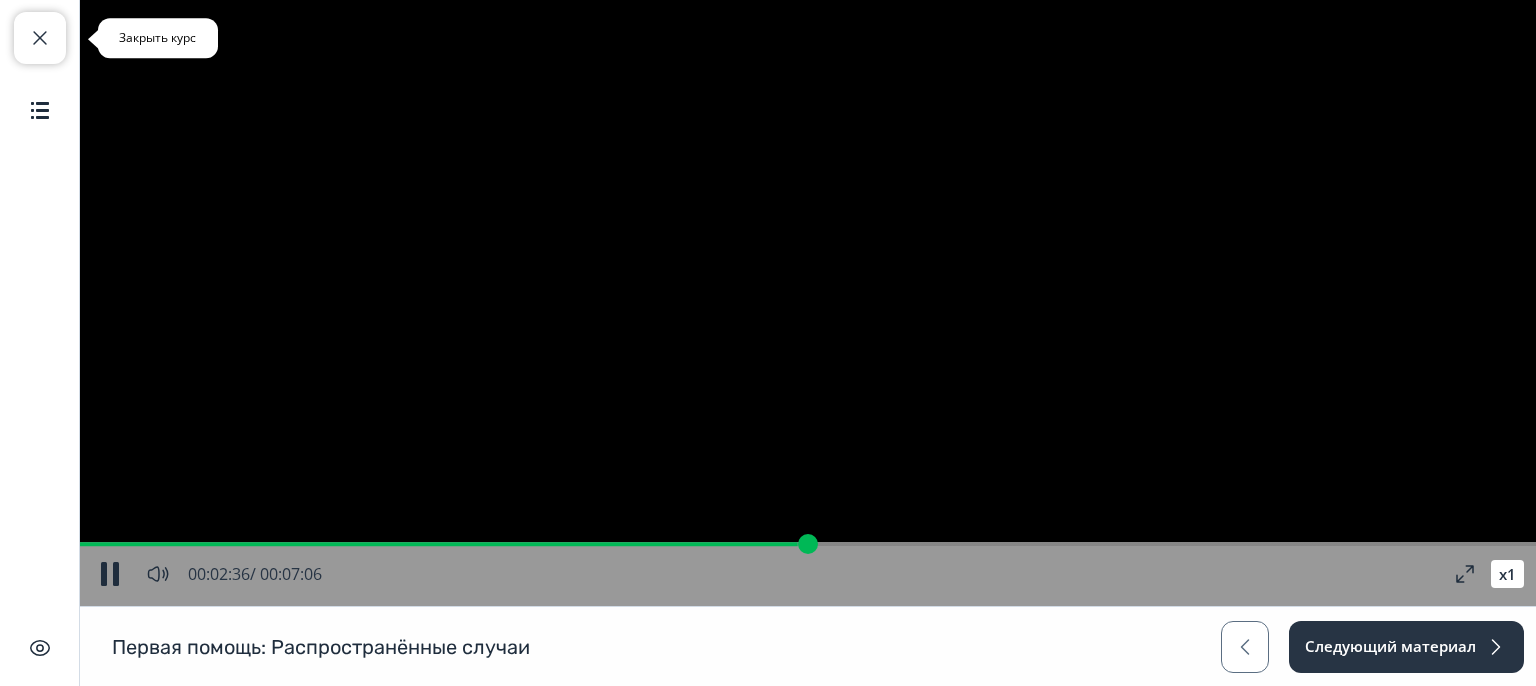 click at bounding box center (40, 38) 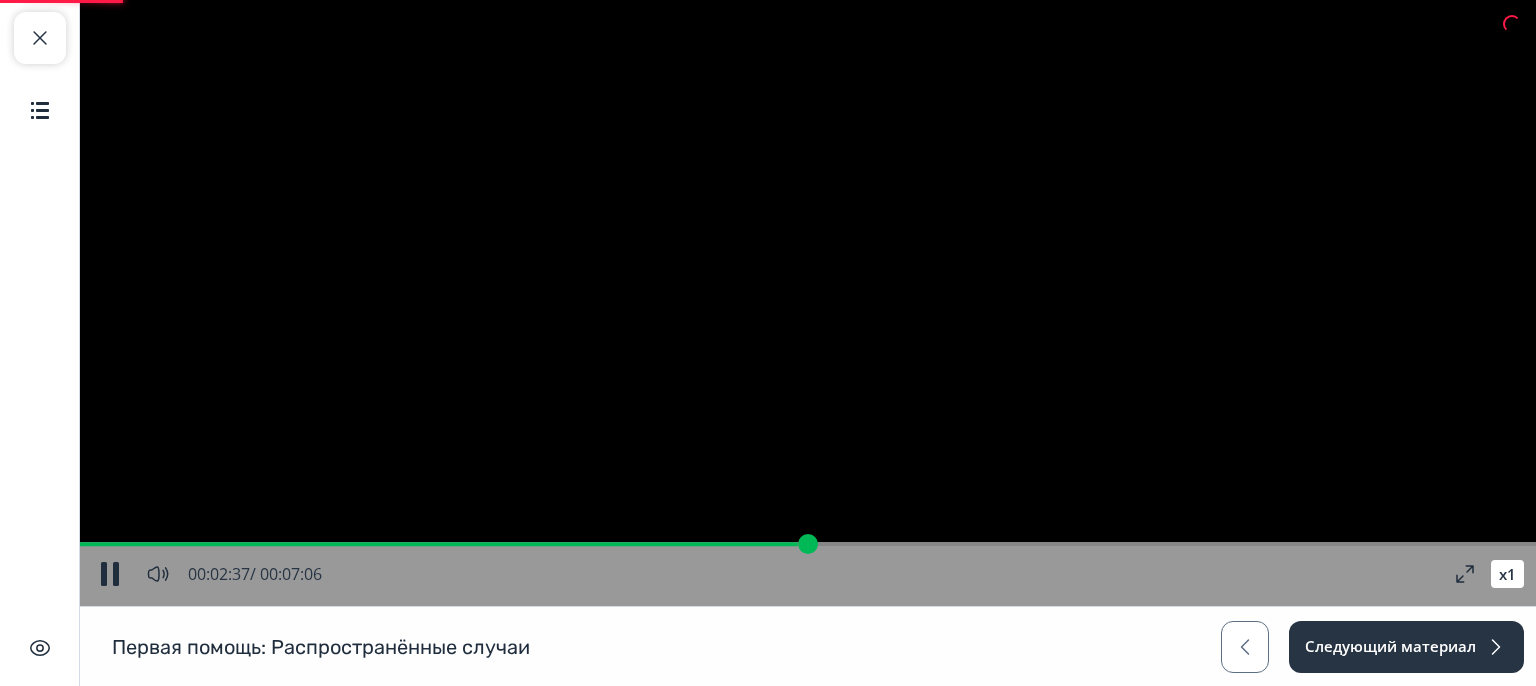 type on "**" 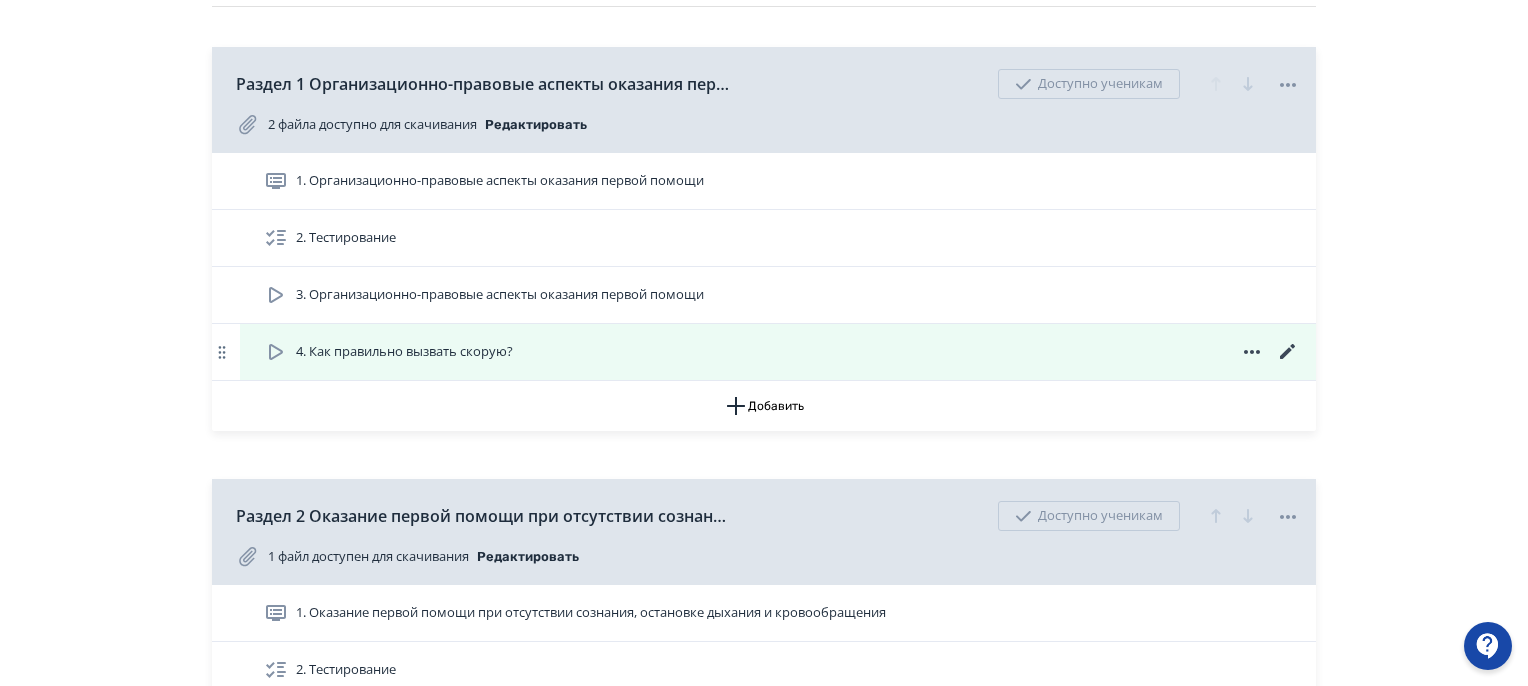 scroll, scrollTop: 500, scrollLeft: 0, axis: vertical 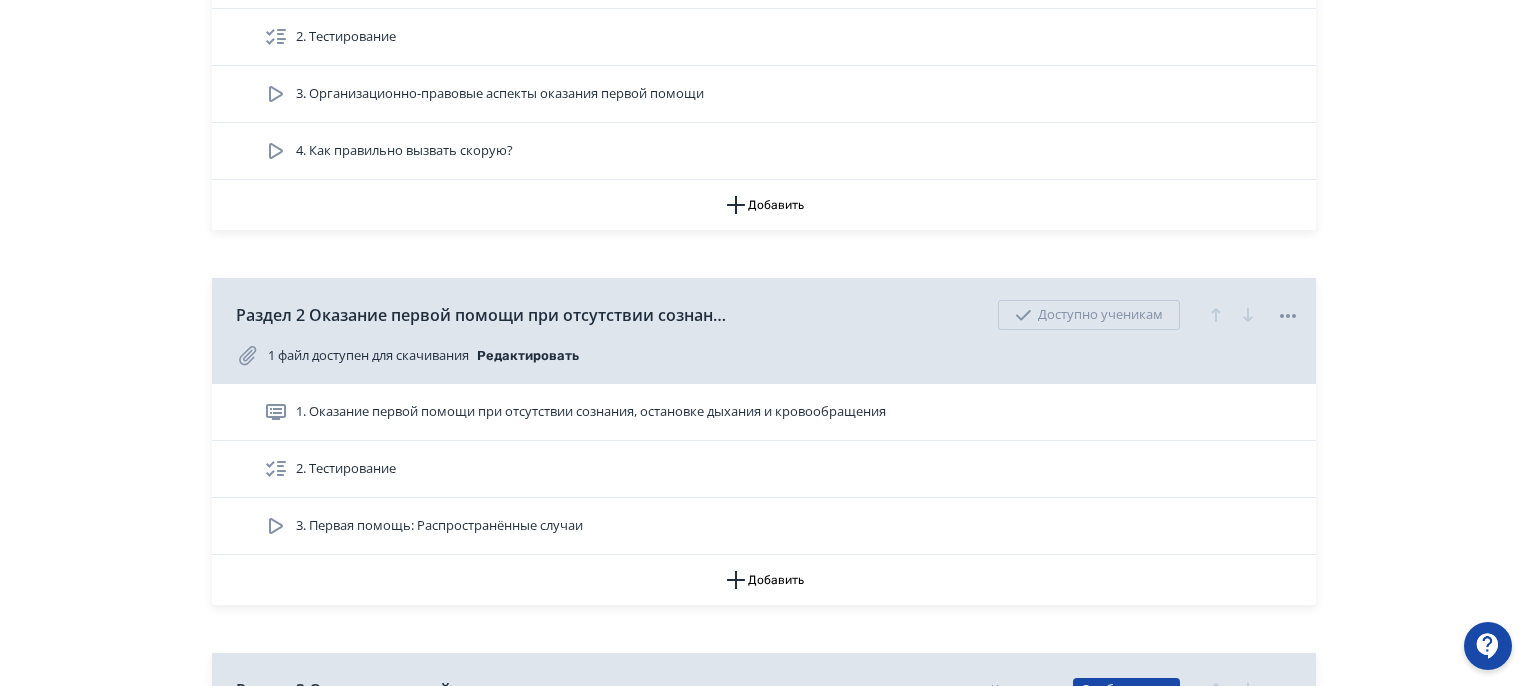 drag, startPoint x: 1248, startPoint y: 521, endPoint x: 1164, endPoint y: 533, distance: 84.85281 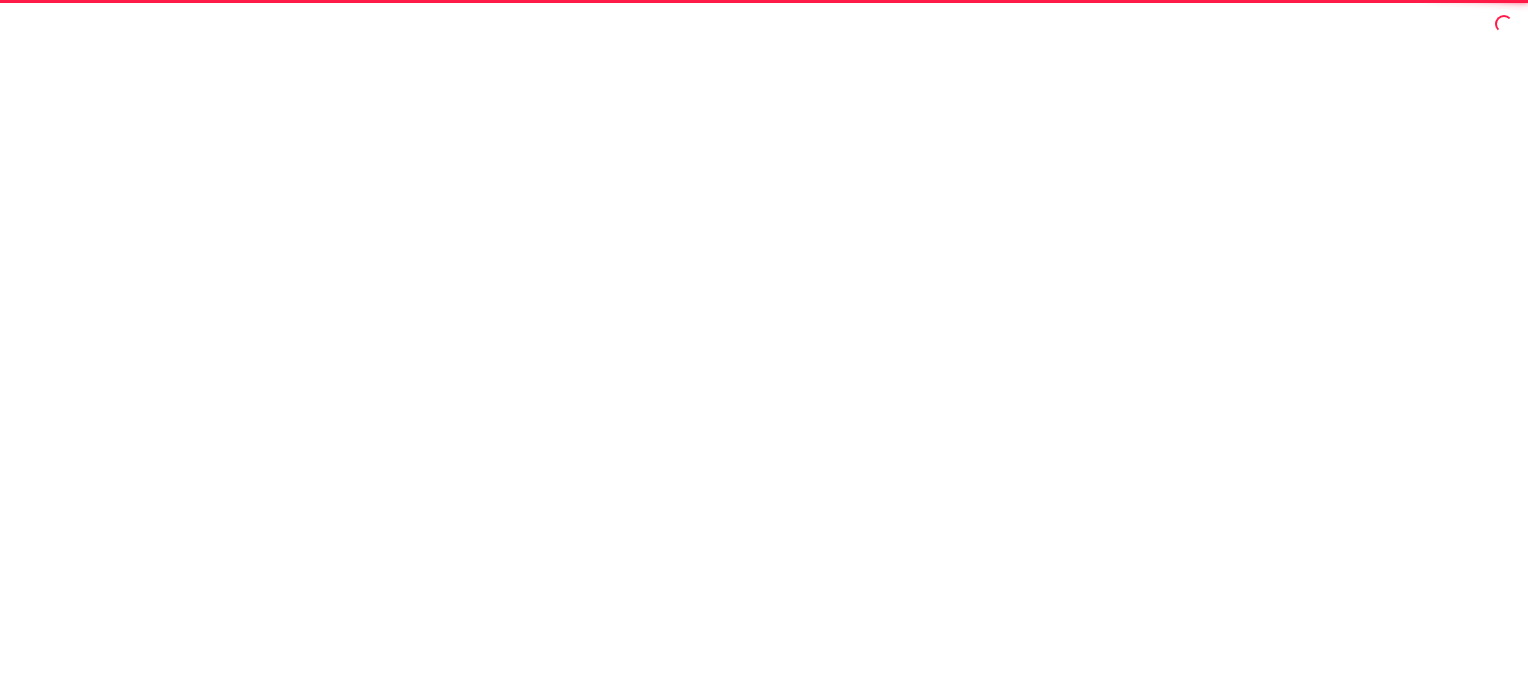 scroll, scrollTop: 0, scrollLeft: 0, axis: both 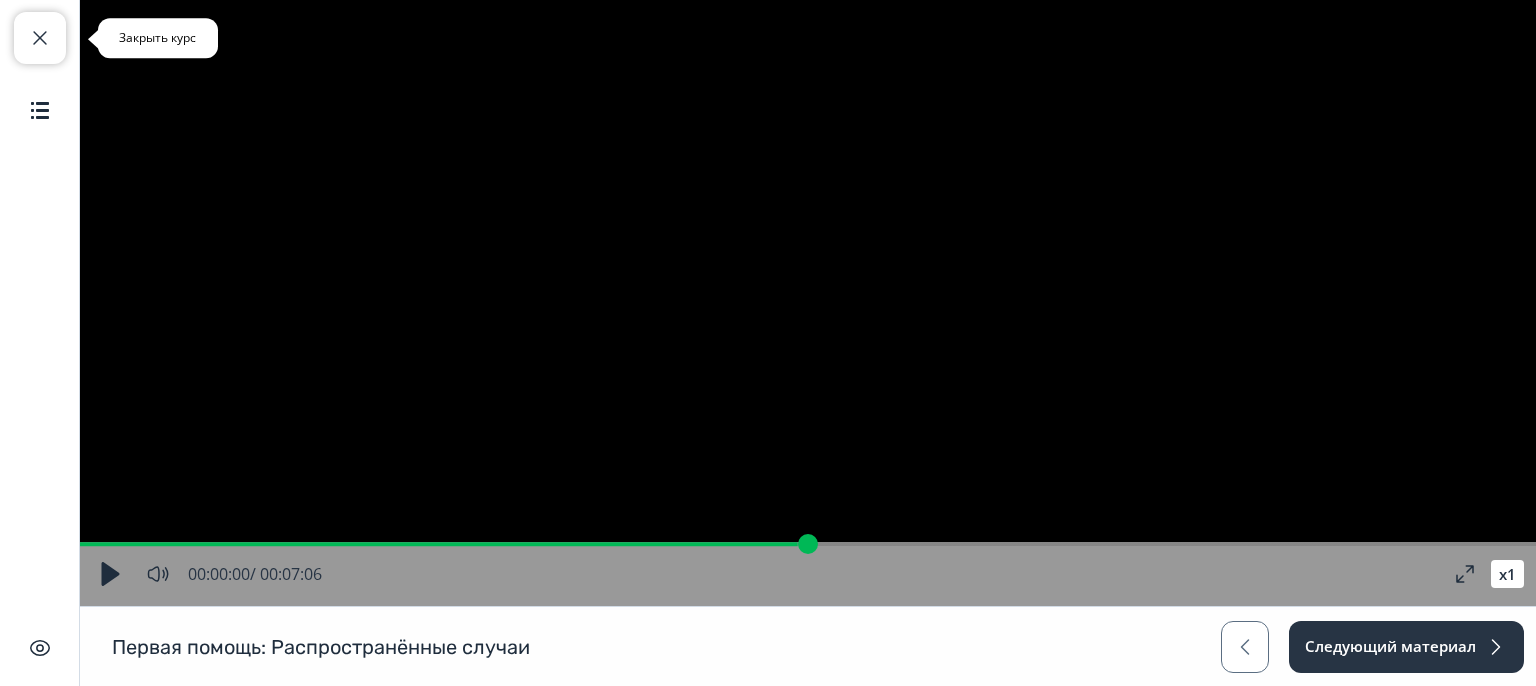 click at bounding box center [40, 38] 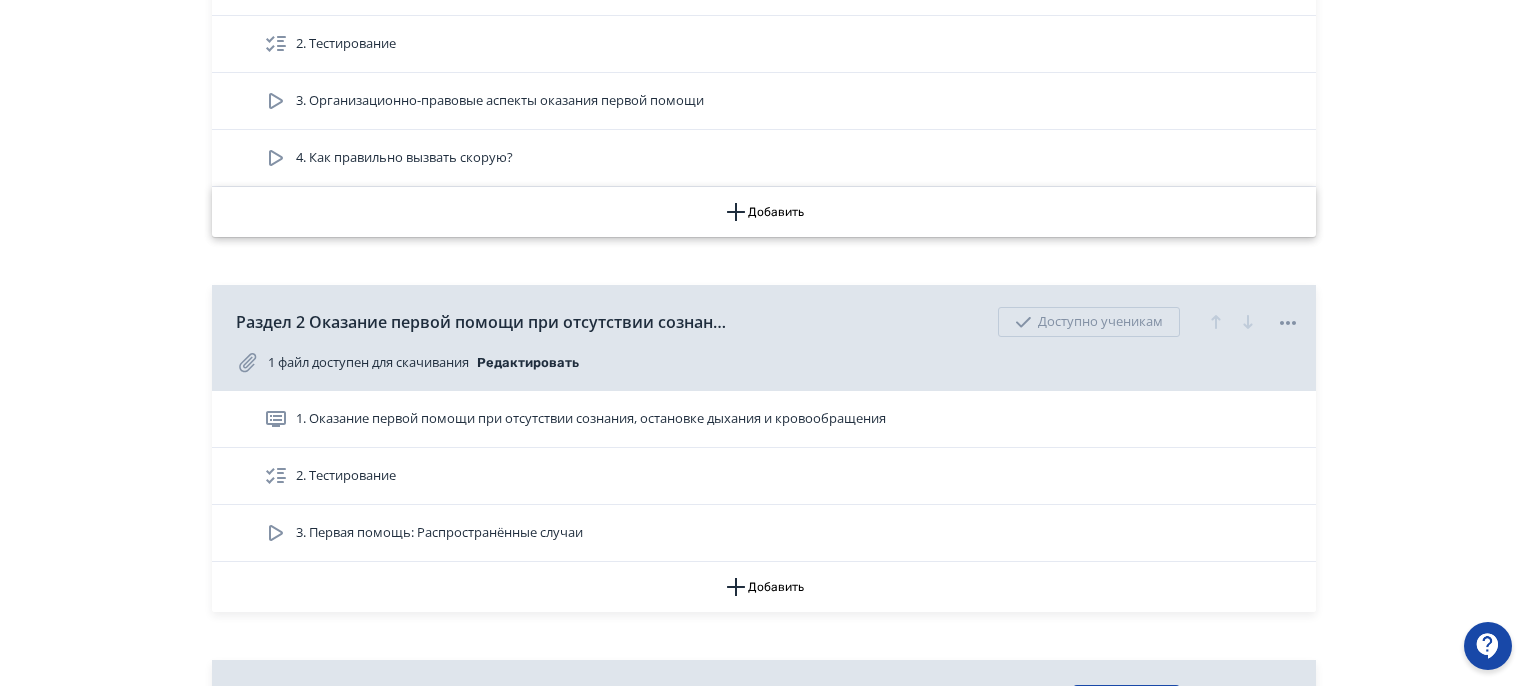 scroll, scrollTop: 500, scrollLeft: 0, axis: vertical 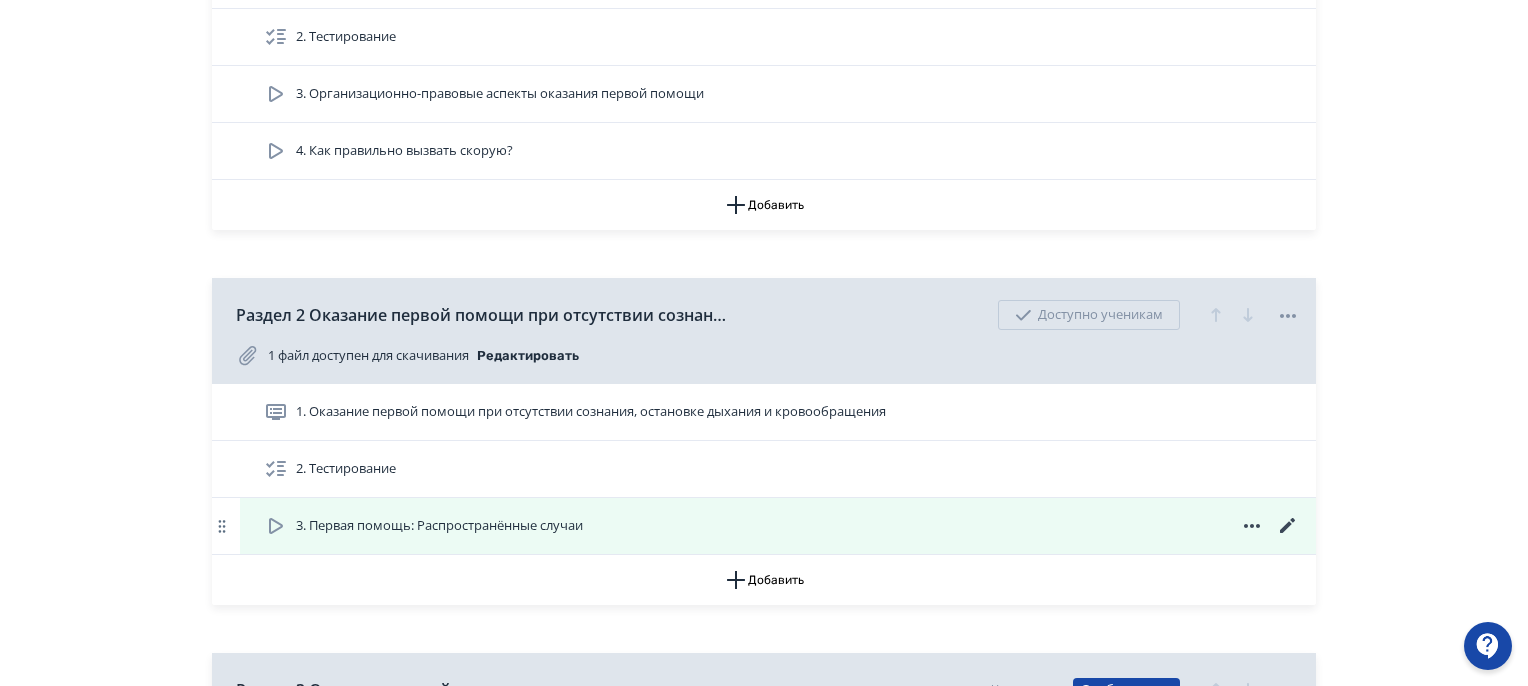 click 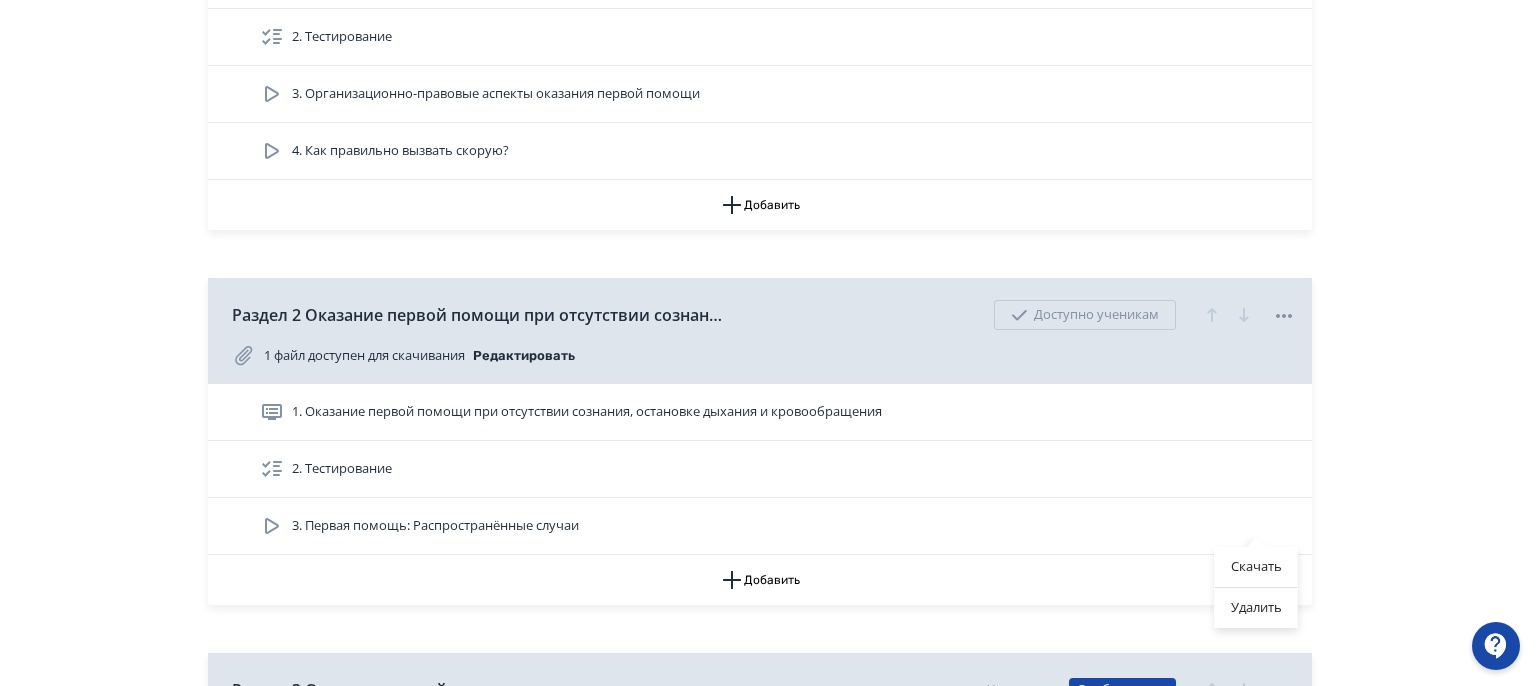 click on "Скачать Удалить" at bounding box center [768, 343] 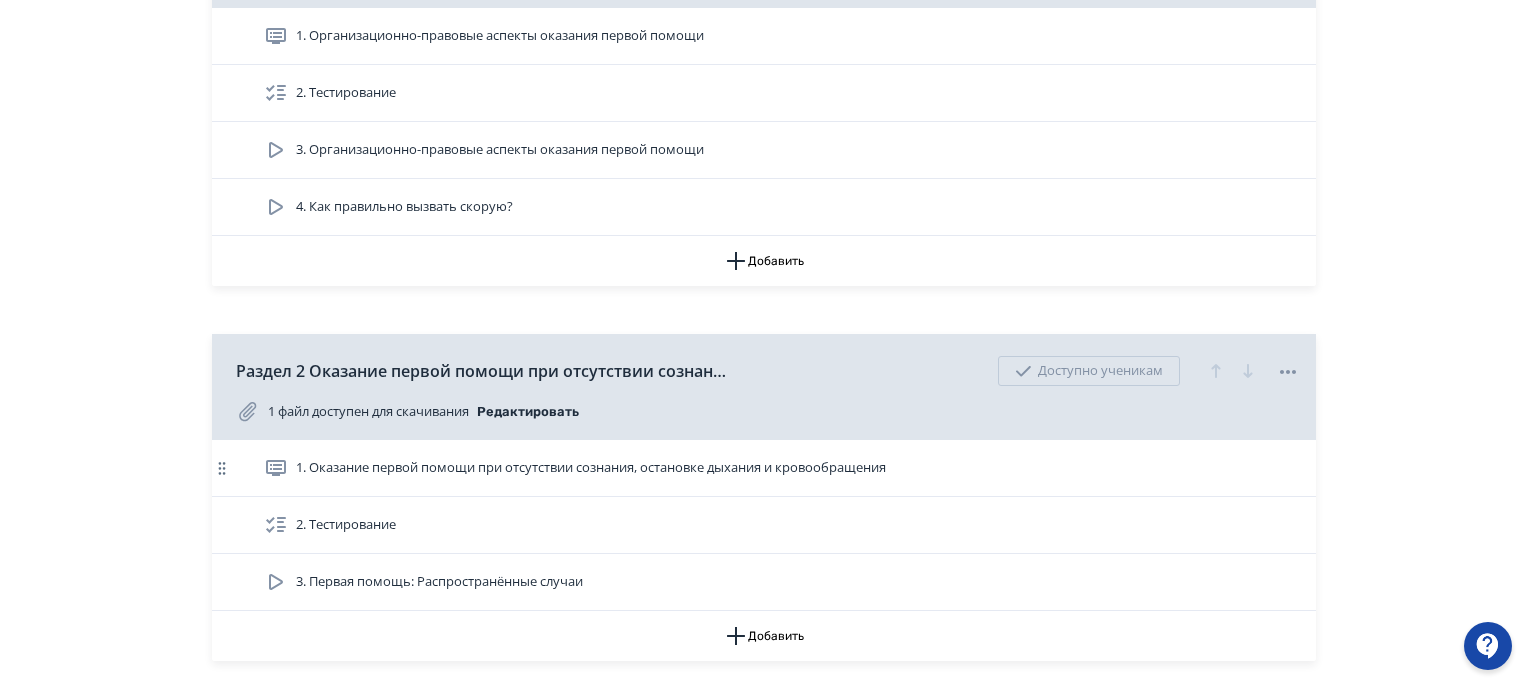scroll, scrollTop: 400, scrollLeft: 0, axis: vertical 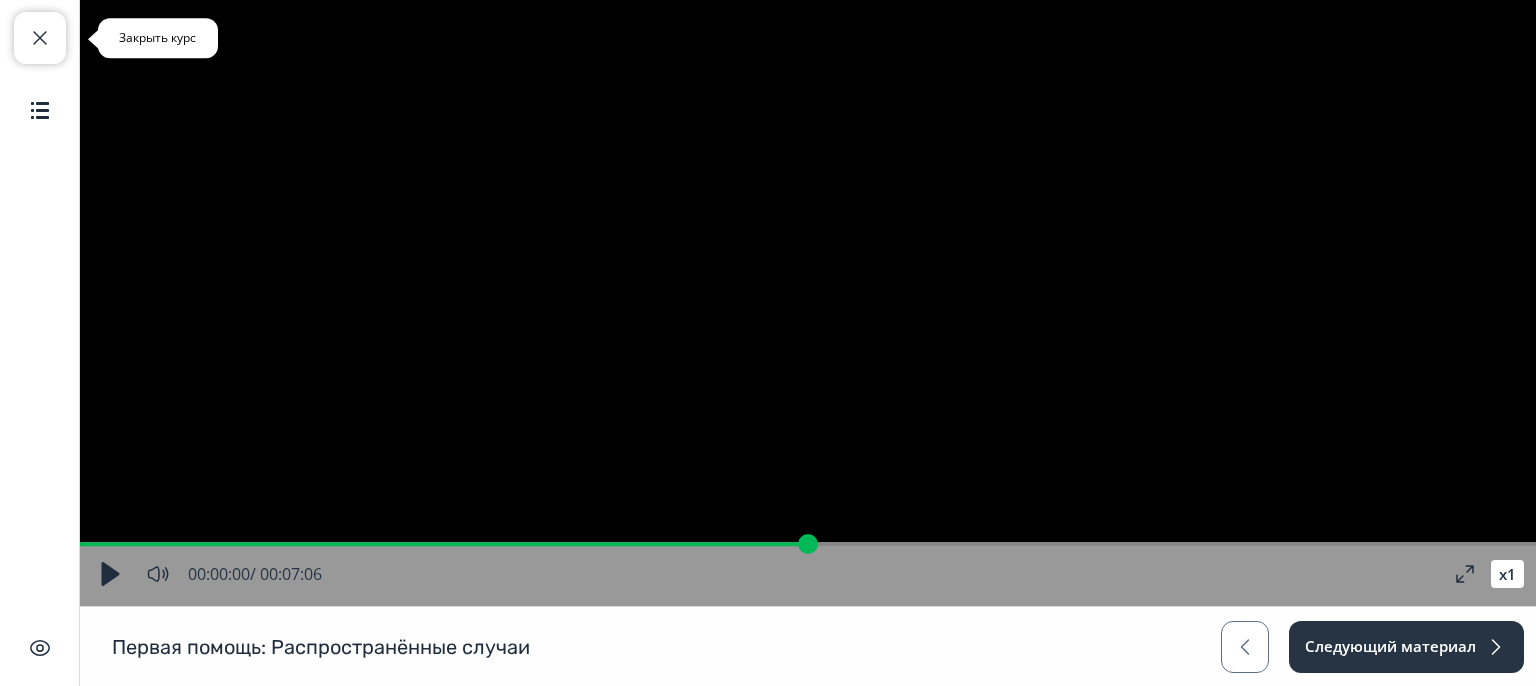 click at bounding box center [40, 38] 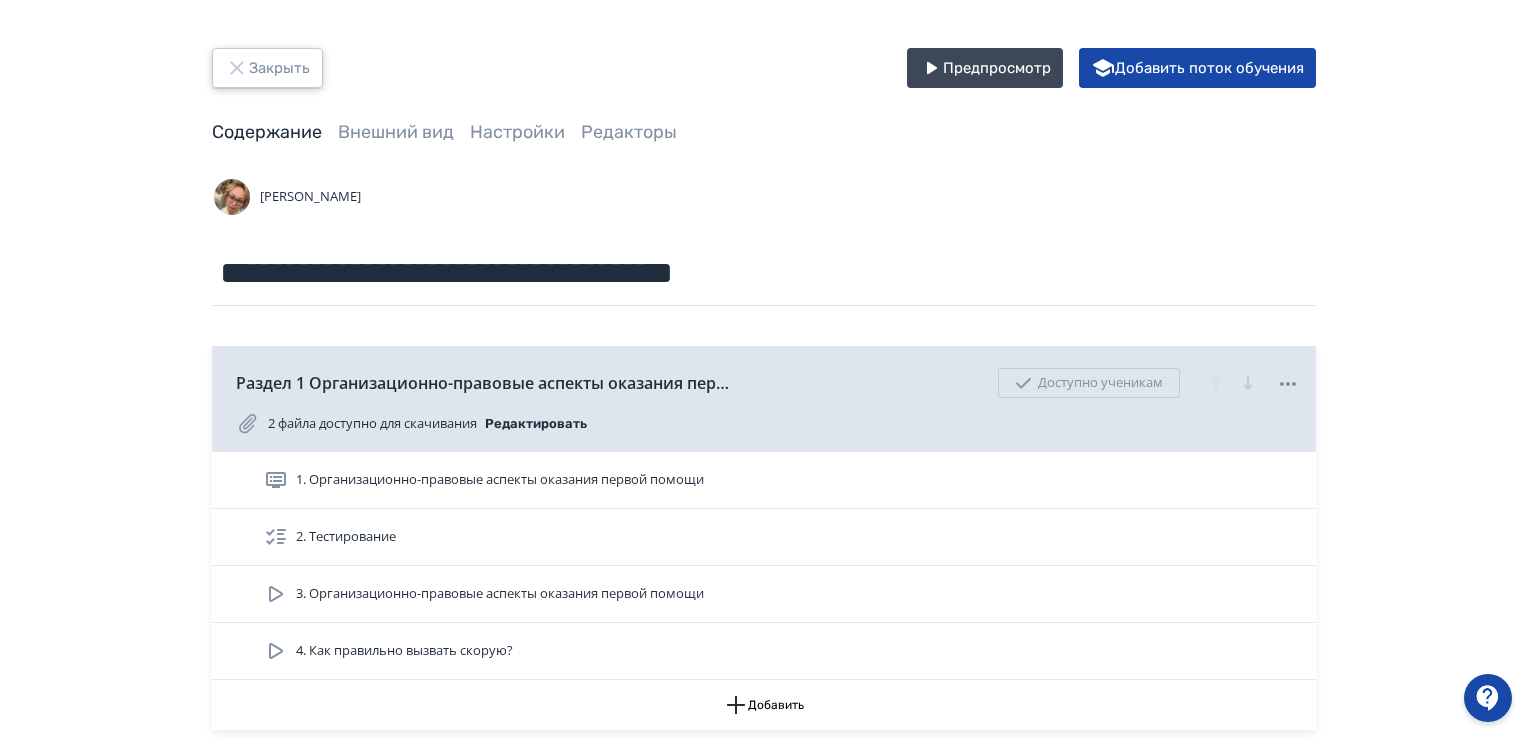 click on "Закрыть" at bounding box center [267, 68] 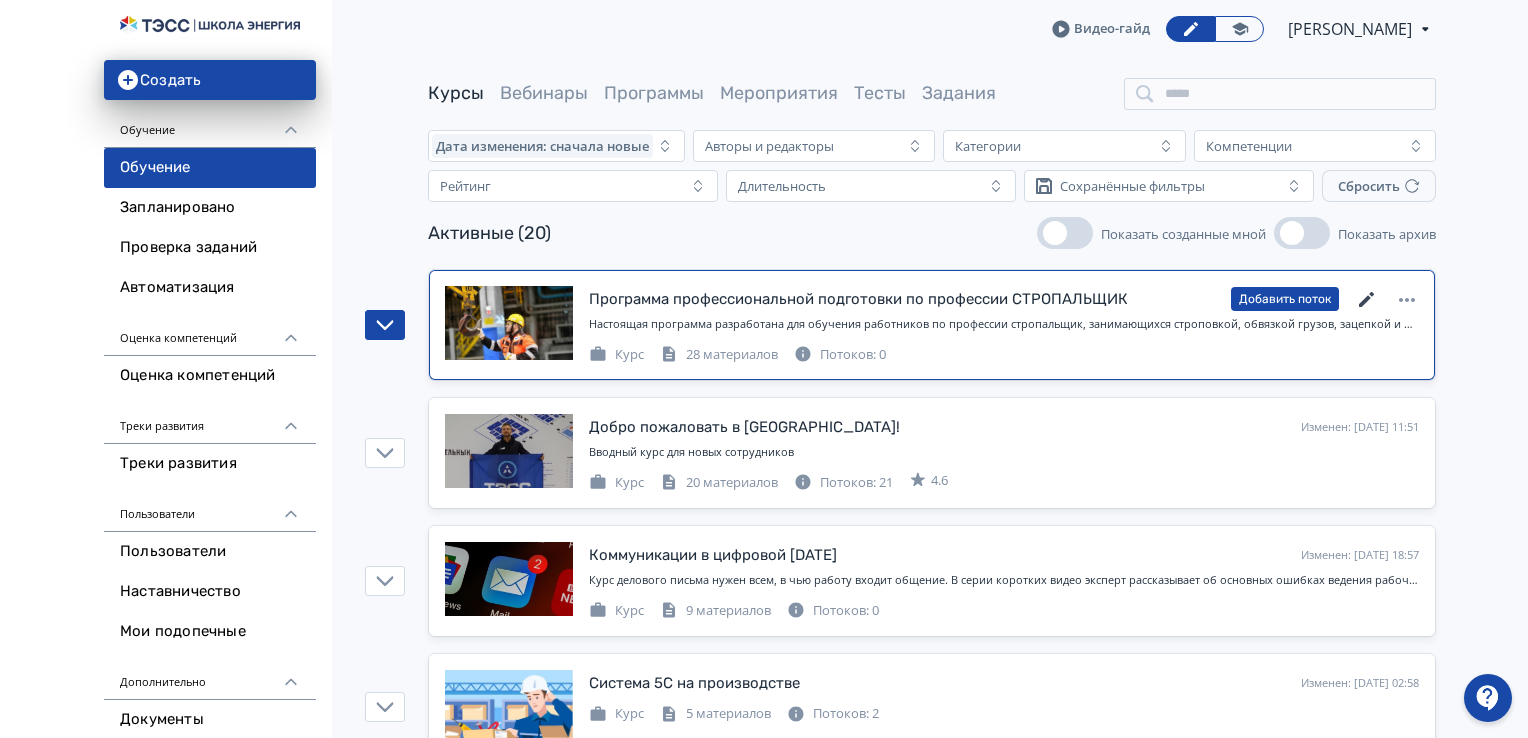 click 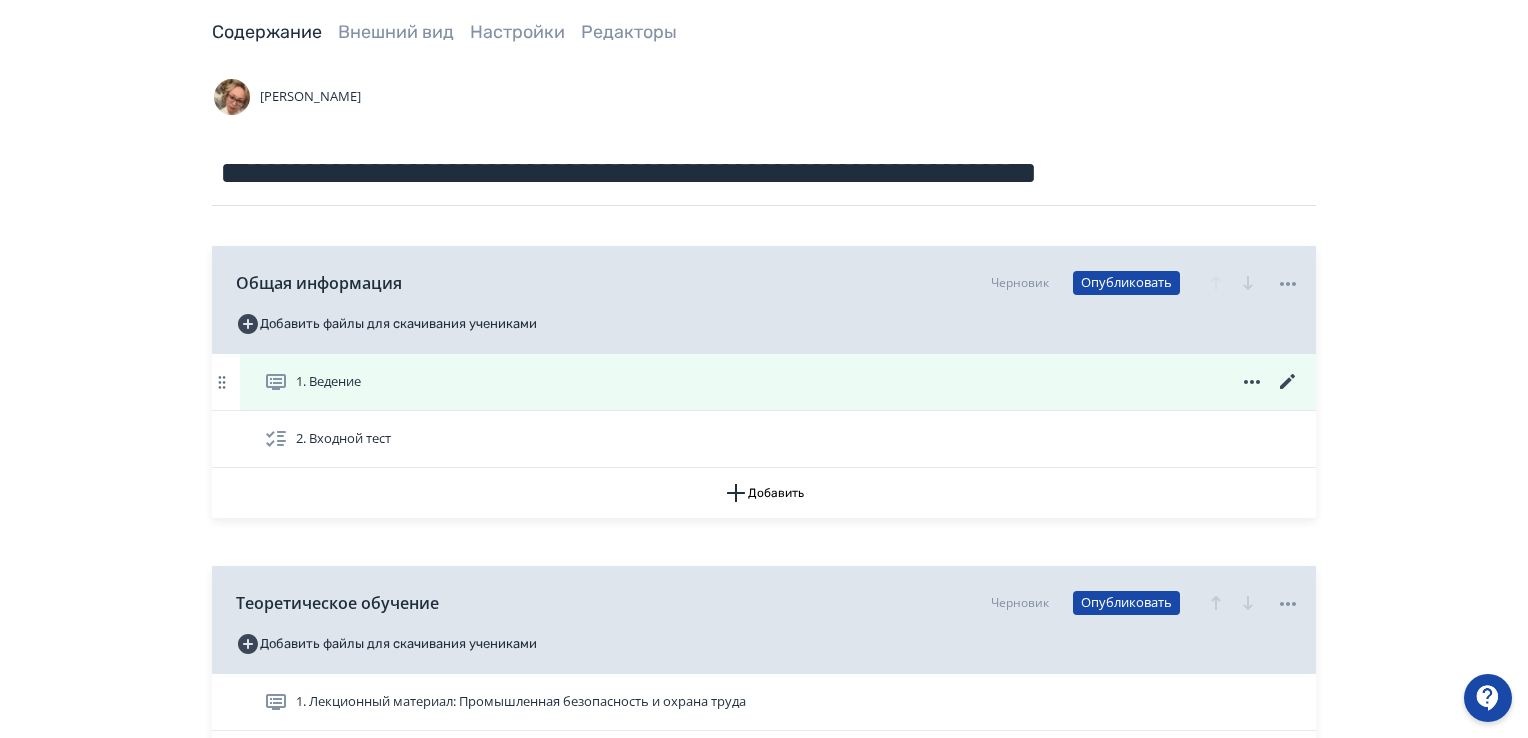 scroll, scrollTop: 0, scrollLeft: 0, axis: both 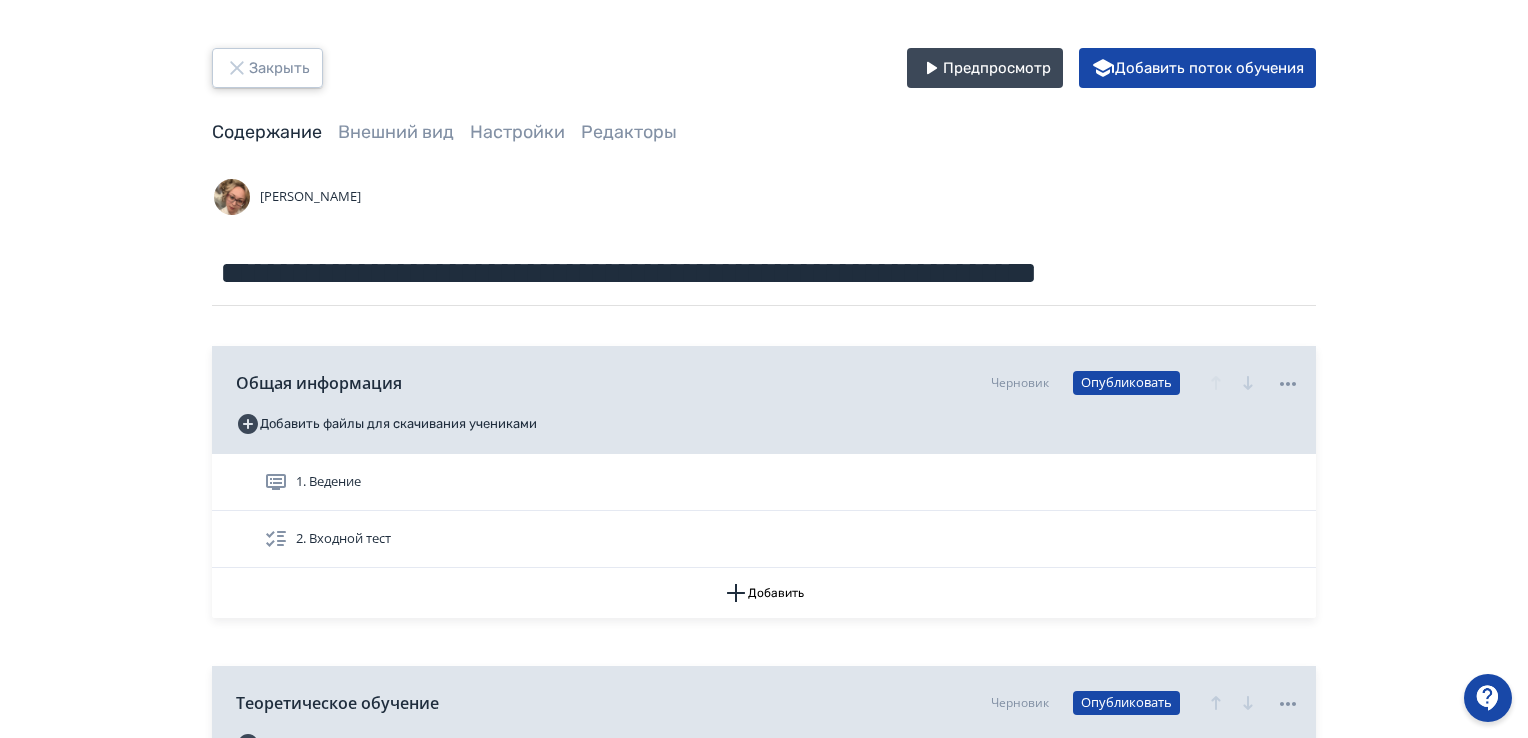 click on "Закрыть" at bounding box center [267, 68] 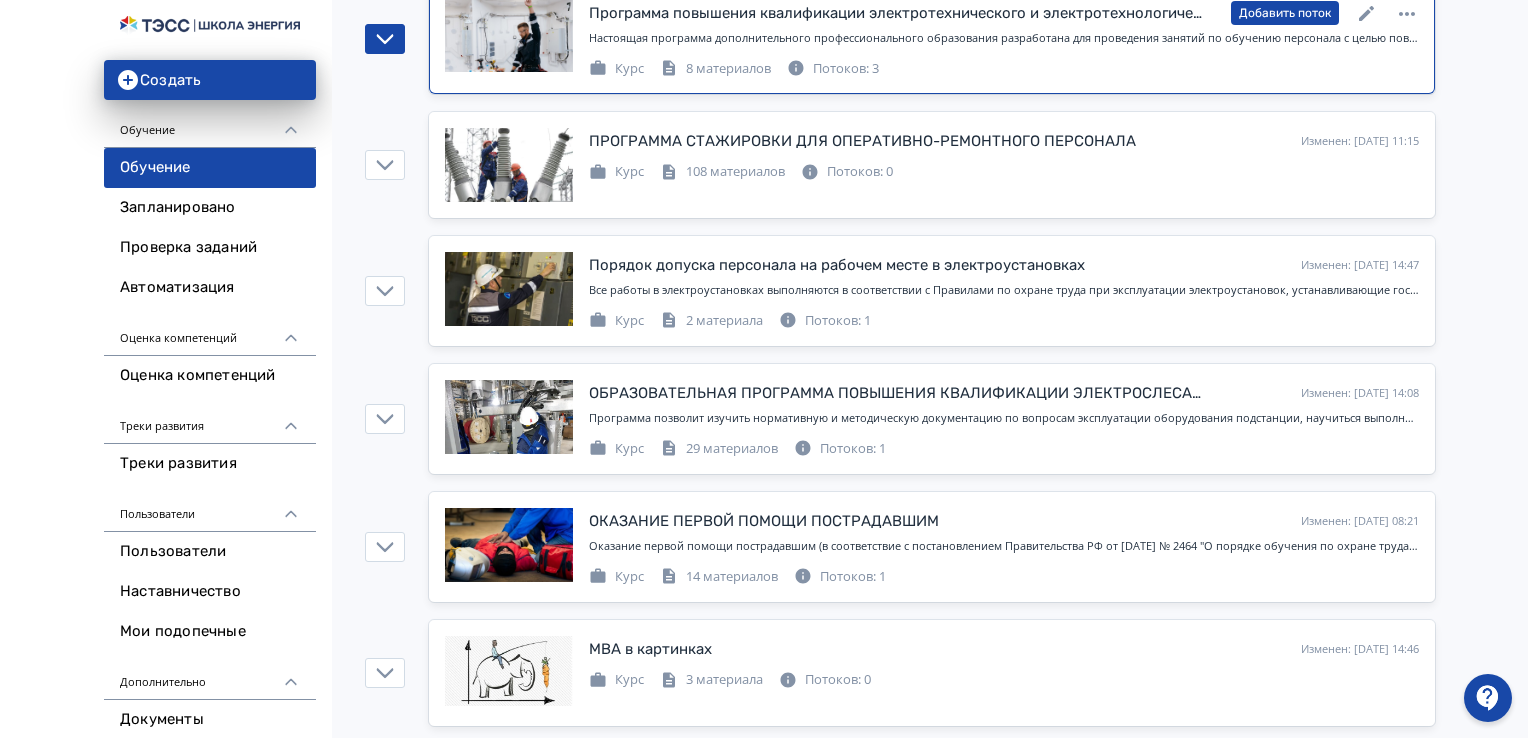 scroll, scrollTop: 1600, scrollLeft: 0, axis: vertical 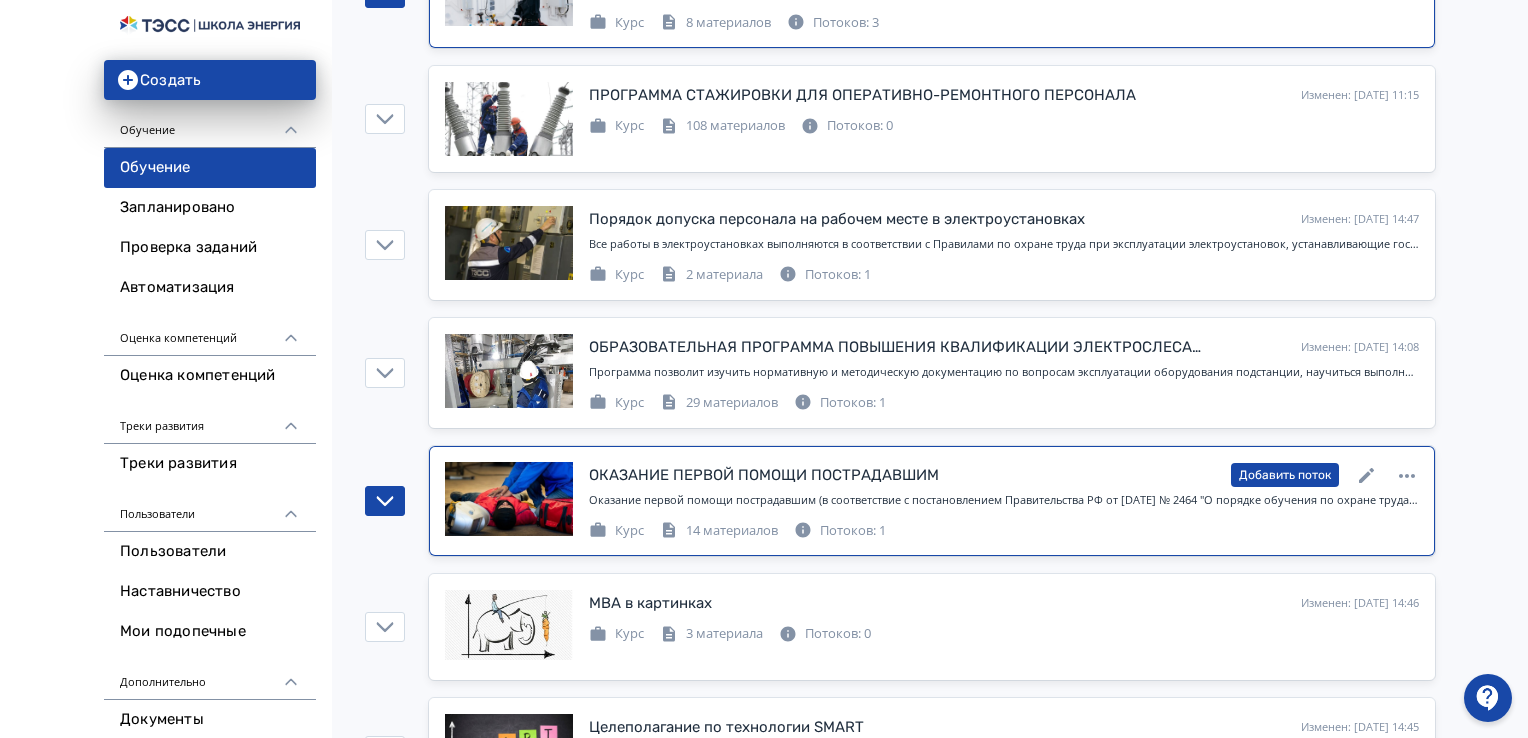click on "ОКАЗАНИЕ ПЕРВОЙ ПОМОЩИ ПОСТРАДАВШИМ" at bounding box center [764, 475] 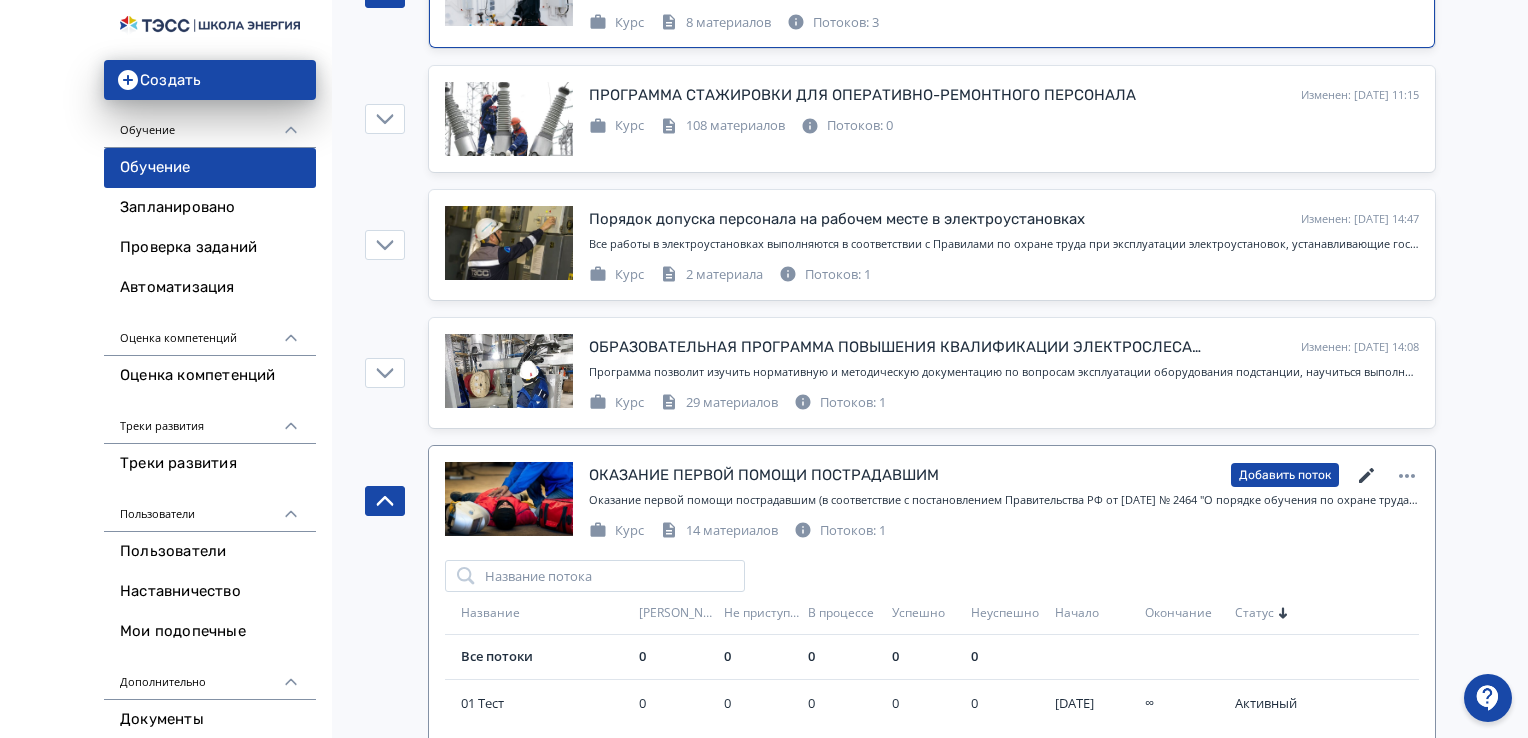 click 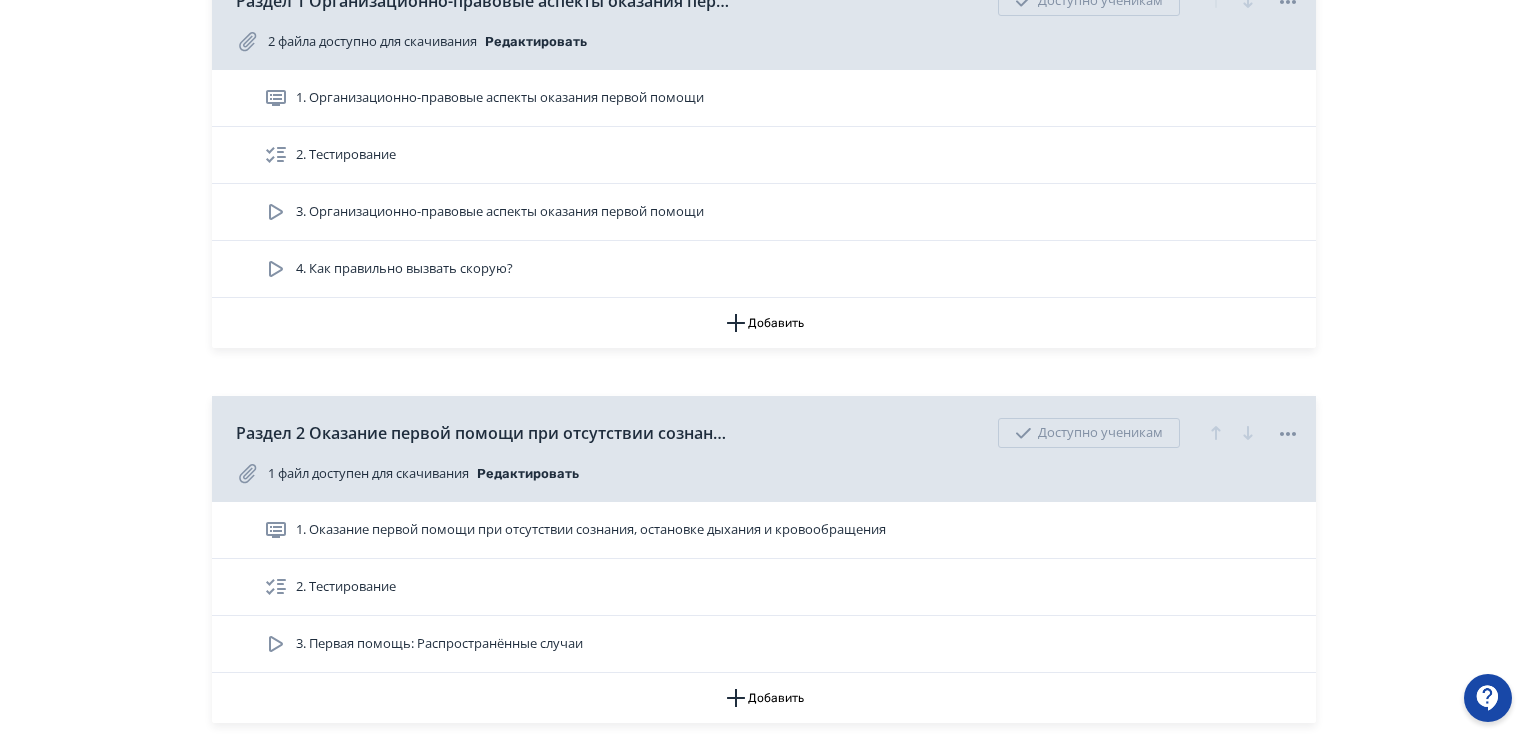 scroll, scrollTop: 500, scrollLeft: 0, axis: vertical 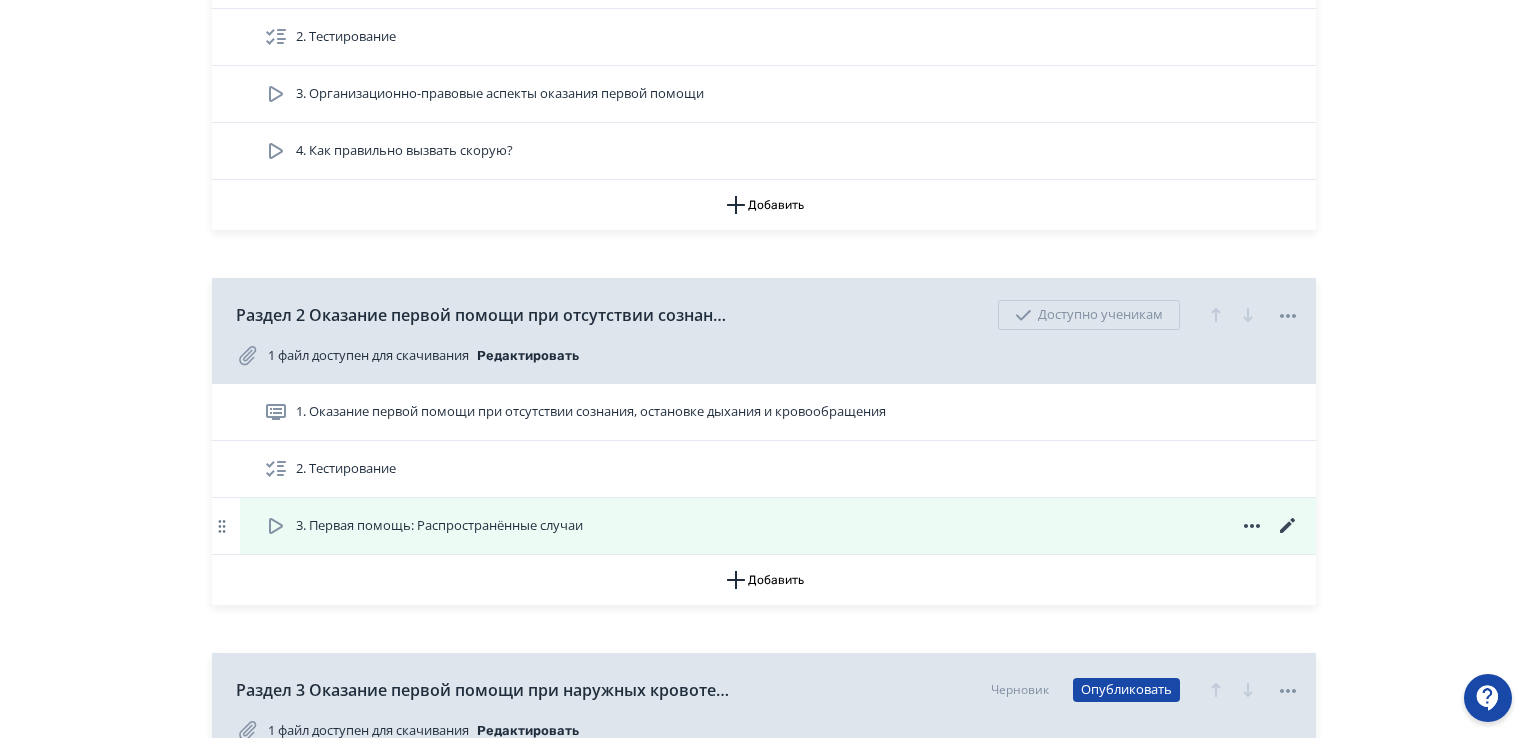 click 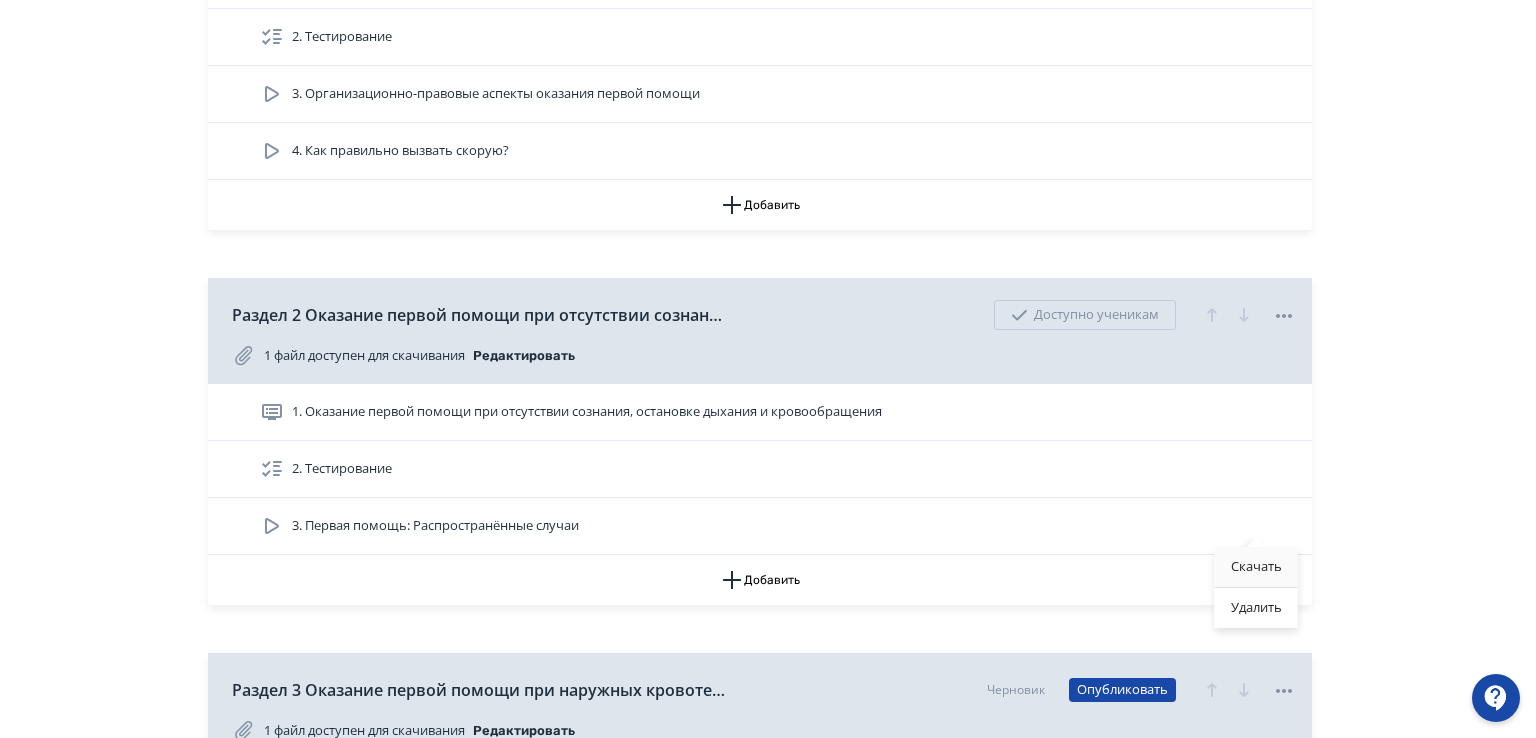 click on "Скачать" at bounding box center [1256, 567] 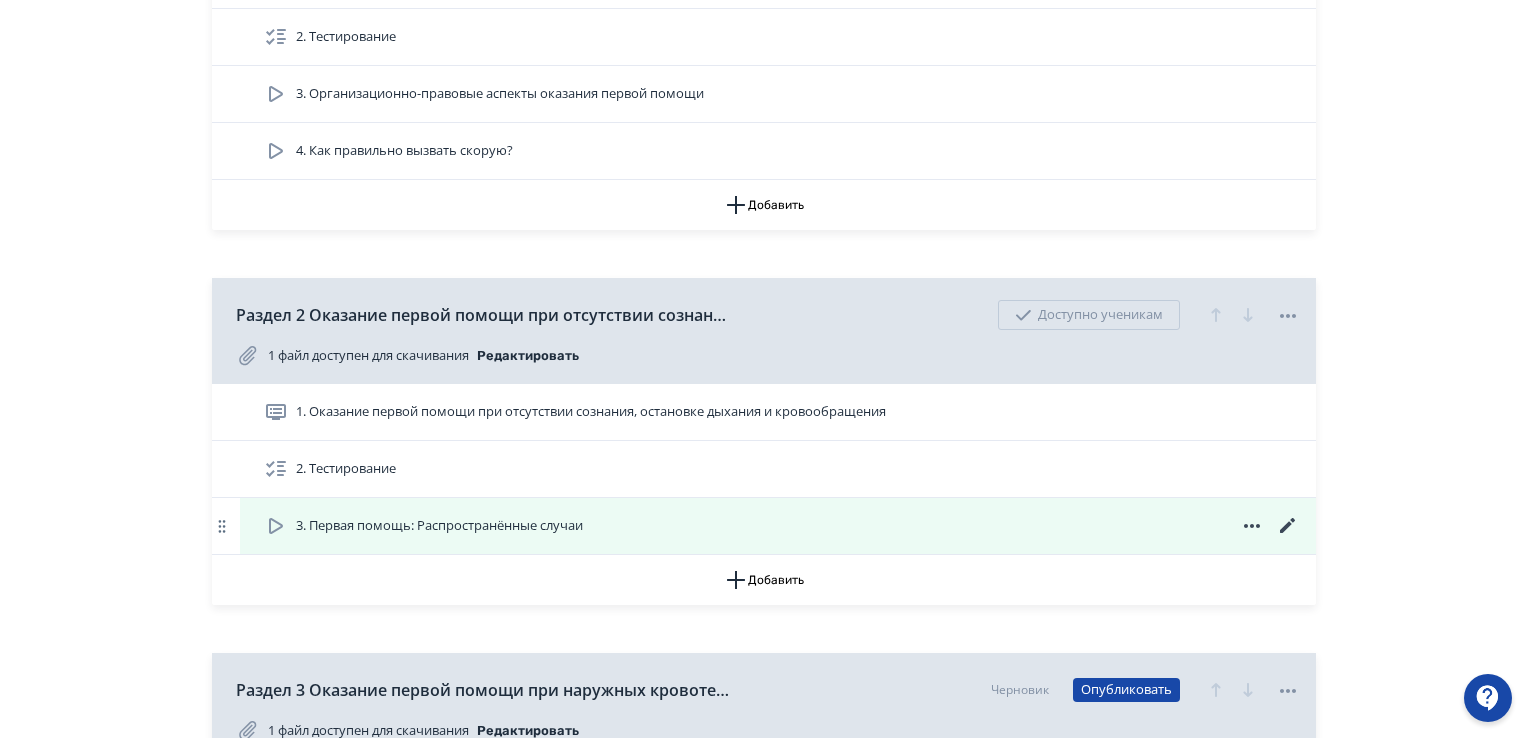 scroll, scrollTop: 0, scrollLeft: 0, axis: both 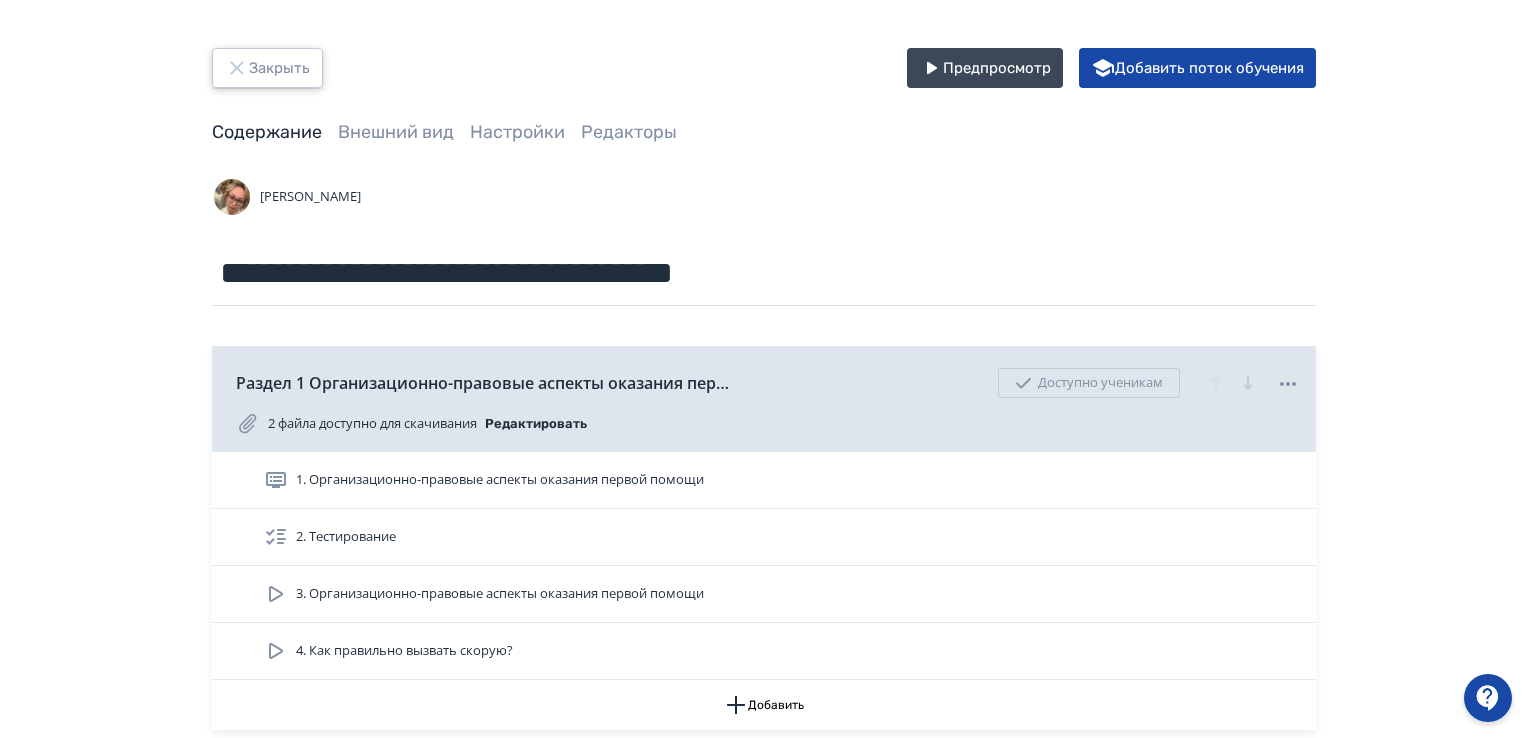 click on "Закрыть" at bounding box center [267, 68] 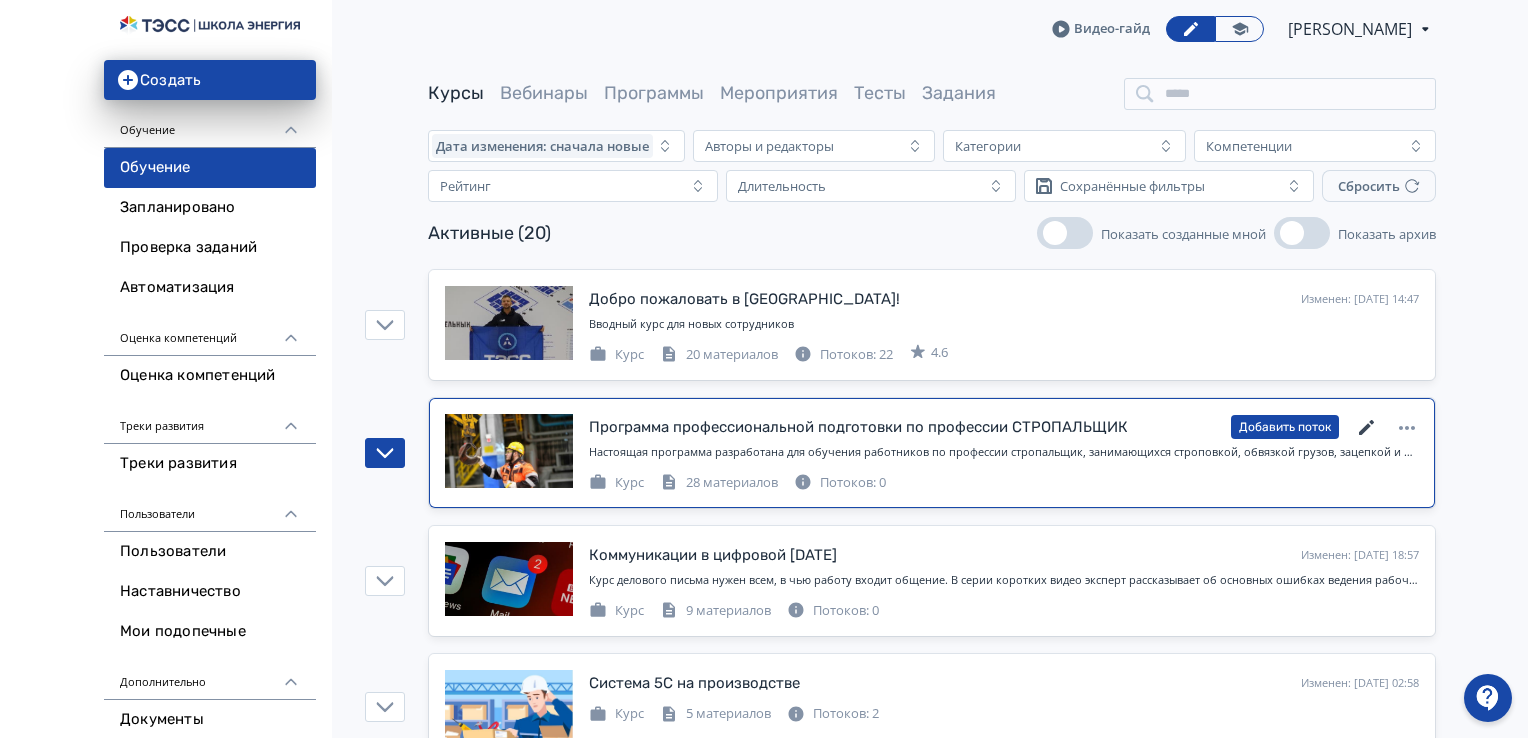 click 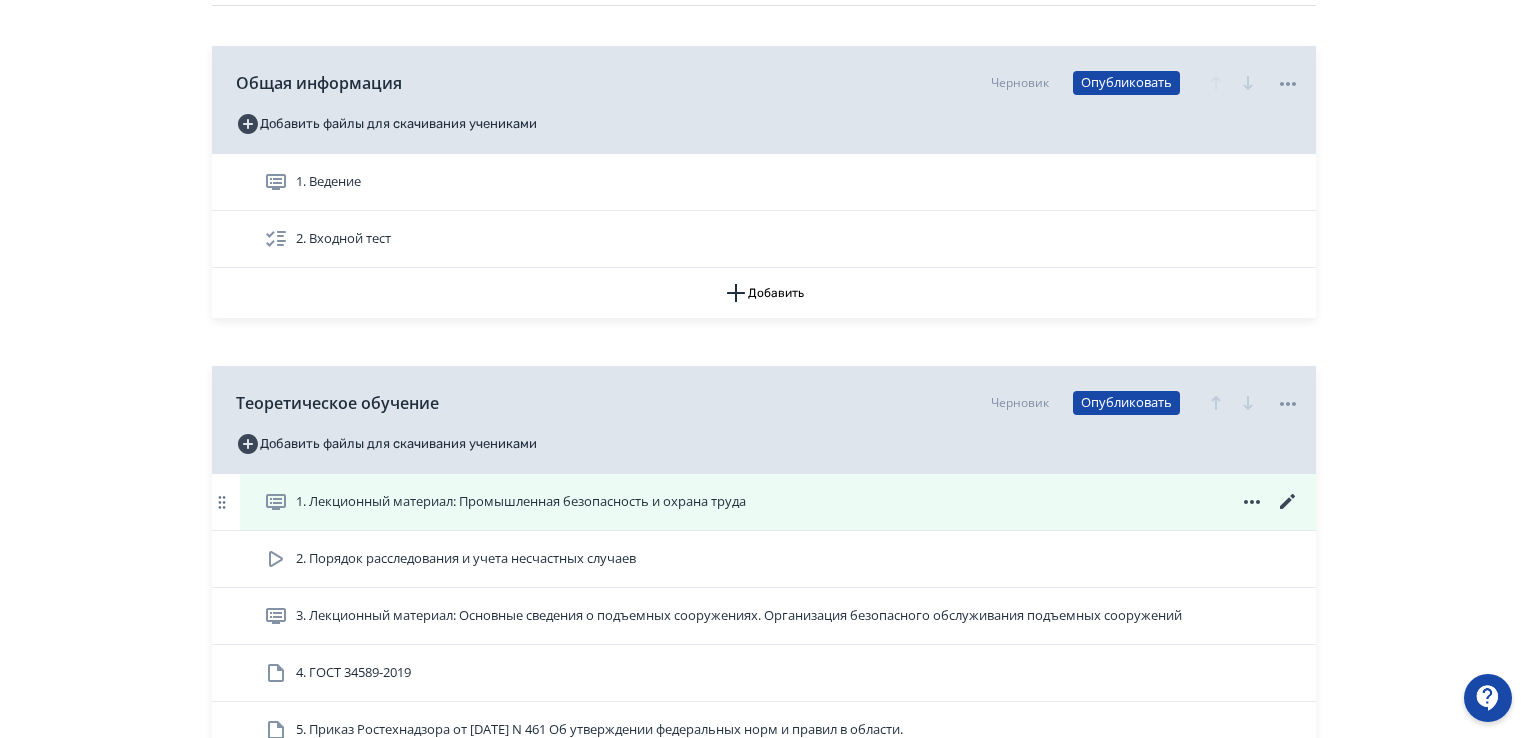 scroll, scrollTop: 400, scrollLeft: 0, axis: vertical 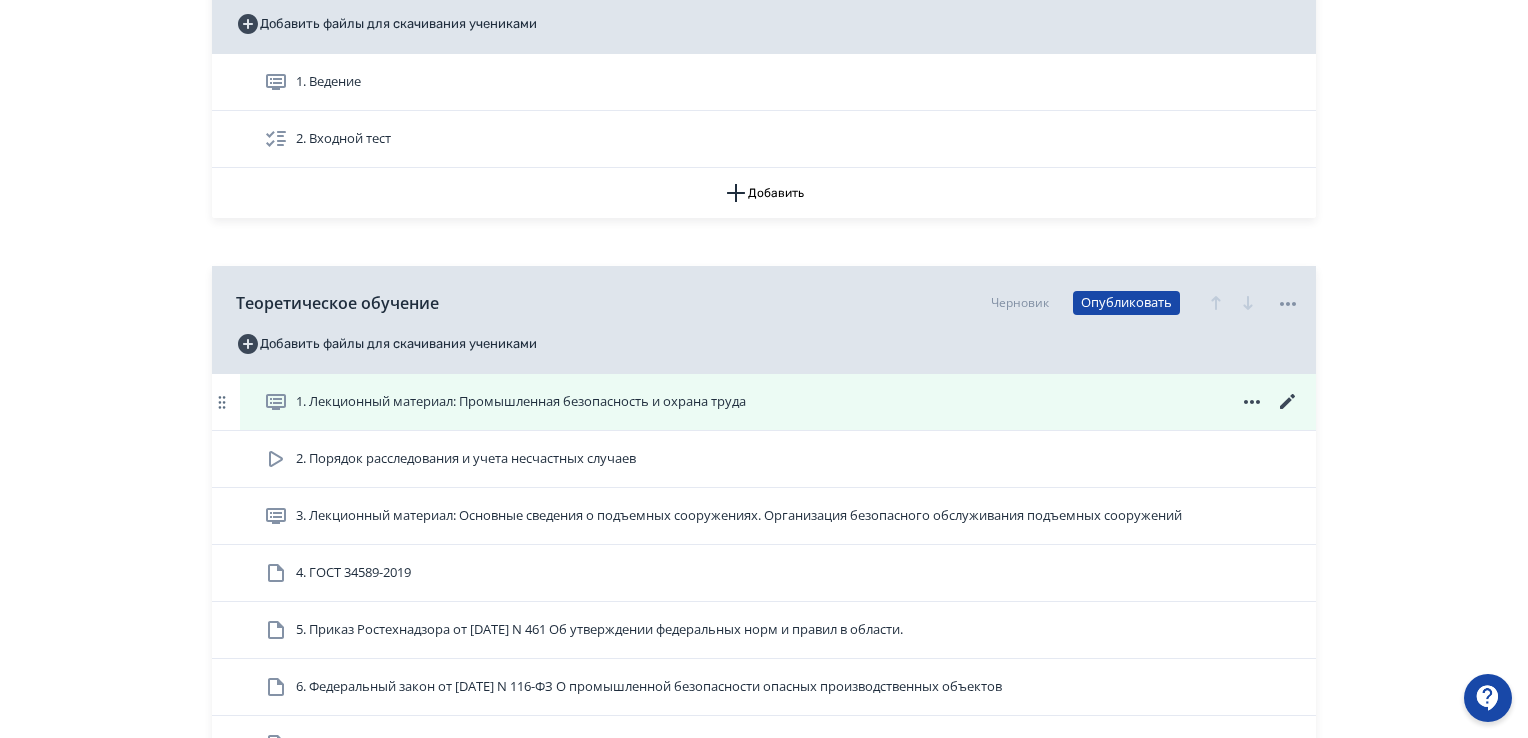 click 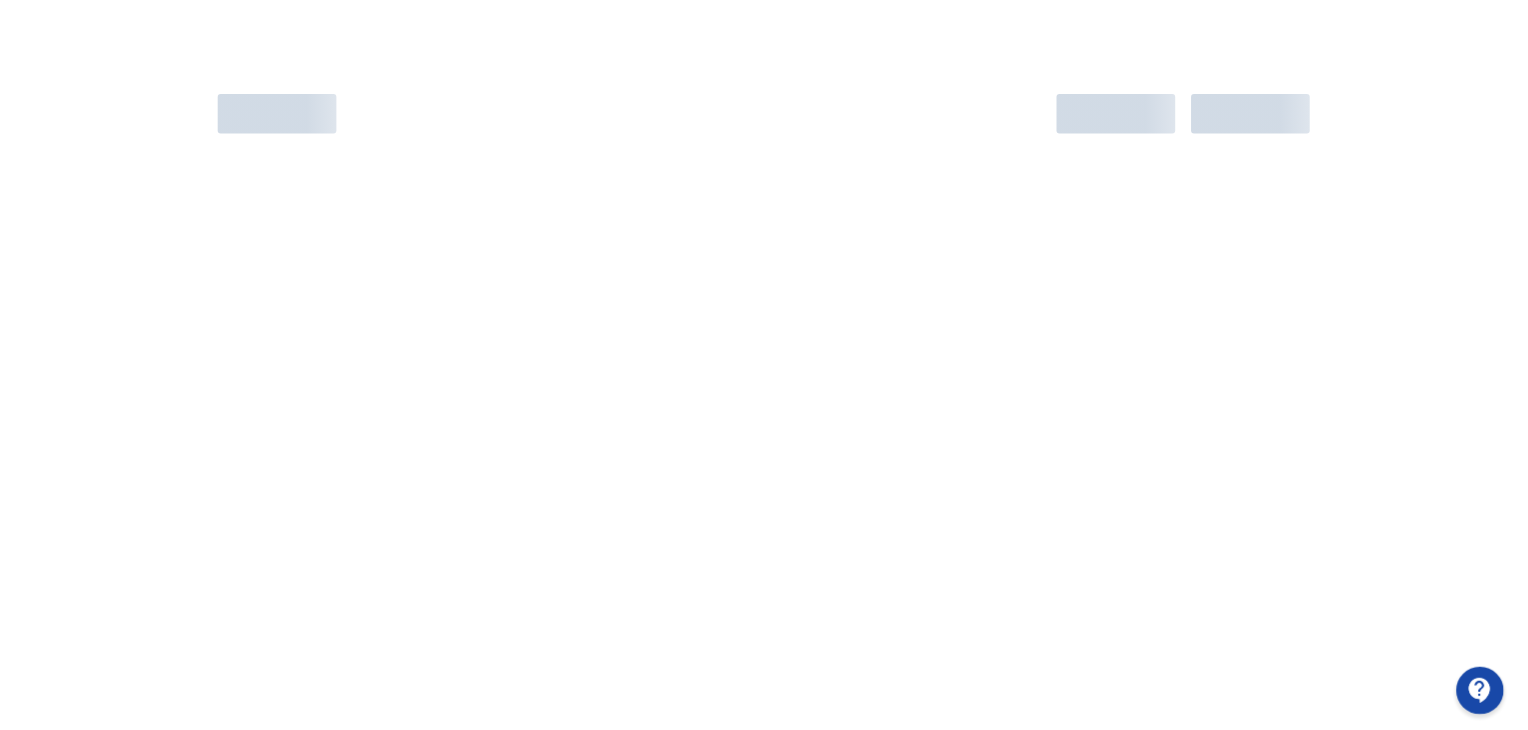 scroll, scrollTop: 0, scrollLeft: 0, axis: both 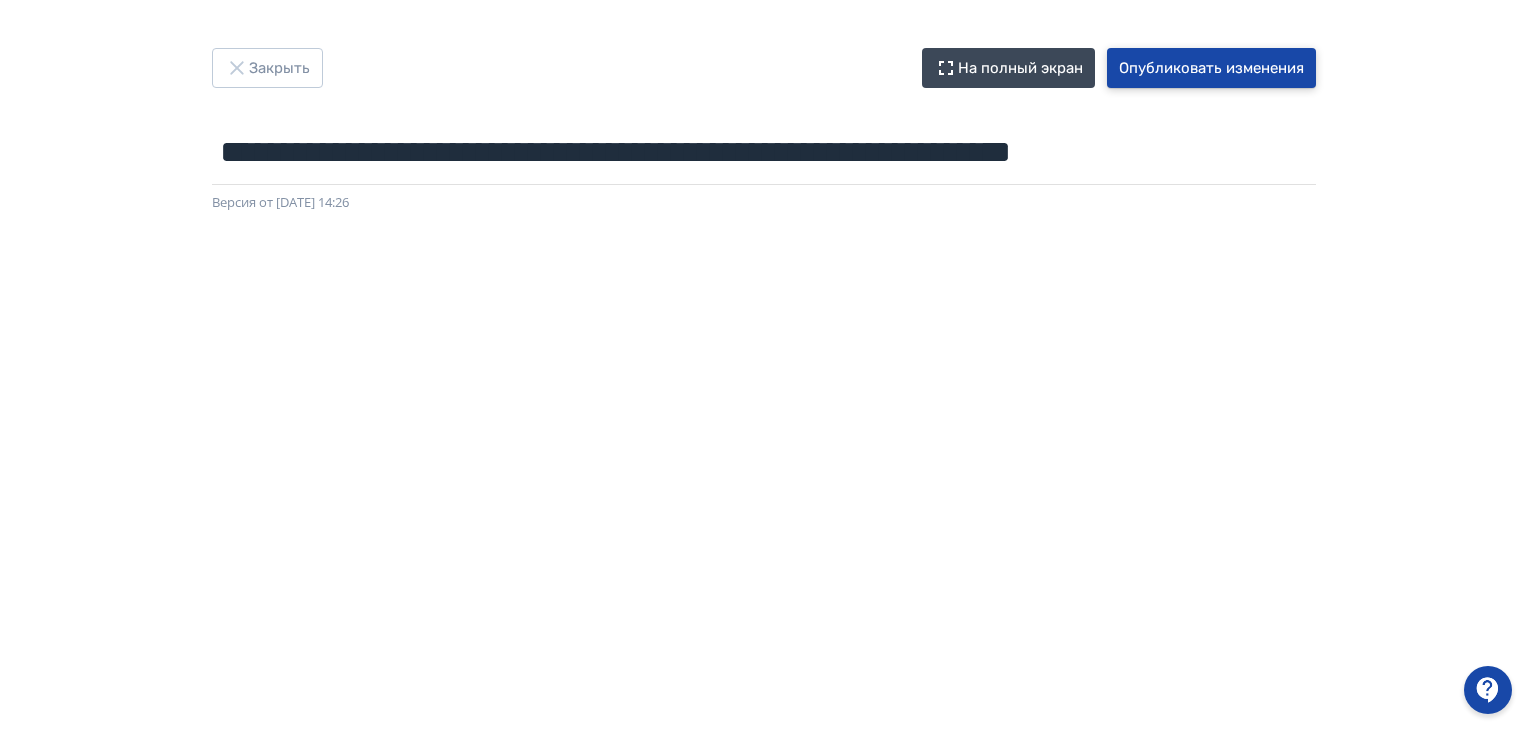 click on "Опубликовать изменения" at bounding box center [1211, 68] 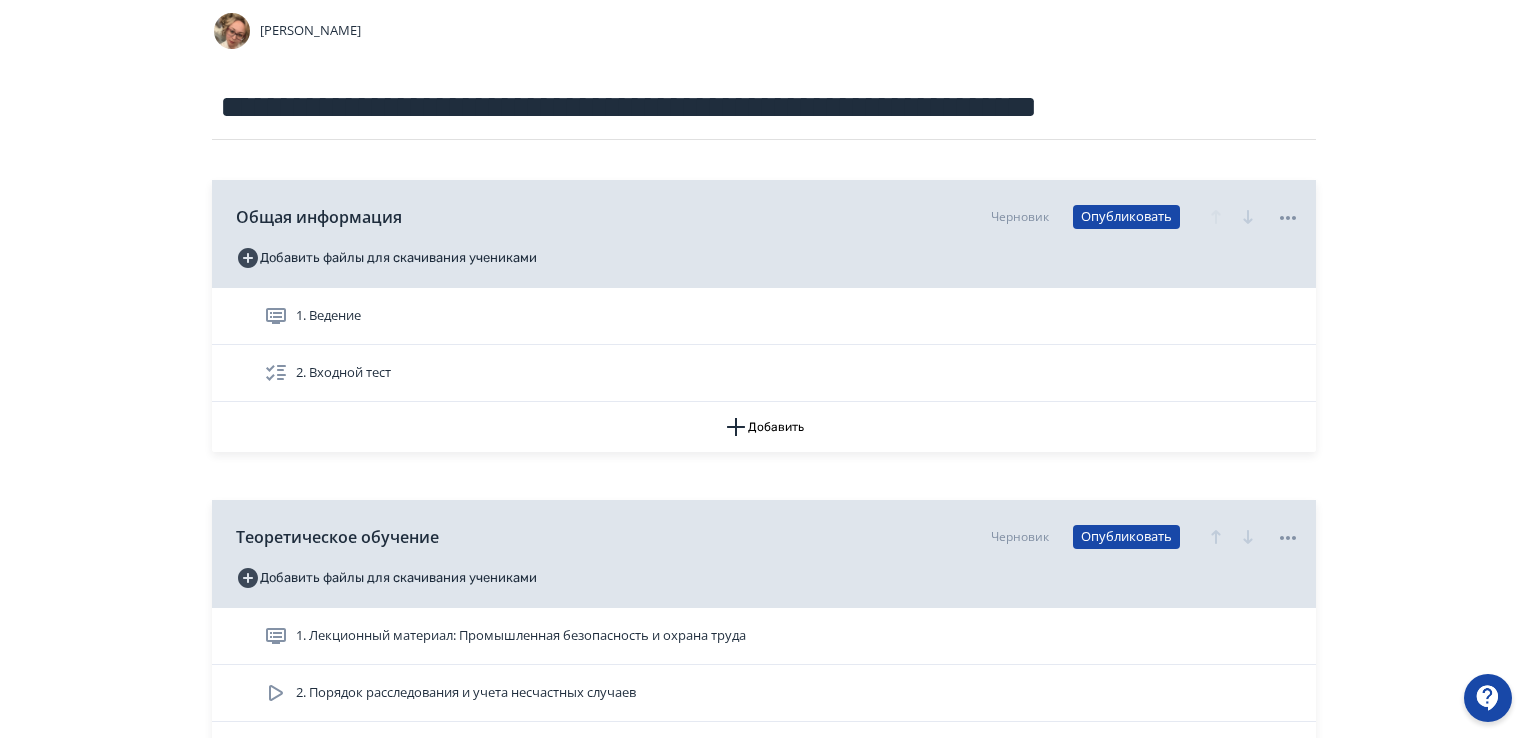 scroll, scrollTop: 200, scrollLeft: 0, axis: vertical 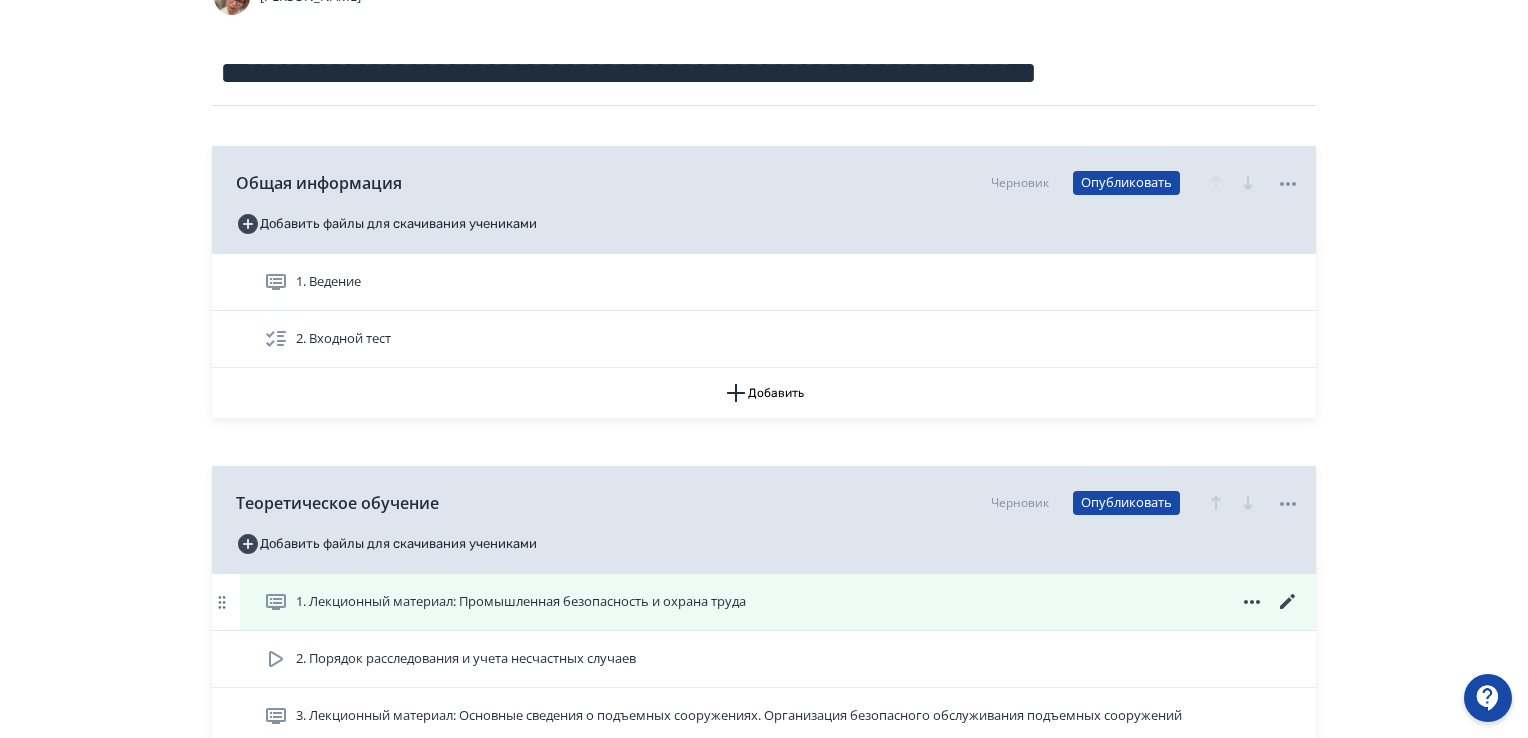 click 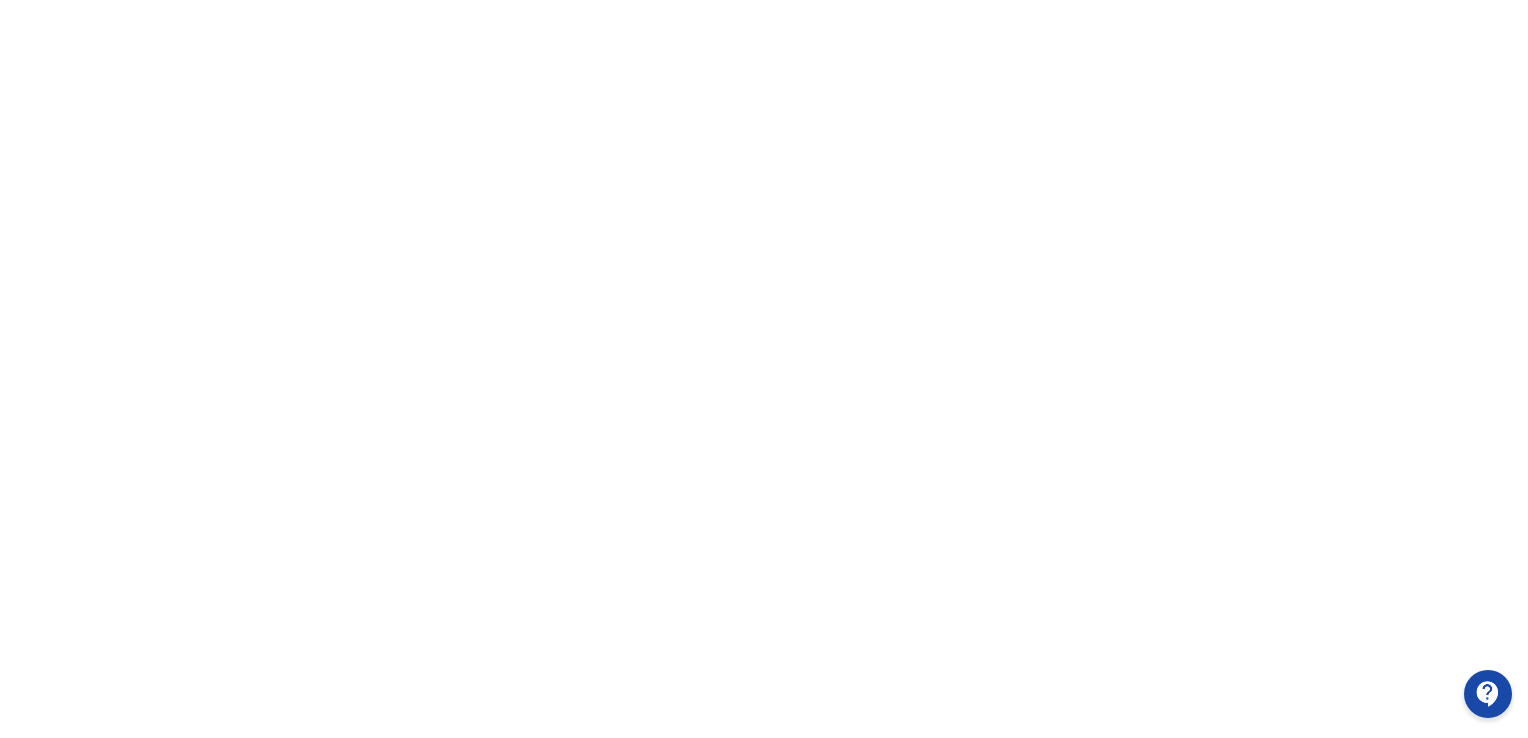 scroll, scrollTop: 0, scrollLeft: 0, axis: both 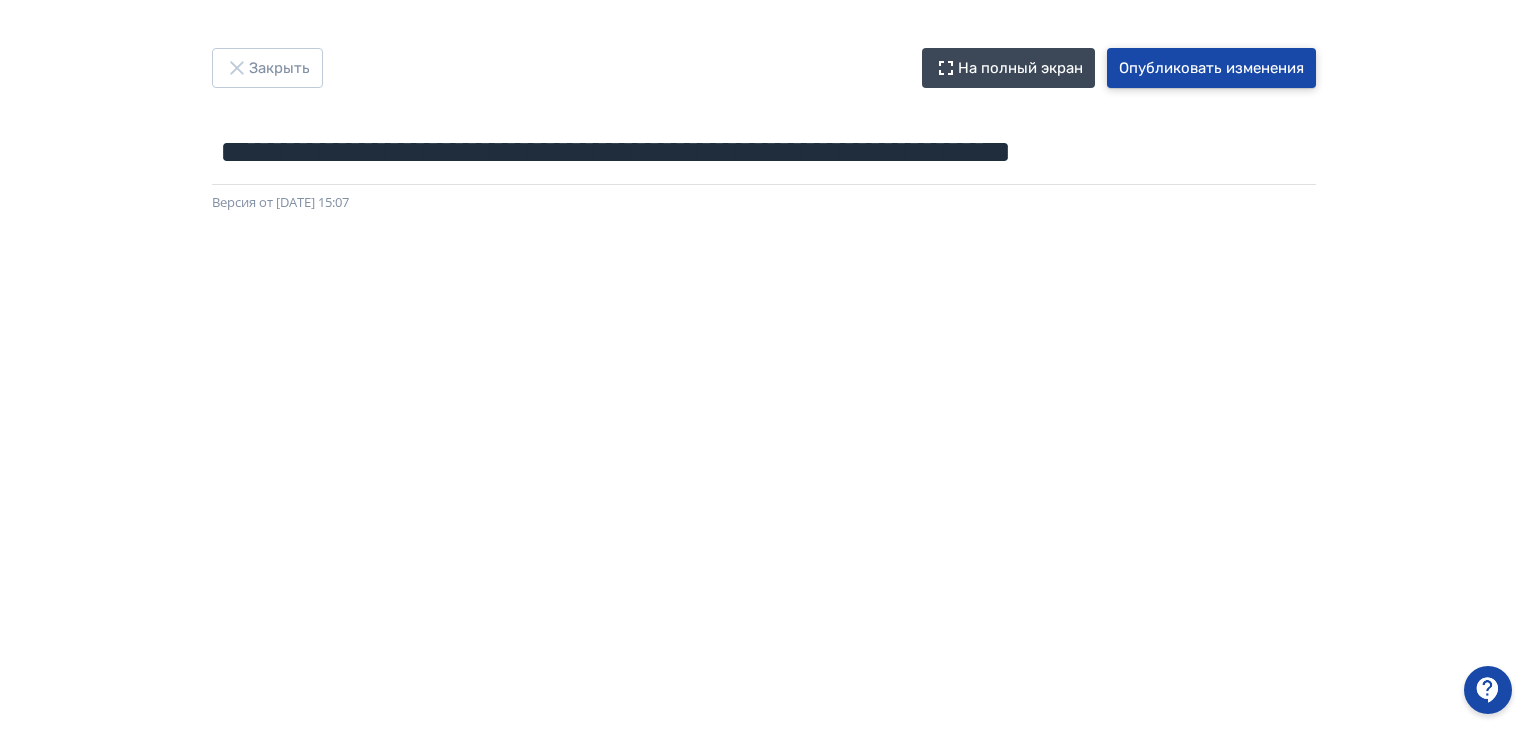 click on "Опубликовать изменения" at bounding box center [1211, 68] 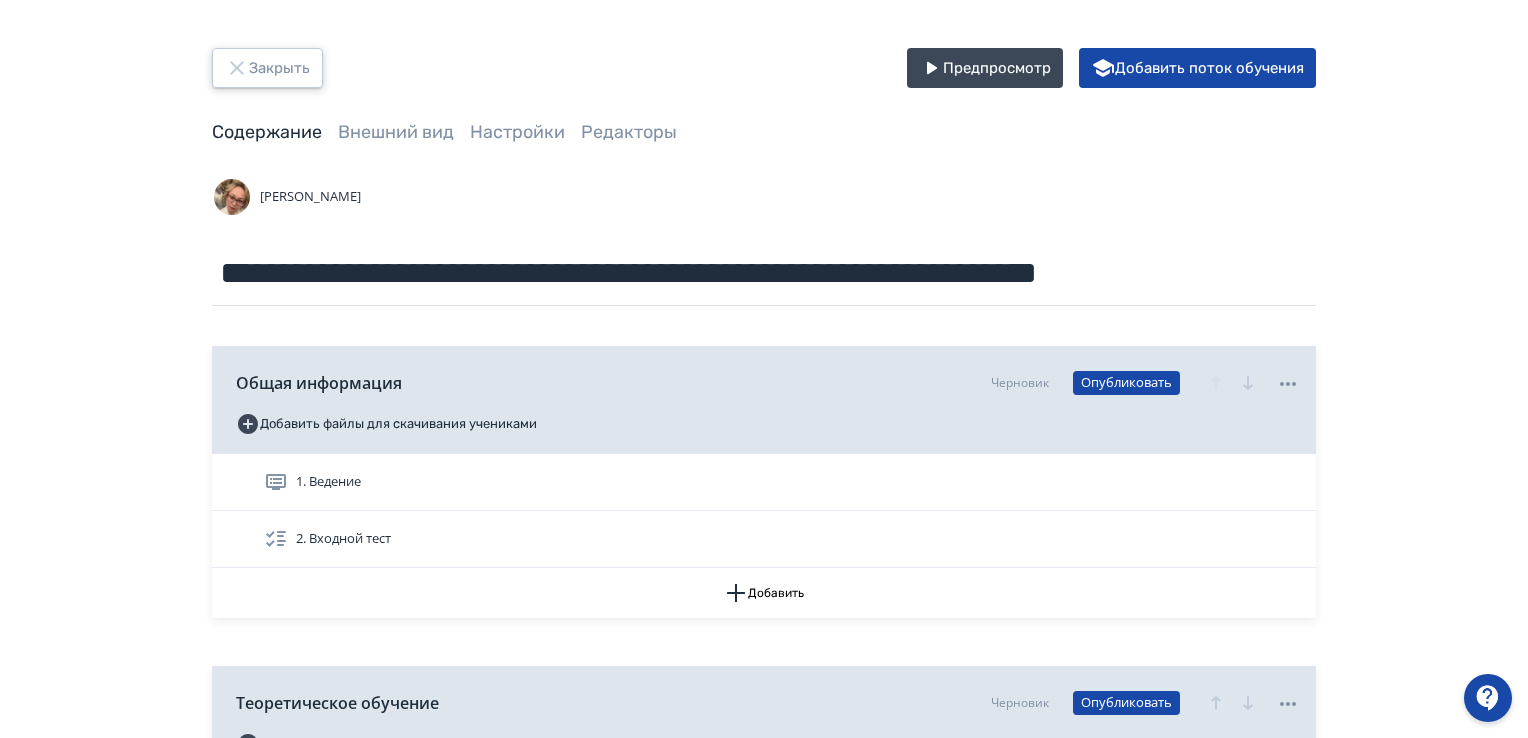 click on "Закрыть" at bounding box center [267, 68] 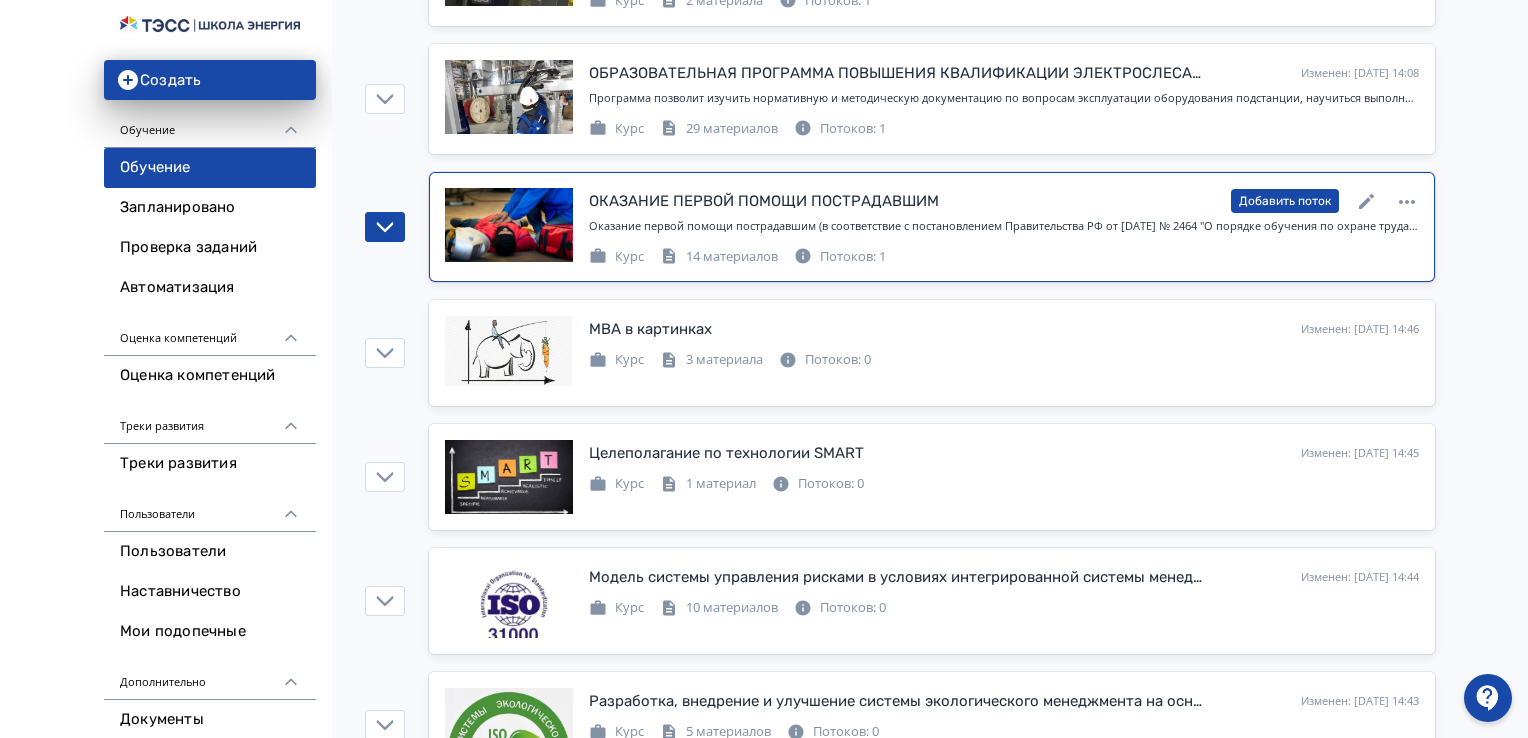 scroll, scrollTop: 1767, scrollLeft: 0, axis: vertical 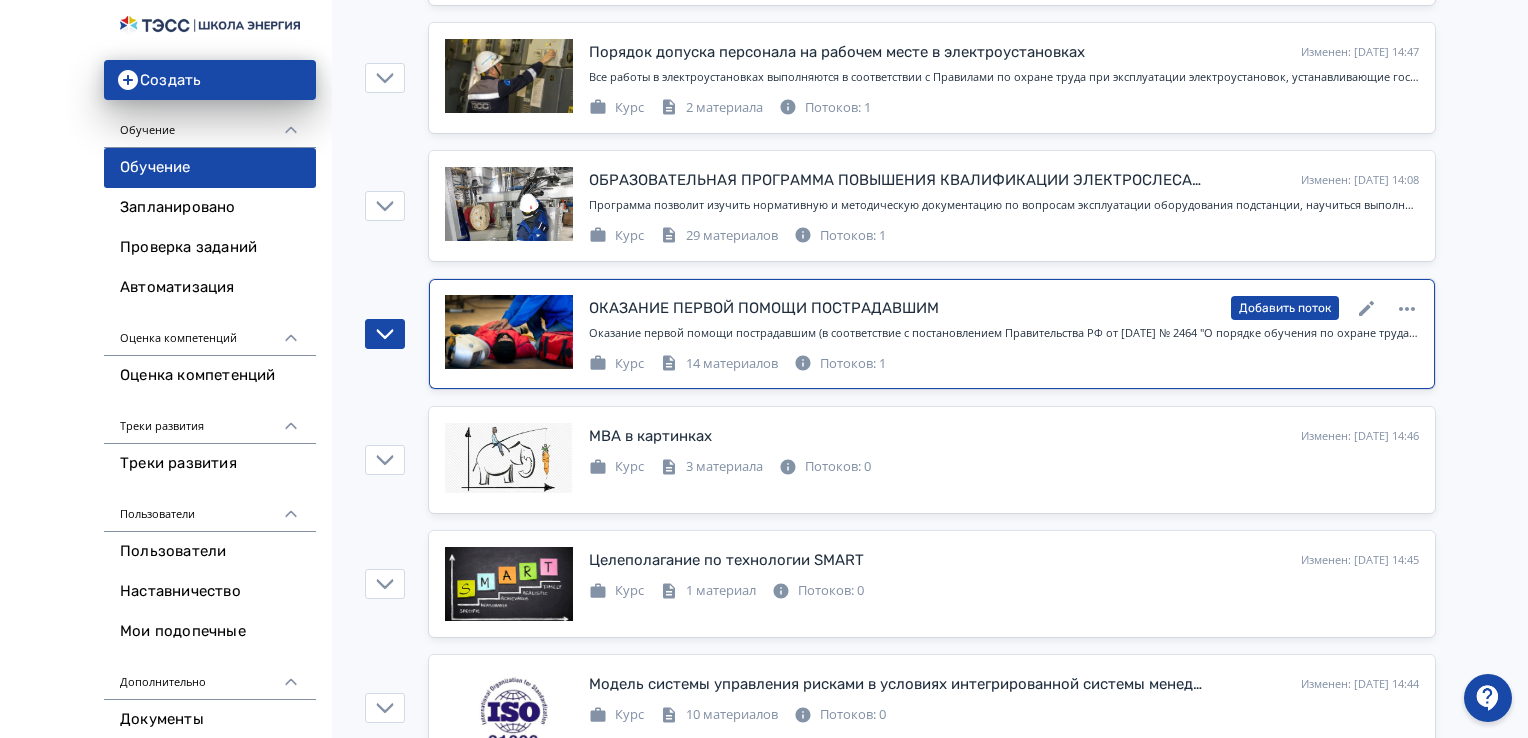 click on "ОКАЗАНИЕ ПЕРВОЙ ПОМОЩИ ПОСТРАДАВШИМ" at bounding box center (764, 308) 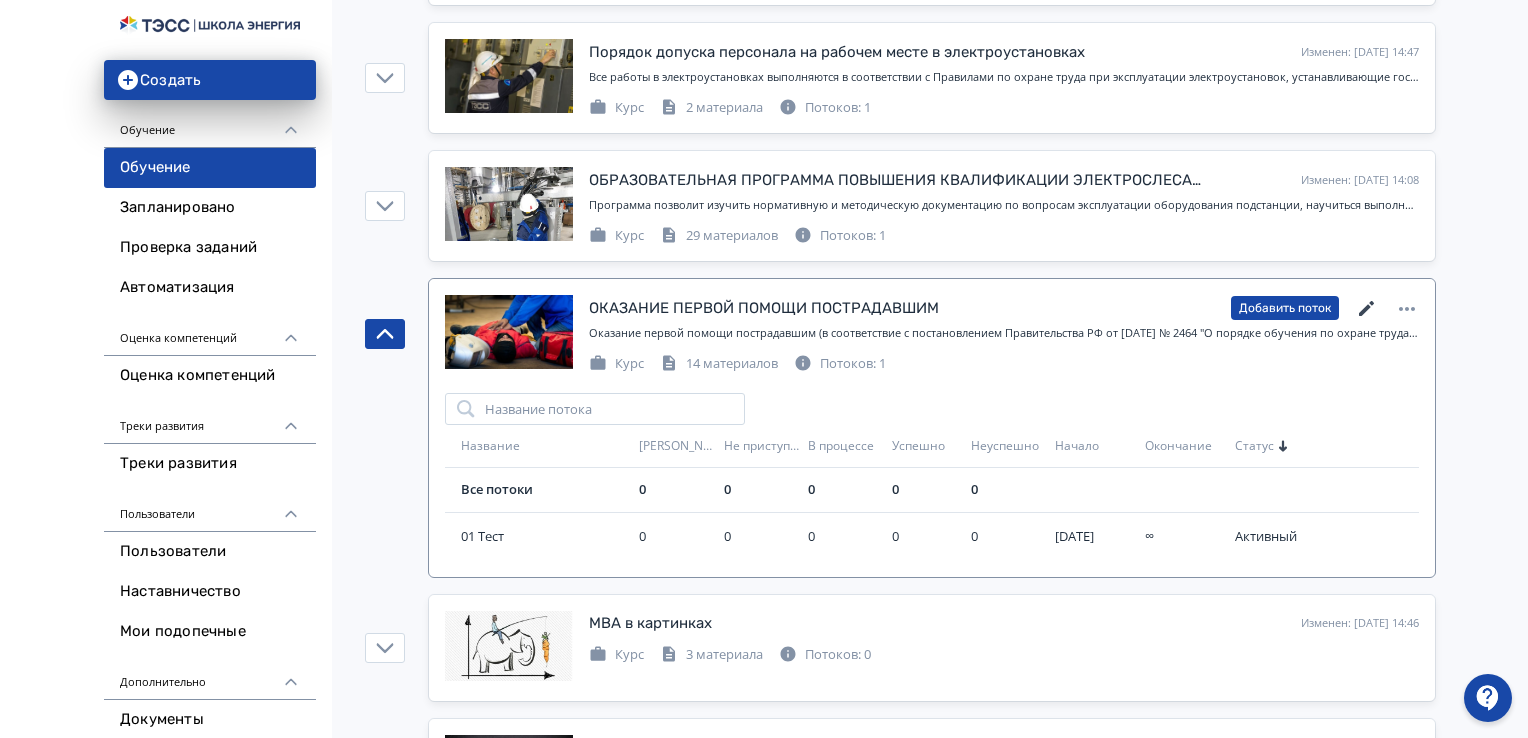 click 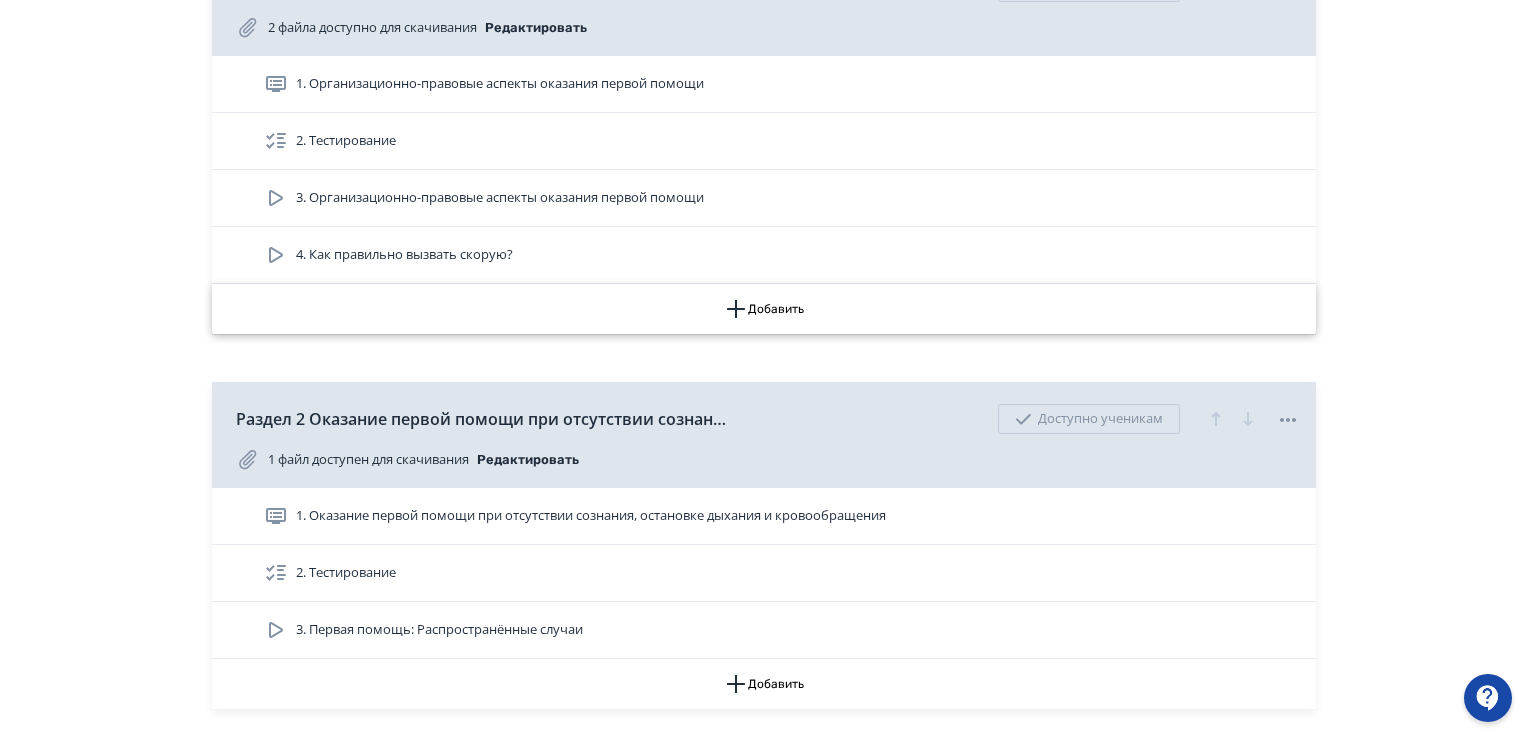 scroll, scrollTop: 400, scrollLeft: 0, axis: vertical 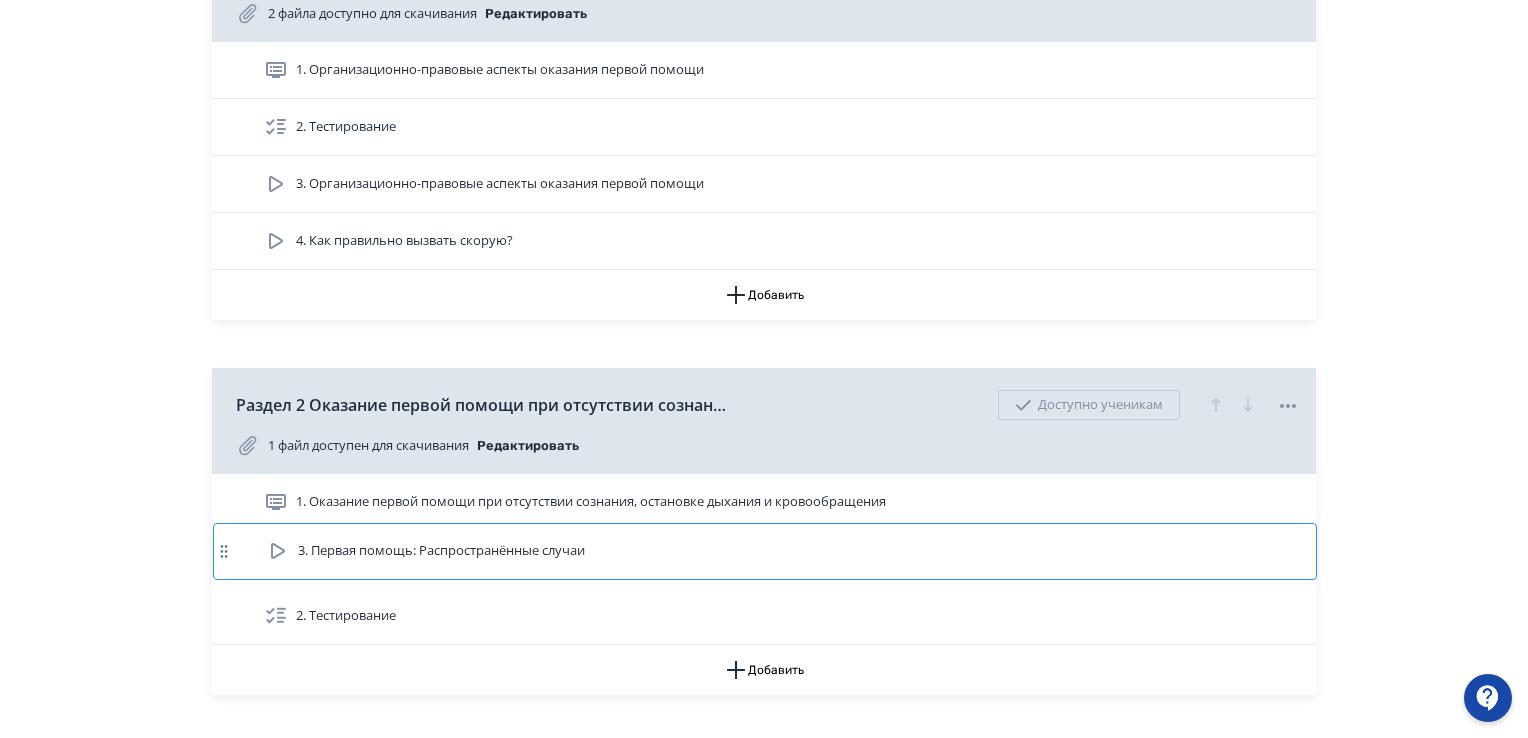 drag, startPoint x: 273, startPoint y: 628, endPoint x: 274, endPoint y: 548, distance: 80.00625 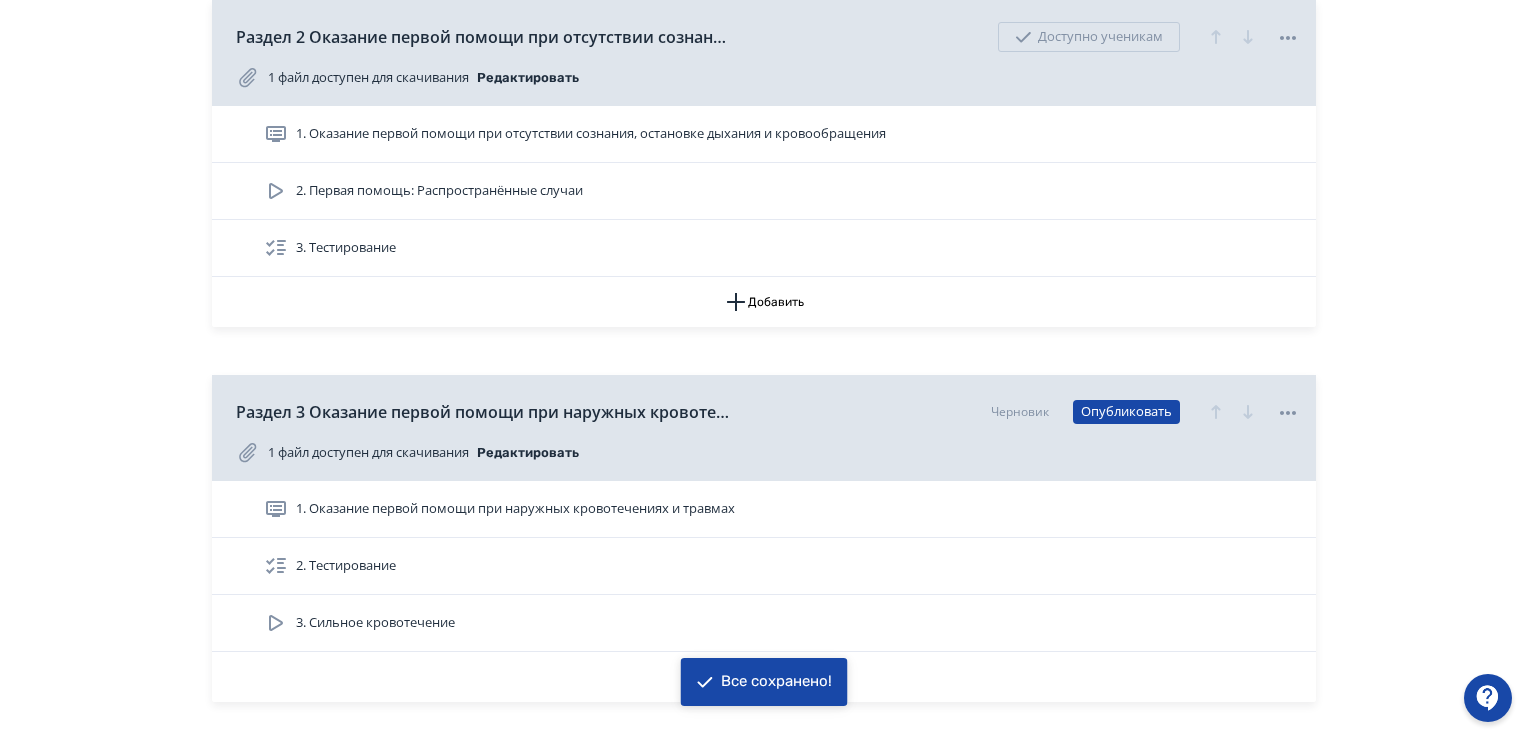 scroll, scrollTop: 910, scrollLeft: 0, axis: vertical 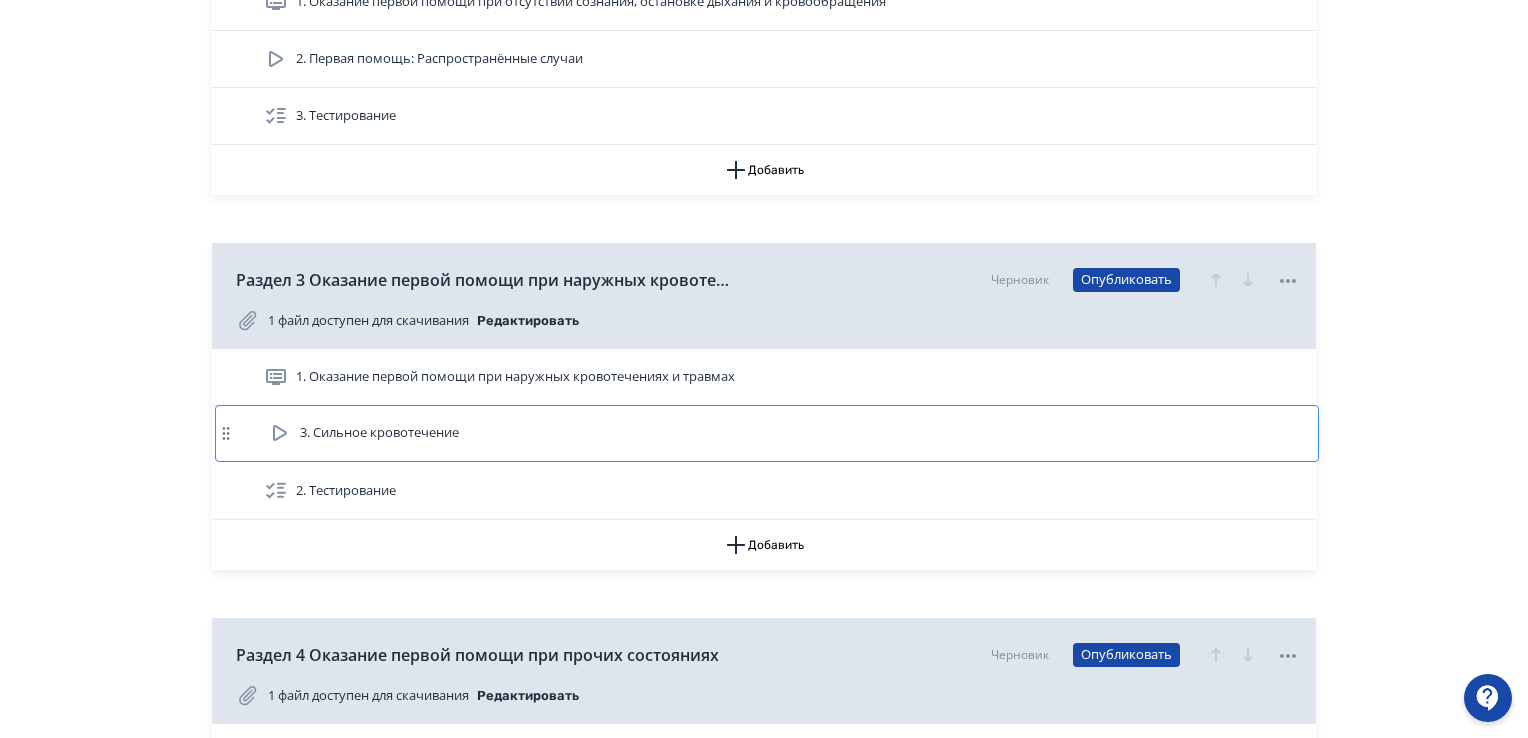 drag, startPoint x: 273, startPoint y: 486, endPoint x: 276, endPoint y: 425, distance: 61.073727 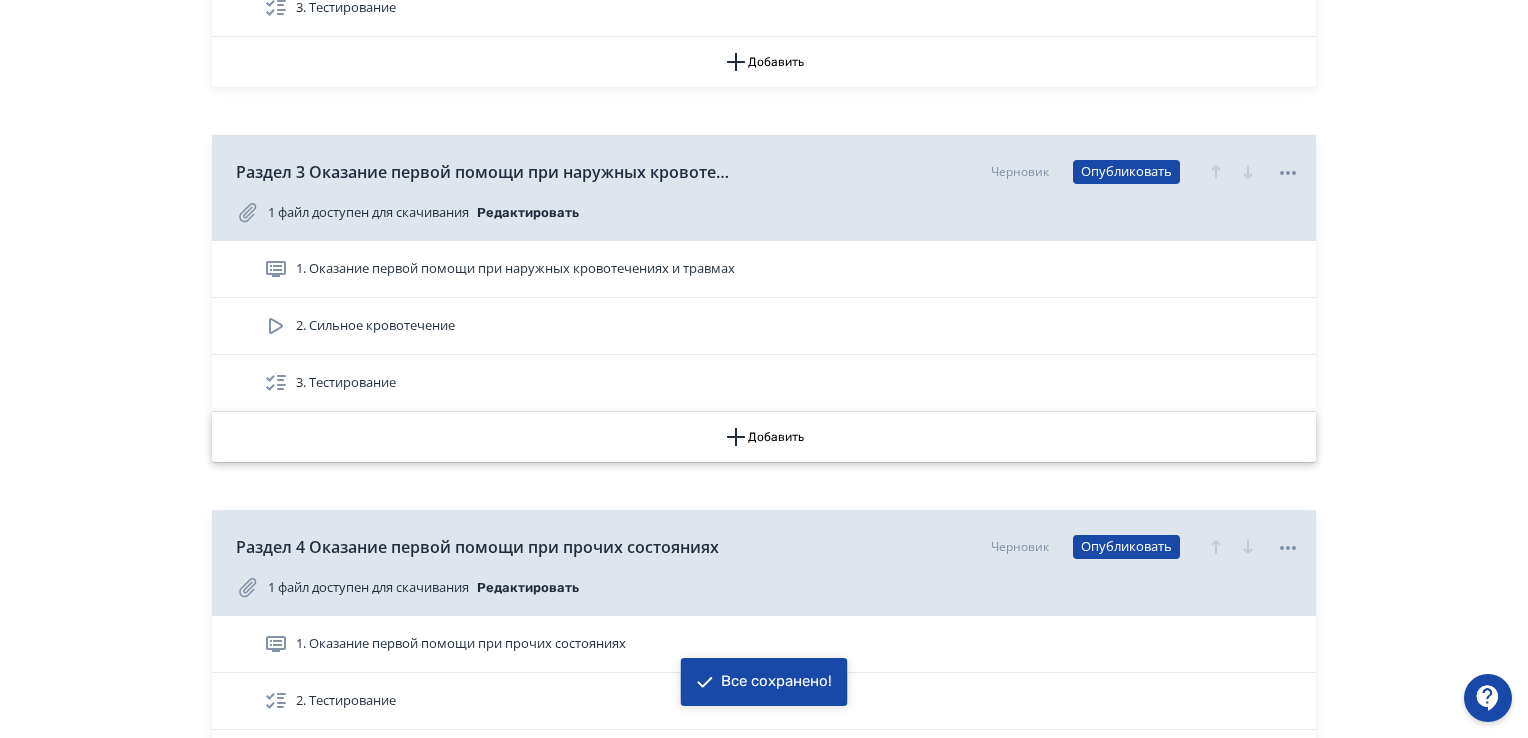 scroll, scrollTop: 1310, scrollLeft: 0, axis: vertical 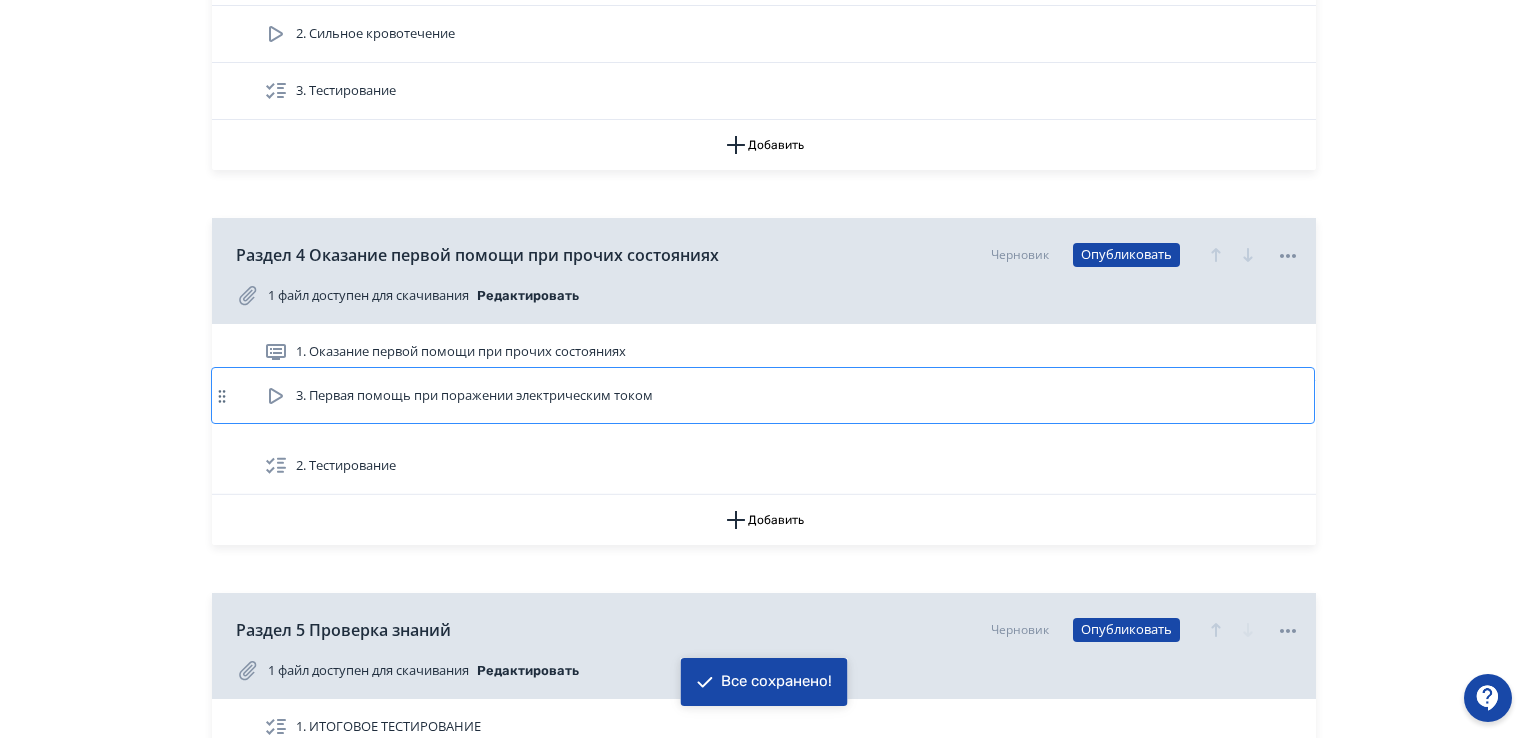 drag, startPoint x: 279, startPoint y: 459, endPoint x: 278, endPoint y: 386, distance: 73.00685 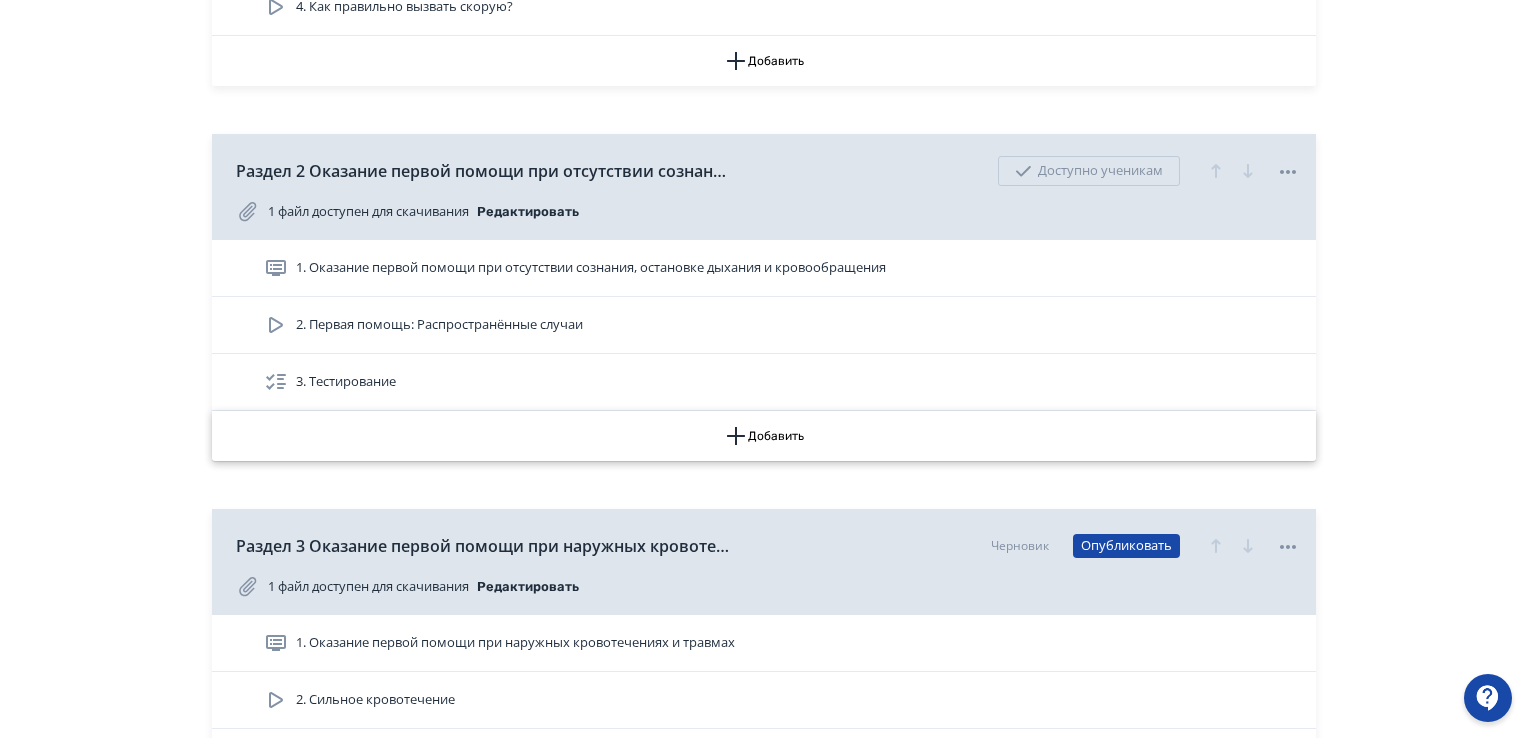 scroll, scrollTop: 344, scrollLeft: 0, axis: vertical 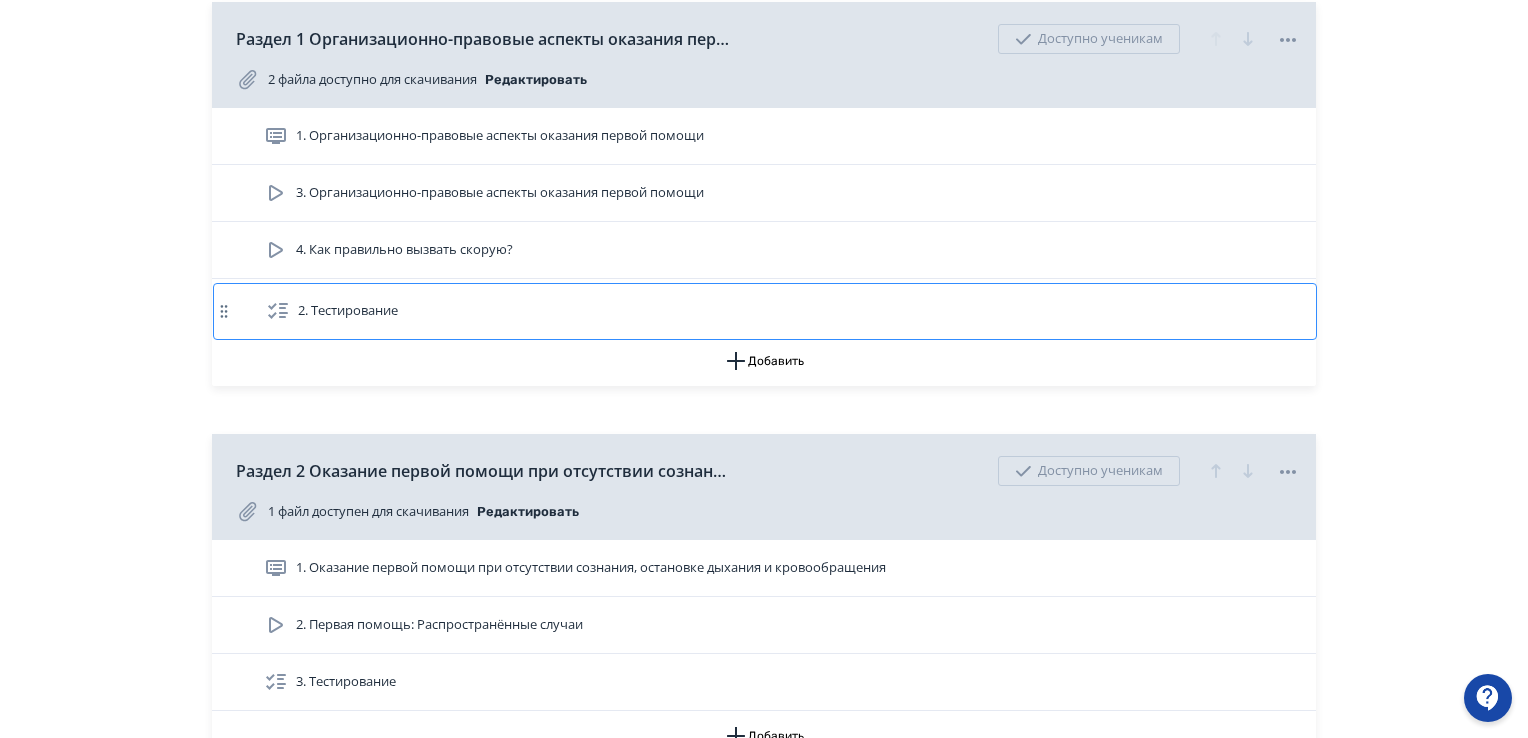 drag, startPoint x: 272, startPoint y: 189, endPoint x: 273, endPoint y: 317, distance: 128.0039 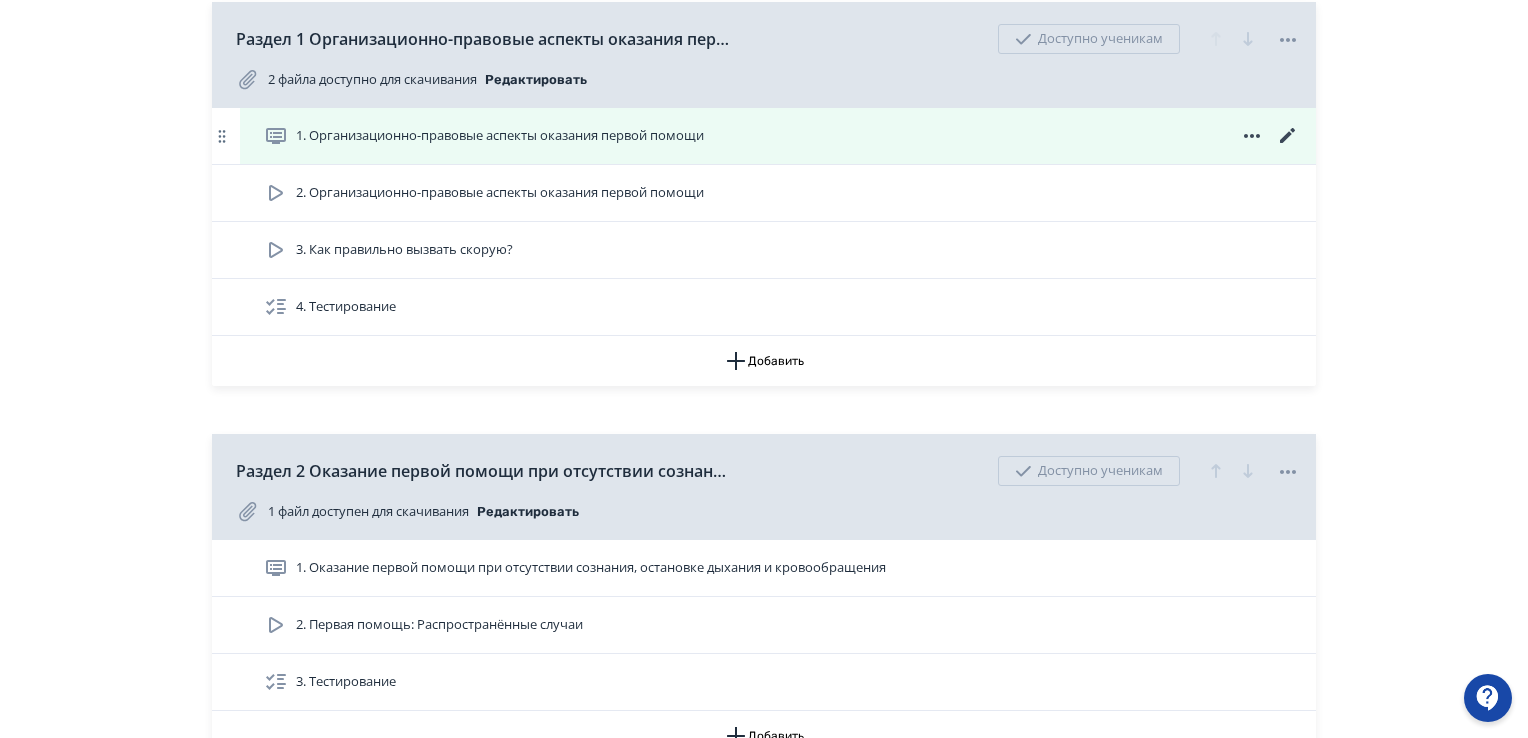 click 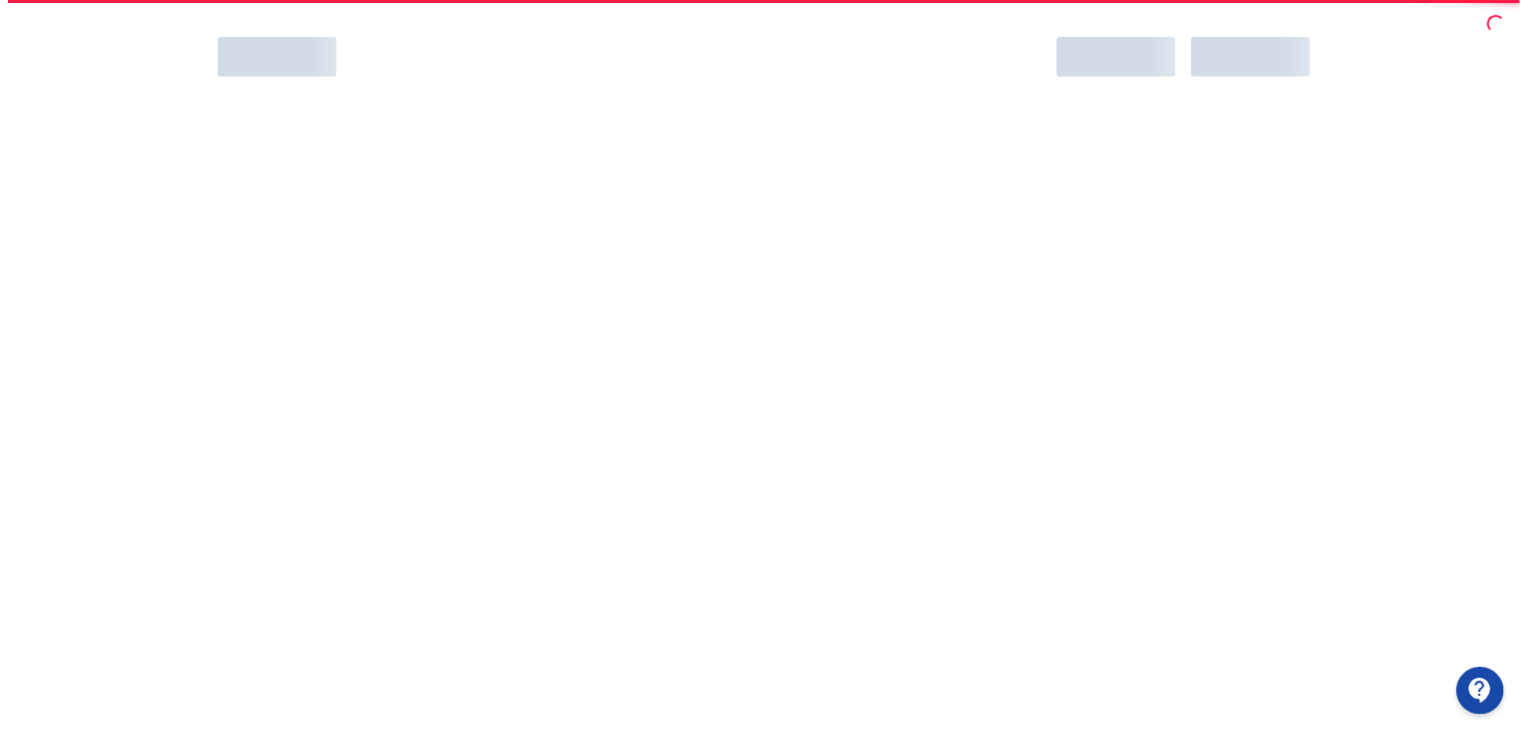 scroll, scrollTop: 0, scrollLeft: 0, axis: both 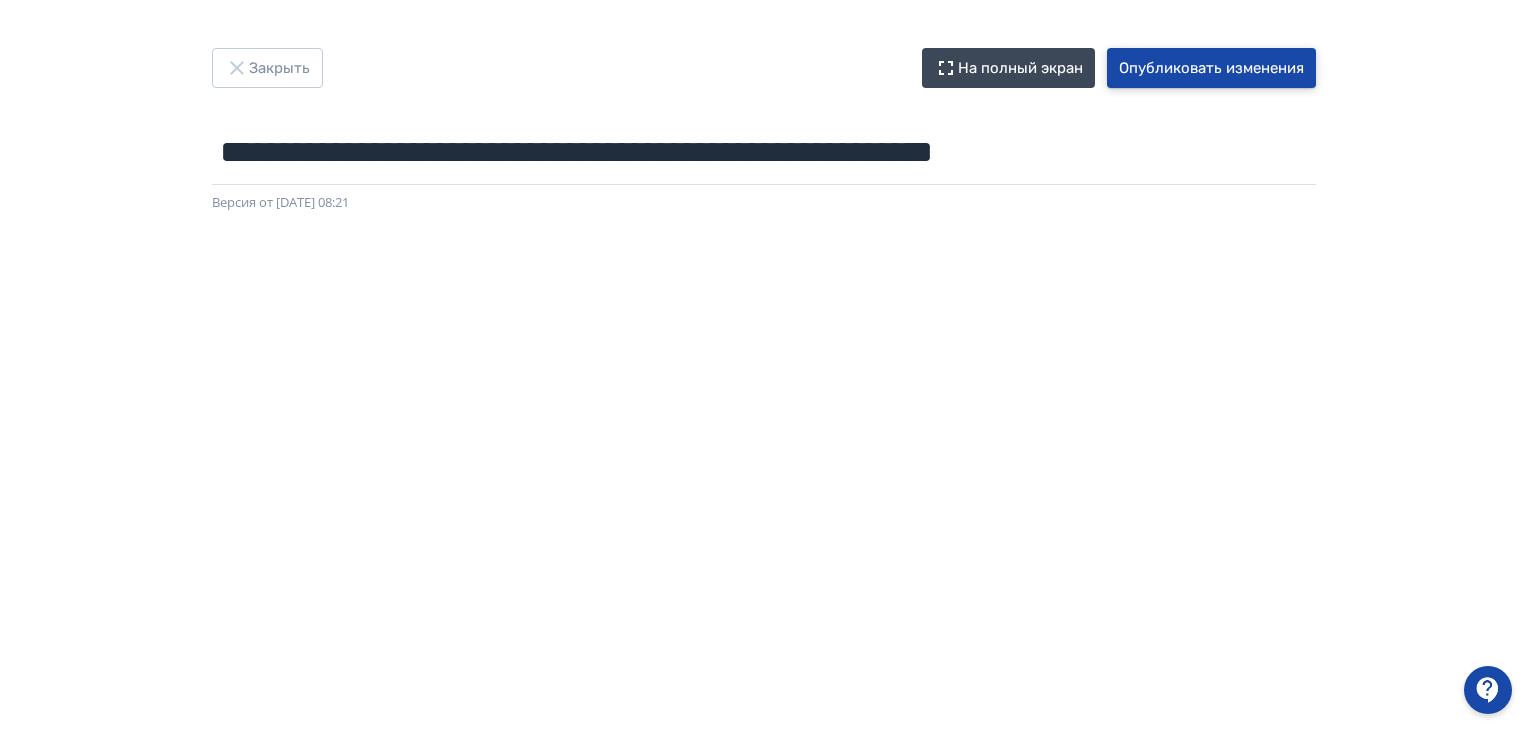 click on "Опубликовать изменения" at bounding box center (1211, 68) 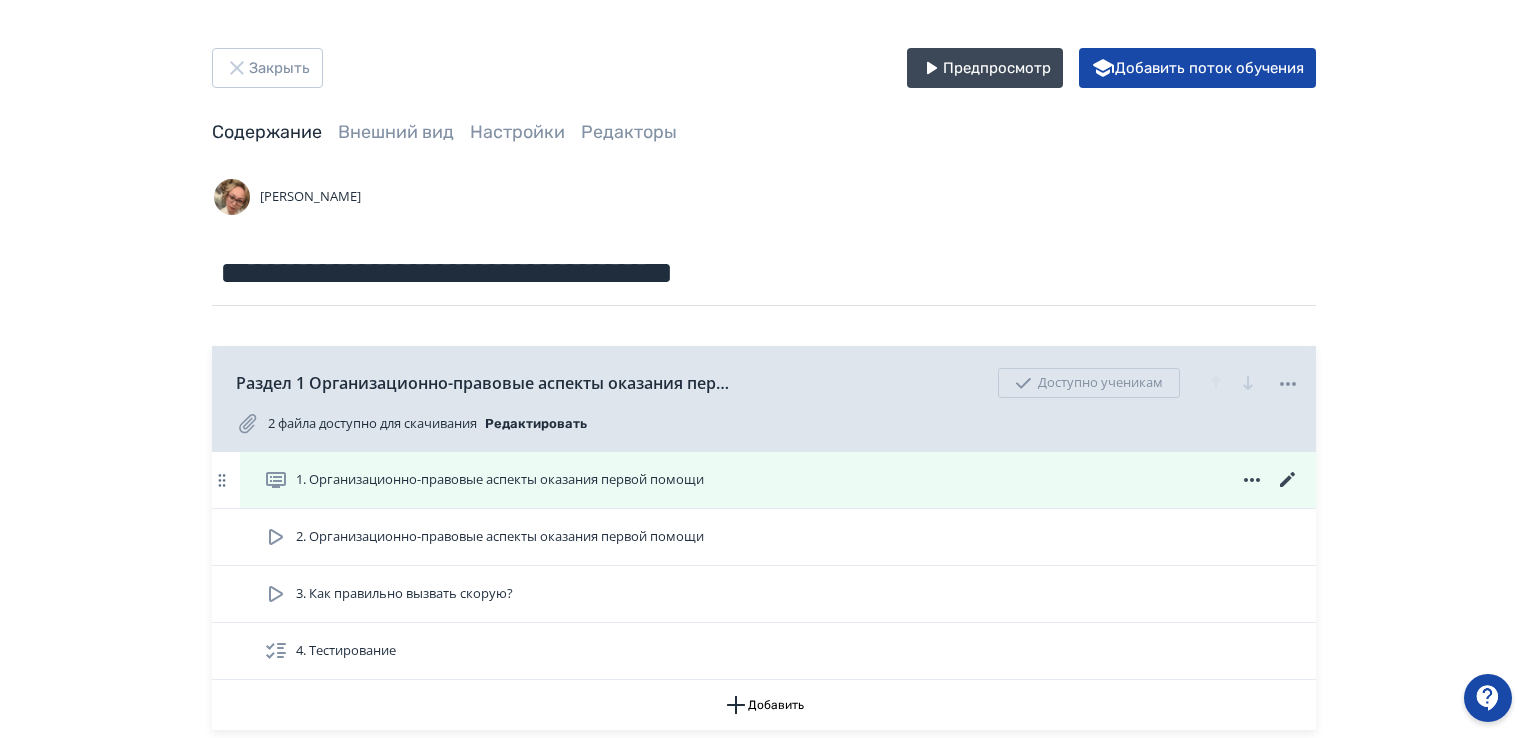 click on "1.  Организационно-правовые аспекты оказания первой помощи" at bounding box center [488, 480] 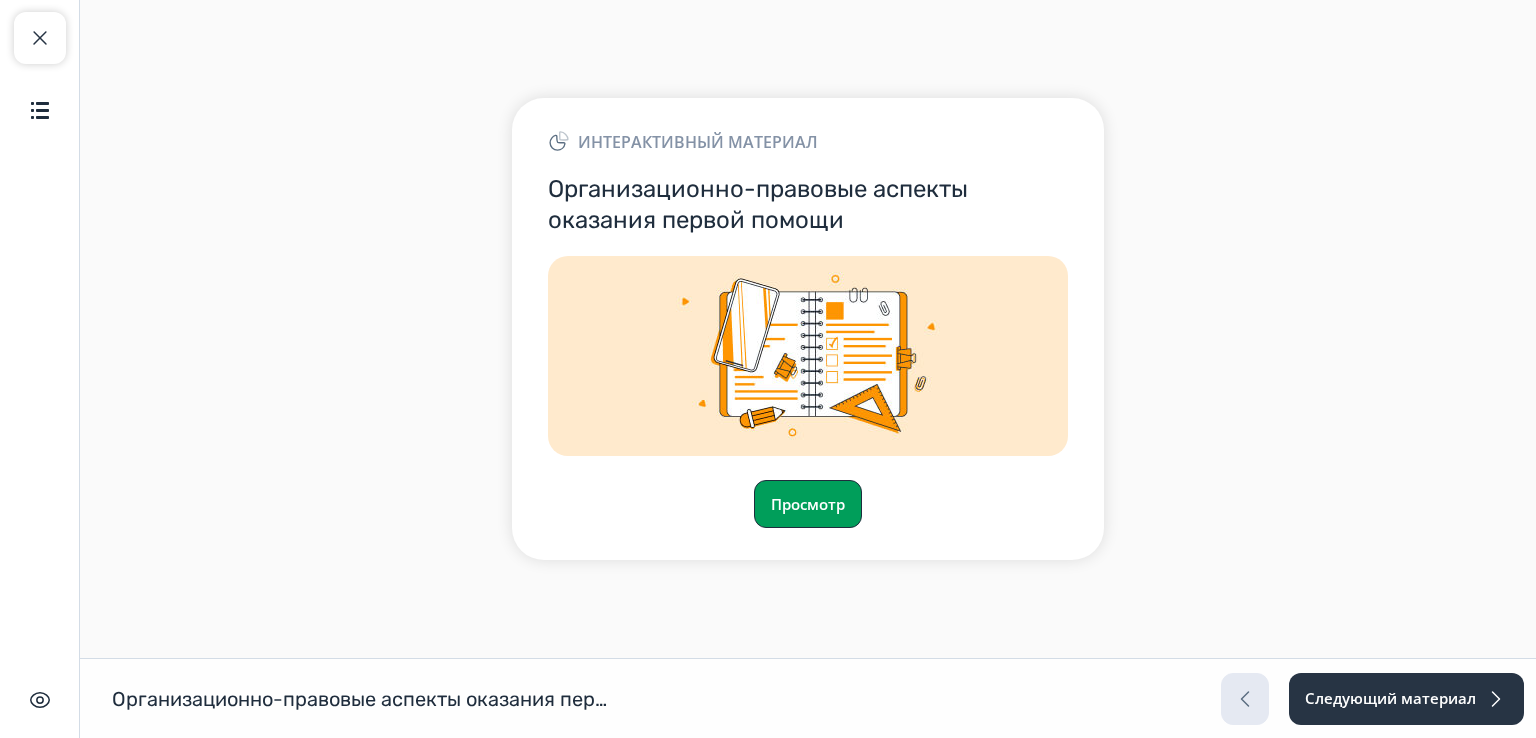 click on "Просмотр" at bounding box center (808, 504) 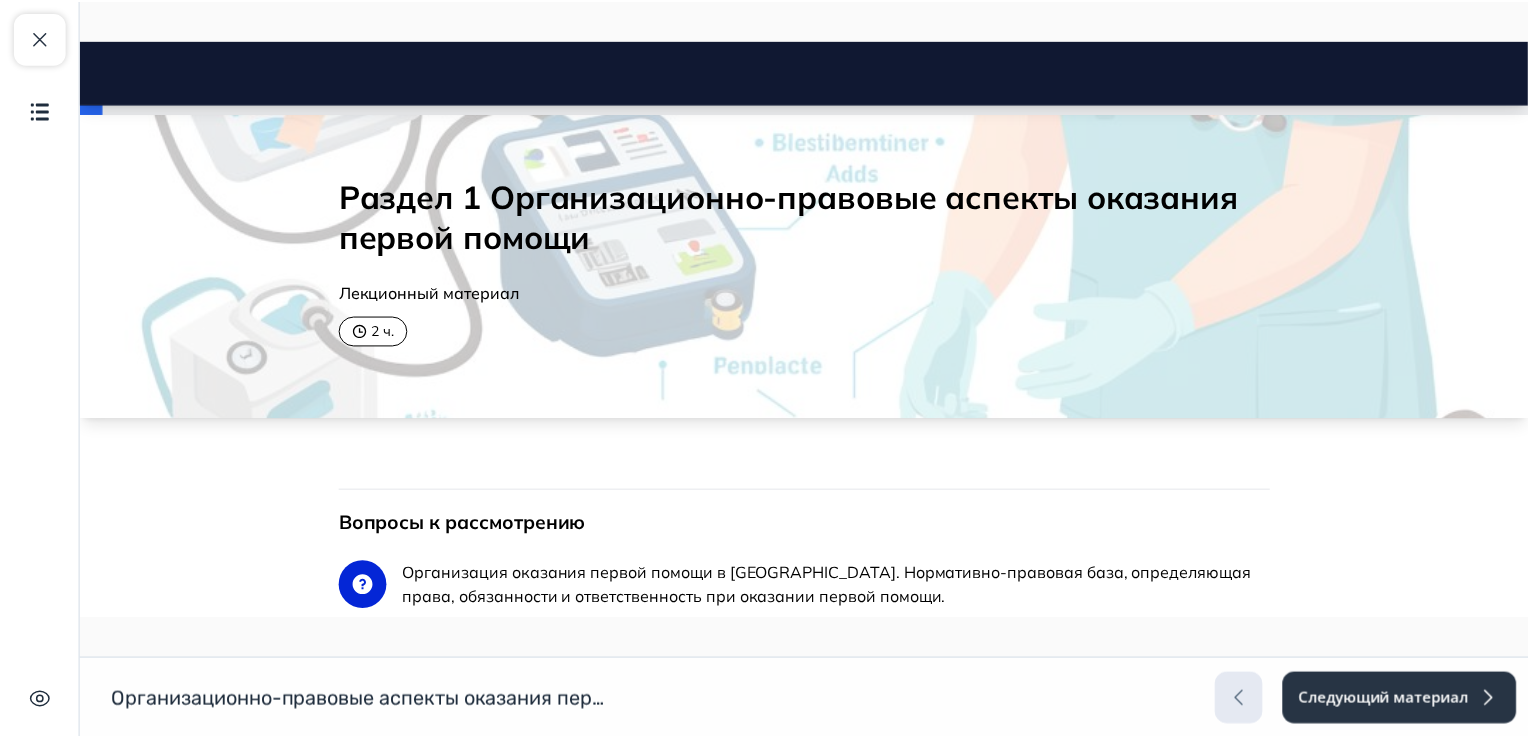 scroll, scrollTop: 0, scrollLeft: 0, axis: both 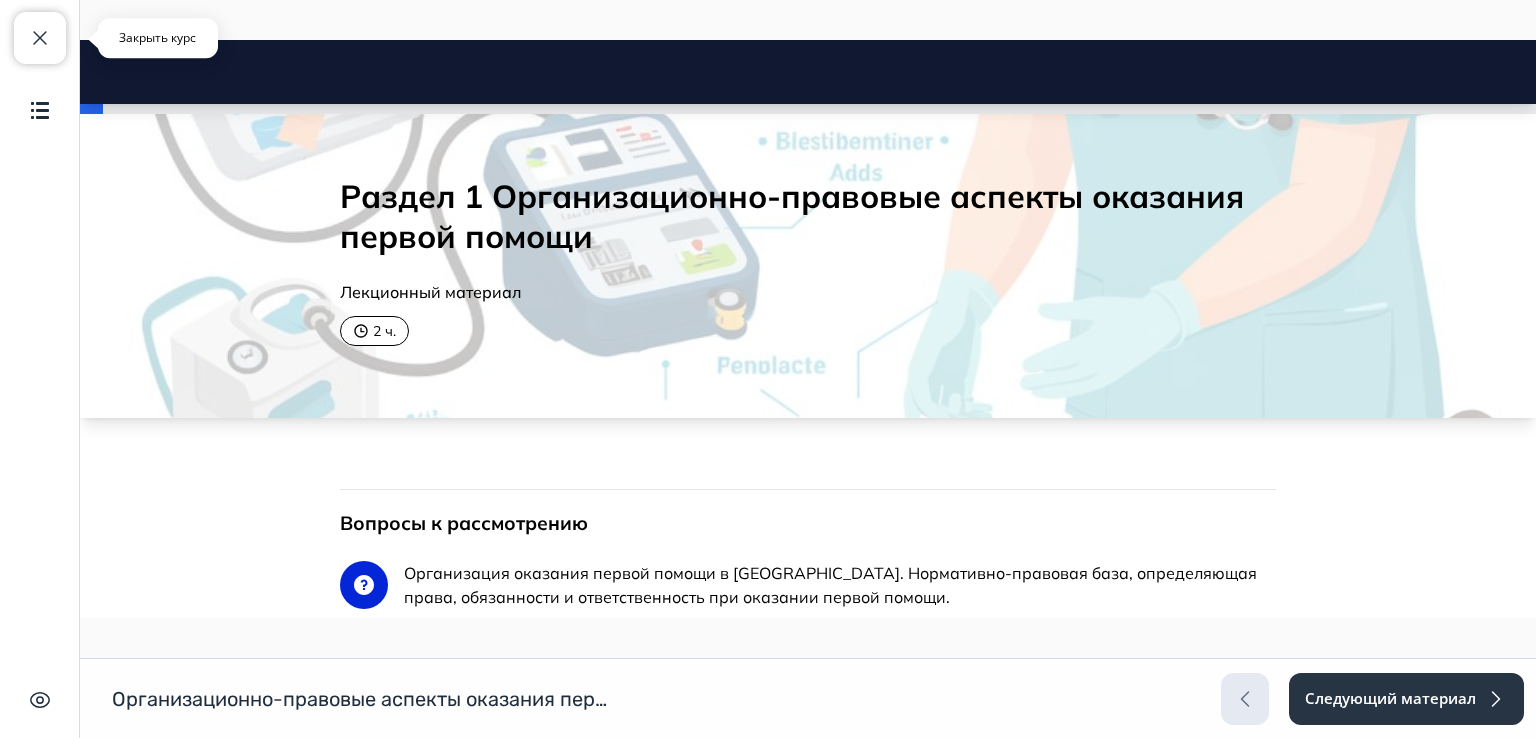 click at bounding box center (40, 38) 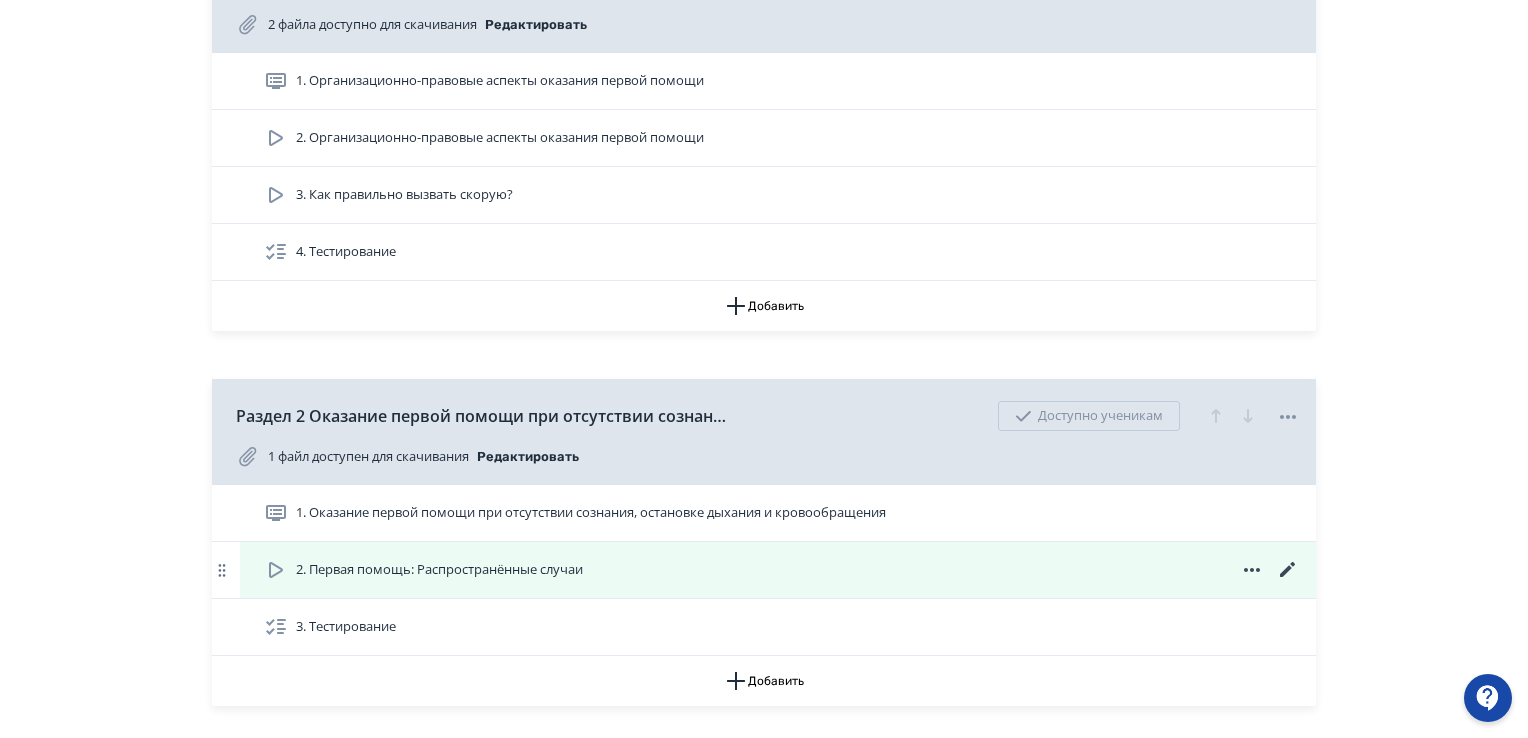 scroll, scrollTop: 400, scrollLeft: 0, axis: vertical 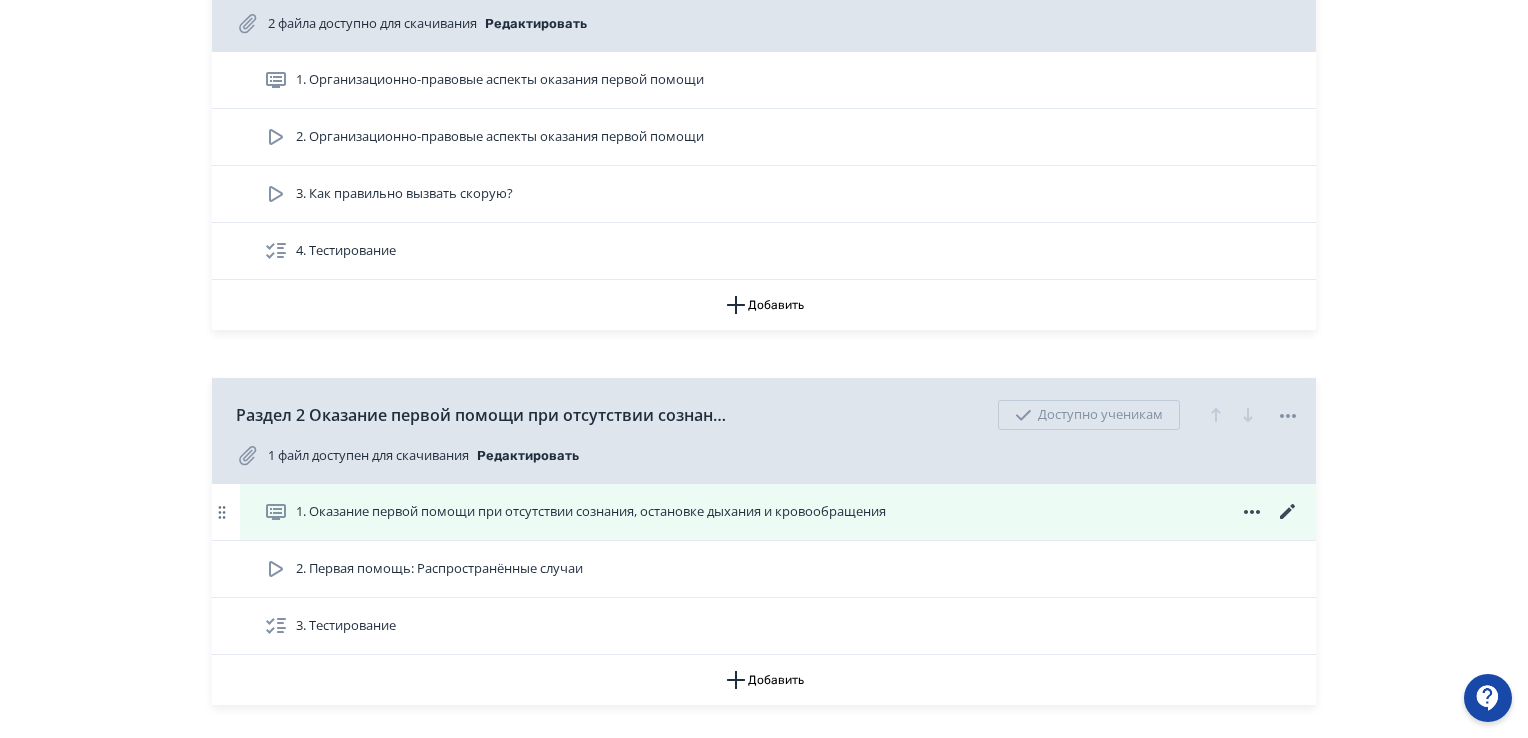 click on "1. Оказание первой помощи при отсутствии сознания, остановке дыхания и кровообращения" at bounding box center [591, 512] 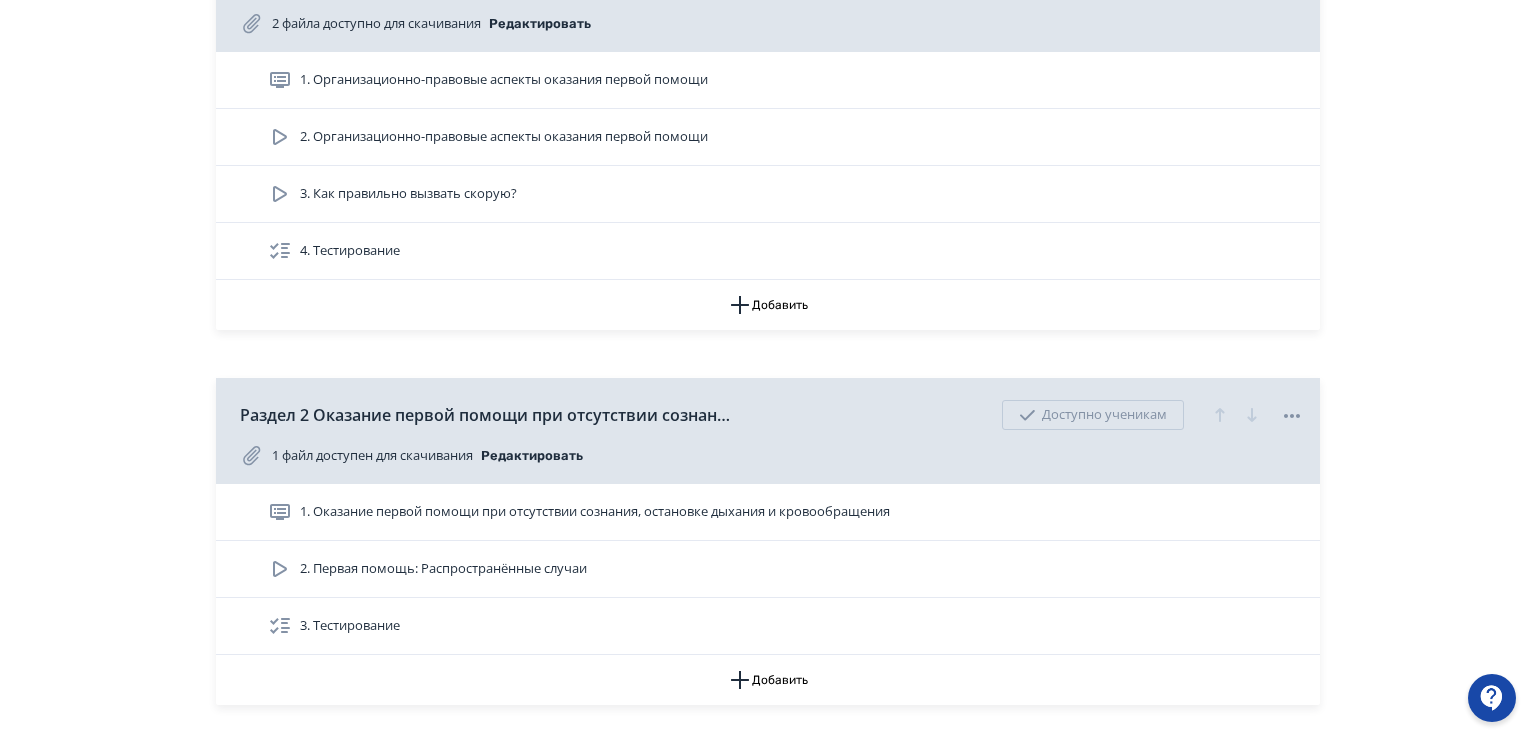 scroll, scrollTop: 0, scrollLeft: 0, axis: both 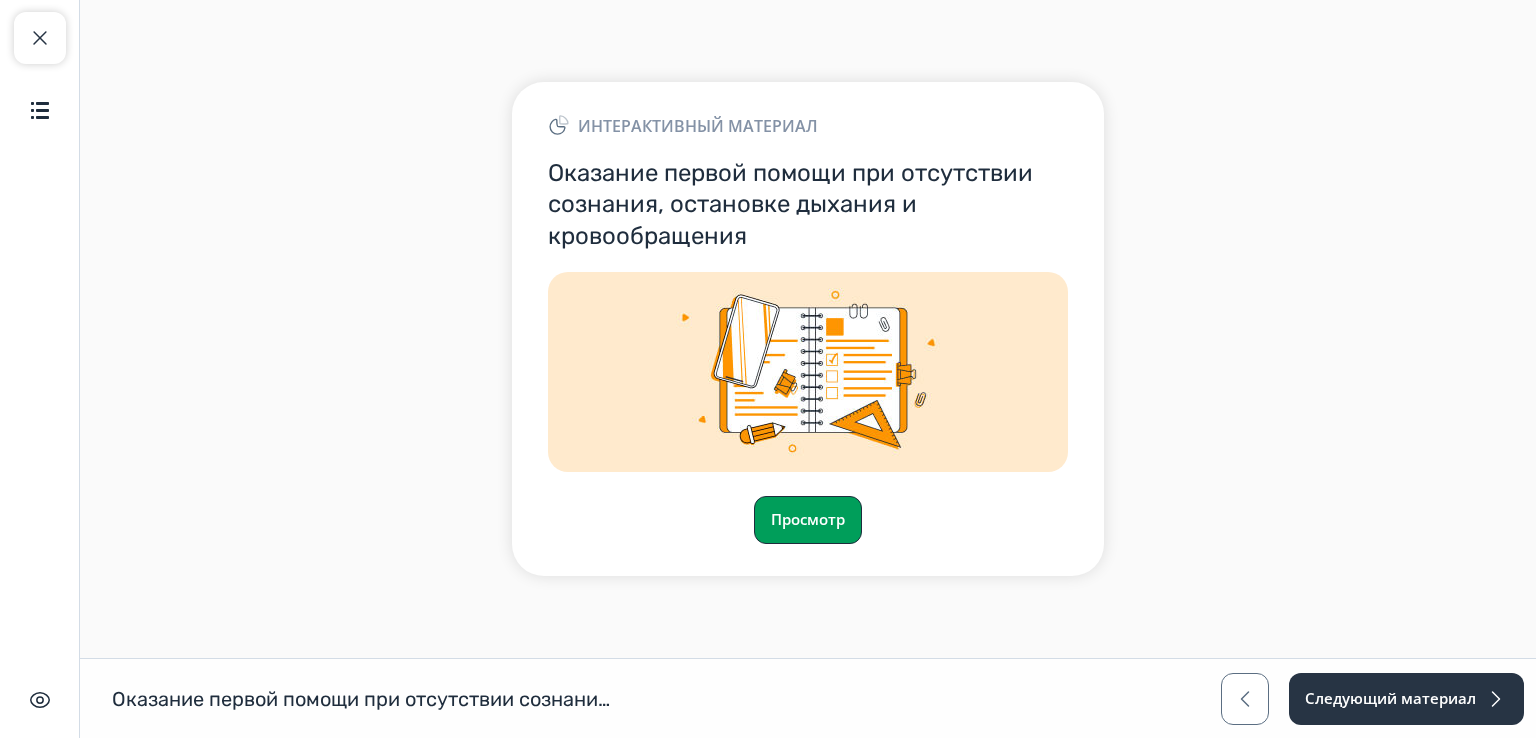 click on "Просмотр" at bounding box center [808, 520] 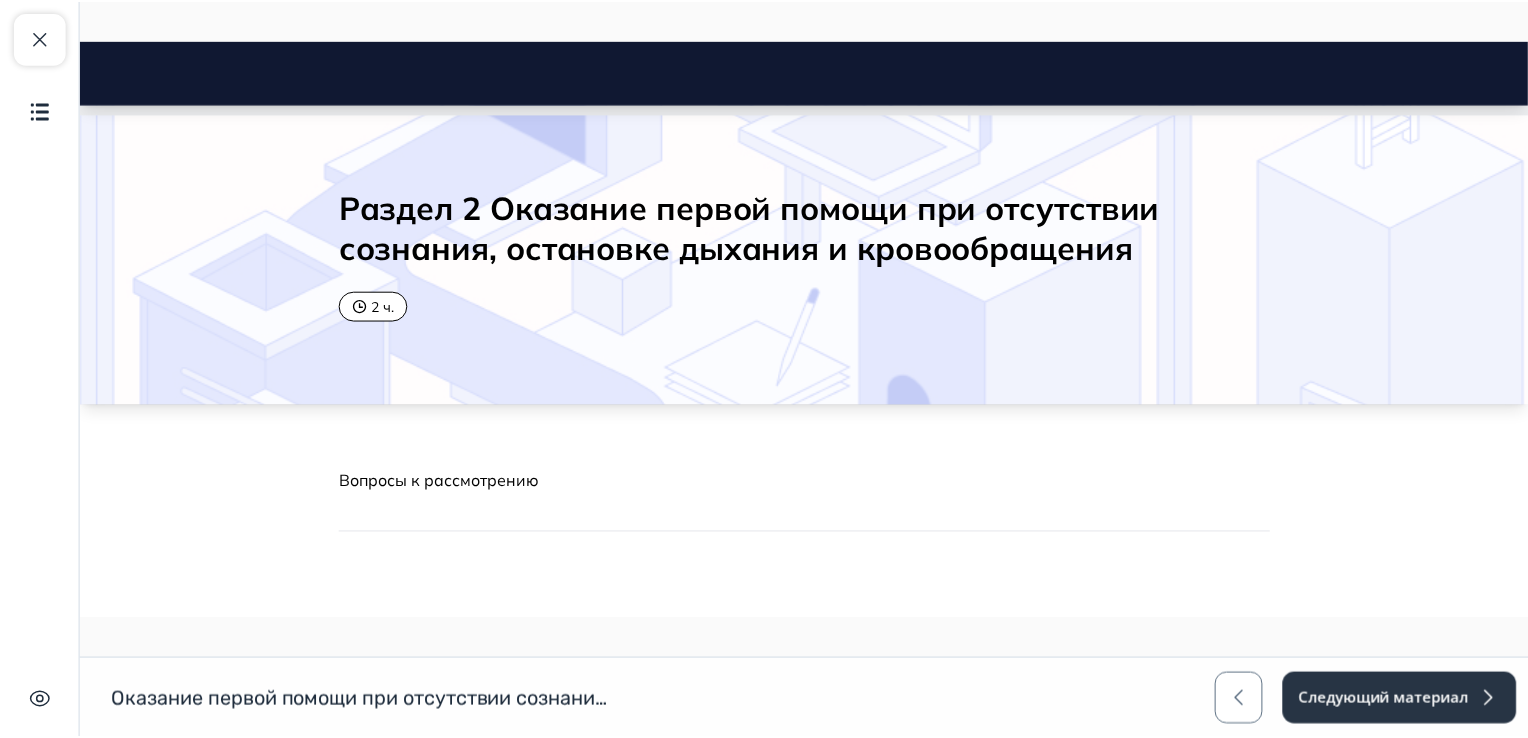 scroll, scrollTop: 0, scrollLeft: 0, axis: both 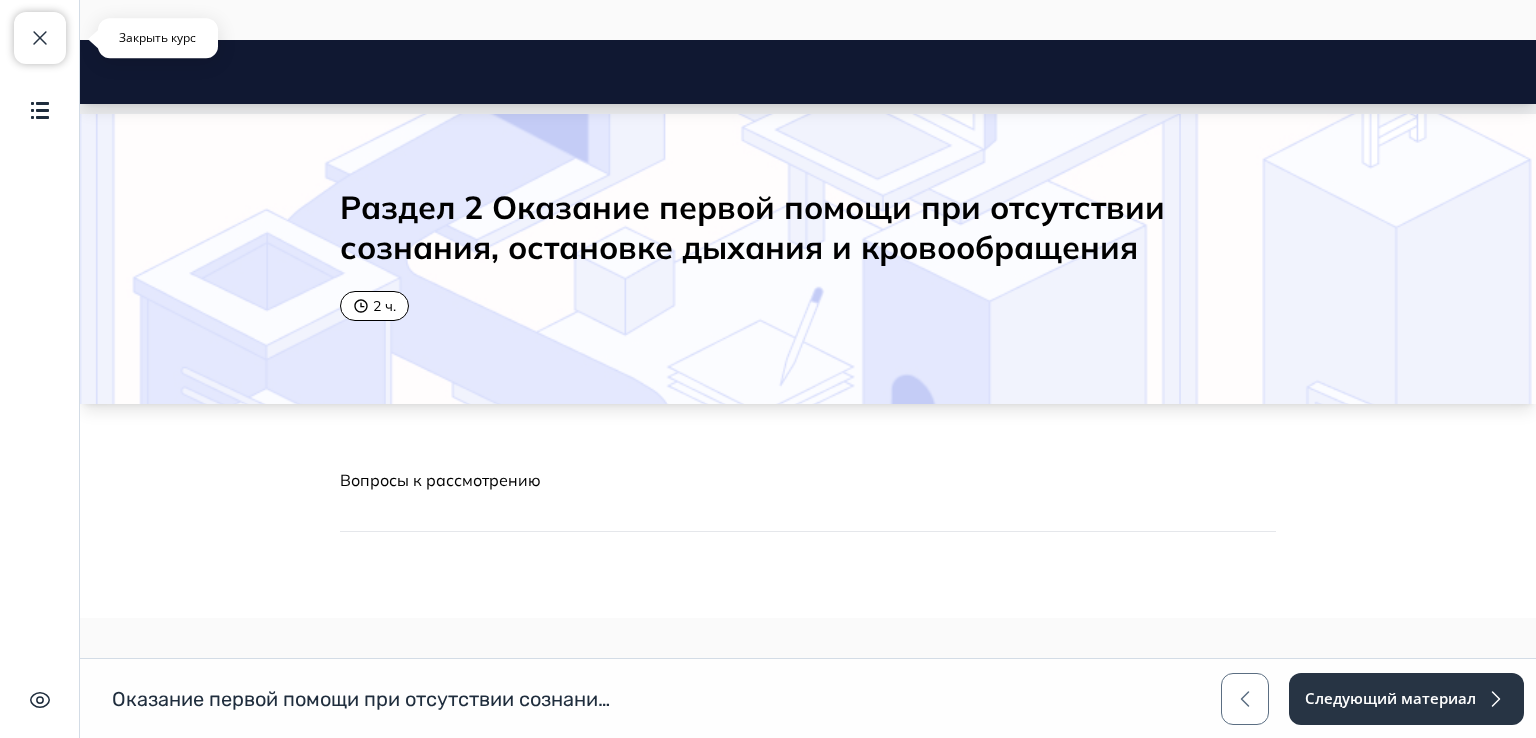 click at bounding box center [40, 38] 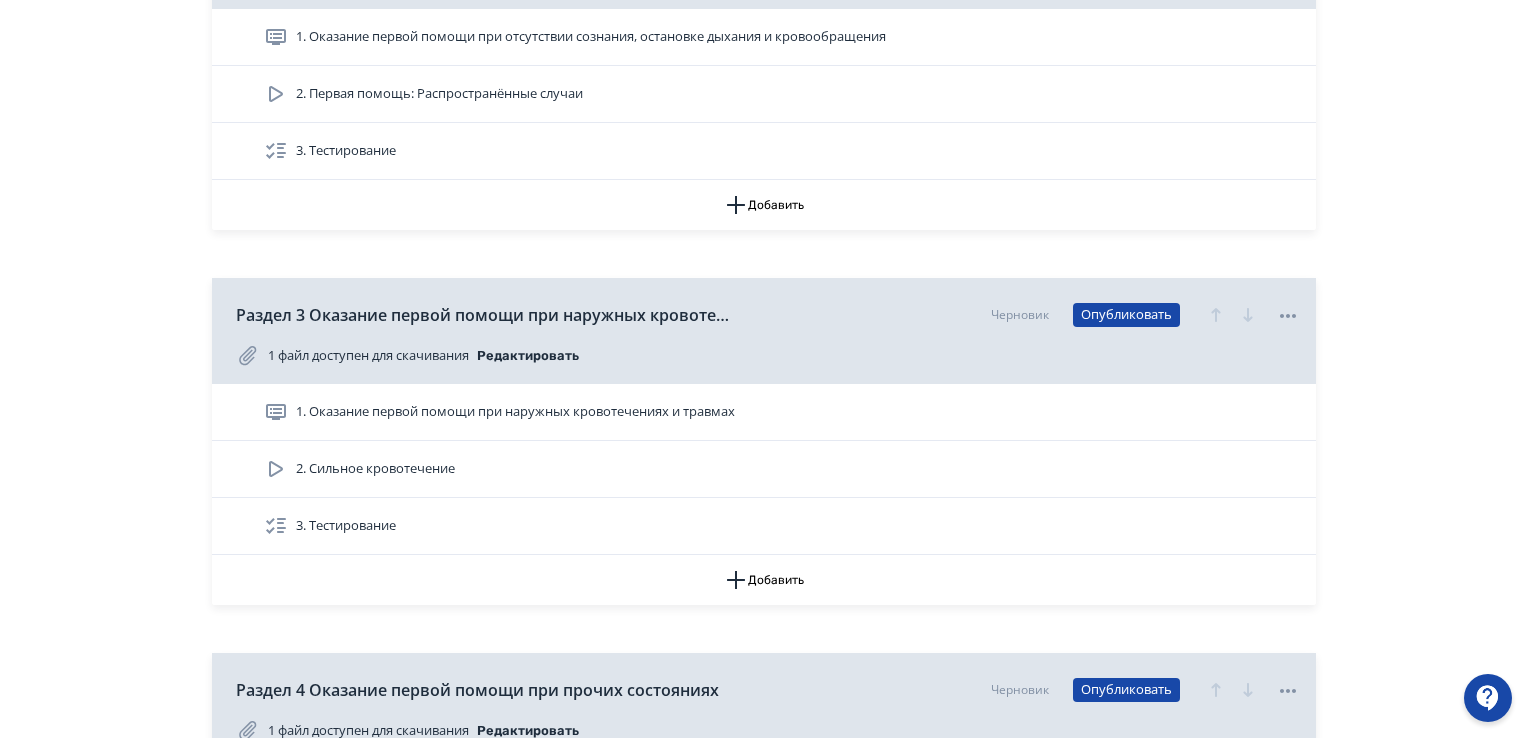 scroll, scrollTop: 900, scrollLeft: 0, axis: vertical 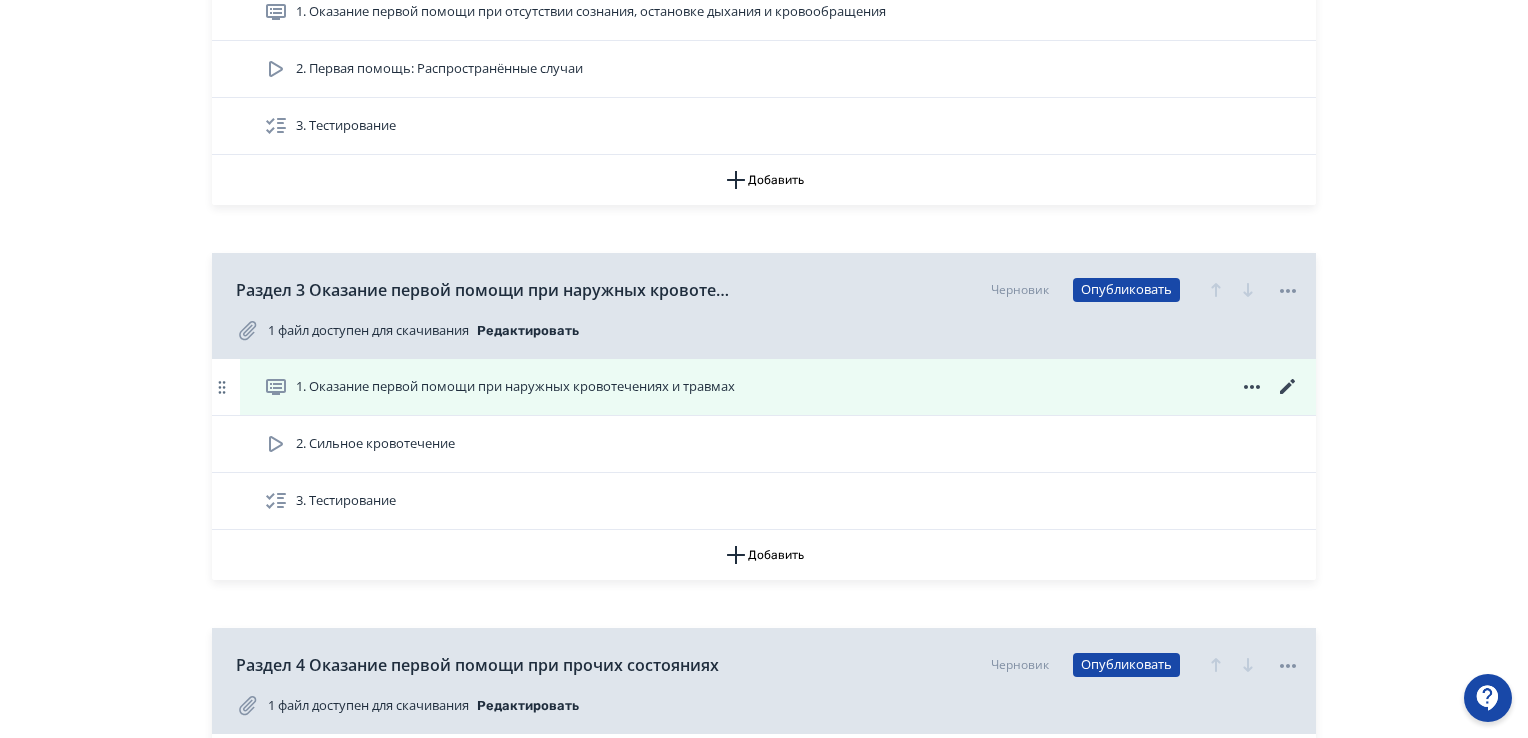click on "1.  Оказание первой помощи при наружных кровотечениях и травмах" at bounding box center [515, 387] 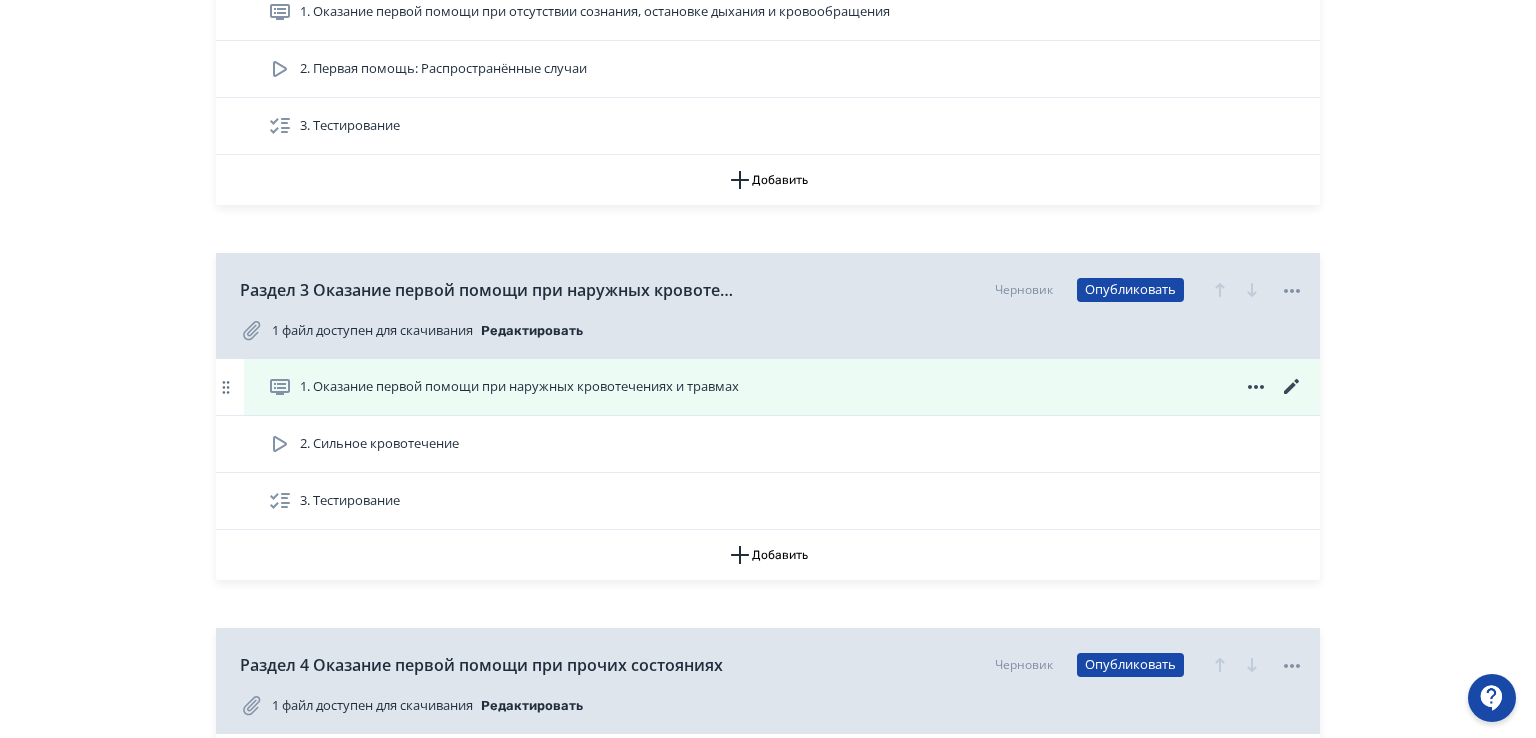 scroll, scrollTop: 0, scrollLeft: 0, axis: both 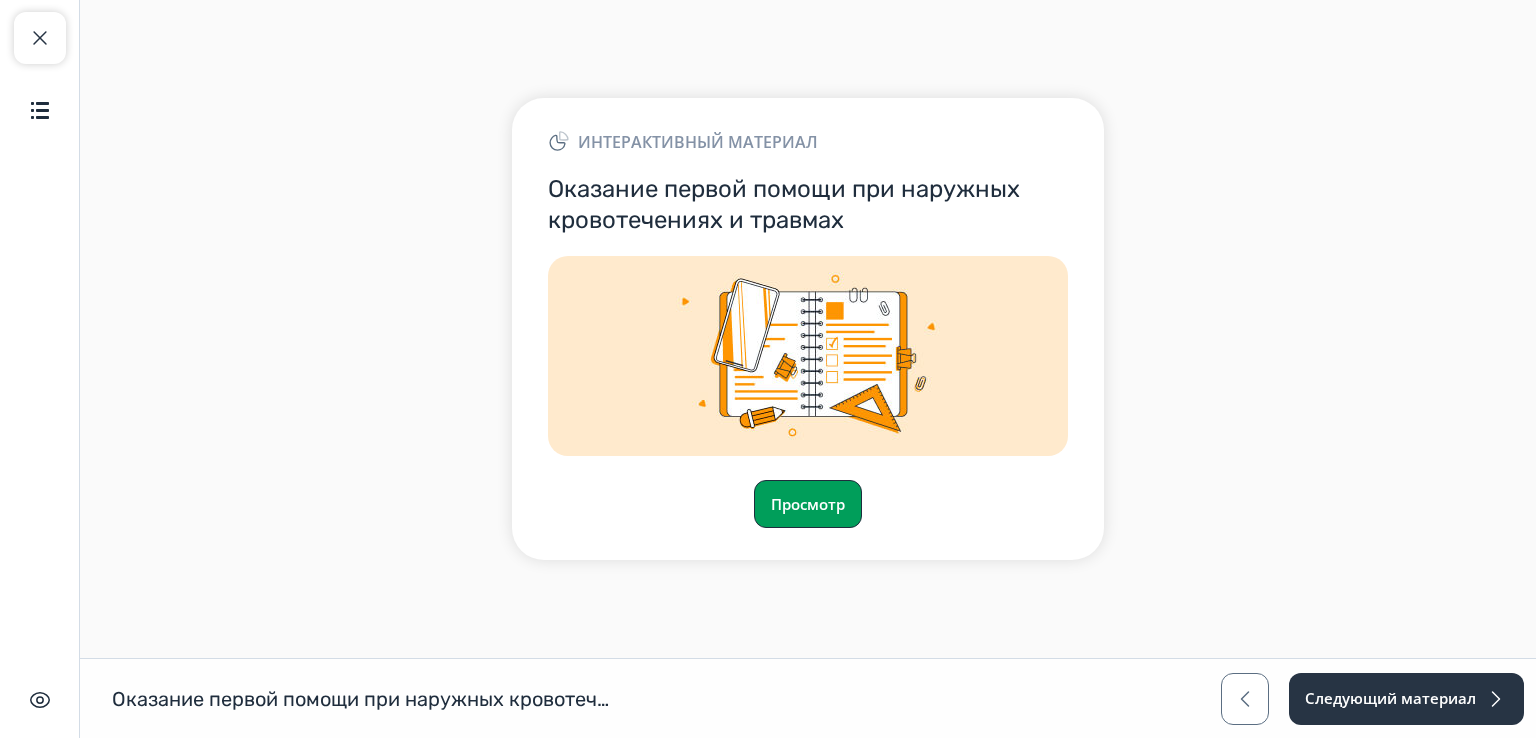 click on "Просмотр" at bounding box center (808, 504) 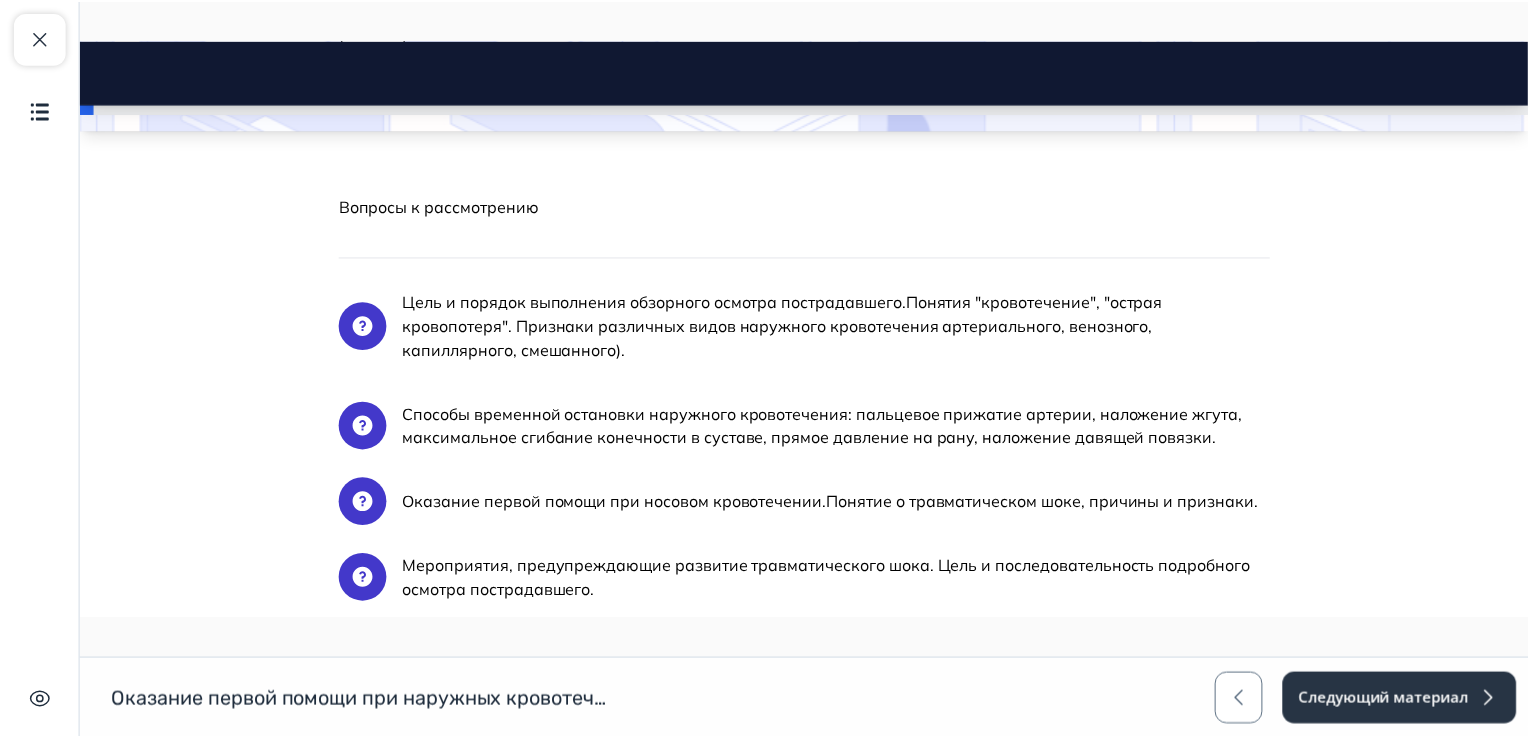 scroll, scrollTop: 300, scrollLeft: 0, axis: vertical 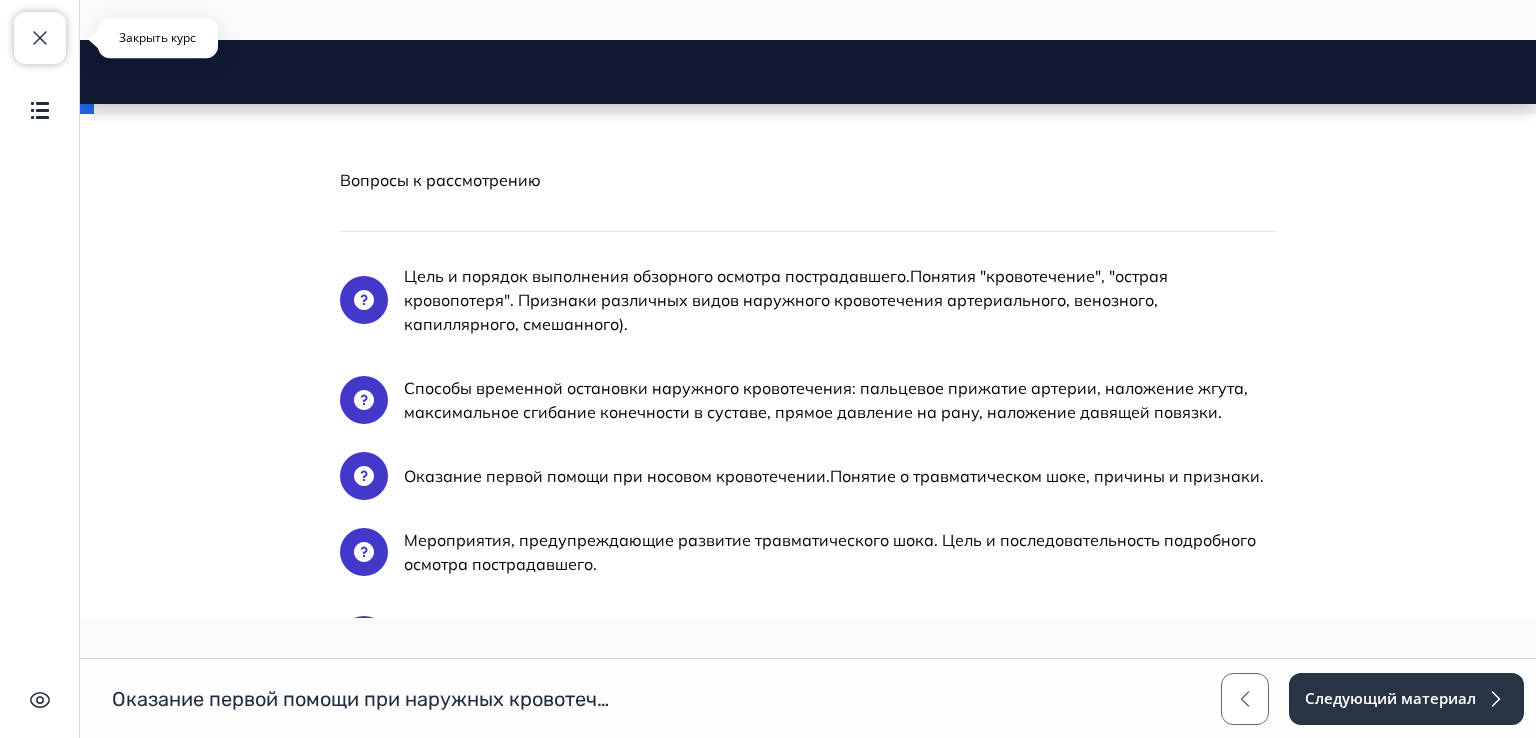 click at bounding box center (40, 38) 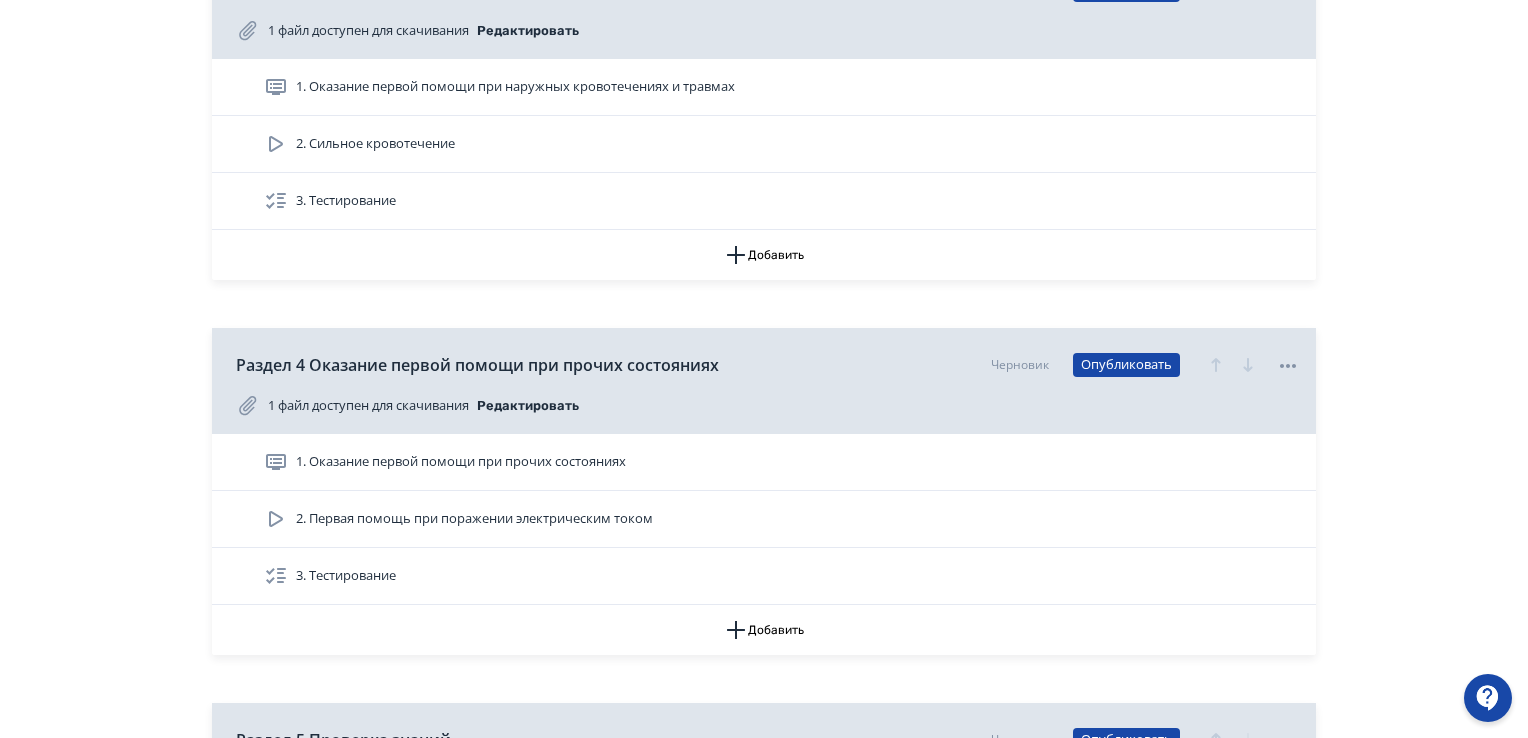 scroll, scrollTop: 1544, scrollLeft: 0, axis: vertical 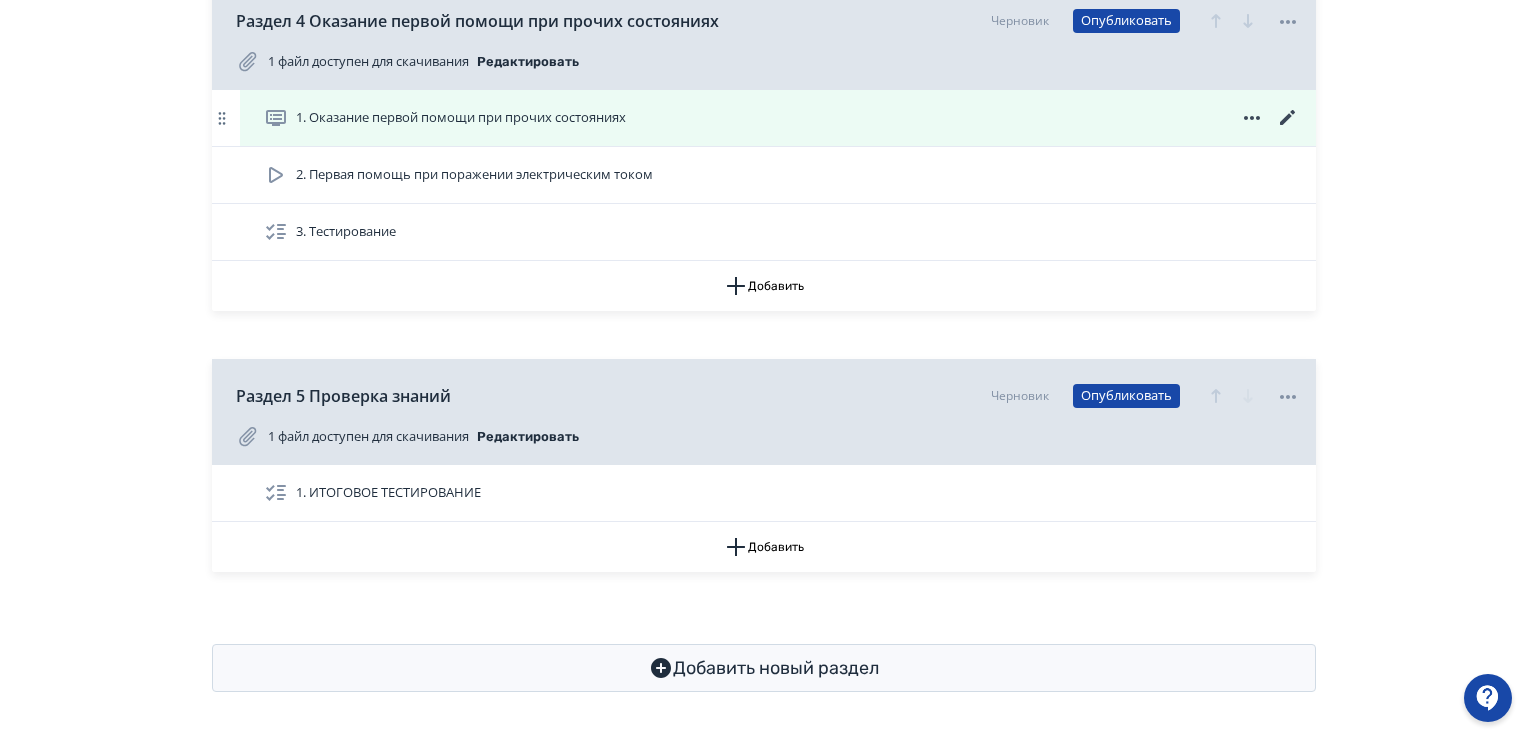 click on "1. Оказание первой помощи при прочих состояниях" at bounding box center [461, 118] 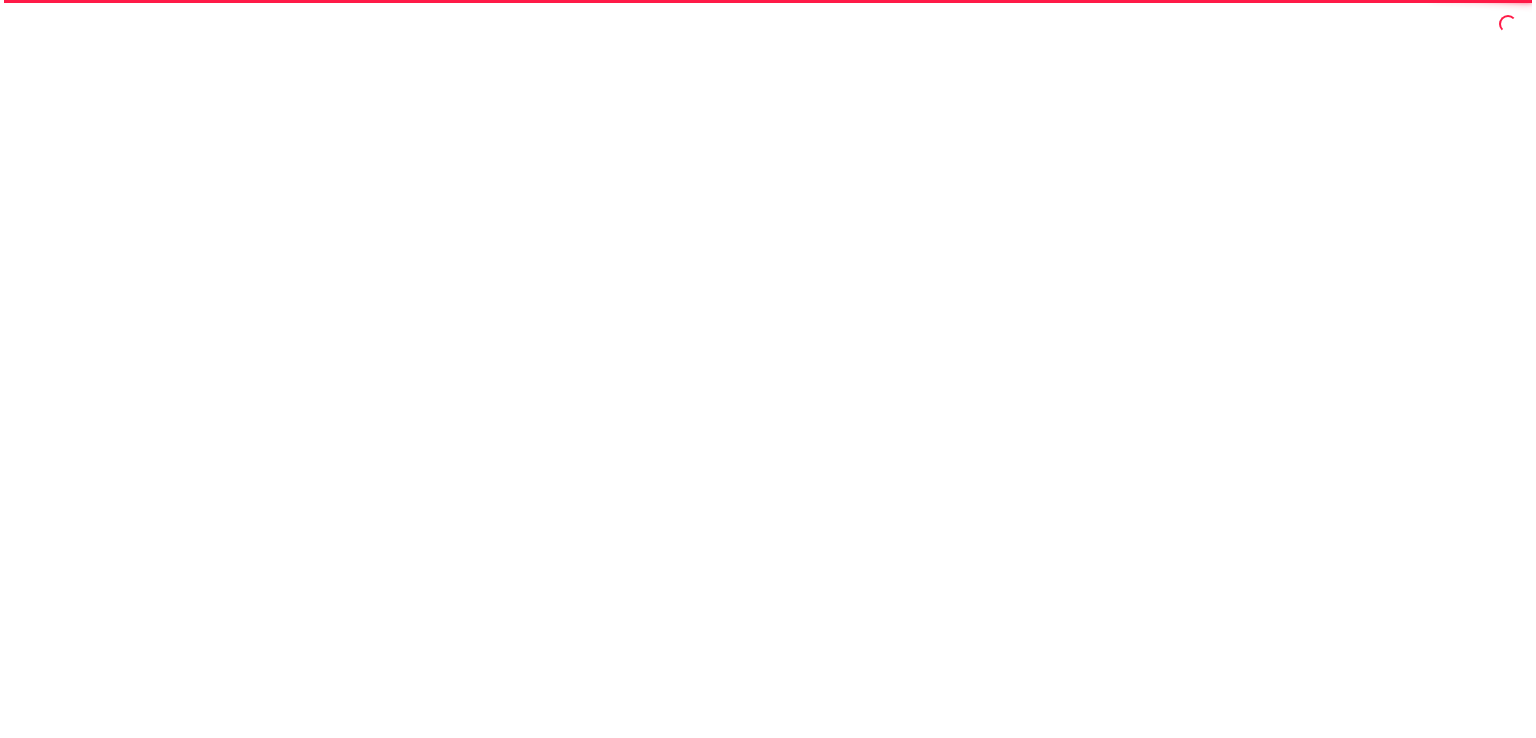 scroll, scrollTop: 0, scrollLeft: 0, axis: both 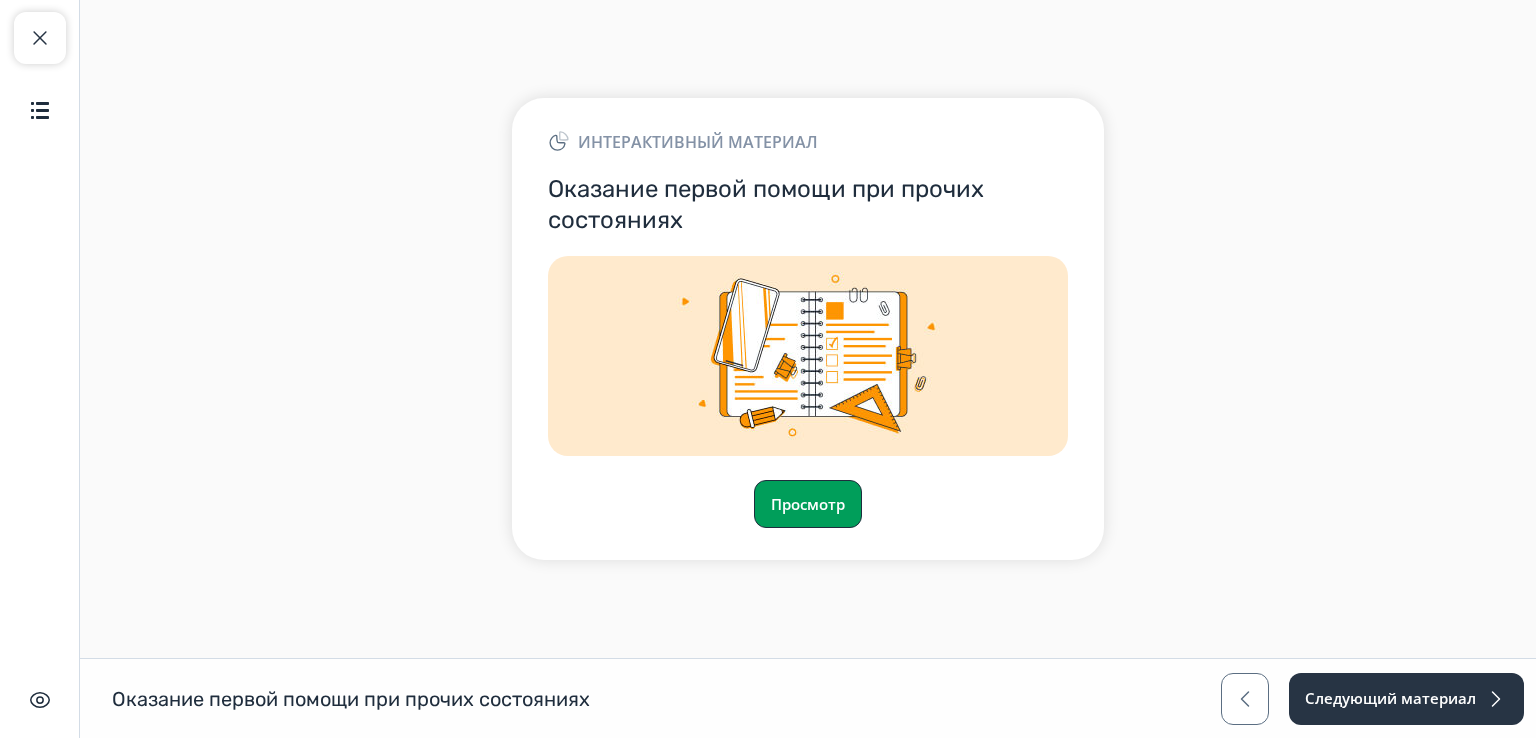 click on "Просмотр" at bounding box center [808, 504] 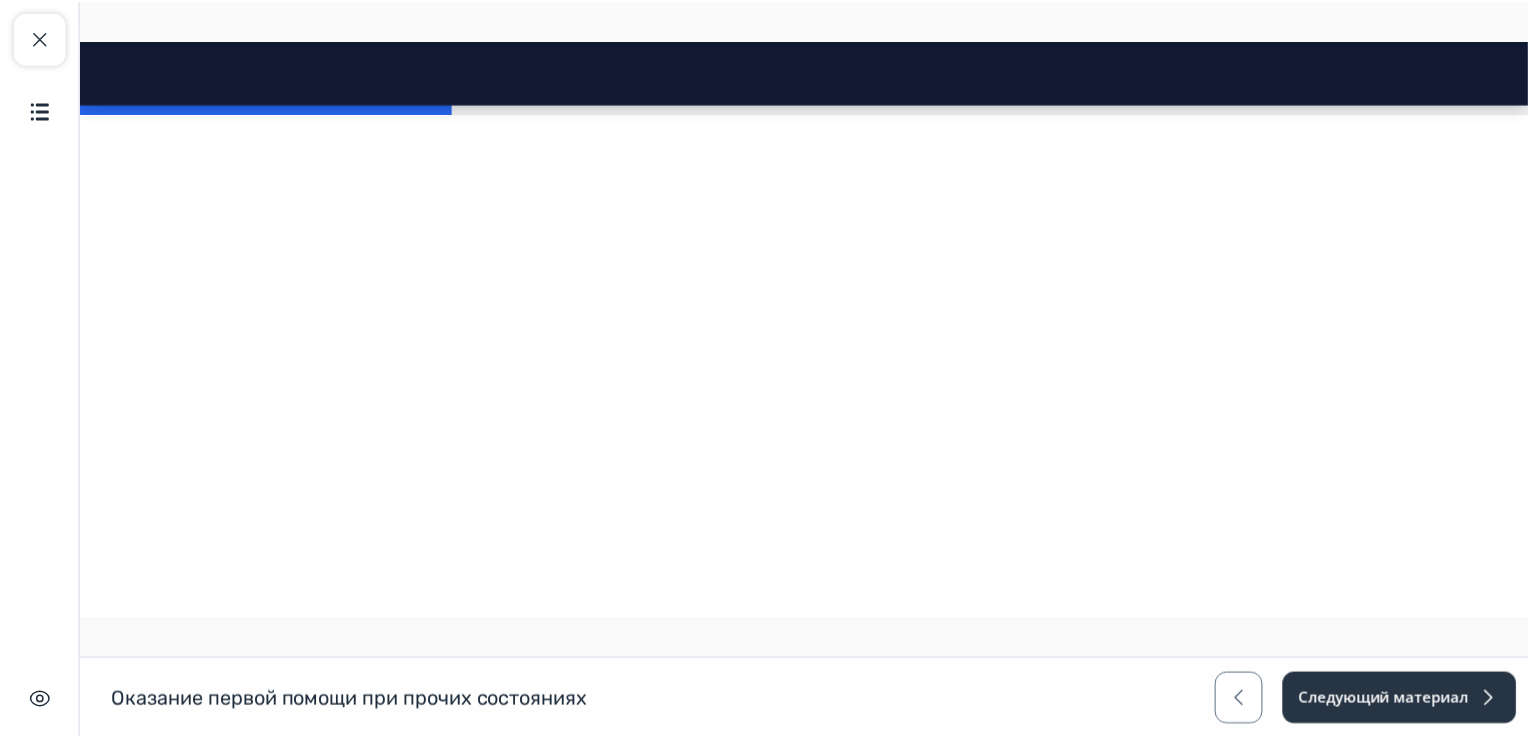scroll, scrollTop: 4419, scrollLeft: 0, axis: vertical 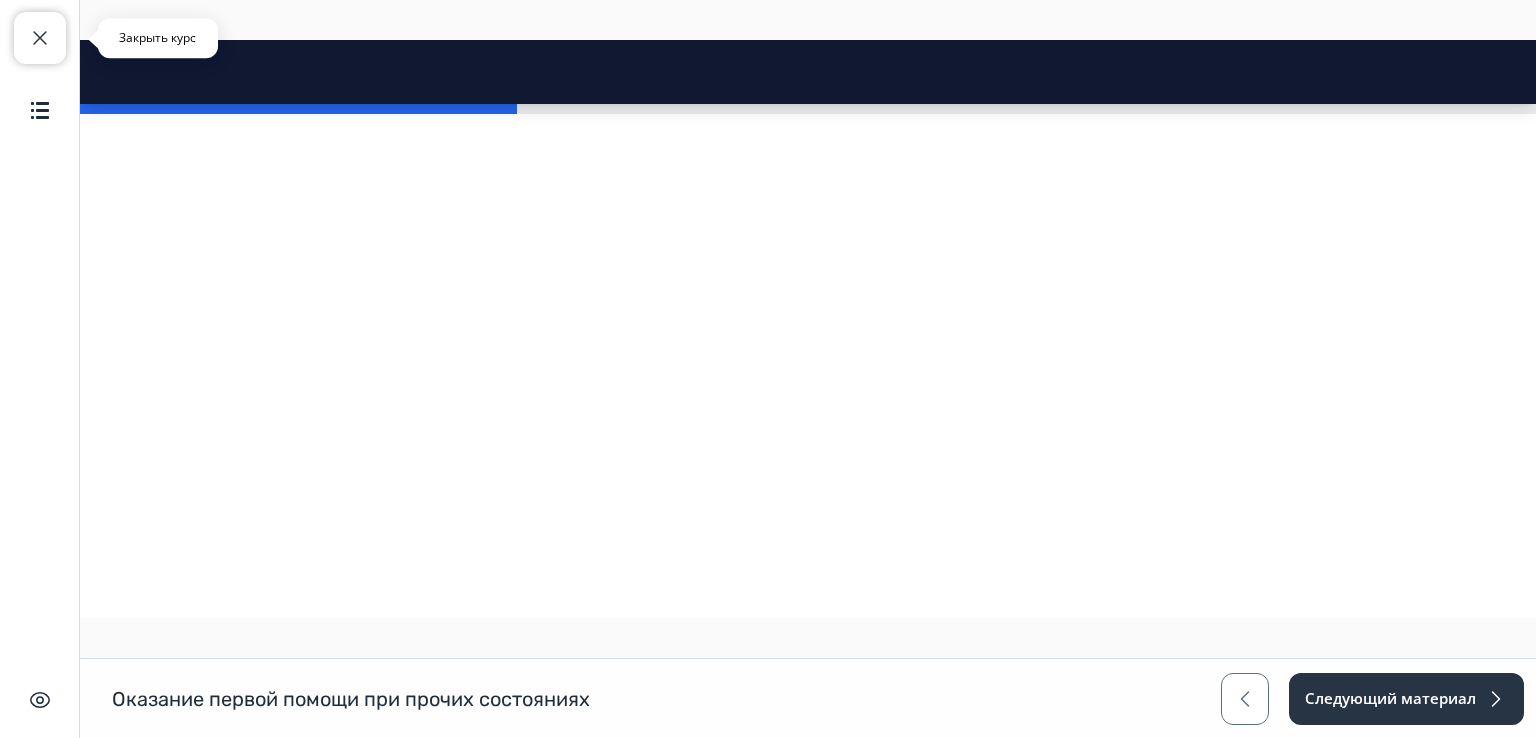 click at bounding box center (40, 38) 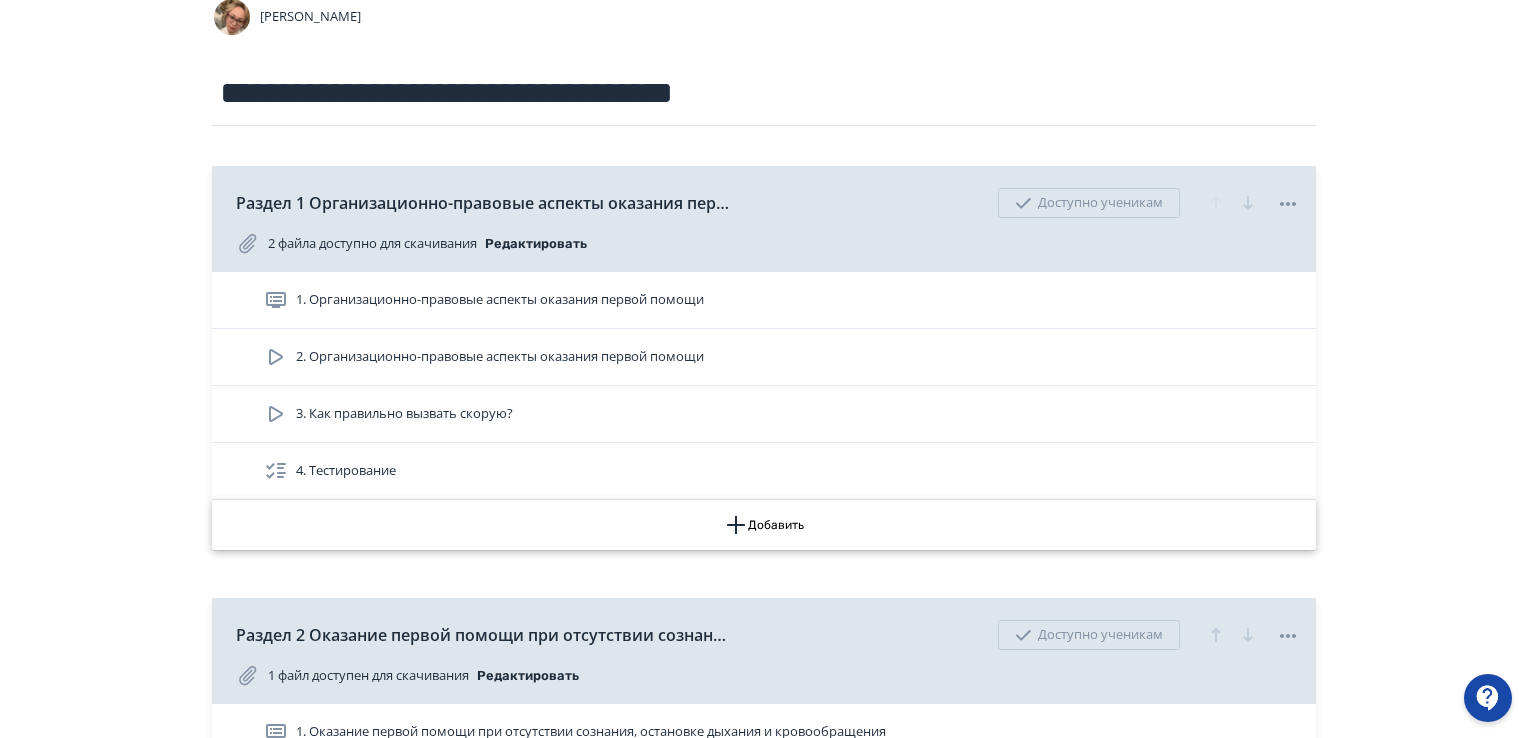 scroll, scrollTop: 300, scrollLeft: 0, axis: vertical 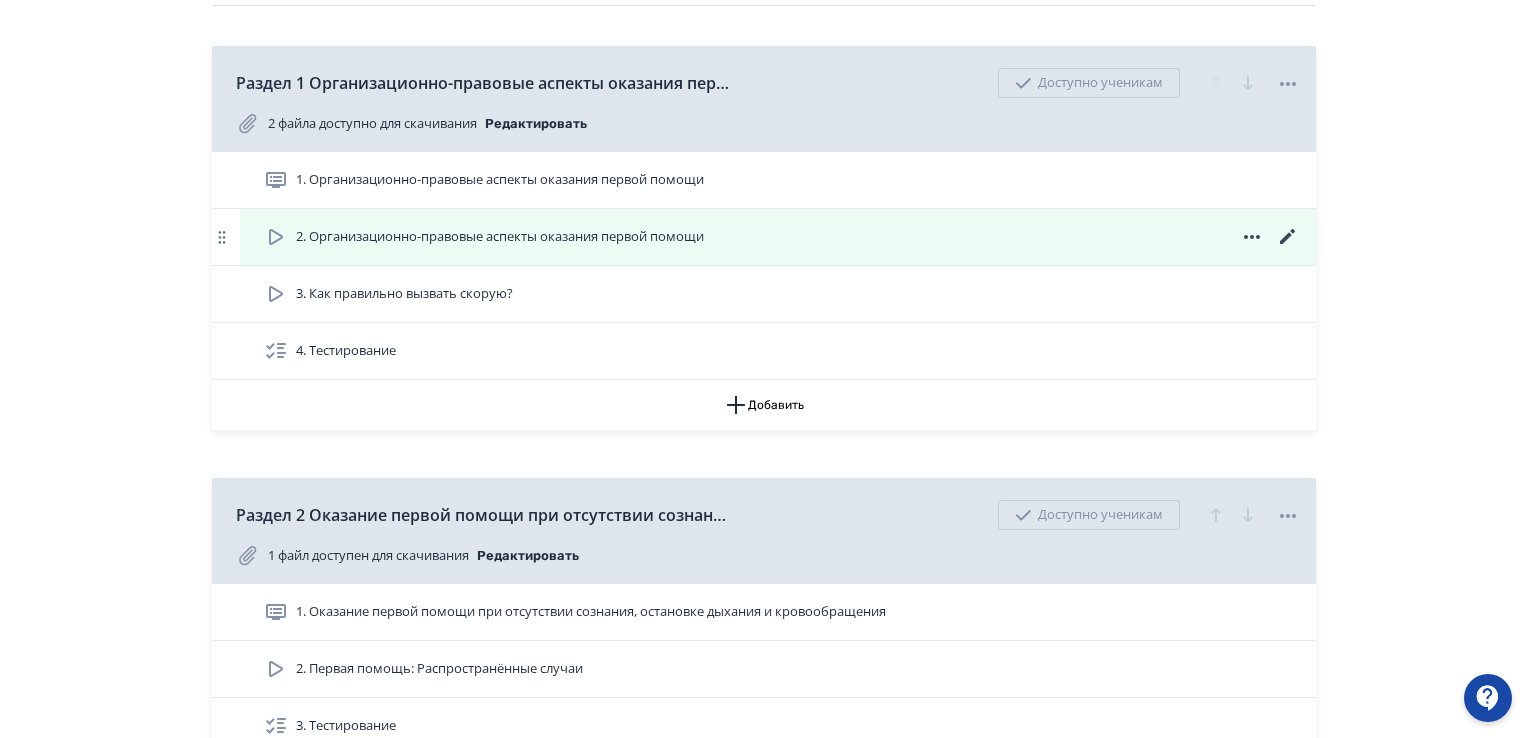 click 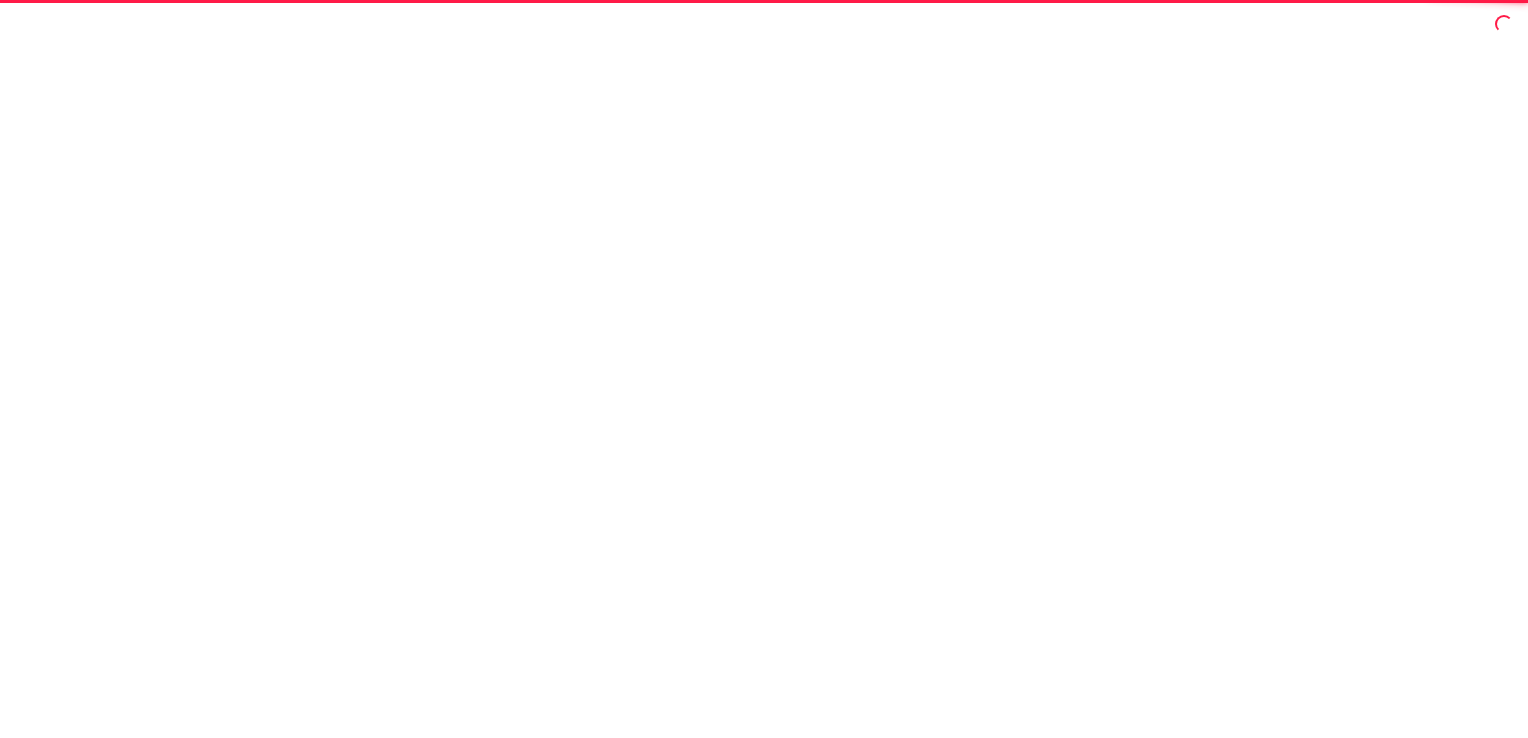 scroll, scrollTop: 0, scrollLeft: 0, axis: both 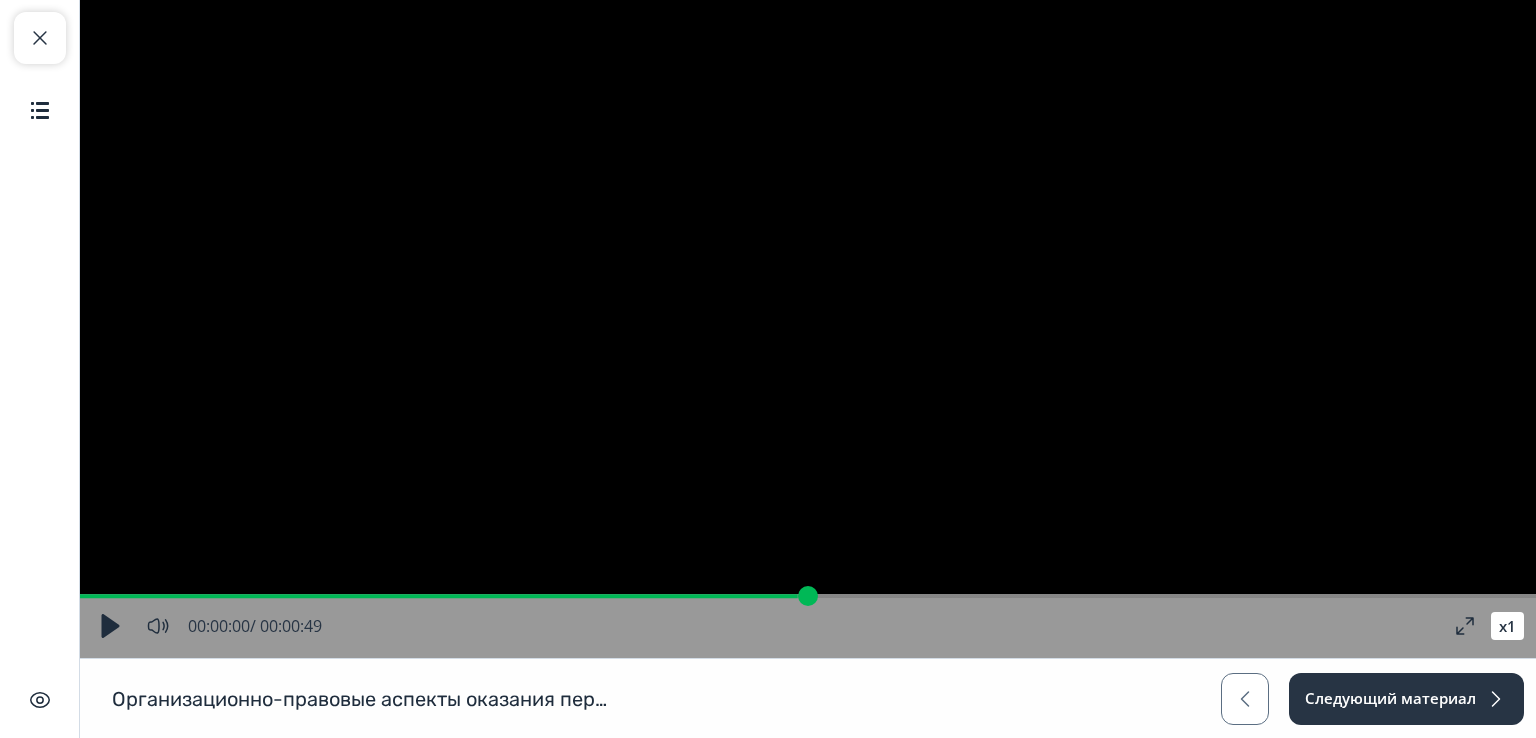 click at bounding box center (110, 626) 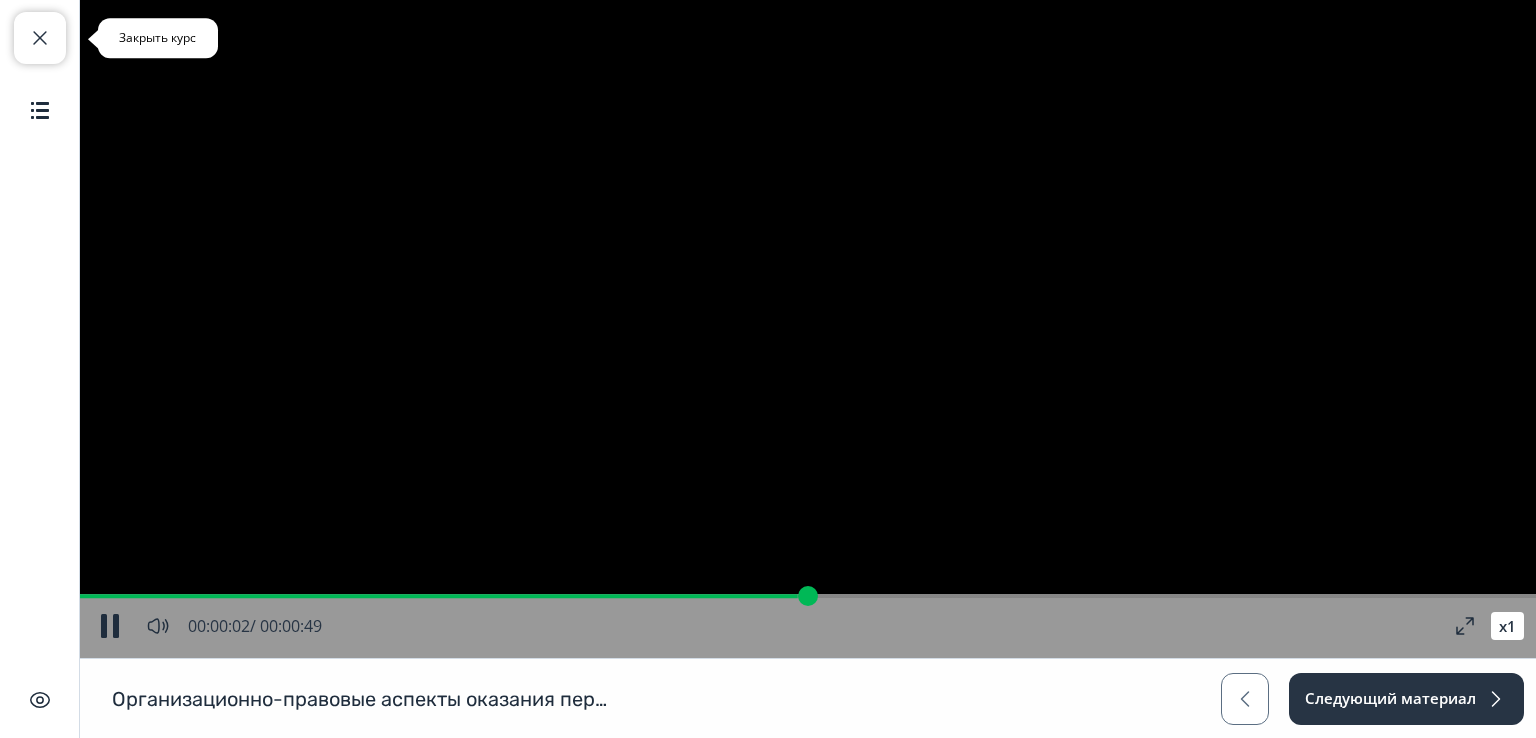 click at bounding box center [40, 38] 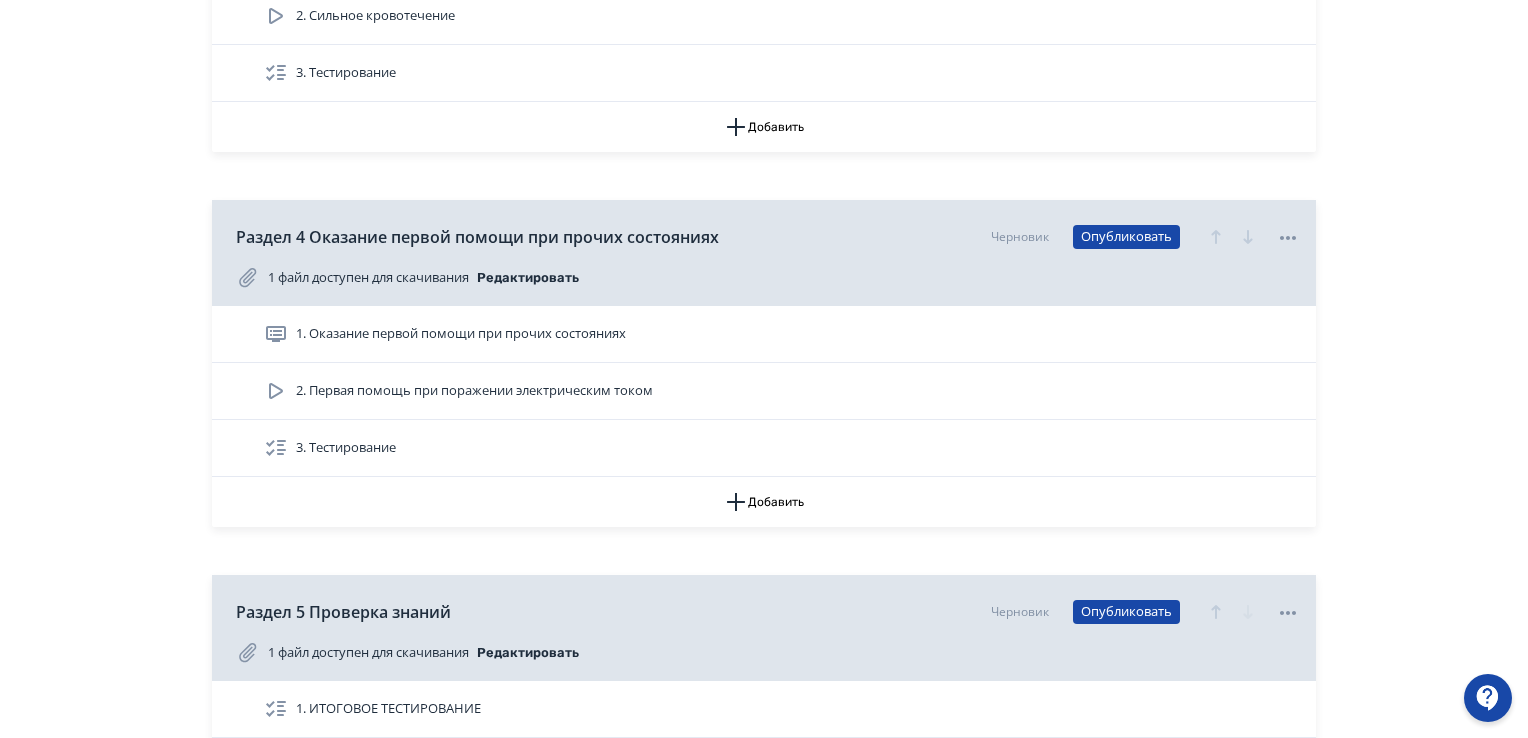 scroll, scrollTop: 1544, scrollLeft: 0, axis: vertical 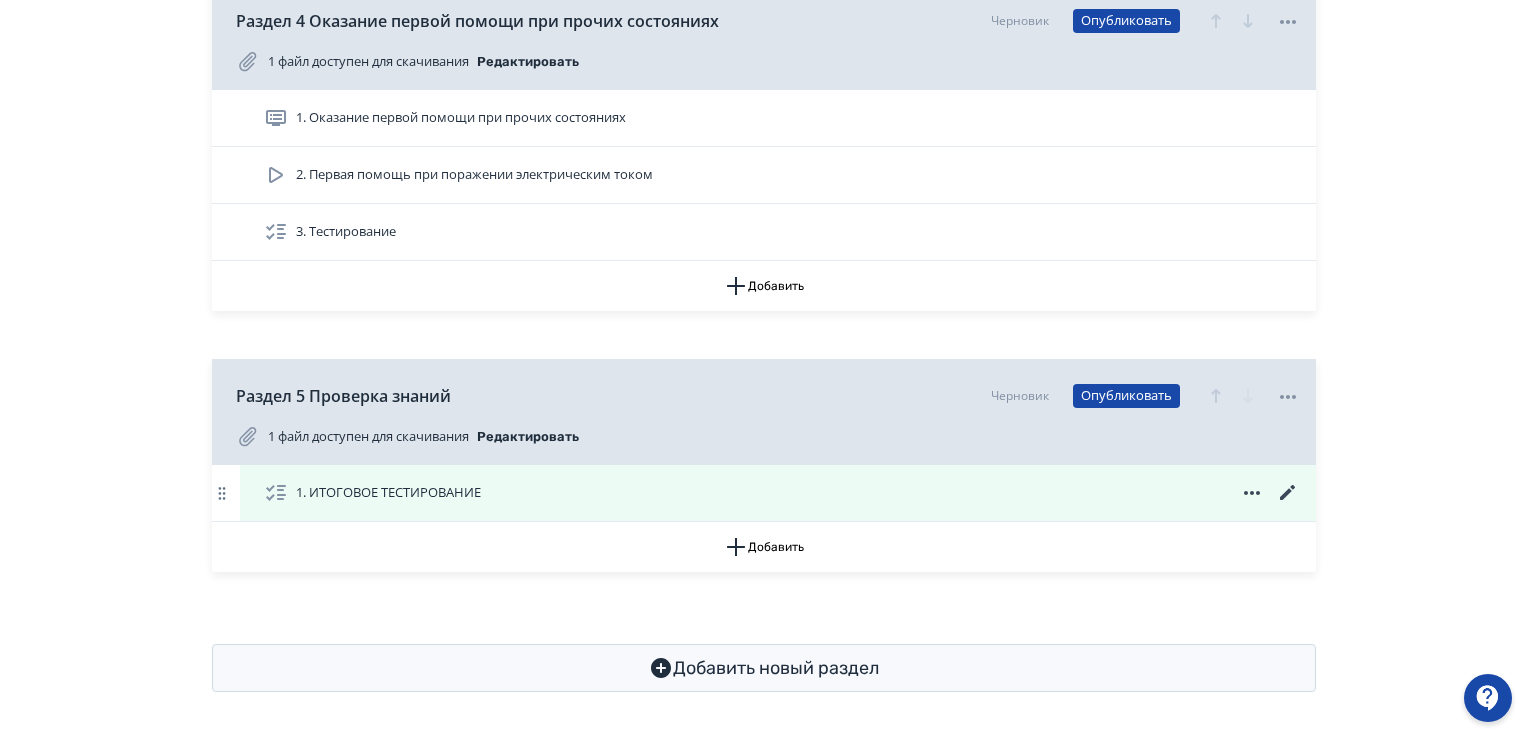 click on "1. ИТОГОВОЕ ТЕСТИРОВАНИЕ" at bounding box center (388, 493) 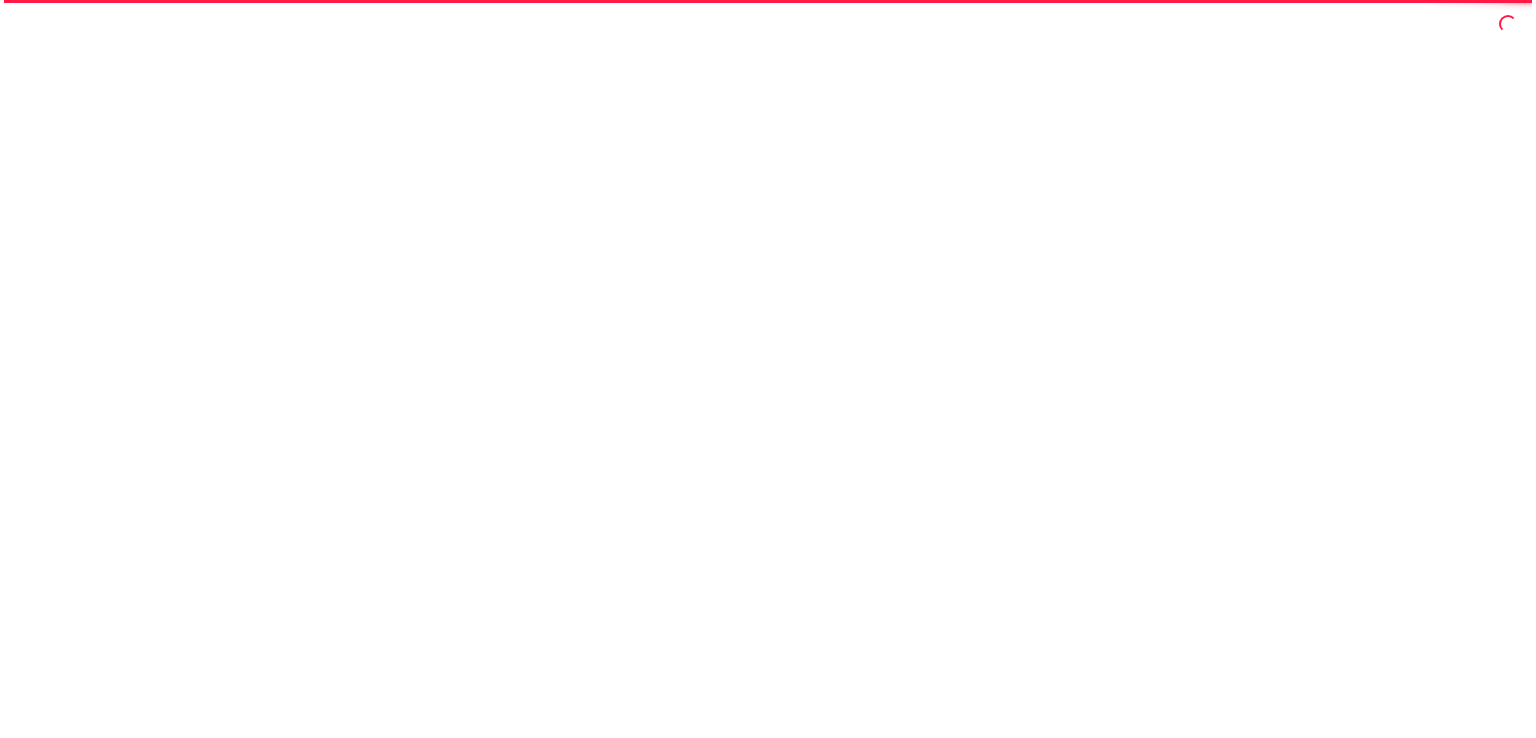 scroll, scrollTop: 0, scrollLeft: 0, axis: both 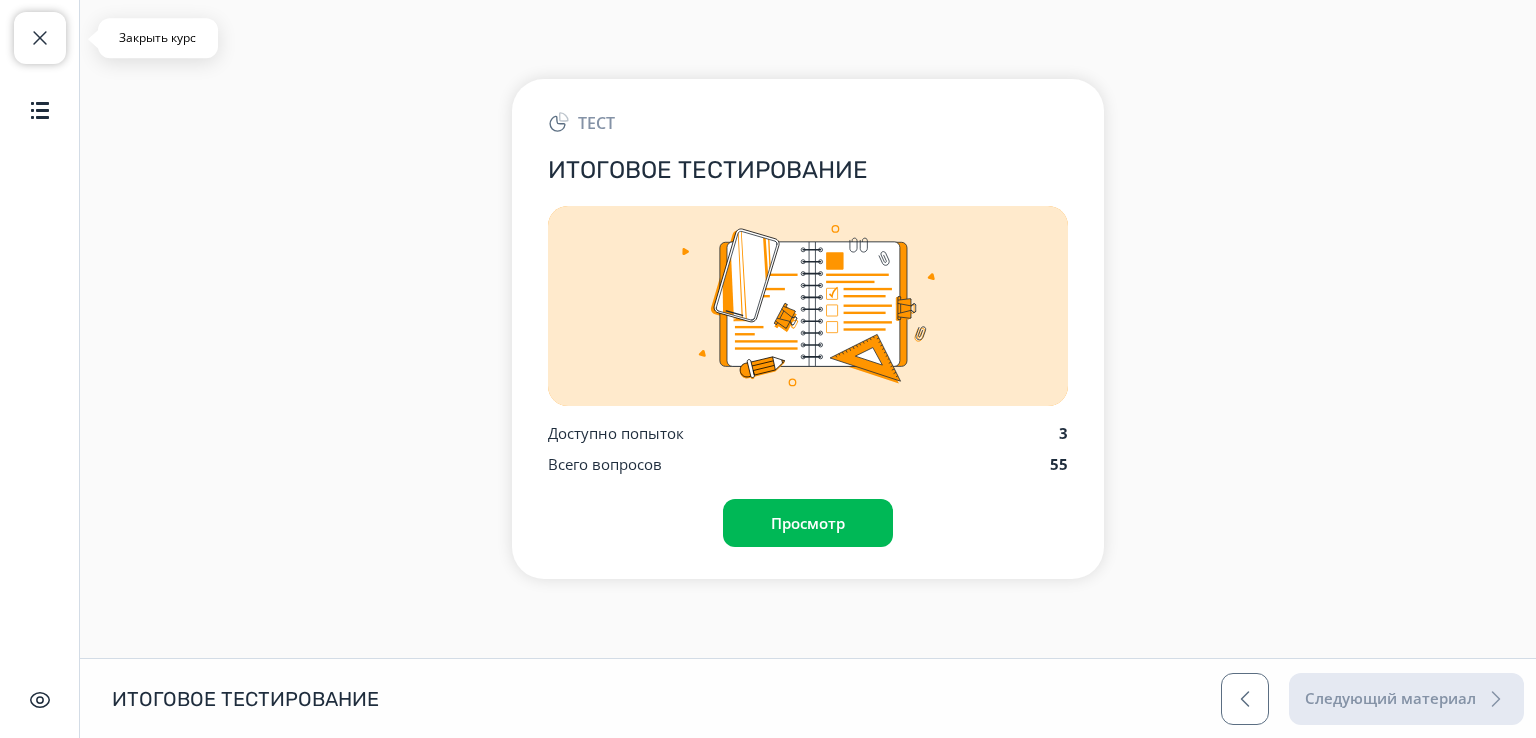 click at bounding box center (40, 38) 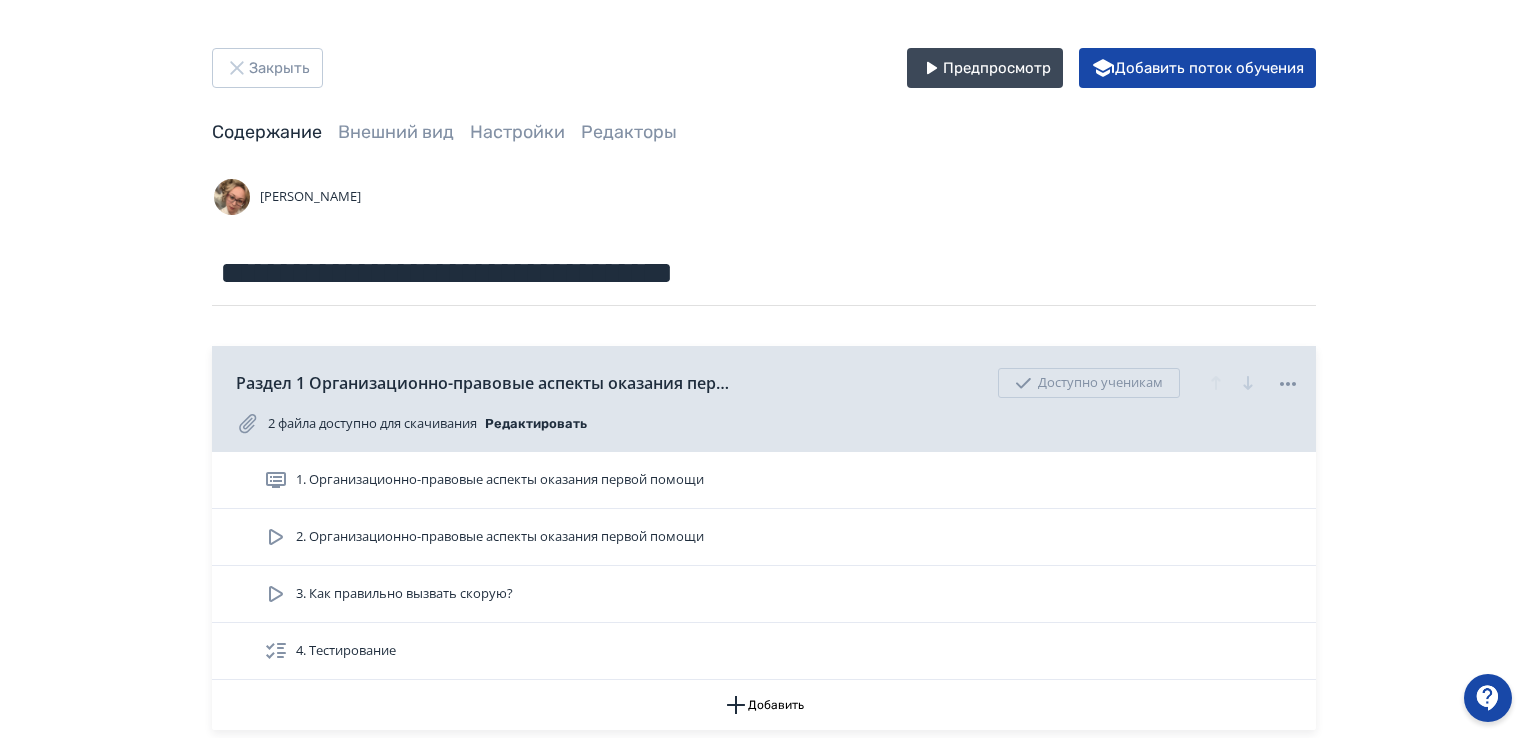 click on "**********" at bounding box center [764, 1142] 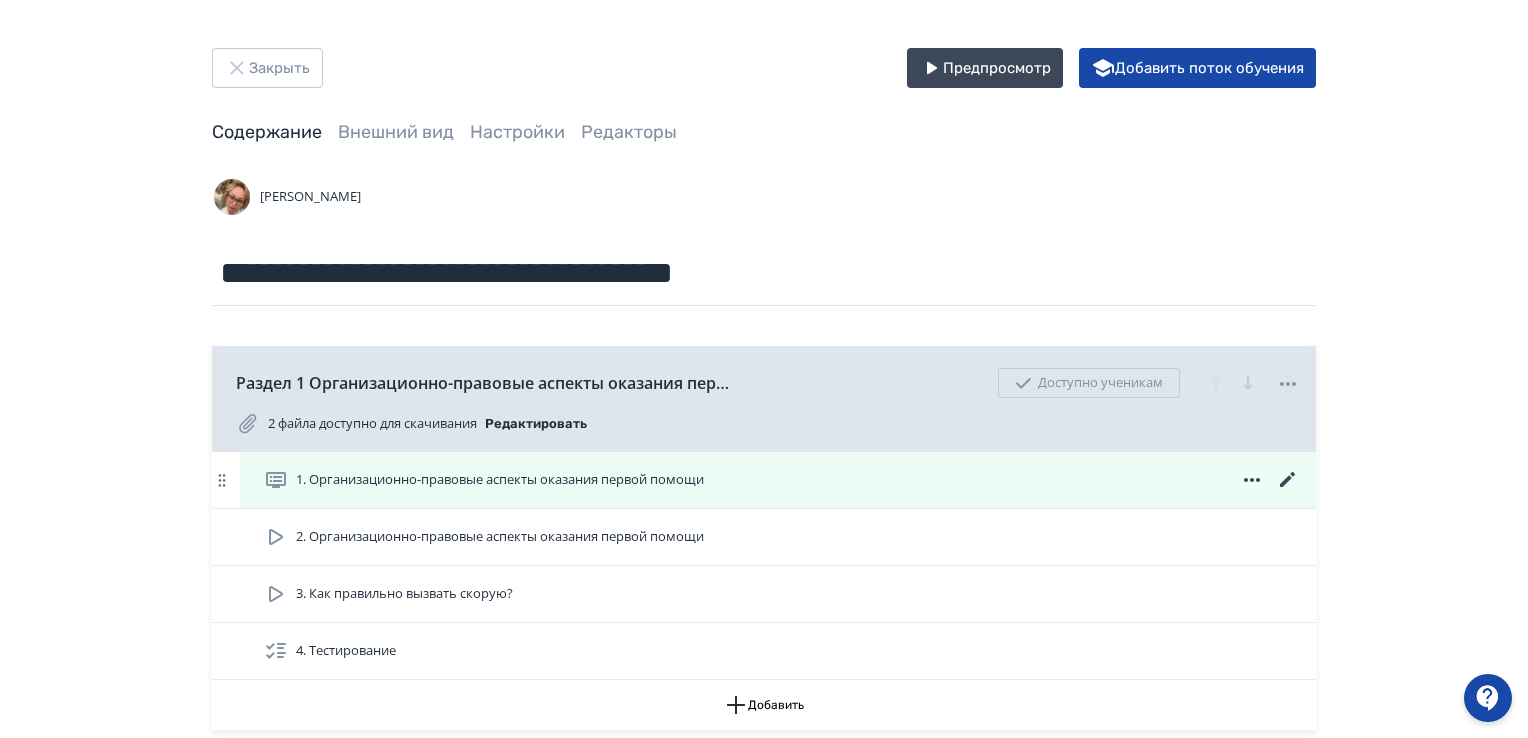 click on "1.  Организационно-правовые аспекты оказания первой помощи" at bounding box center (500, 480) 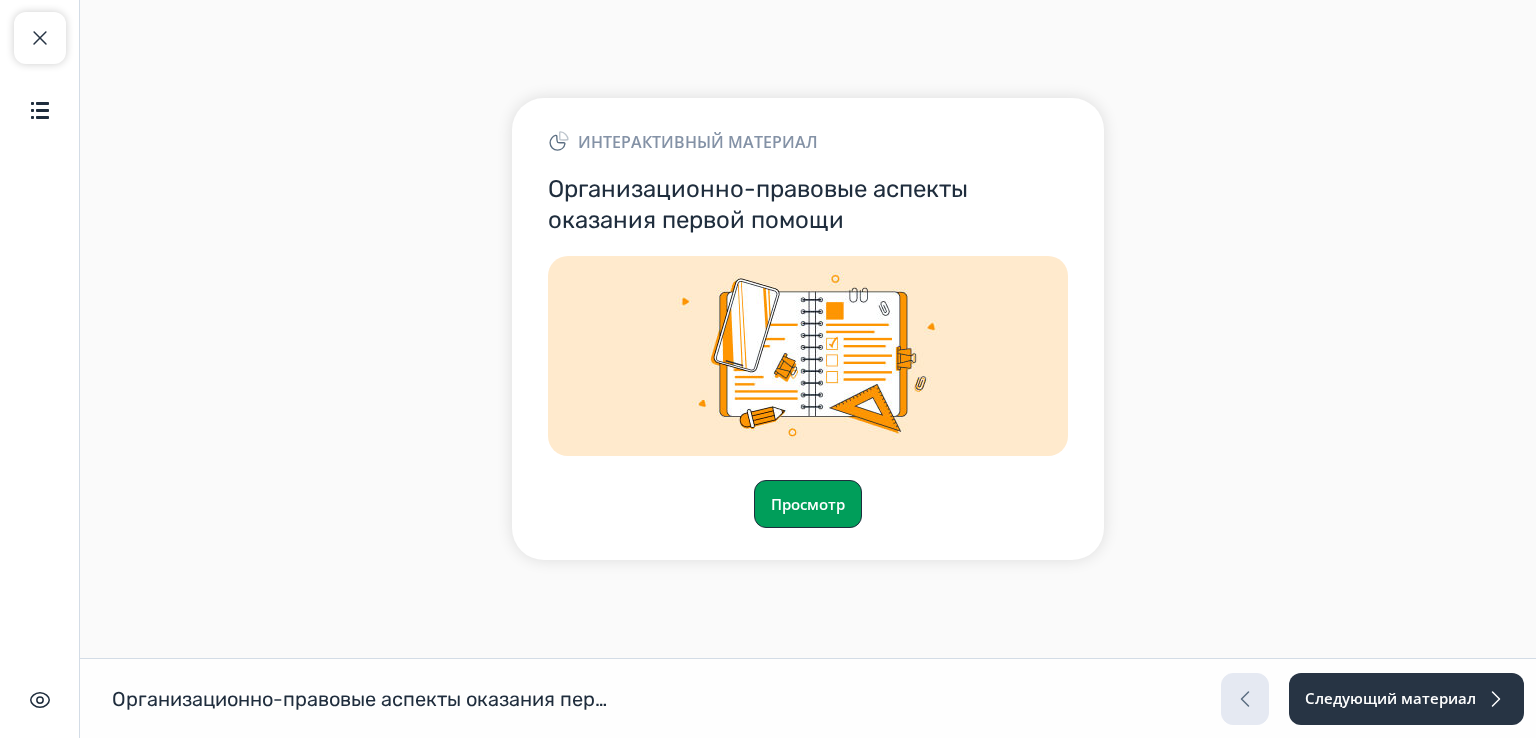 click on "Просмотр" at bounding box center (808, 504) 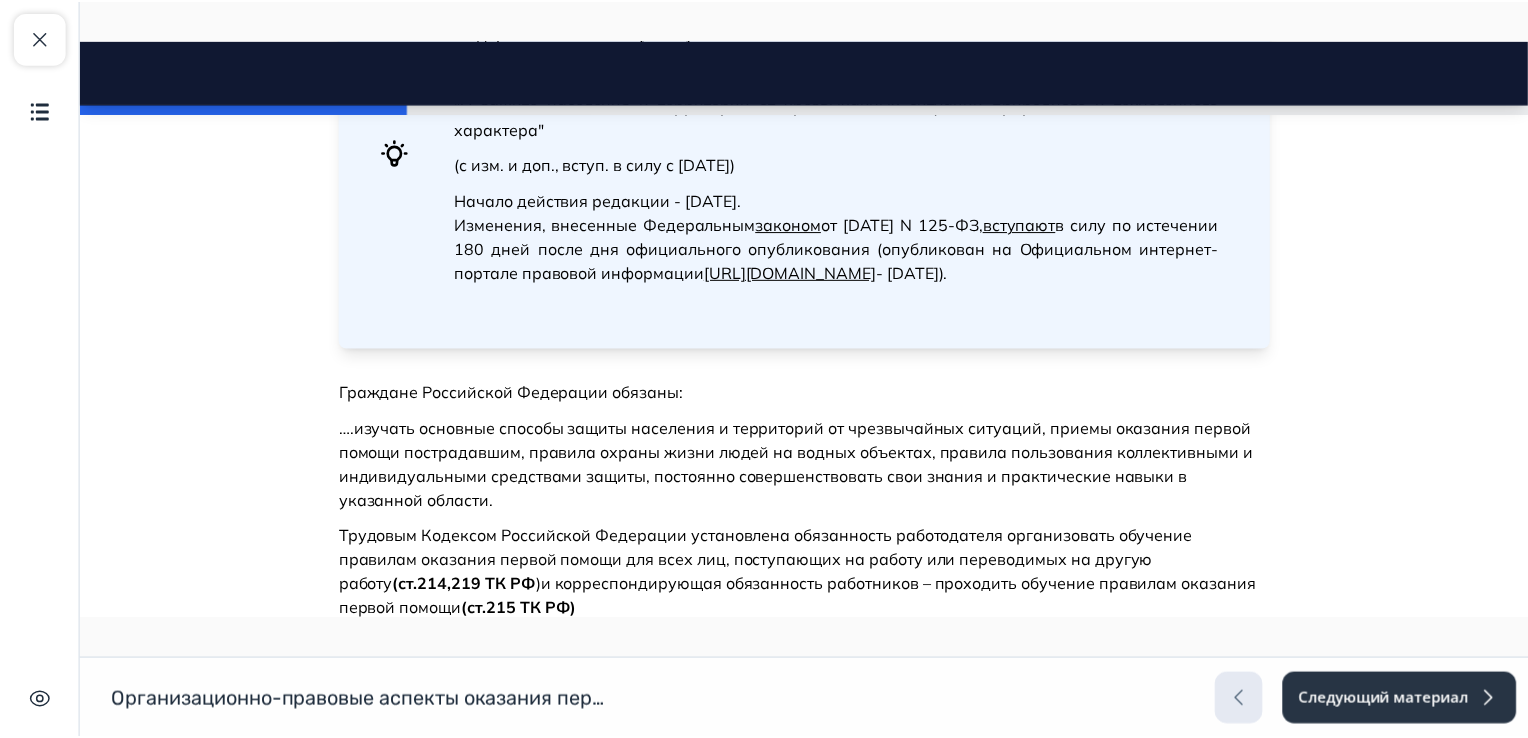scroll, scrollTop: 4500, scrollLeft: 0, axis: vertical 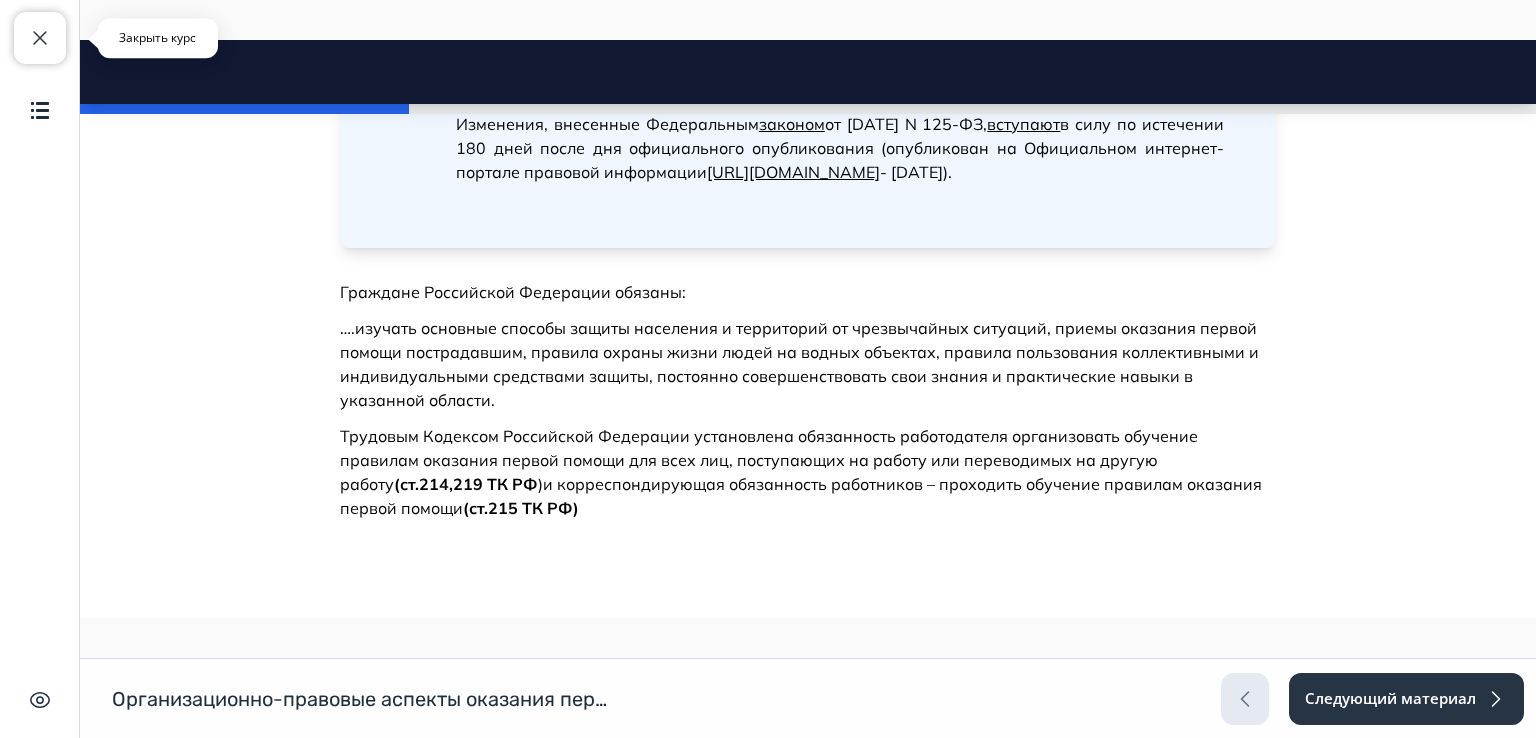 click at bounding box center (40, 38) 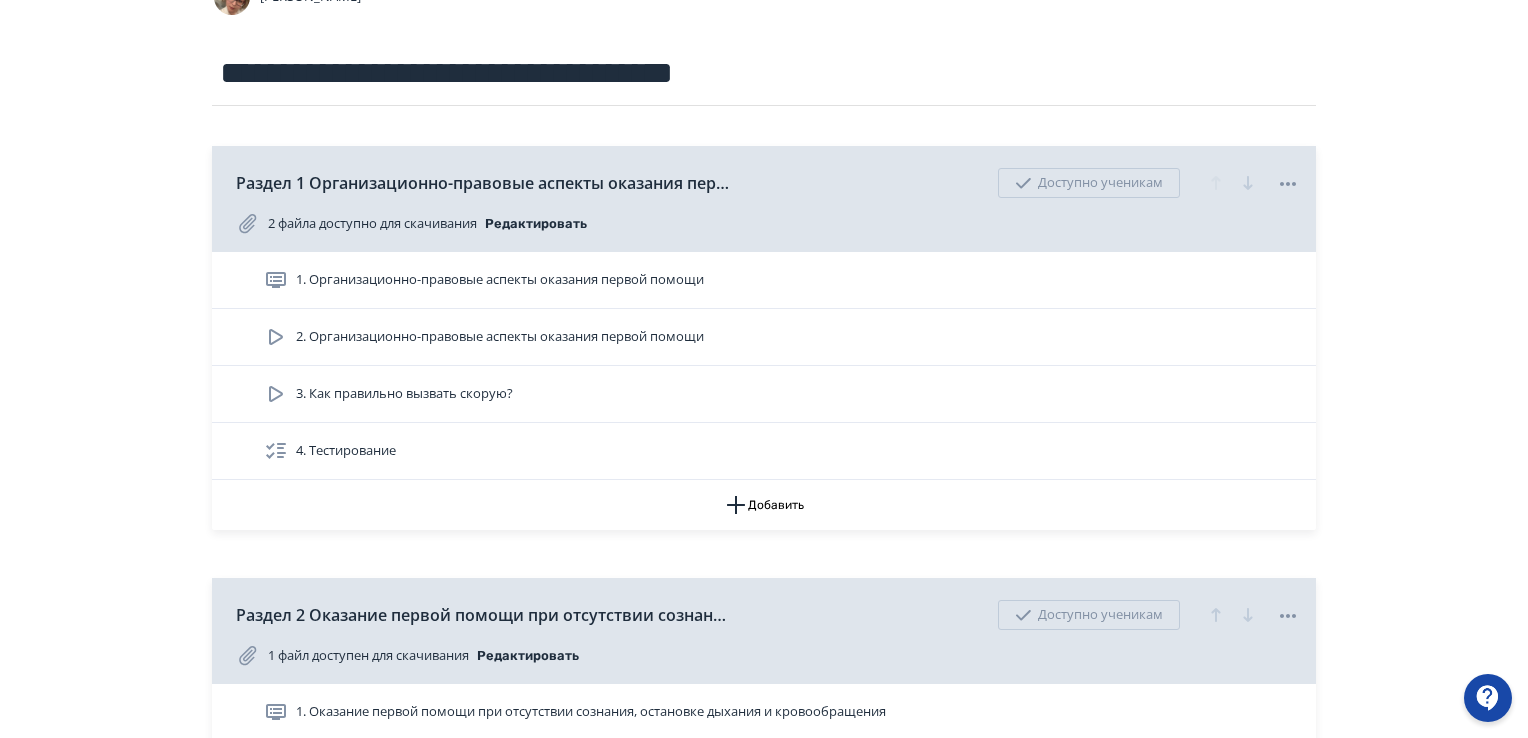 scroll, scrollTop: 400, scrollLeft: 0, axis: vertical 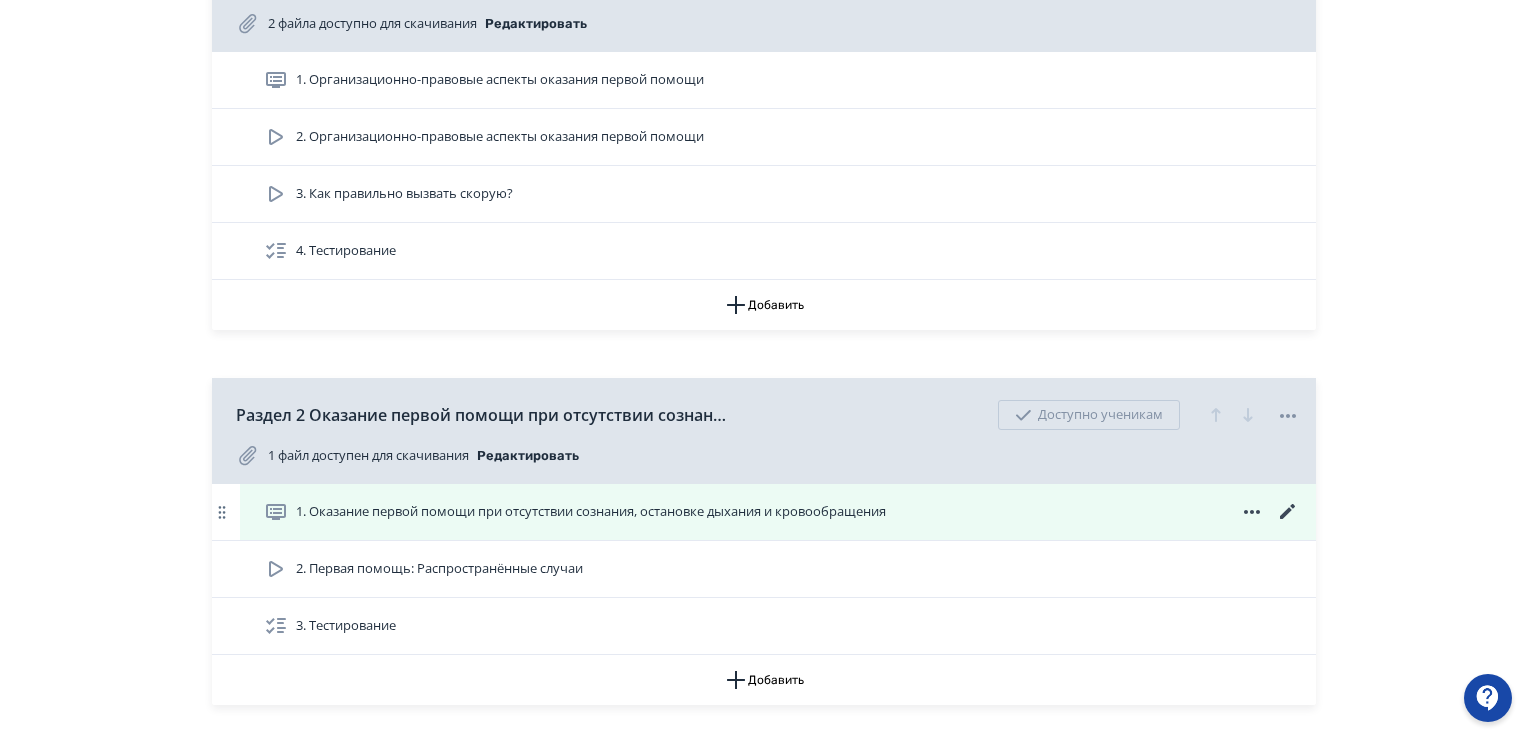 click on "1. Оказание первой помощи при отсутствии сознания, остановке дыхания и кровообращения" at bounding box center (591, 512) 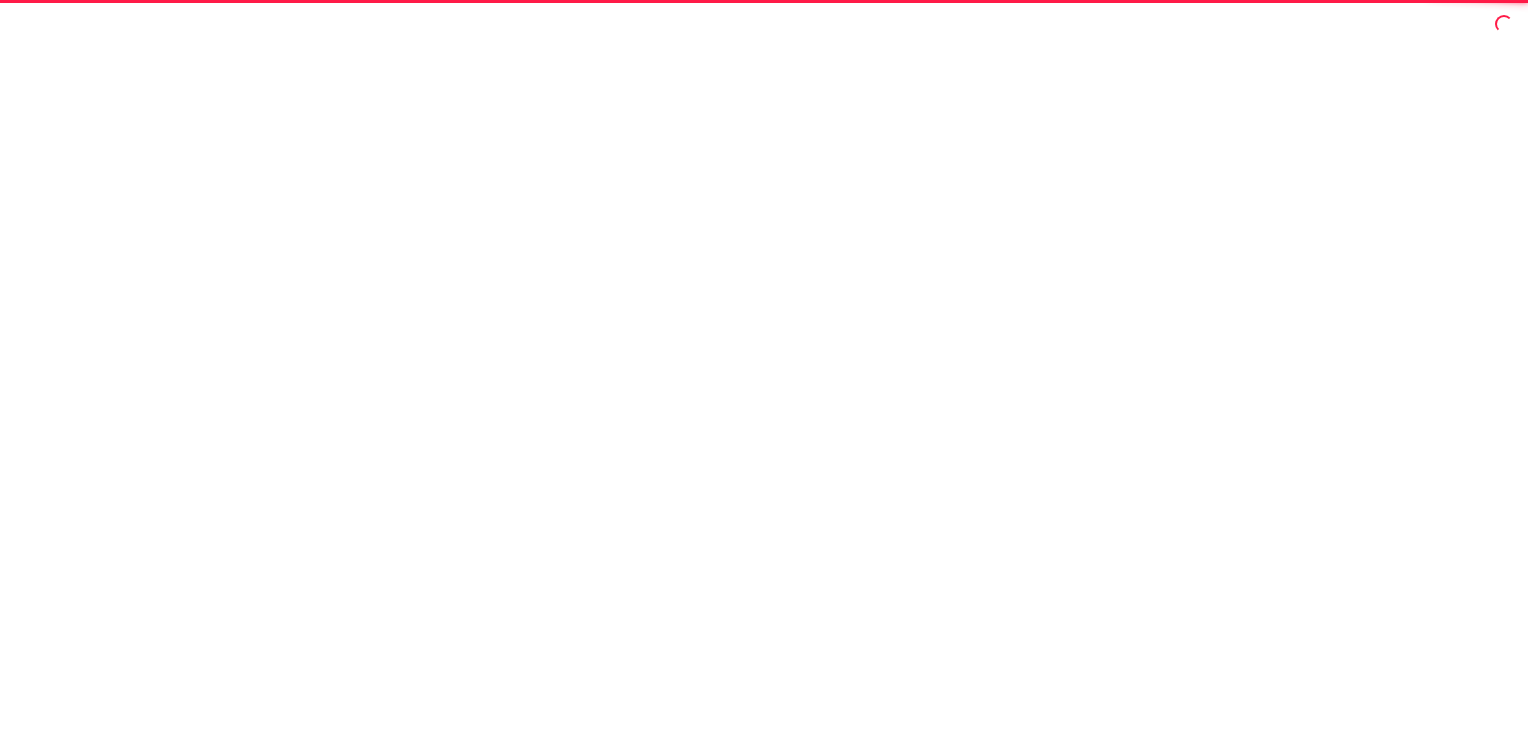 scroll, scrollTop: 0, scrollLeft: 0, axis: both 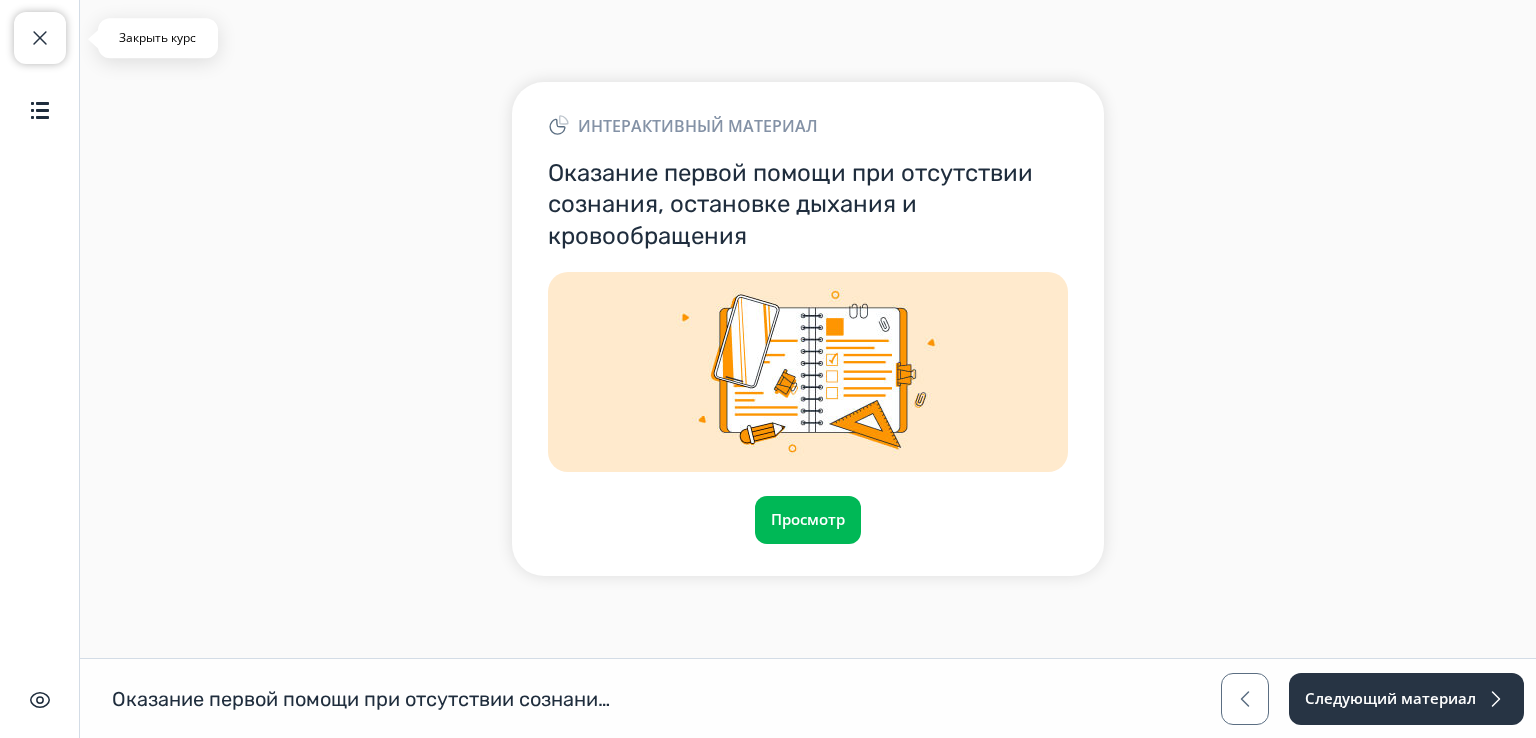 click at bounding box center (40, 38) 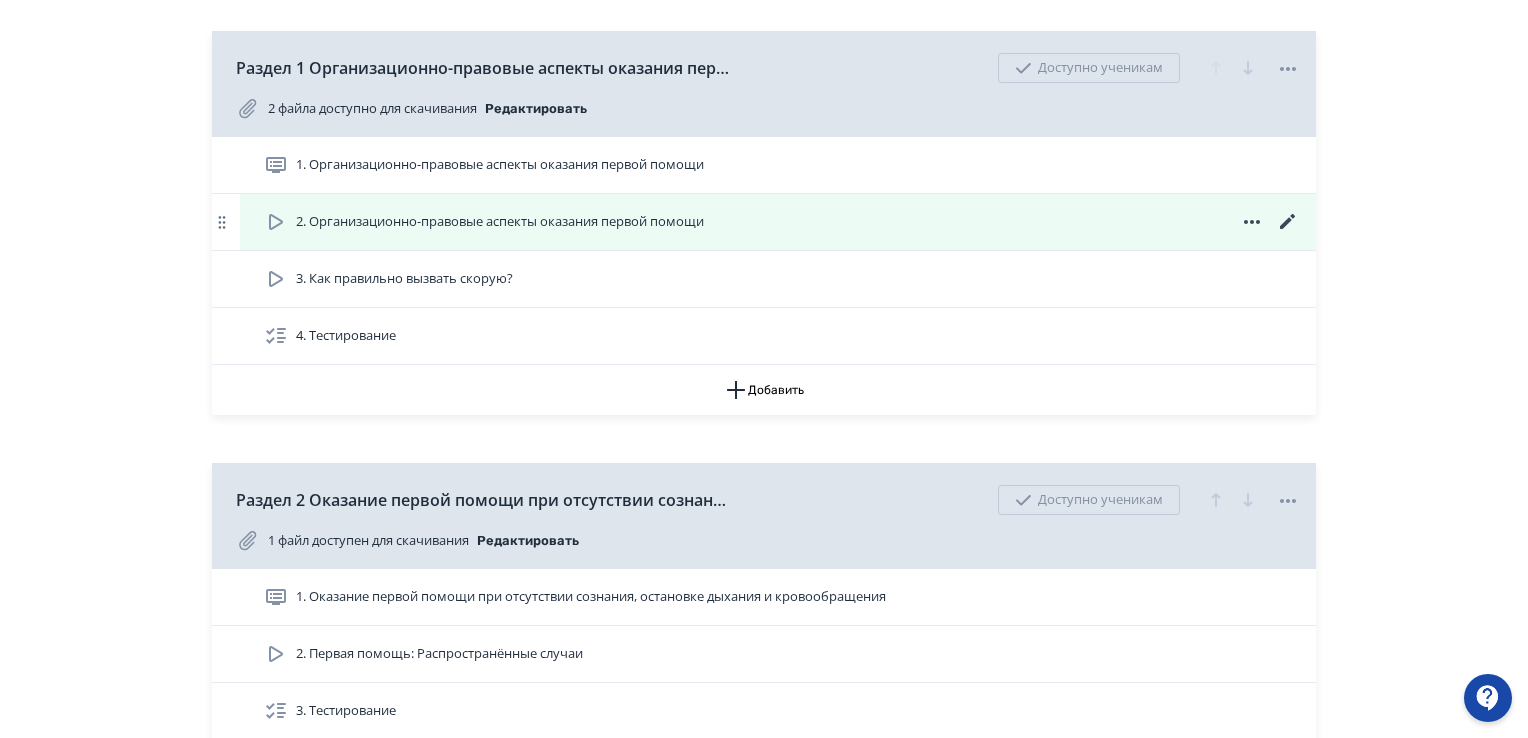 scroll, scrollTop: 400, scrollLeft: 0, axis: vertical 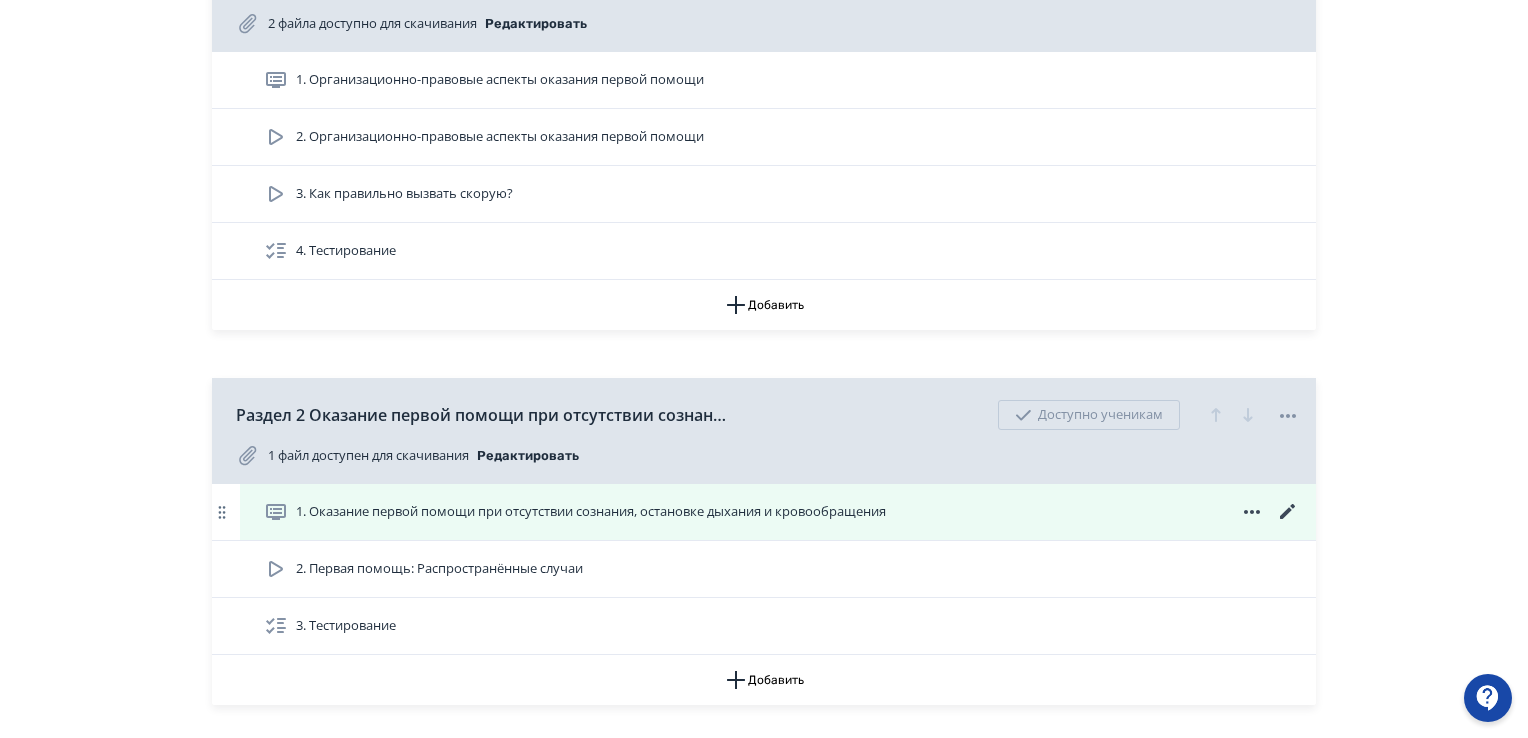 click 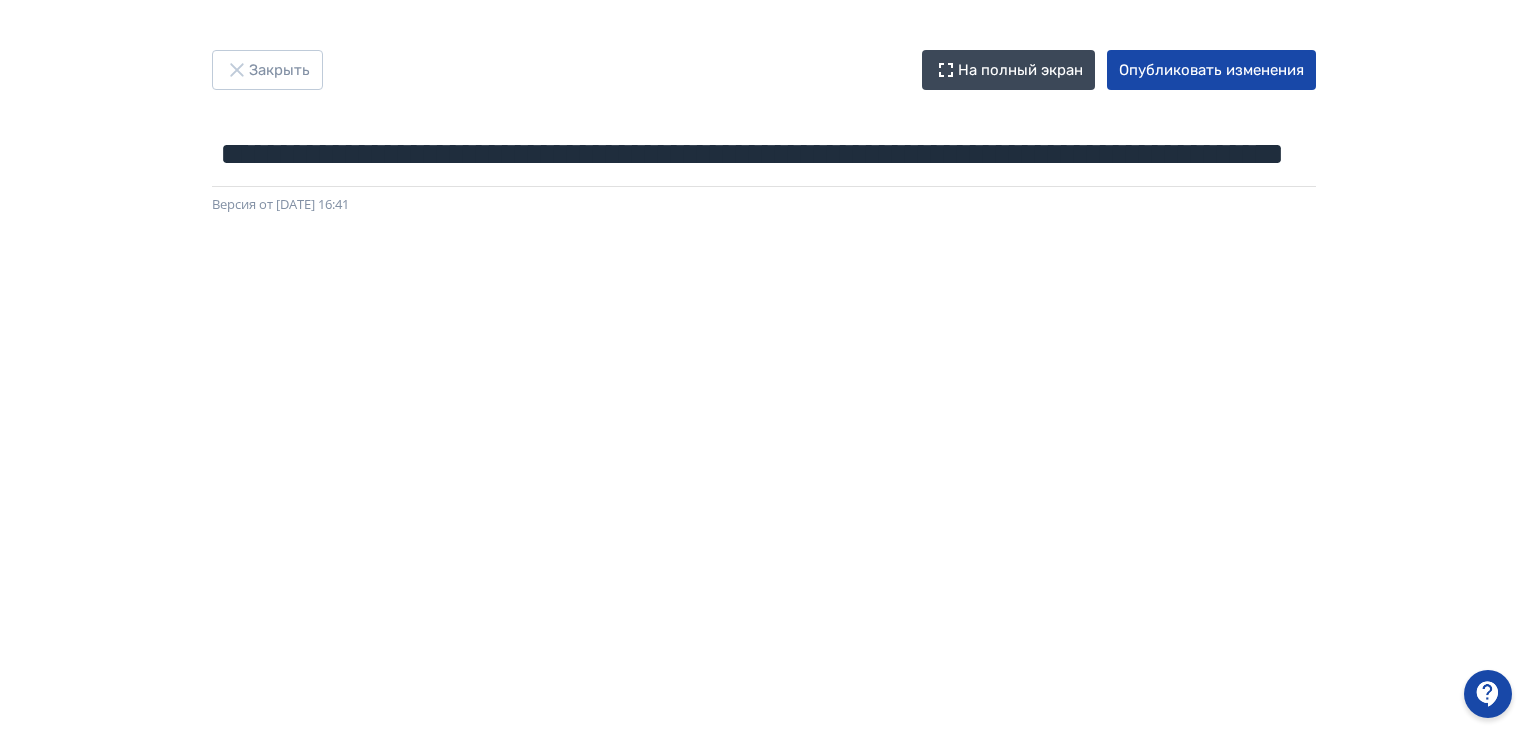 scroll, scrollTop: 0, scrollLeft: 0, axis: both 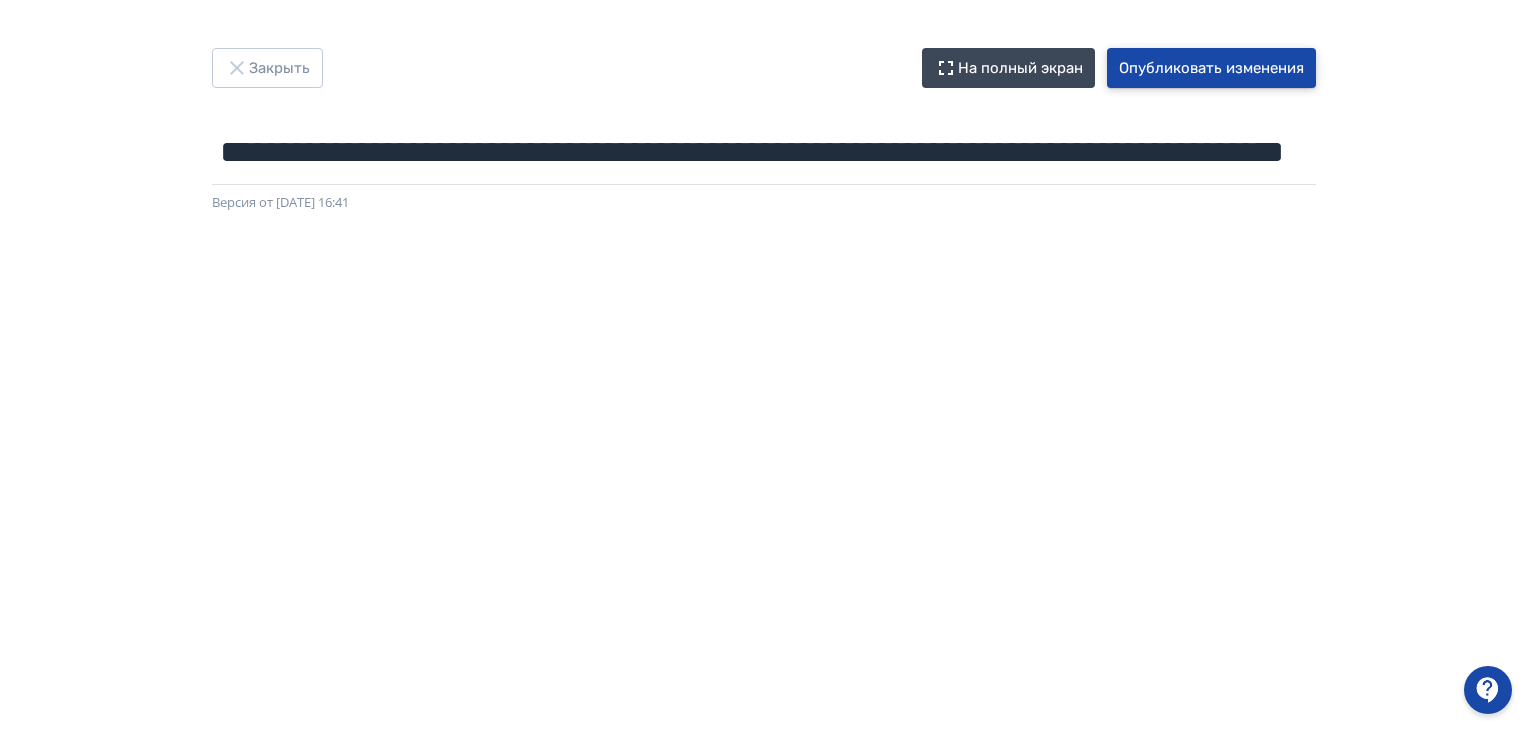click on "Опубликовать изменения" at bounding box center (1211, 68) 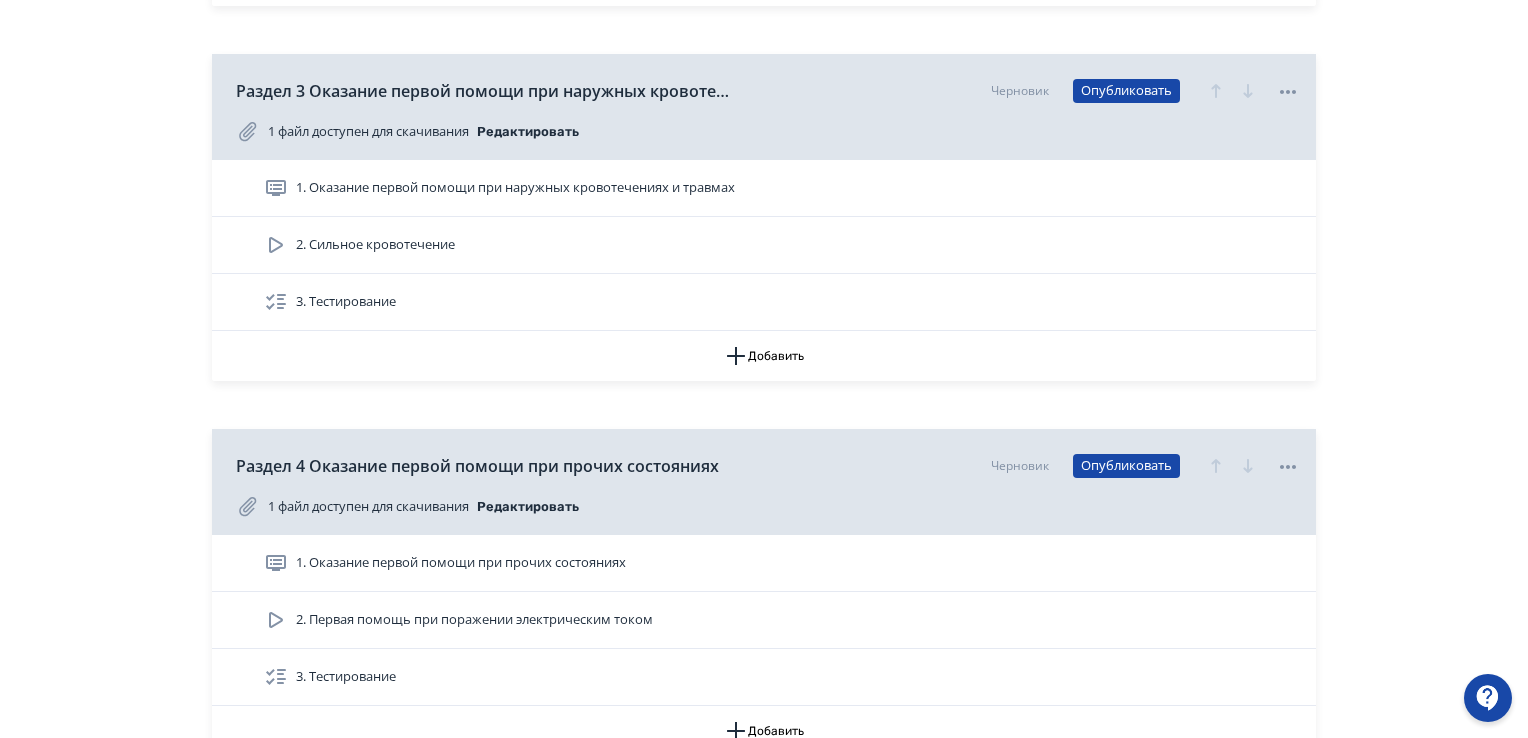 scroll, scrollTop: 1144, scrollLeft: 0, axis: vertical 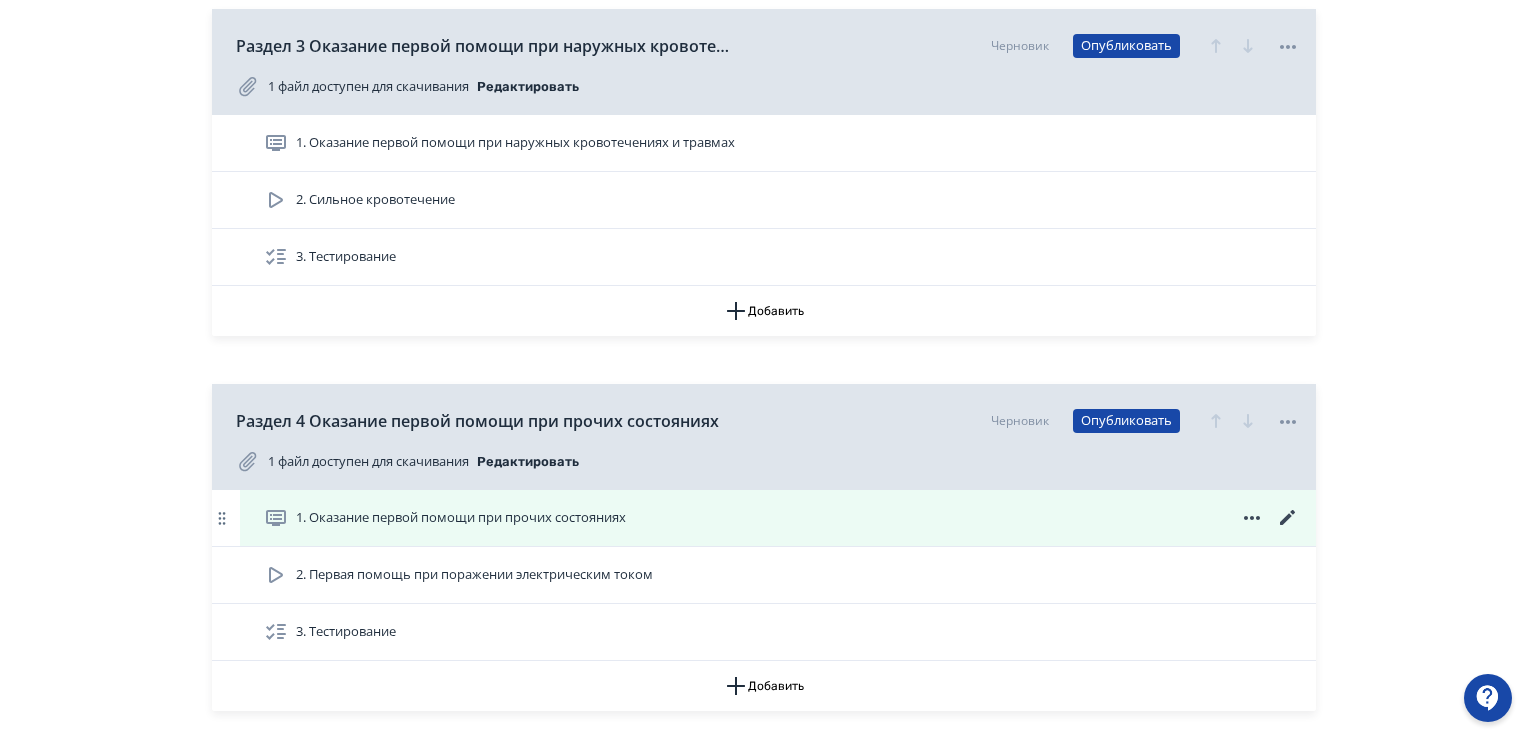 click 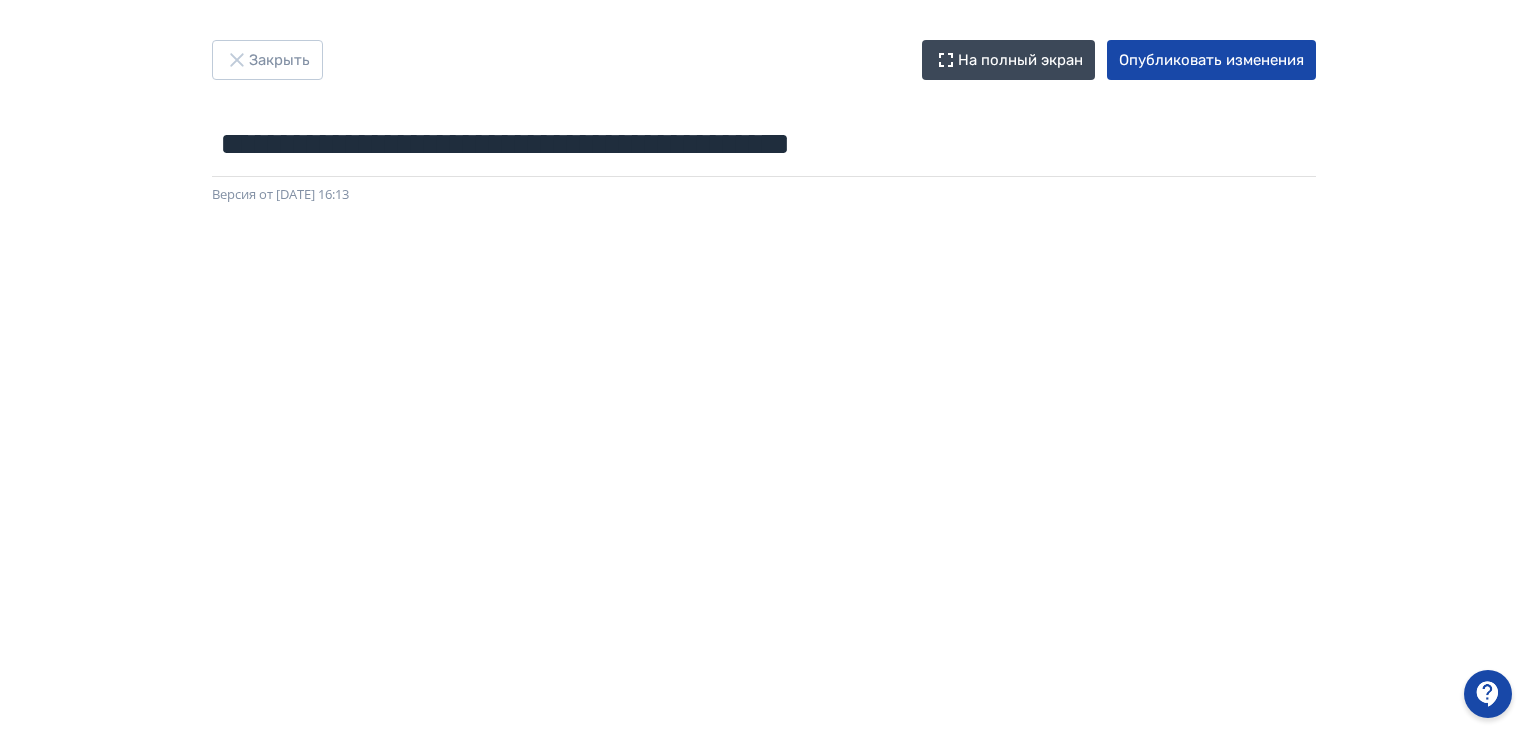 scroll, scrollTop: 0, scrollLeft: 0, axis: both 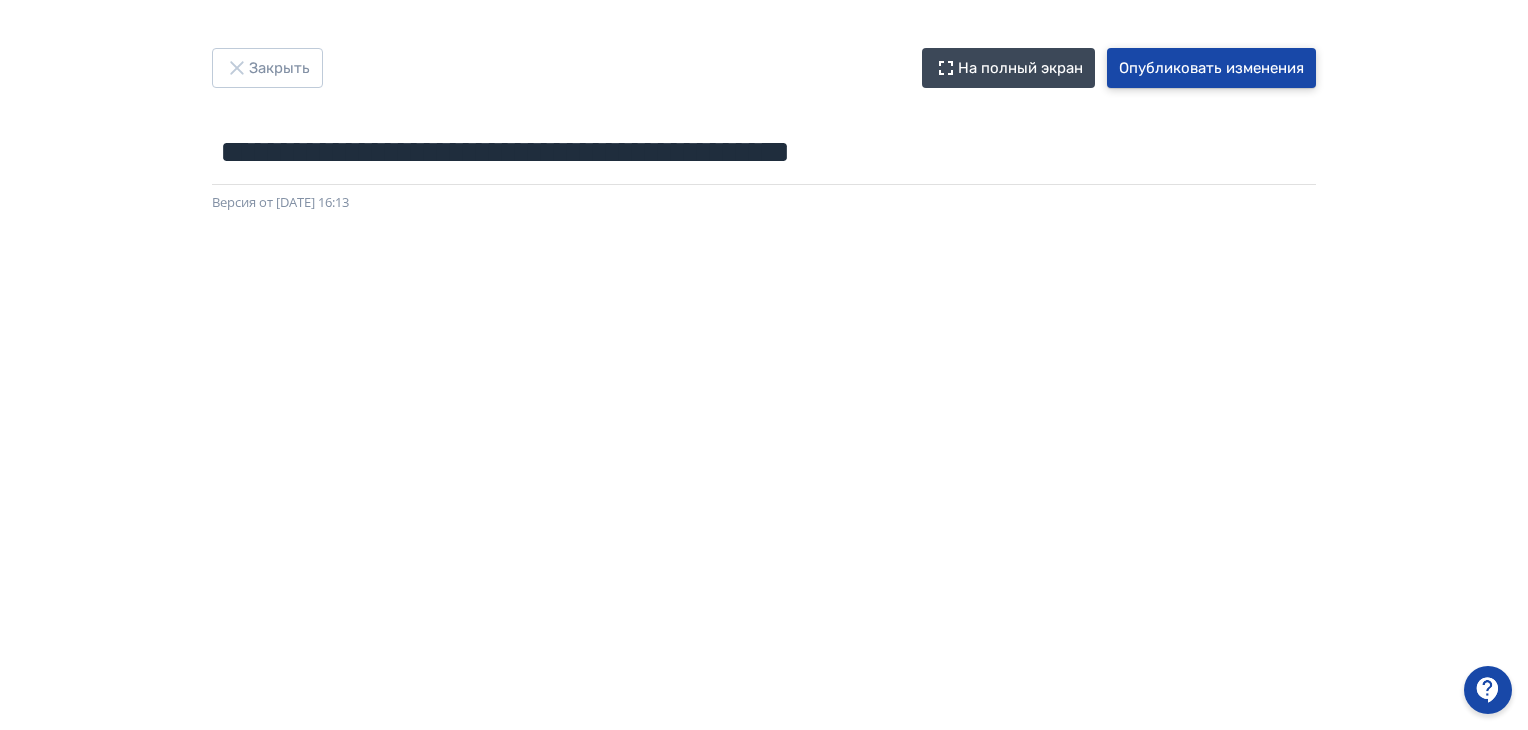 click on "Опубликовать изменения" at bounding box center [1211, 68] 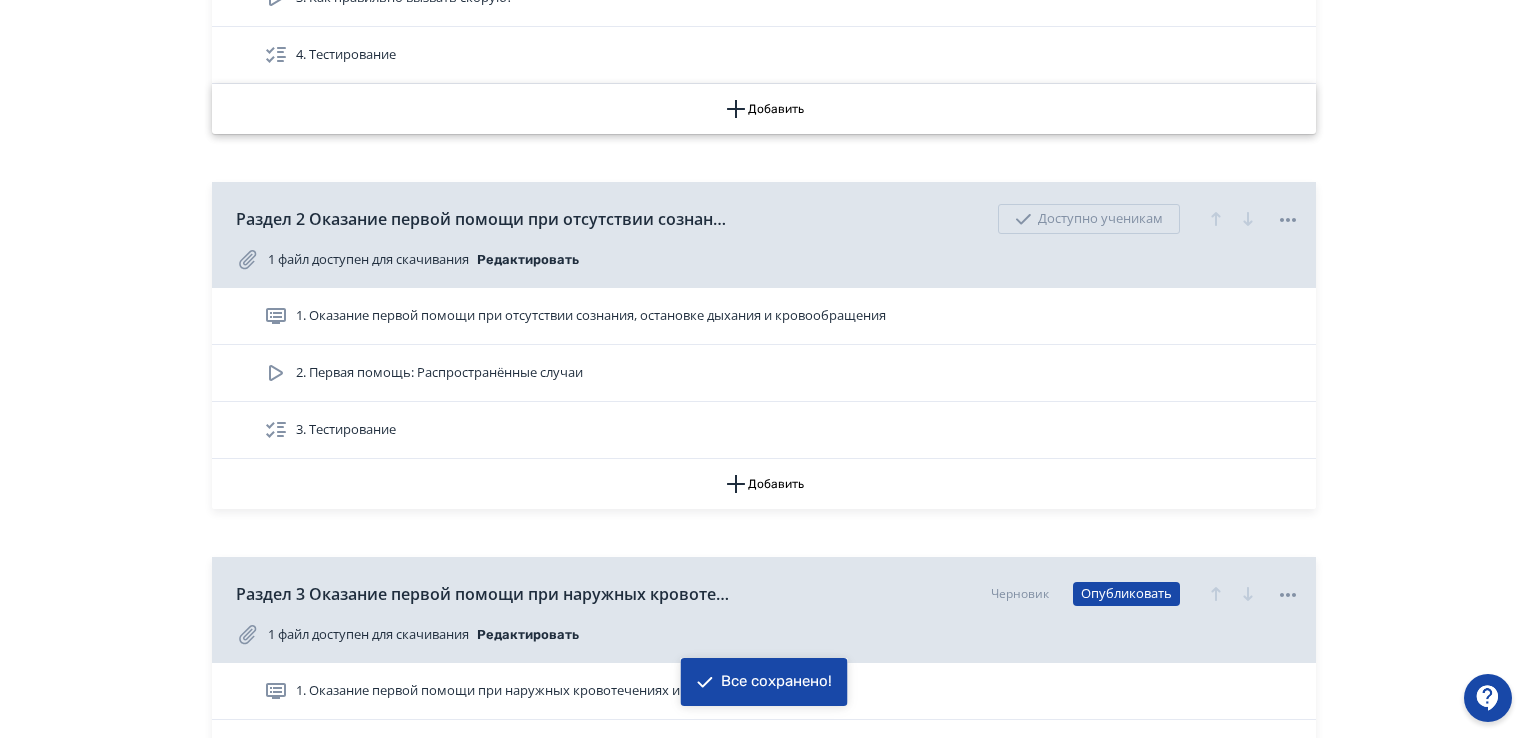 scroll, scrollTop: 700, scrollLeft: 0, axis: vertical 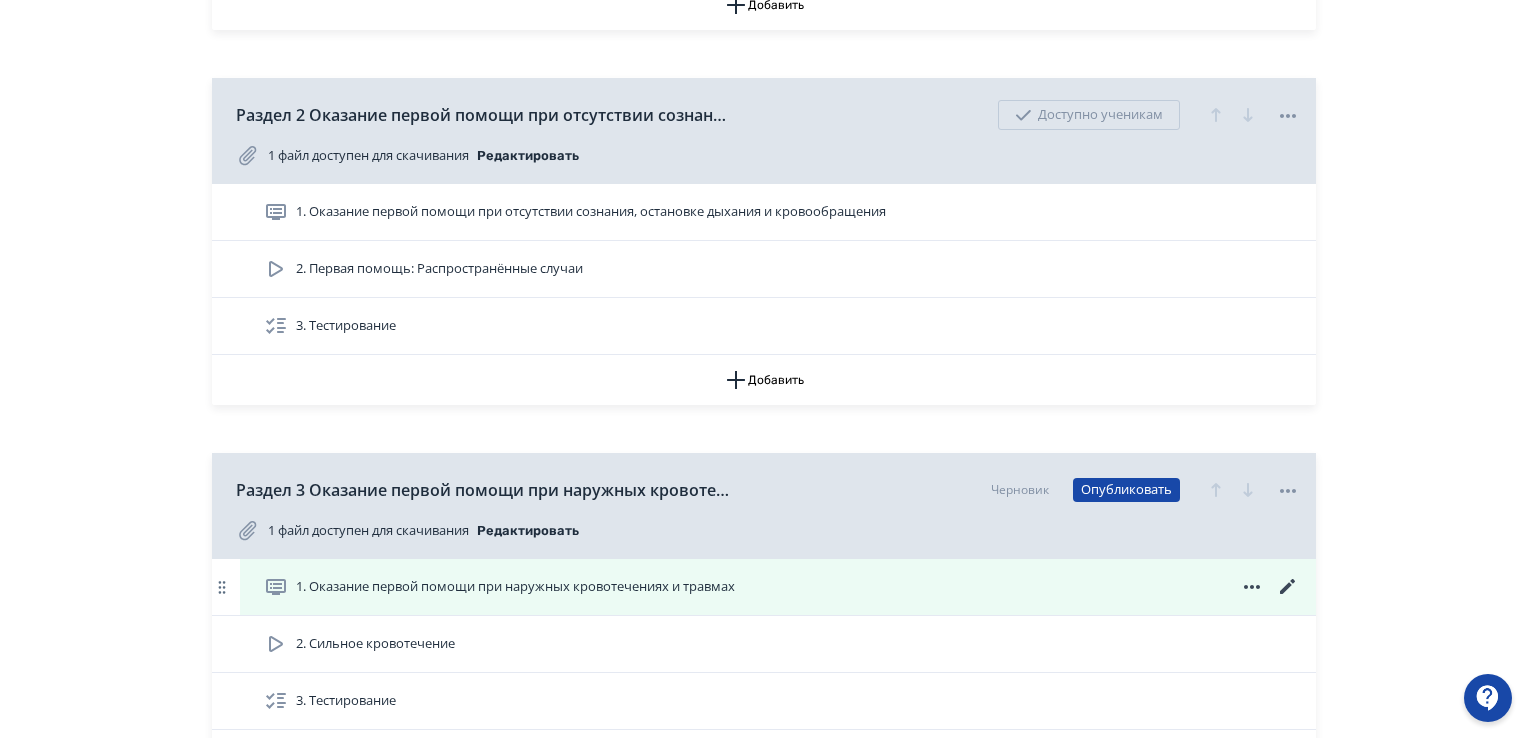 click 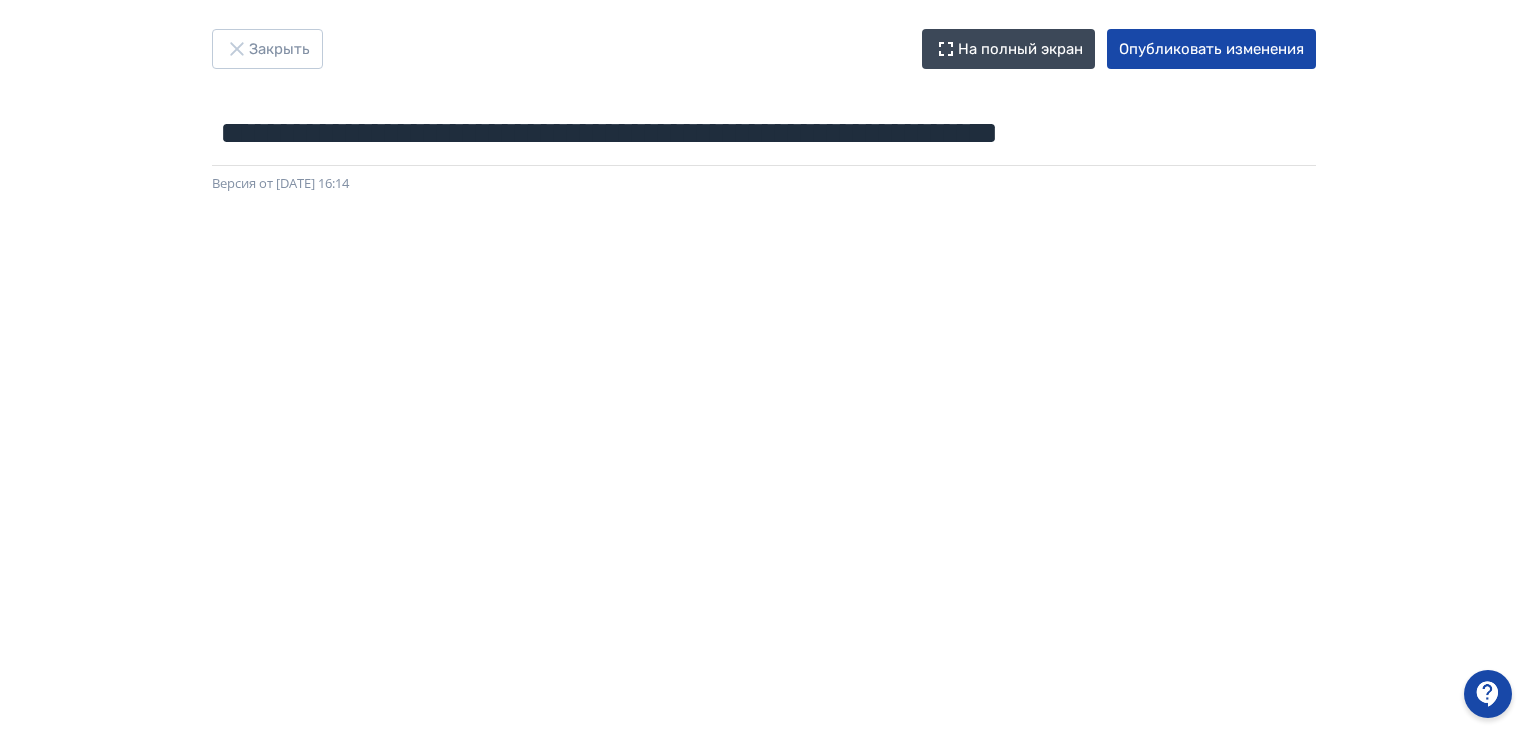 scroll, scrollTop: 0, scrollLeft: 0, axis: both 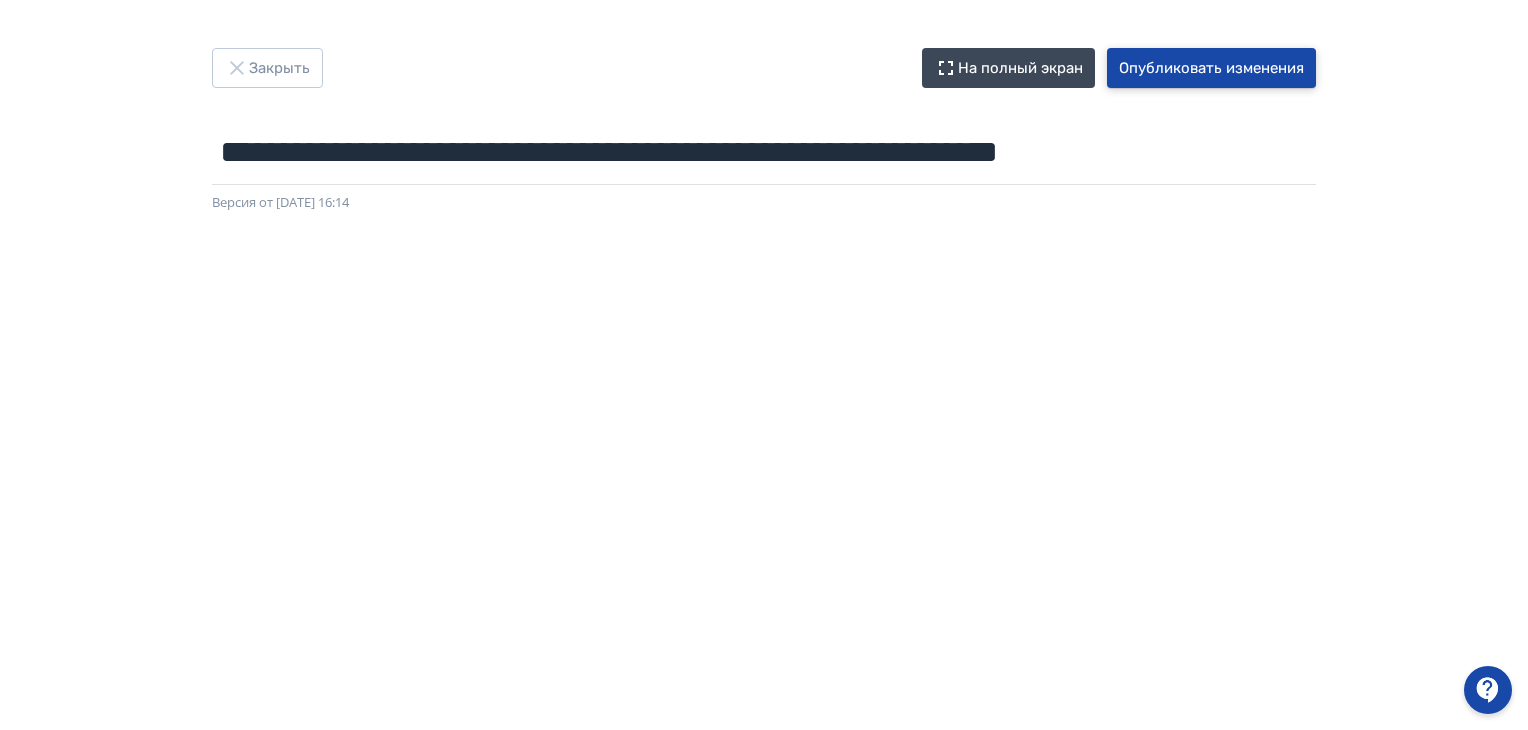 click on "Опубликовать изменения" at bounding box center (1211, 68) 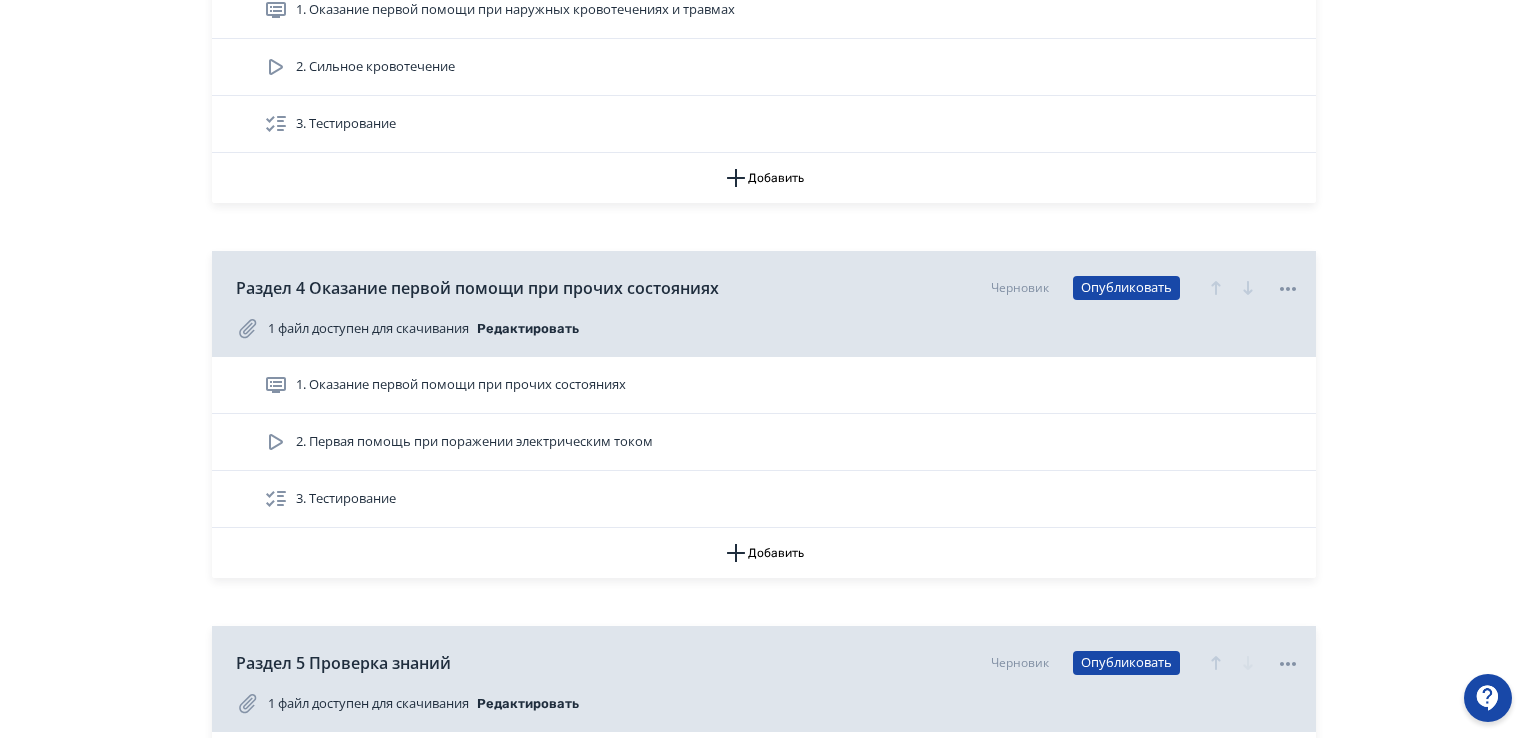 scroll, scrollTop: 1400, scrollLeft: 0, axis: vertical 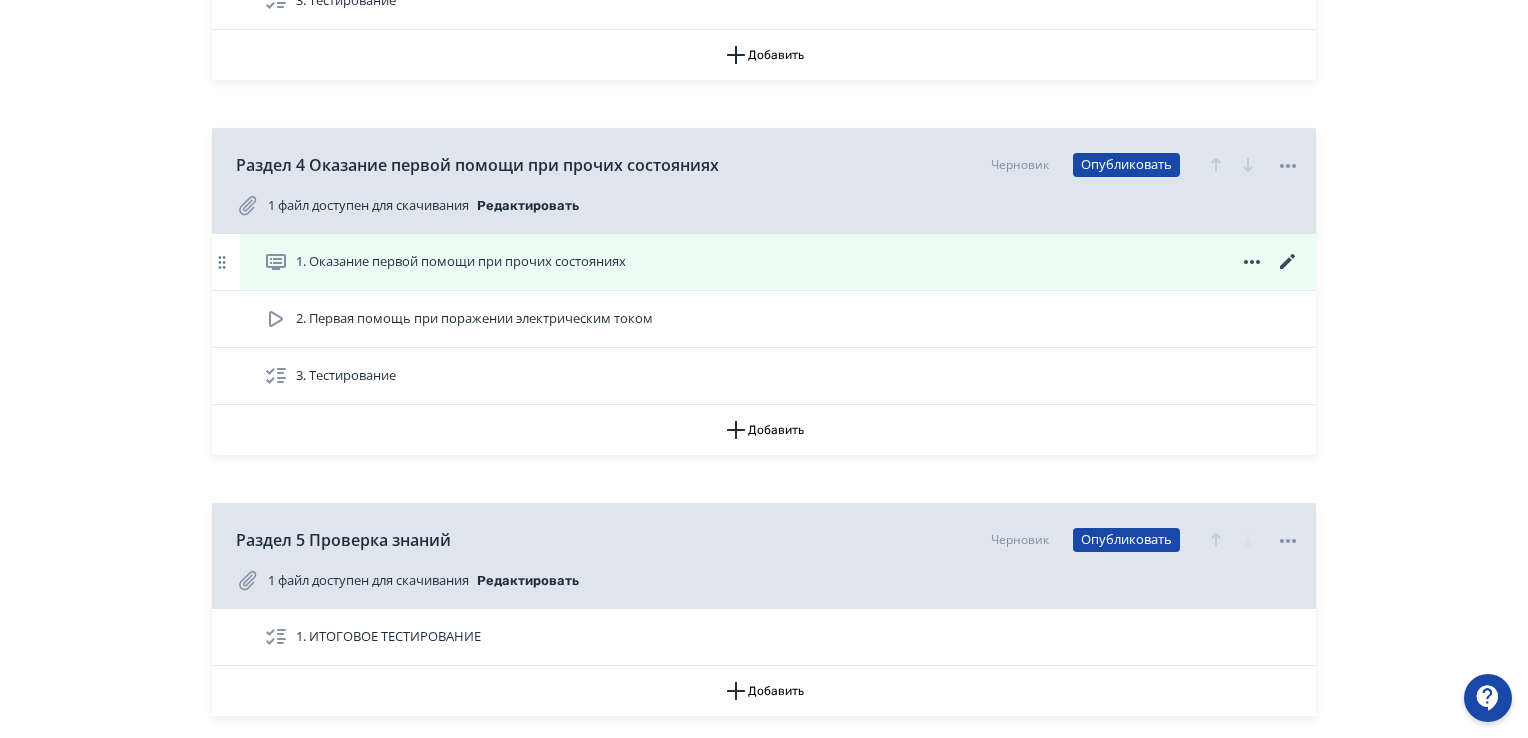 click 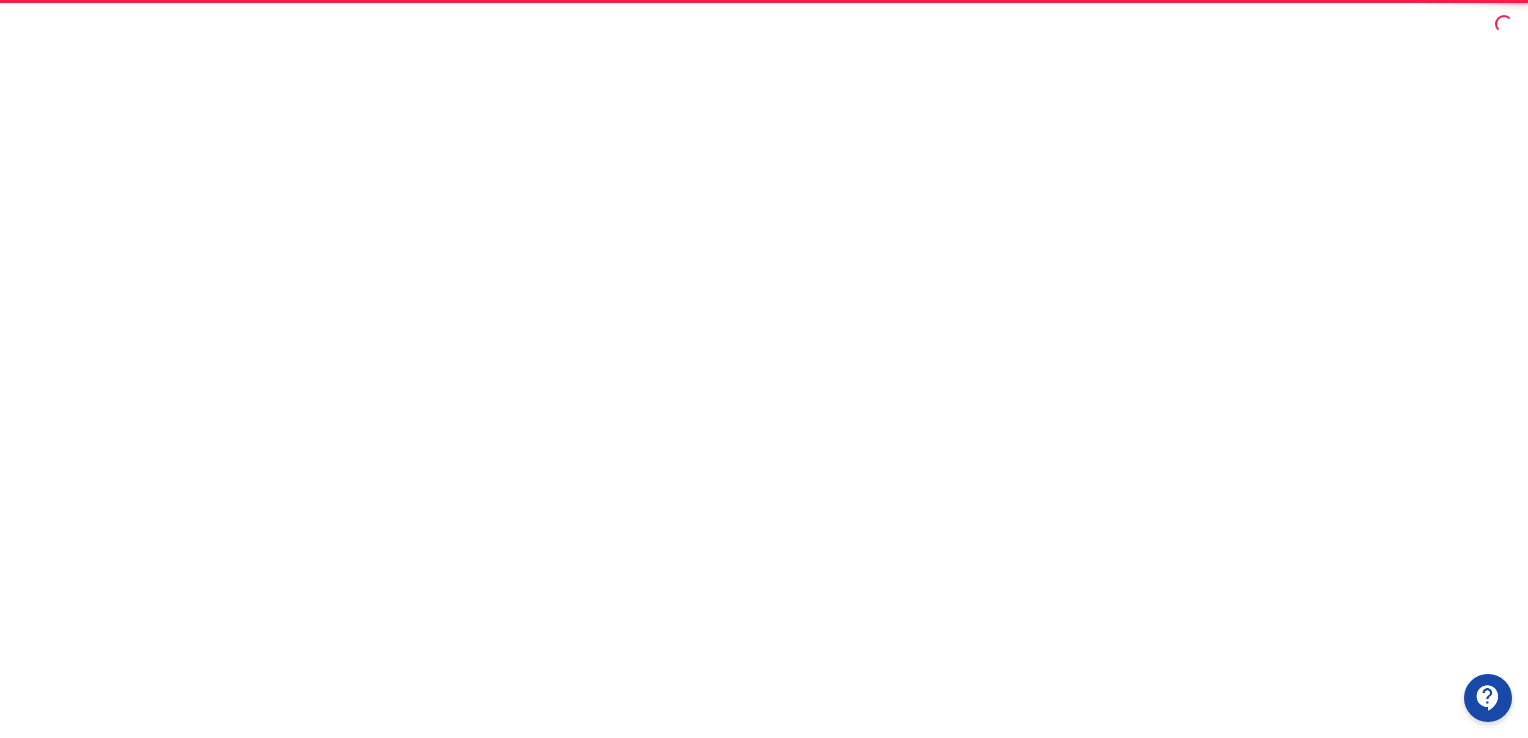 scroll, scrollTop: 0, scrollLeft: 0, axis: both 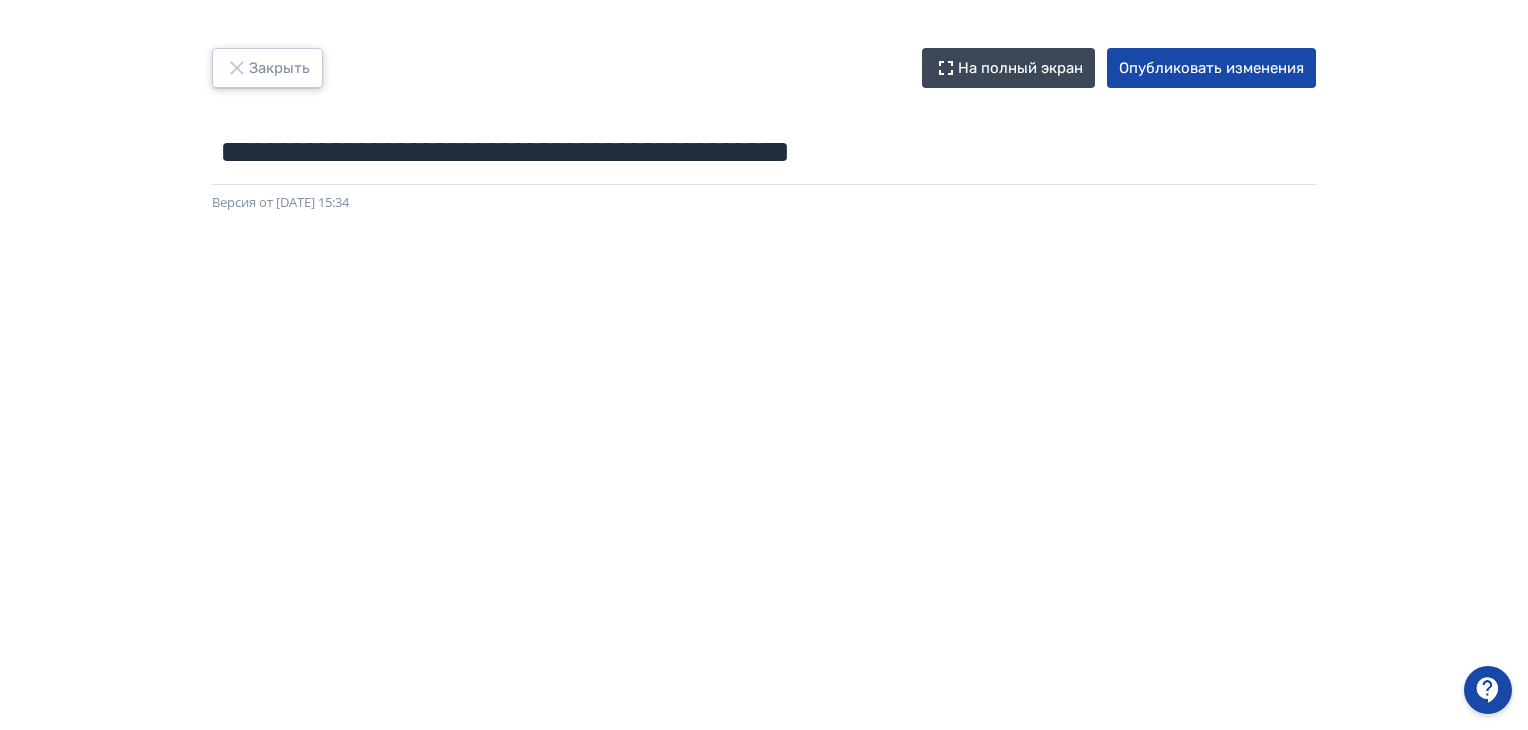 click on "Закрыть" at bounding box center [267, 68] 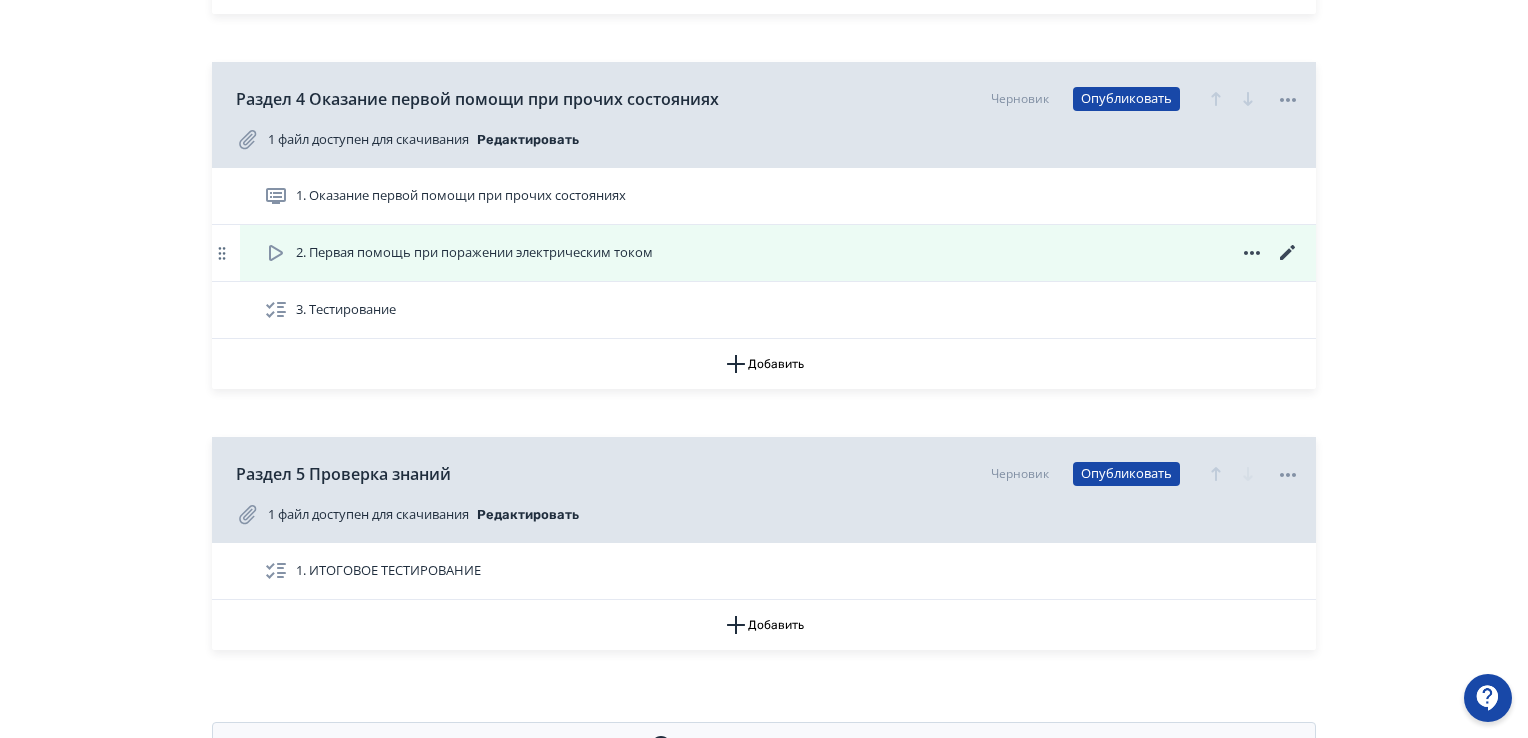 scroll, scrollTop: 1544, scrollLeft: 0, axis: vertical 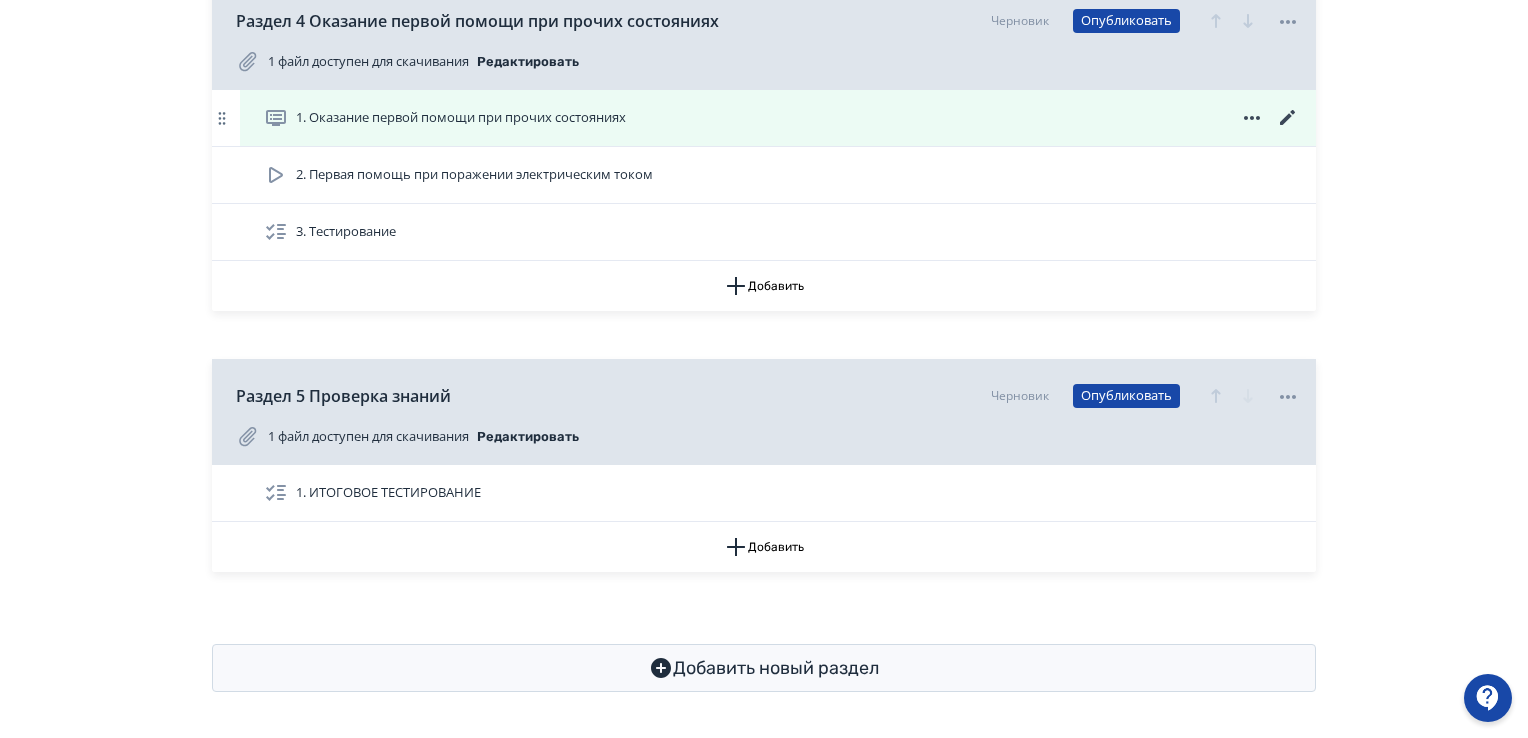 click 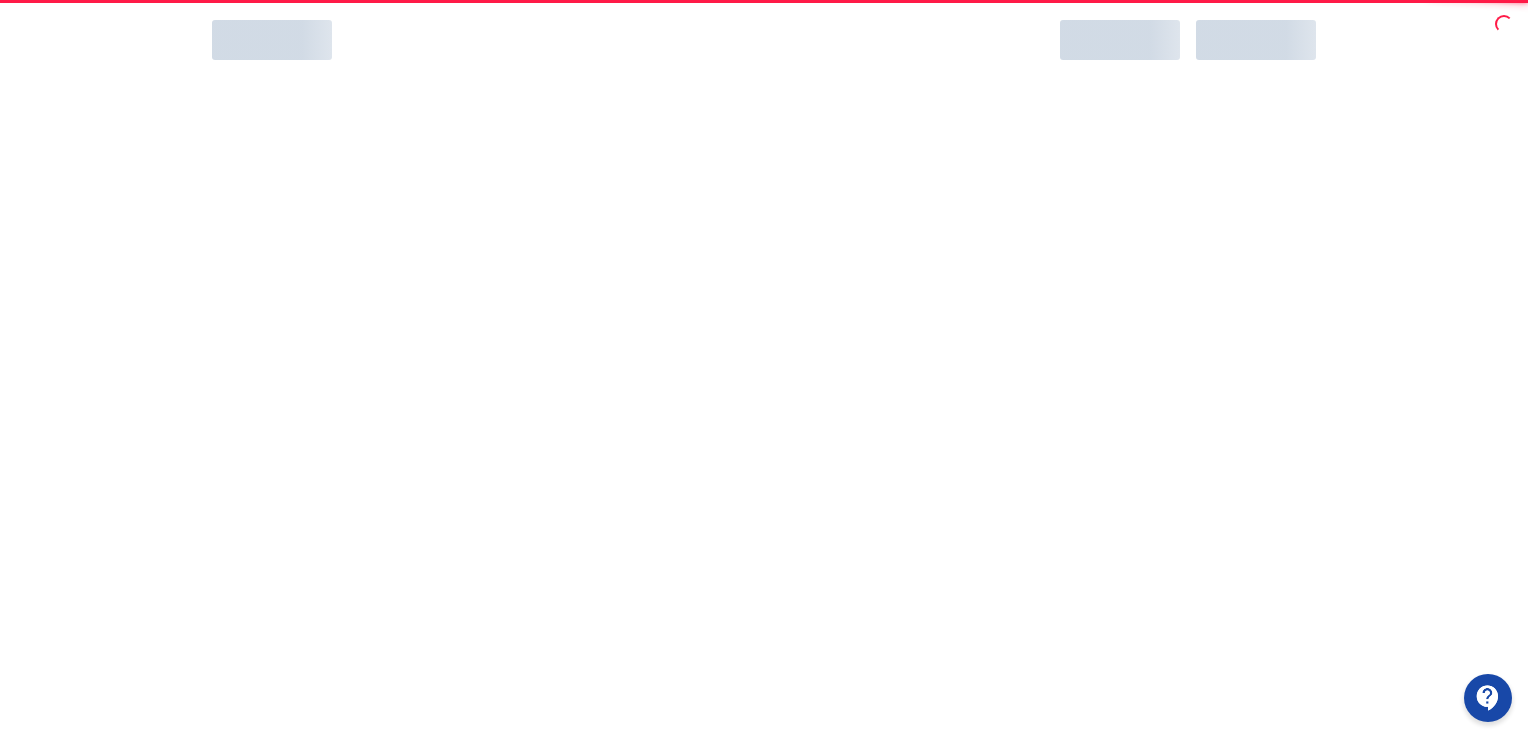 scroll, scrollTop: 0, scrollLeft: 0, axis: both 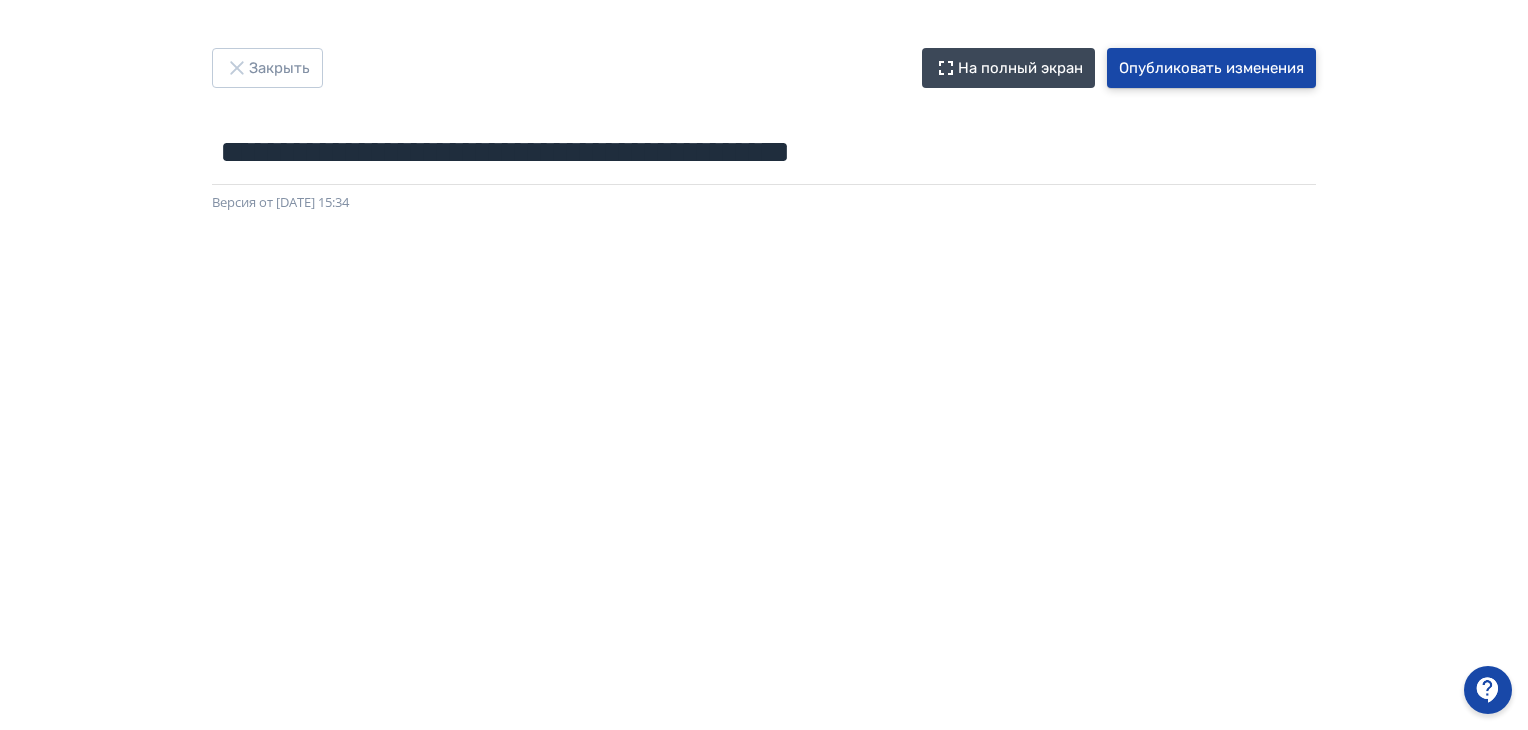click on "Опубликовать изменения" at bounding box center (1211, 68) 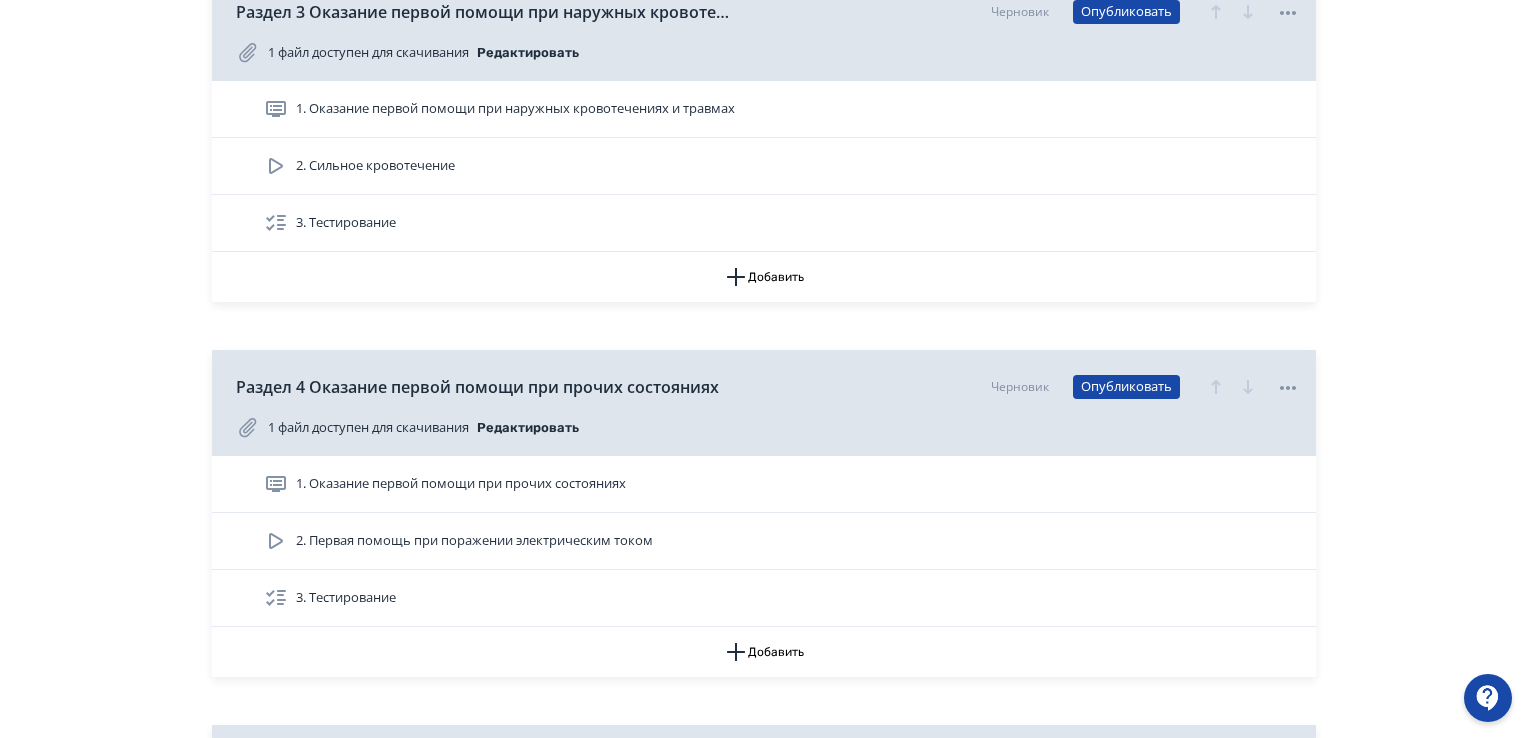 scroll, scrollTop: 1144, scrollLeft: 0, axis: vertical 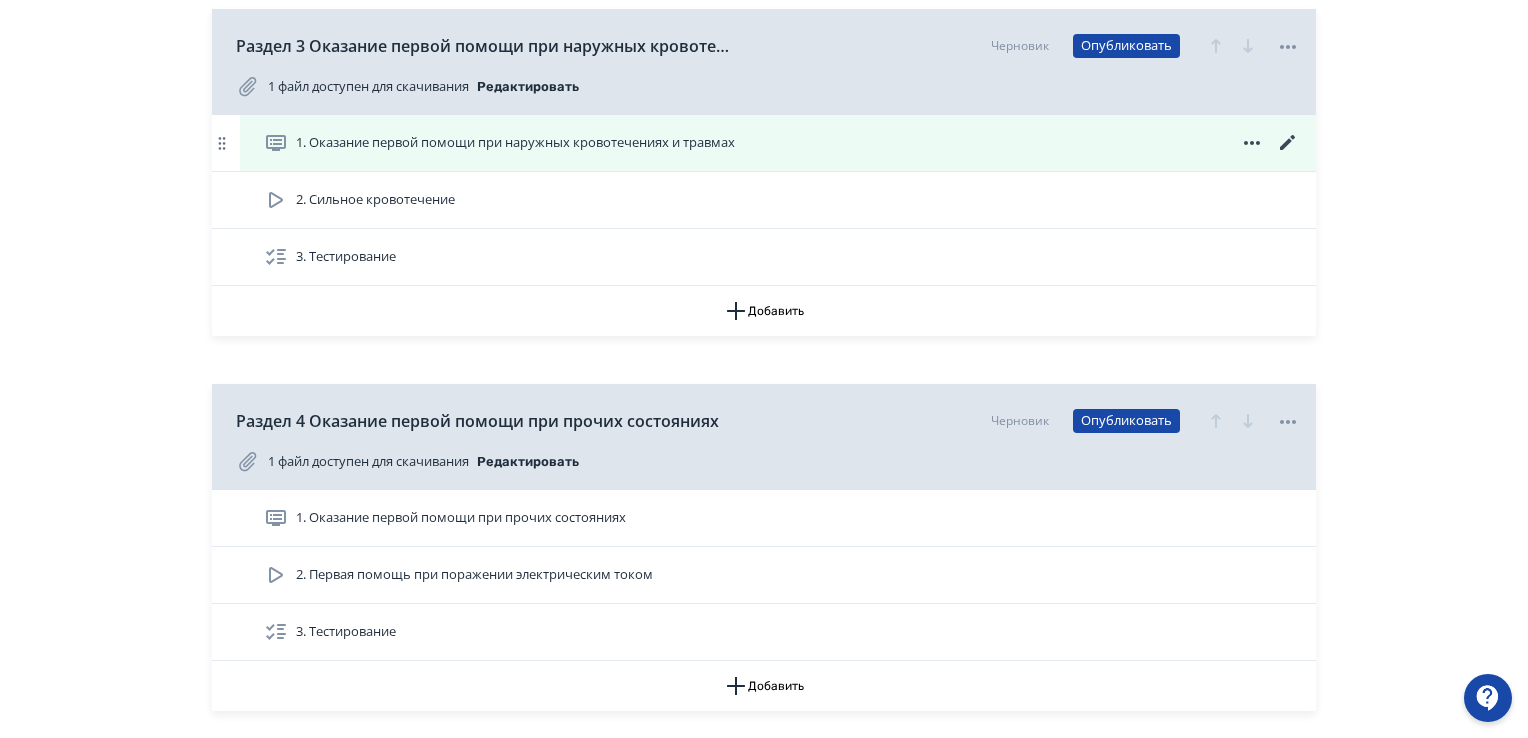 click 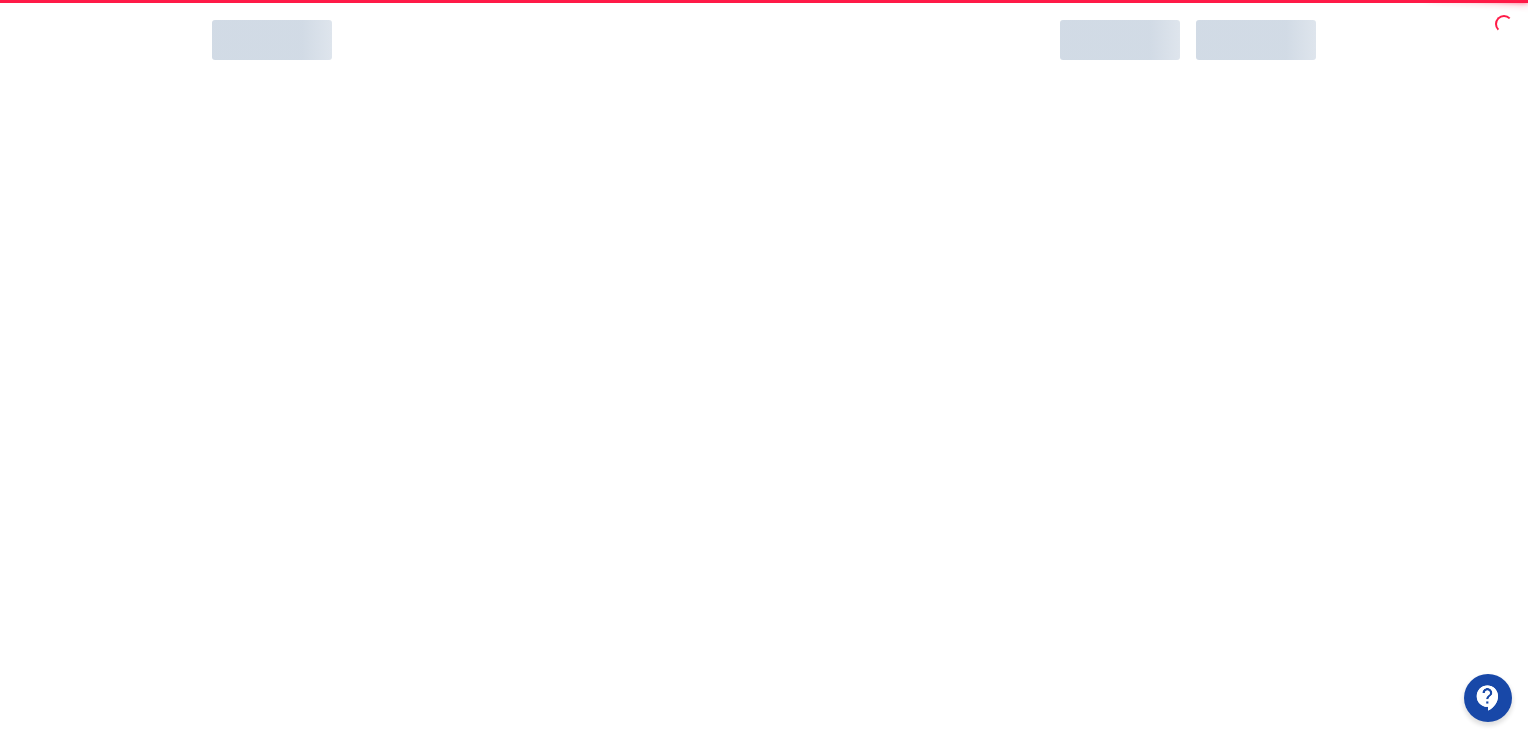 scroll, scrollTop: 0, scrollLeft: 0, axis: both 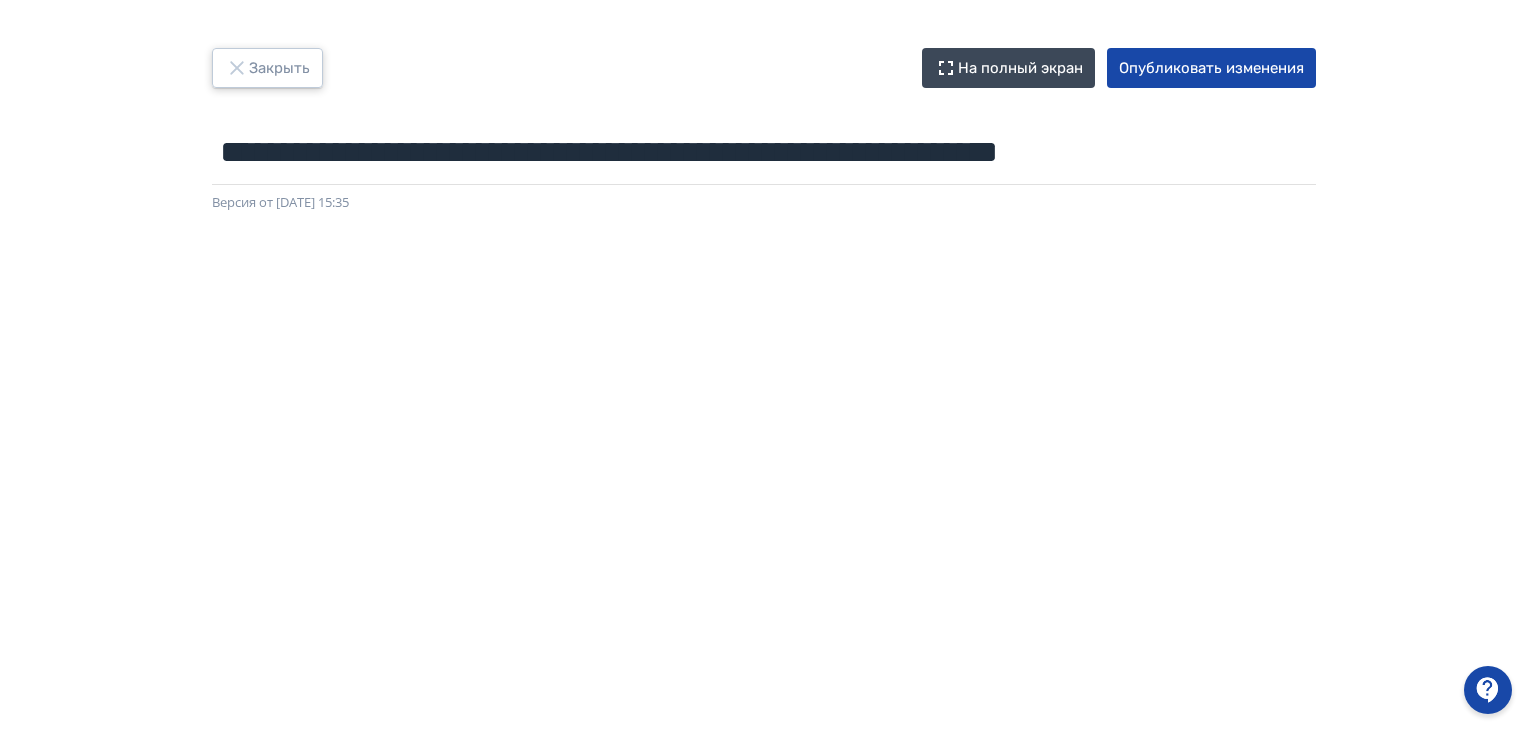 click on "Закрыть" at bounding box center [267, 68] 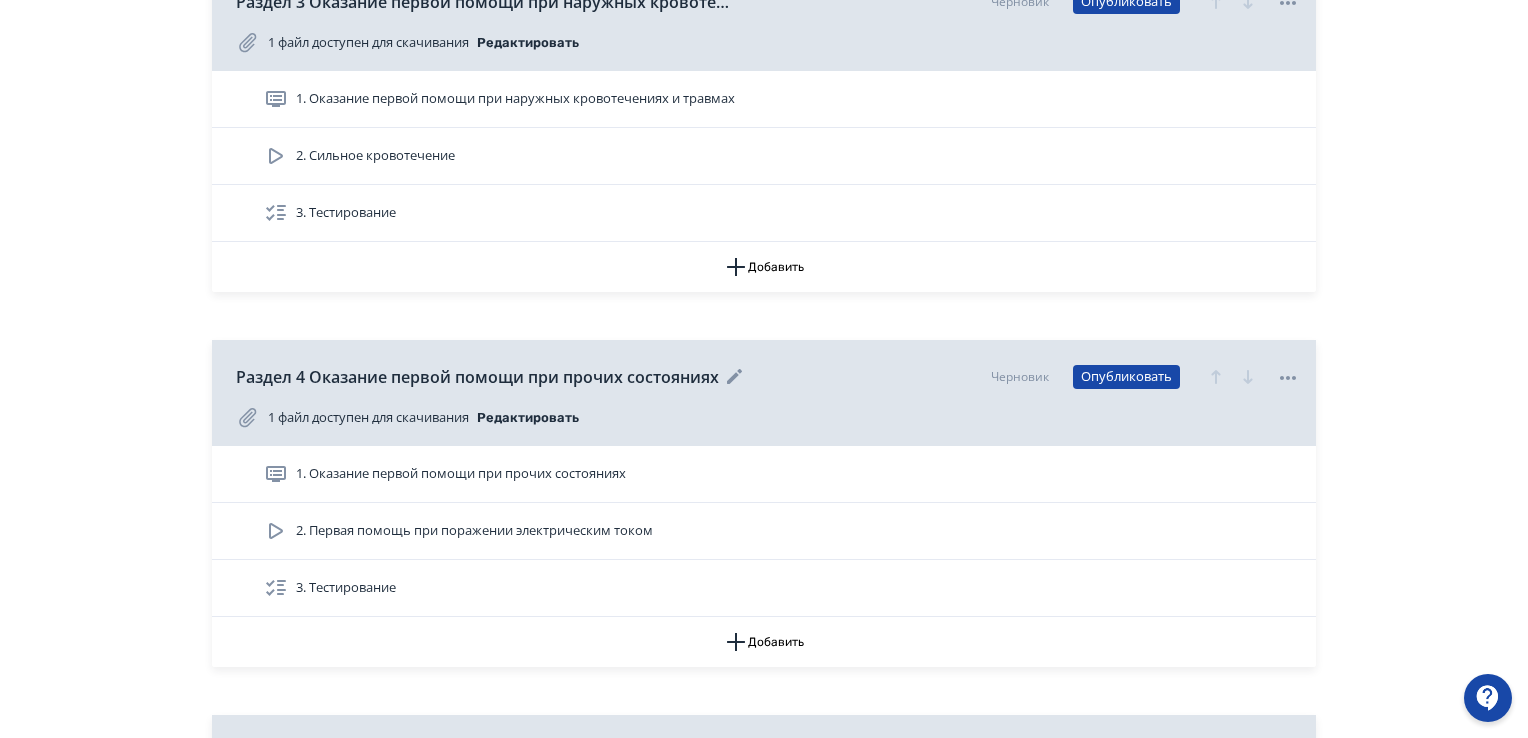 scroll, scrollTop: 1200, scrollLeft: 0, axis: vertical 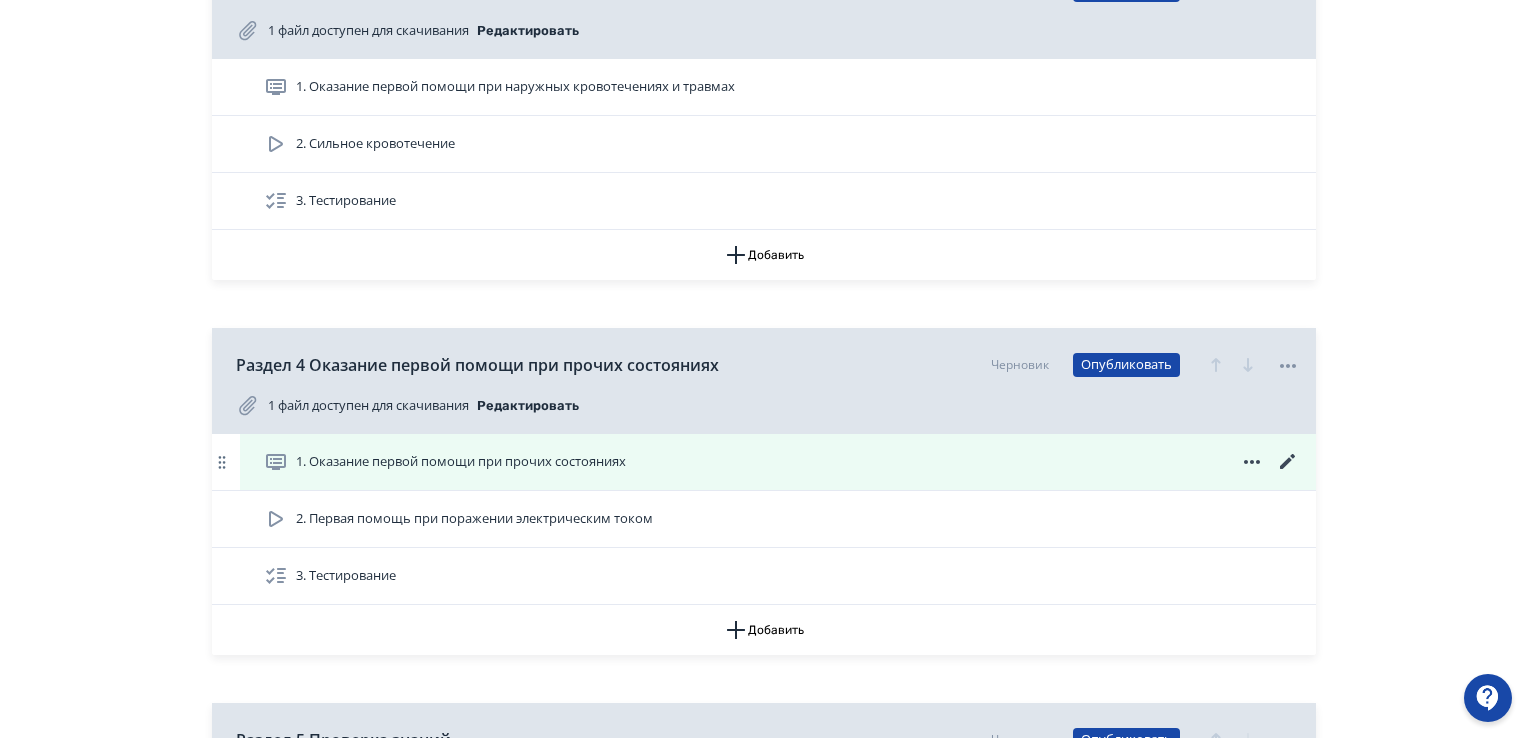 click on "1. Оказание первой помощи при прочих состояниях" at bounding box center (778, 462) 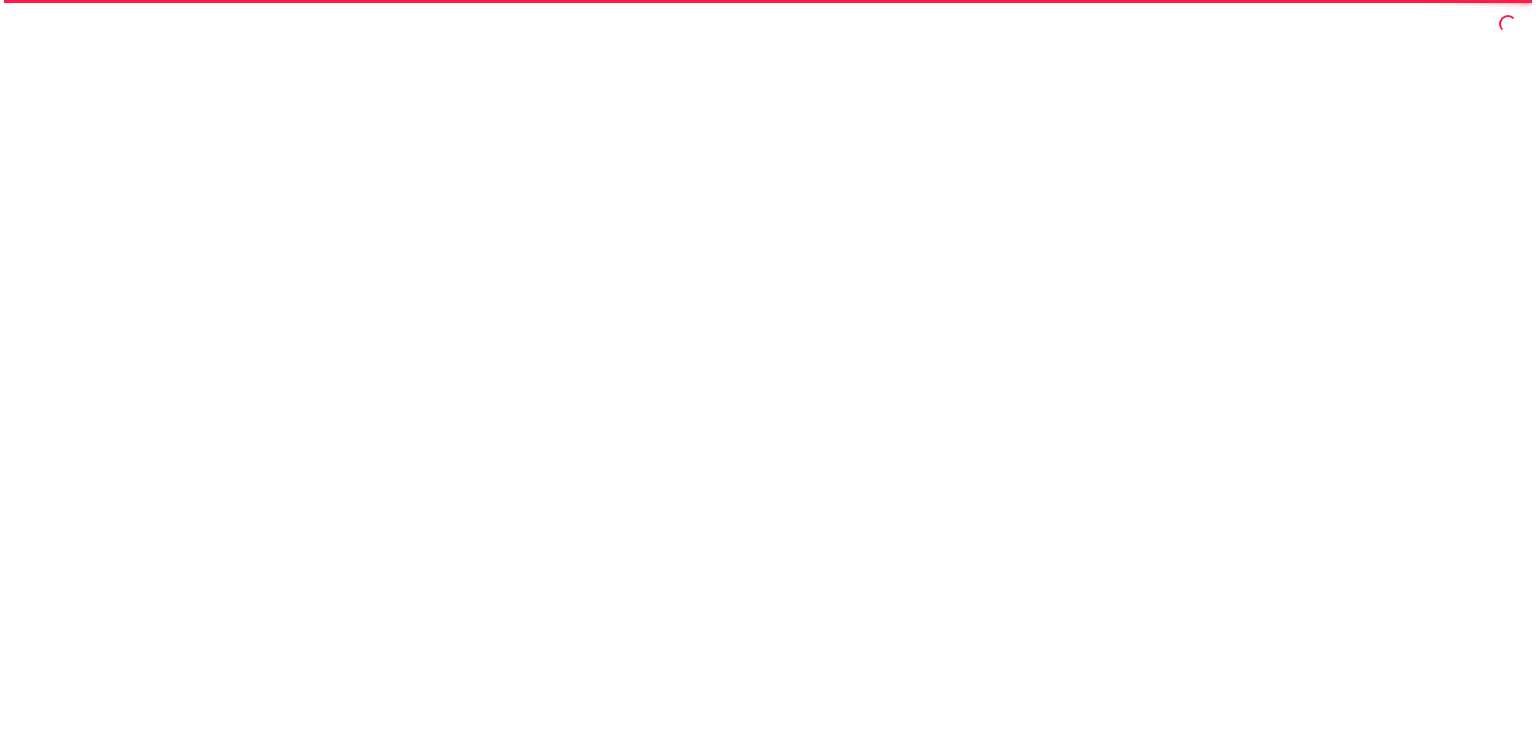 scroll, scrollTop: 0, scrollLeft: 0, axis: both 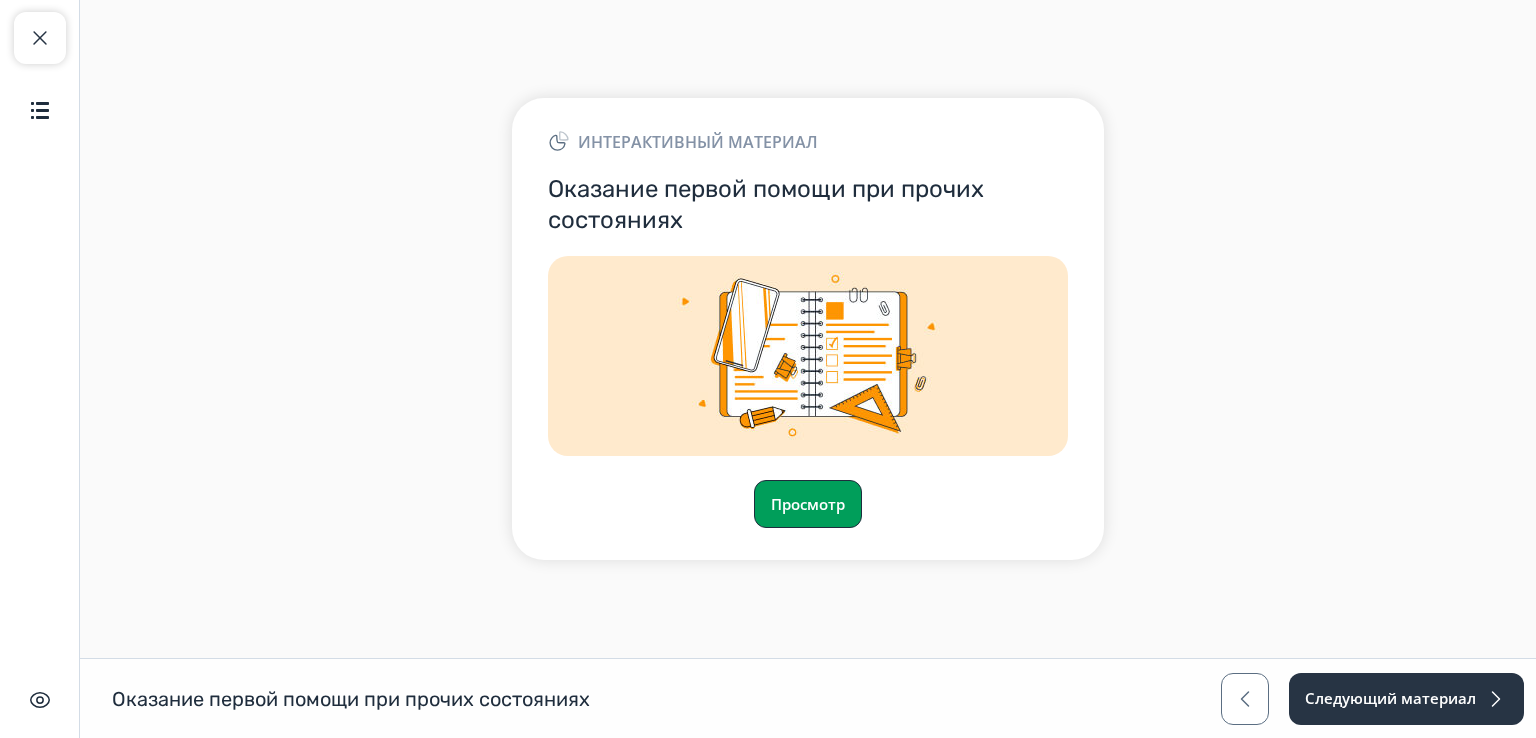 click on "Просмотр" at bounding box center [808, 504] 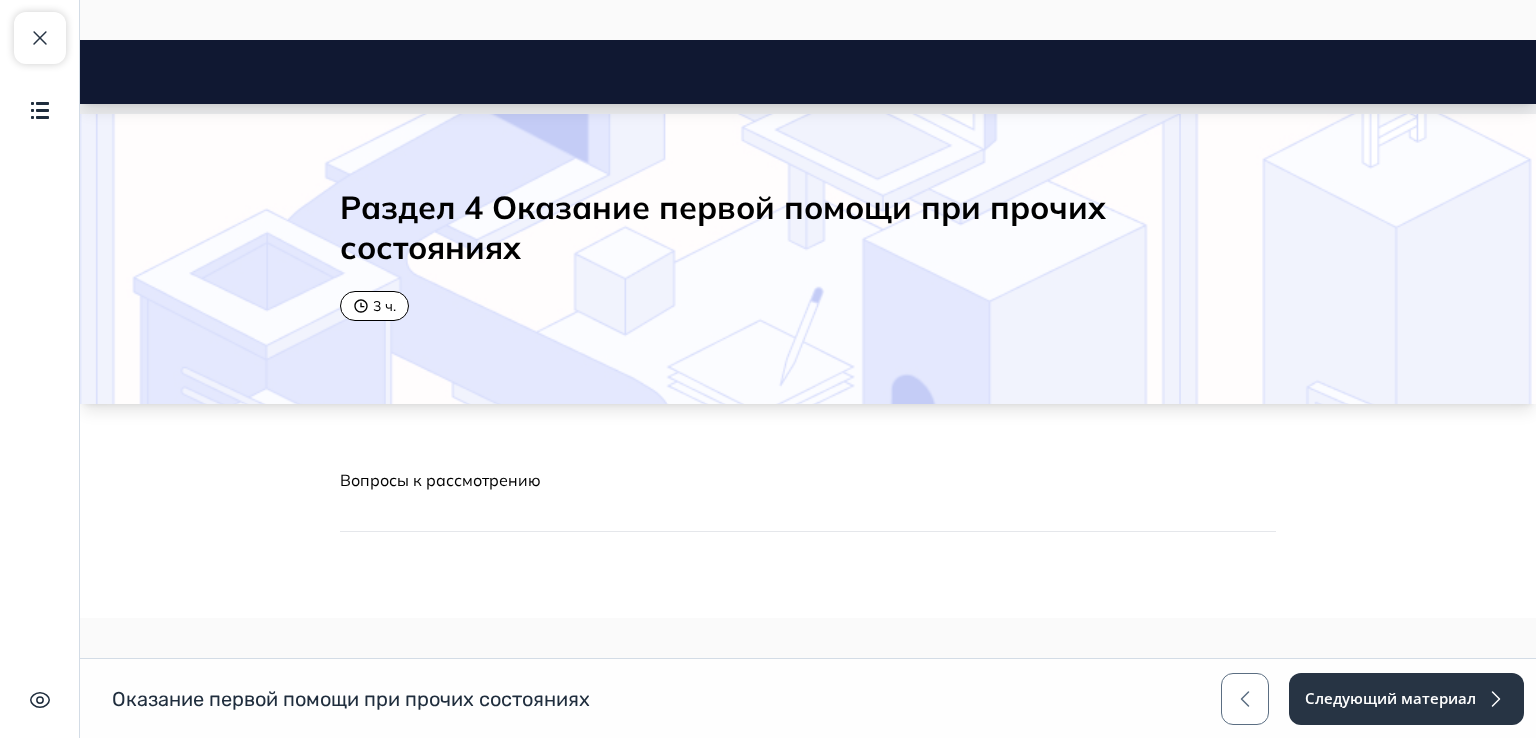 scroll, scrollTop: 0, scrollLeft: 0, axis: both 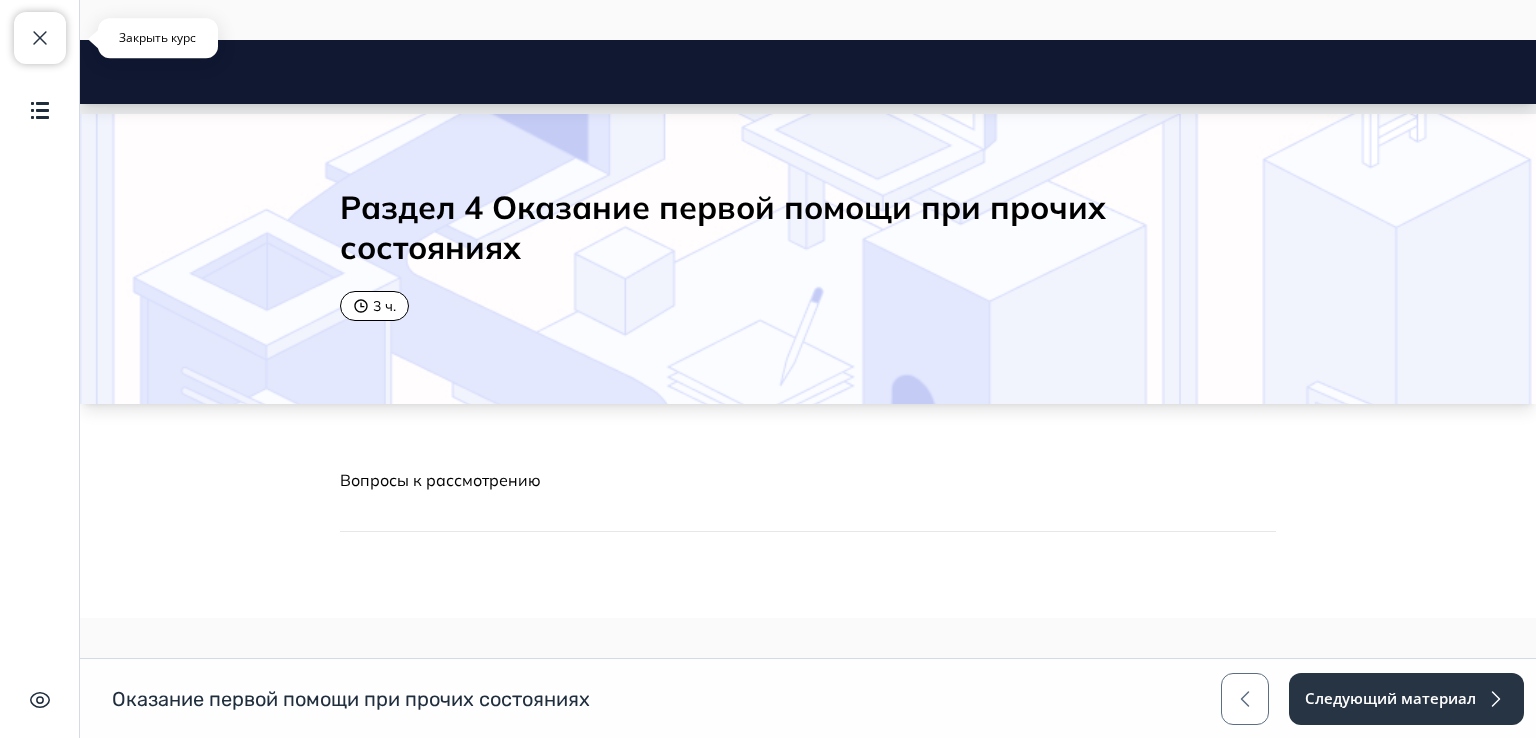 click on "Закрыть курс" at bounding box center [40, 38] 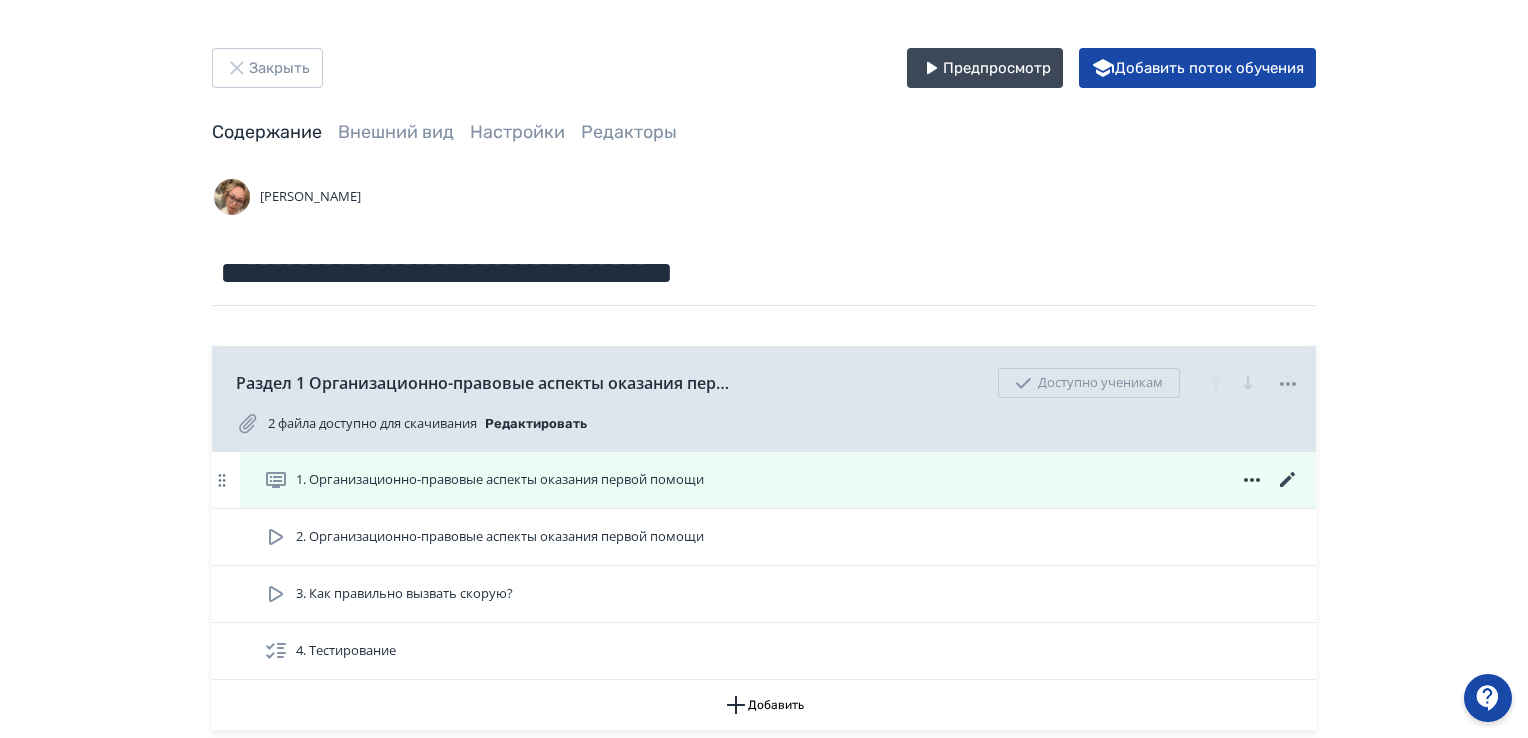 click on "1.  Организационно-правовые аспекты оказания первой помощи" at bounding box center (500, 480) 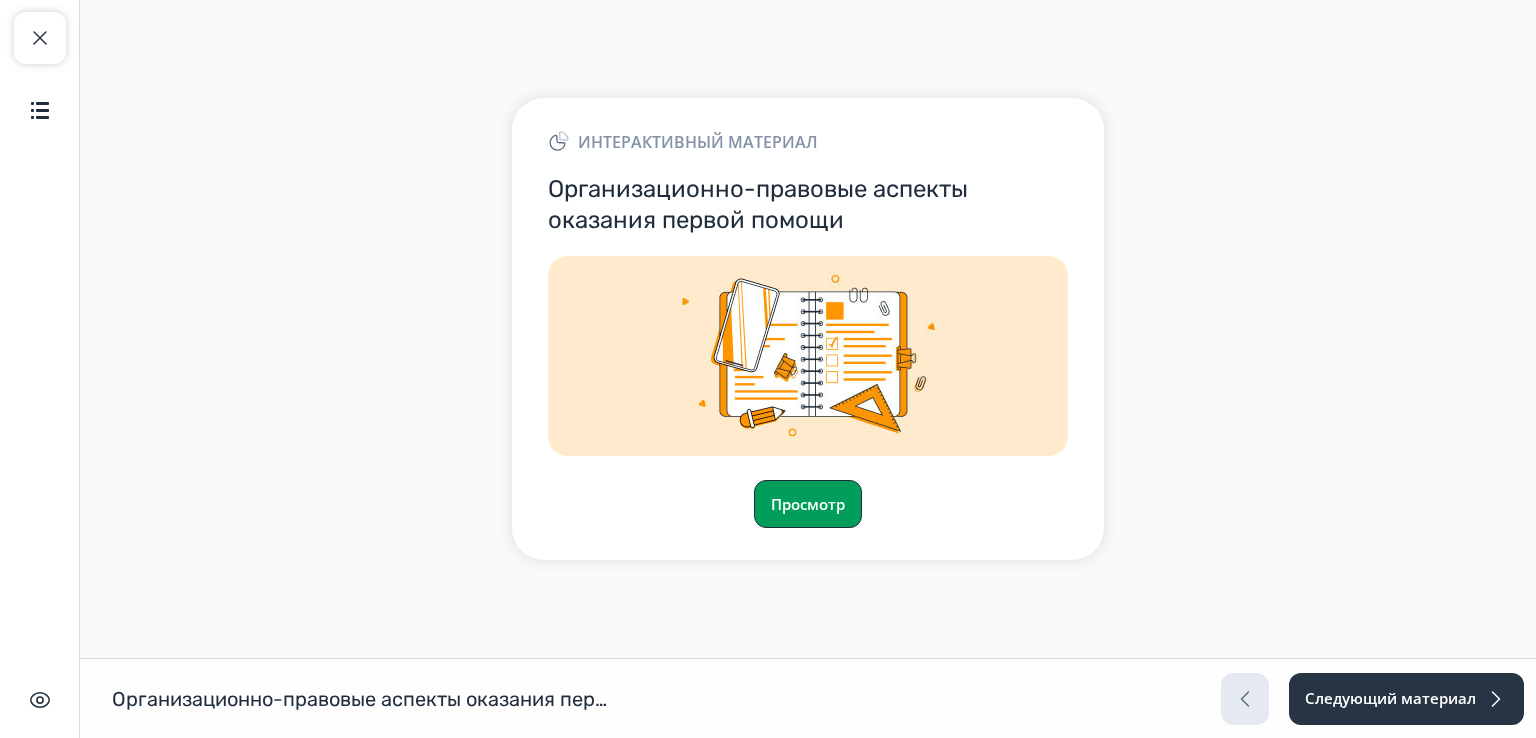 click on "Просмотр" at bounding box center (808, 504) 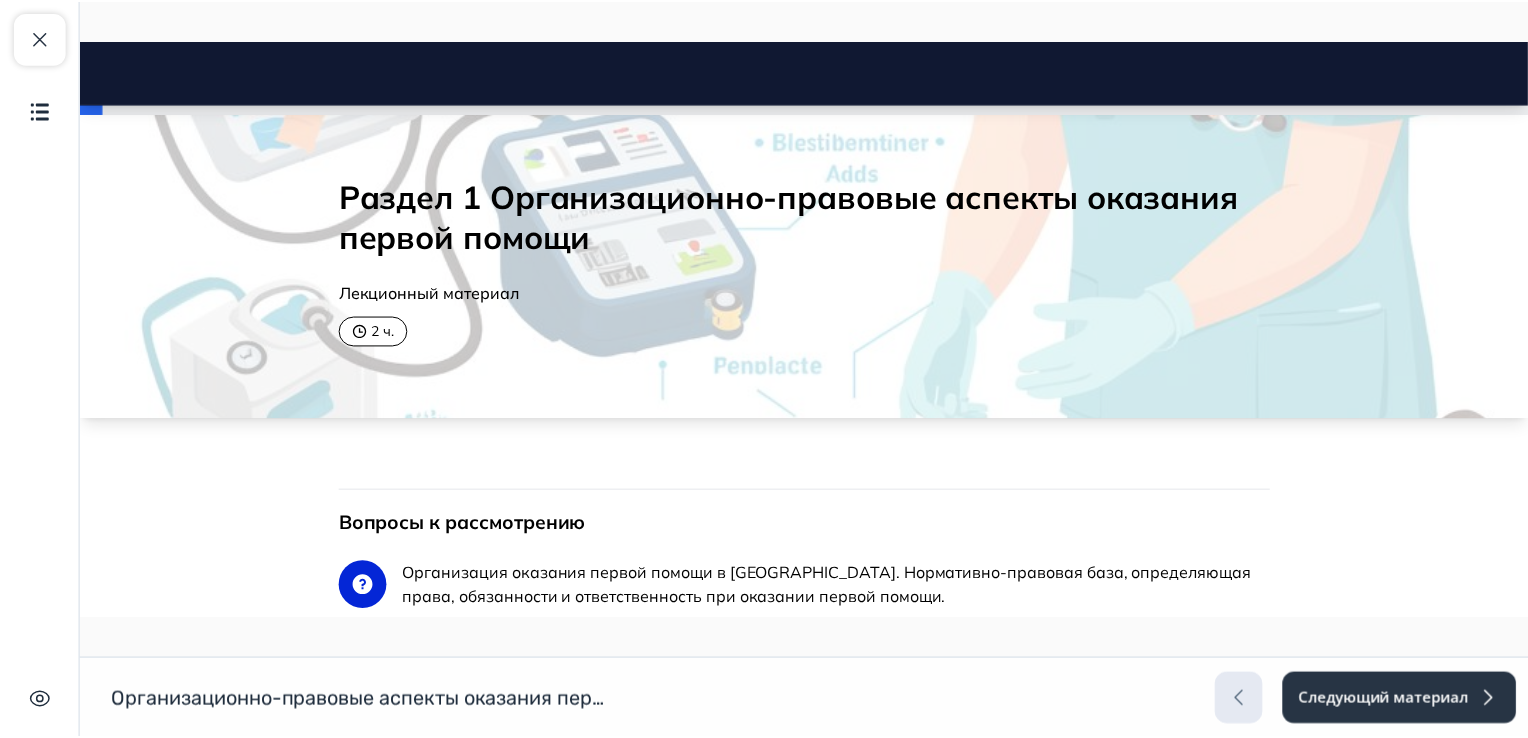 scroll, scrollTop: 0, scrollLeft: 0, axis: both 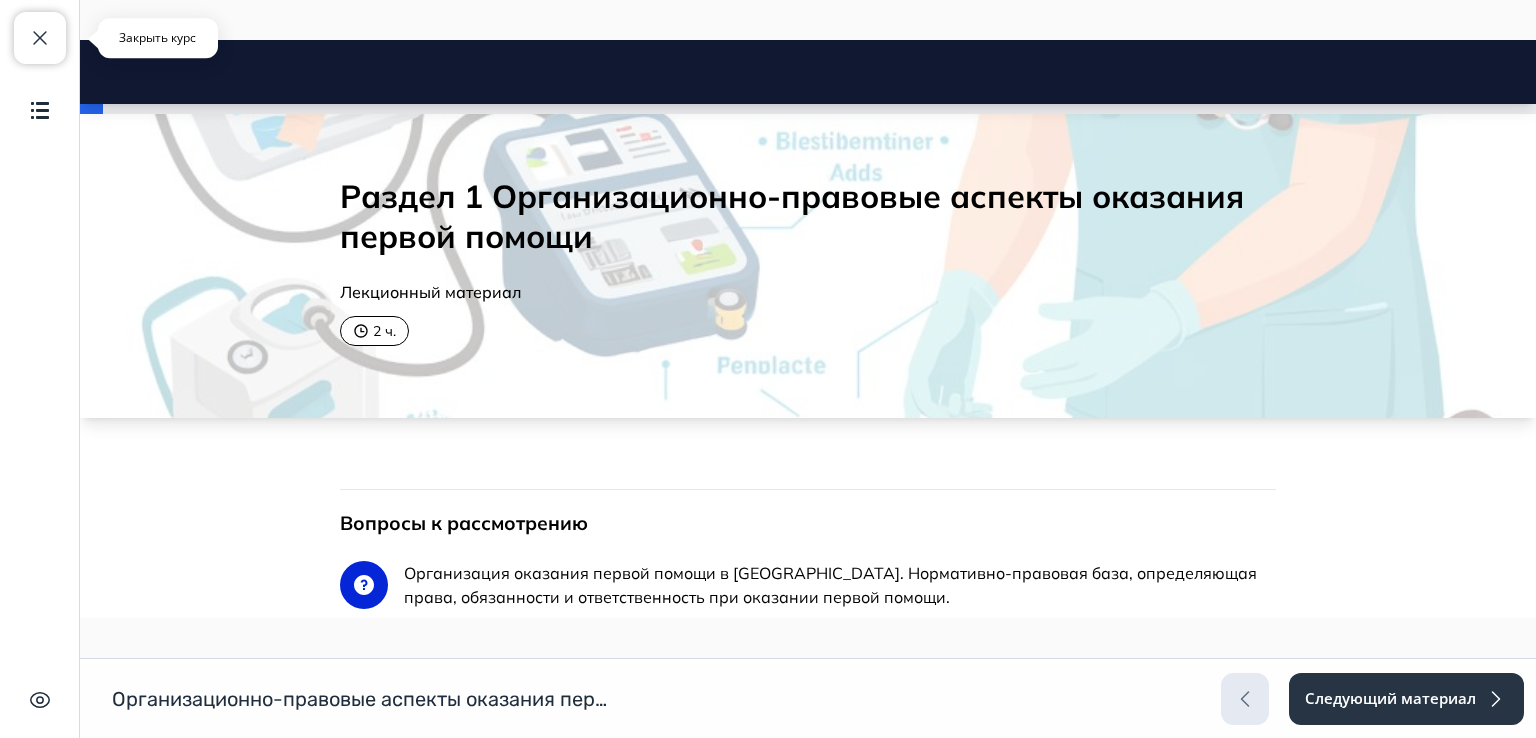 click at bounding box center [40, 38] 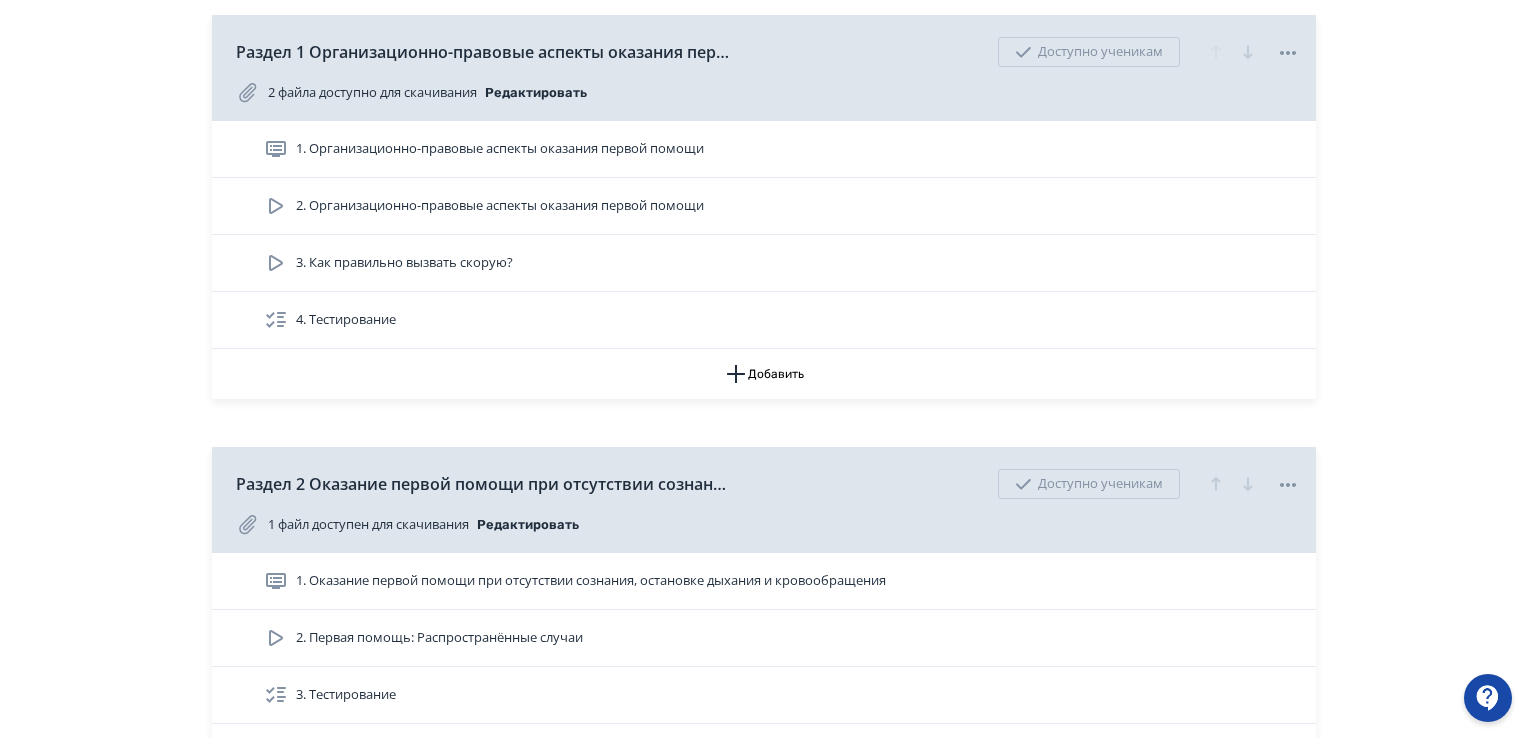 scroll, scrollTop: 500, scrollLeft: 0, axis: vertical 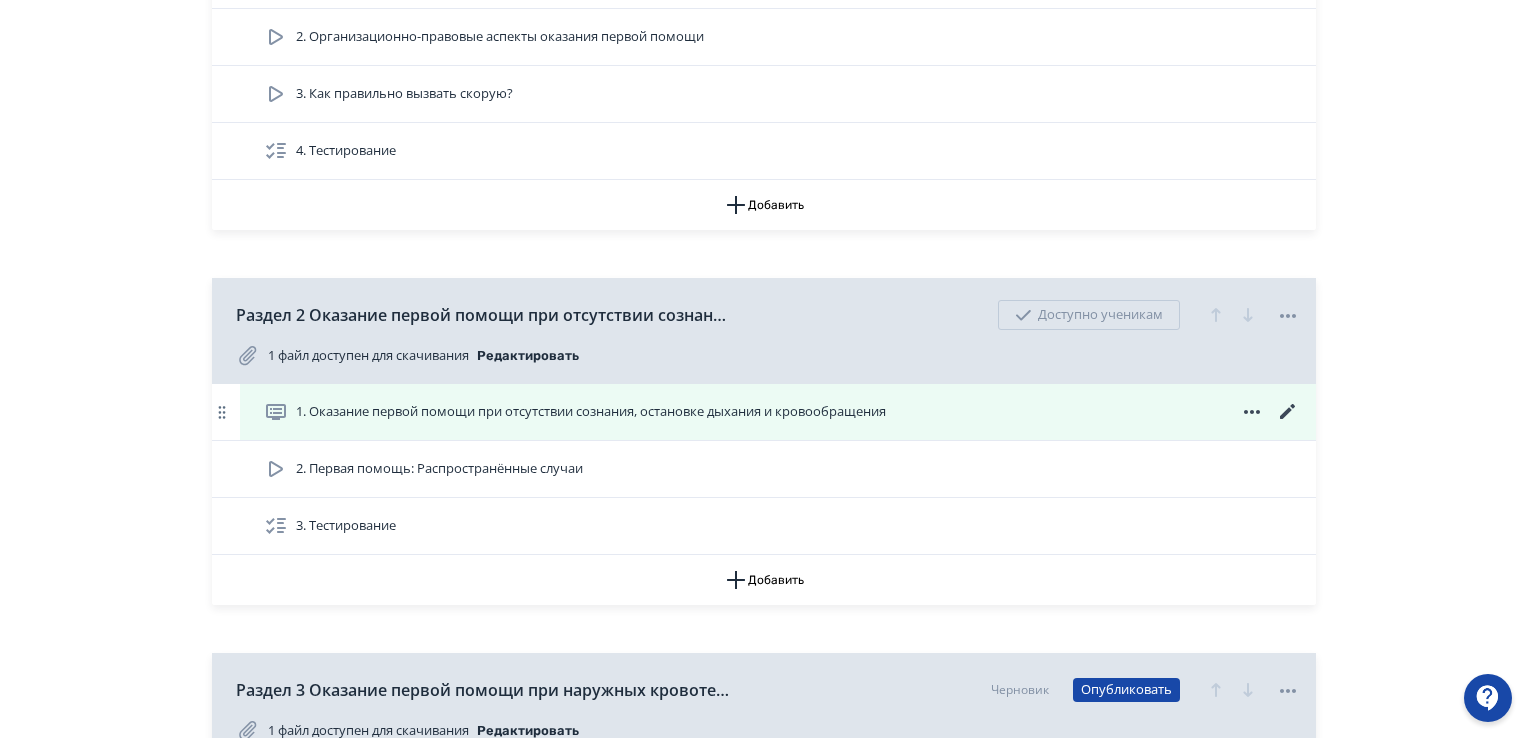 click on "1. Оказание первой помощи при отсутствии сознания, остановке дыхания и кровообращения" at bounding box center (591, 412) 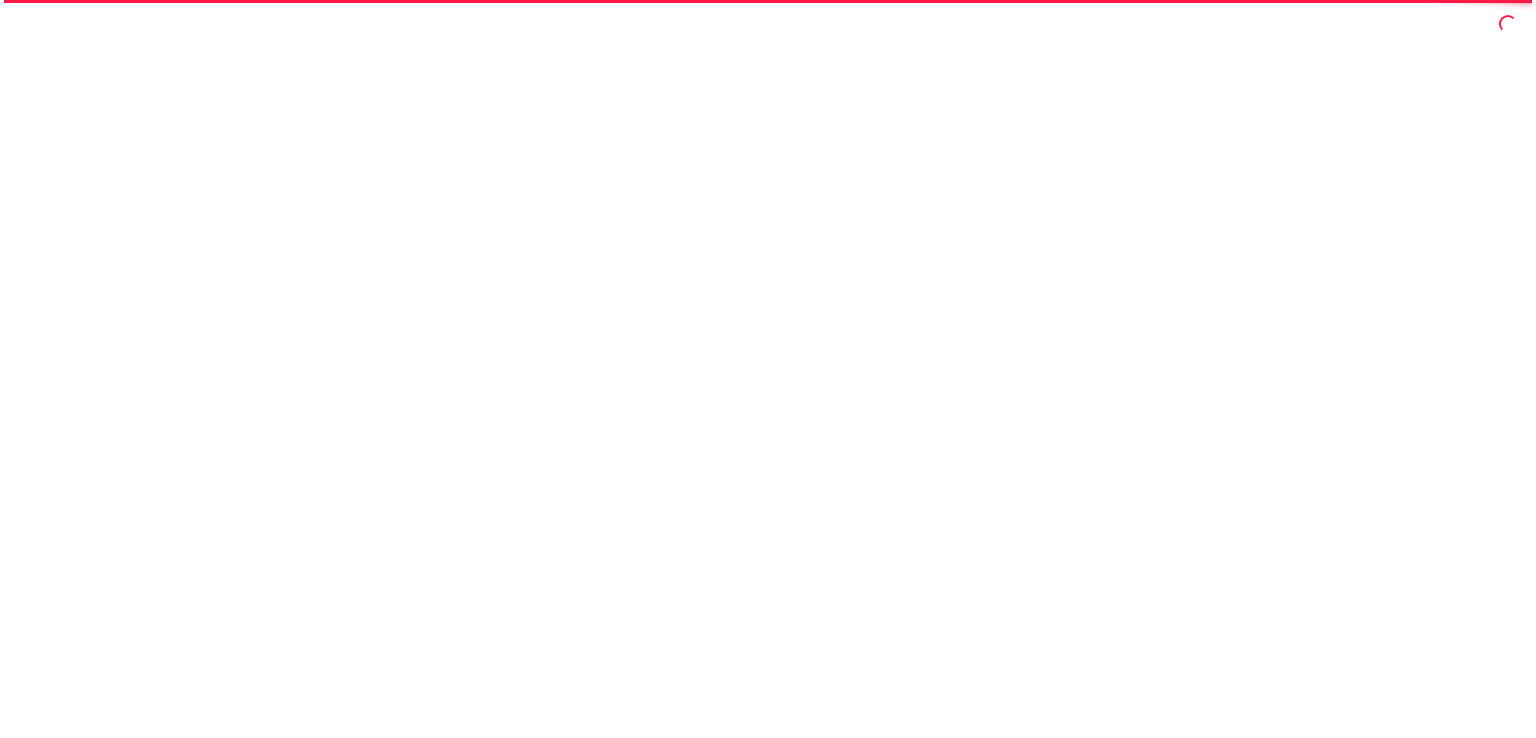 scroll, scrollTop: 0, scrollLeft: 0, axis: both 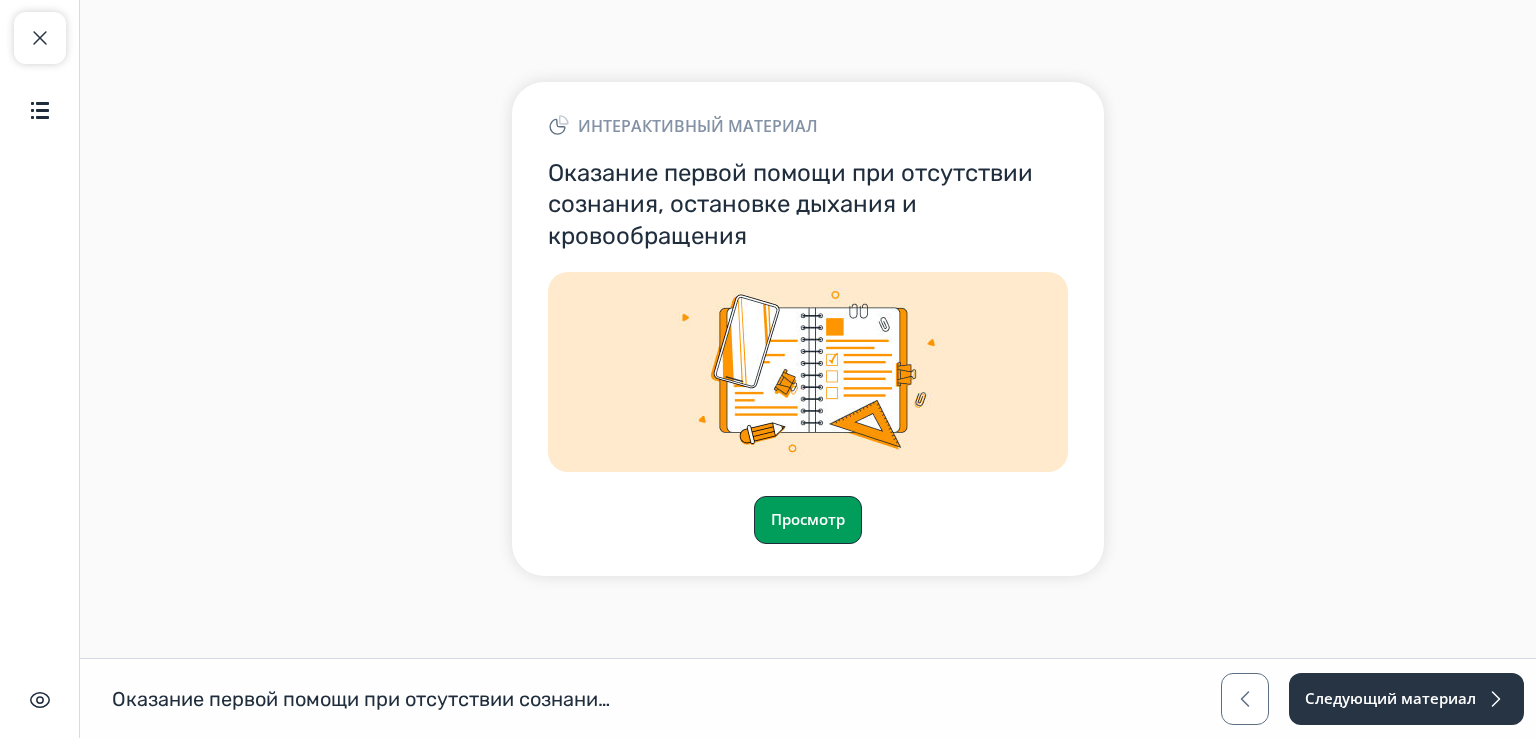 click on "Просмотр" at bounding box center [808, 520] 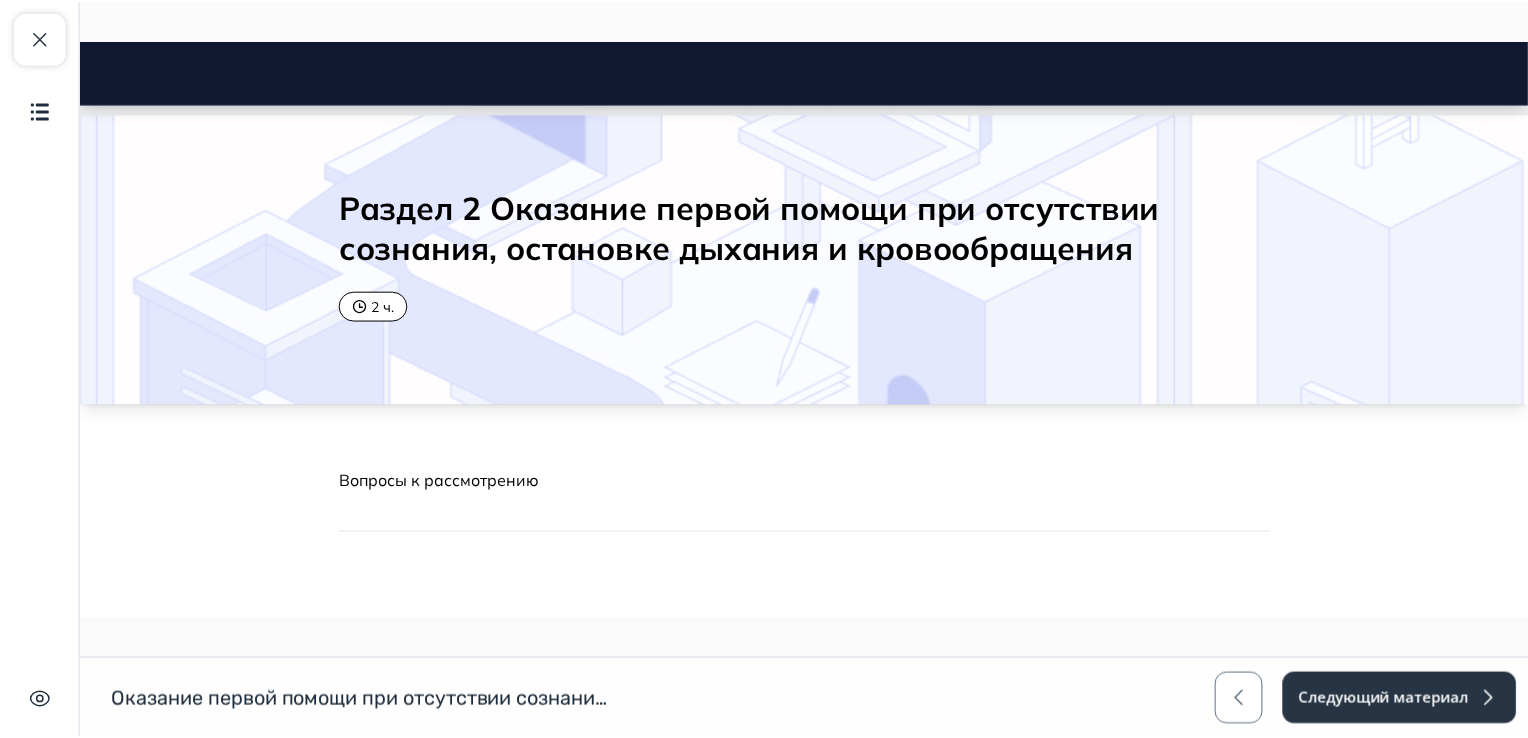 scroll, scrollTop: 0, scrollLeft: 0, axis: both 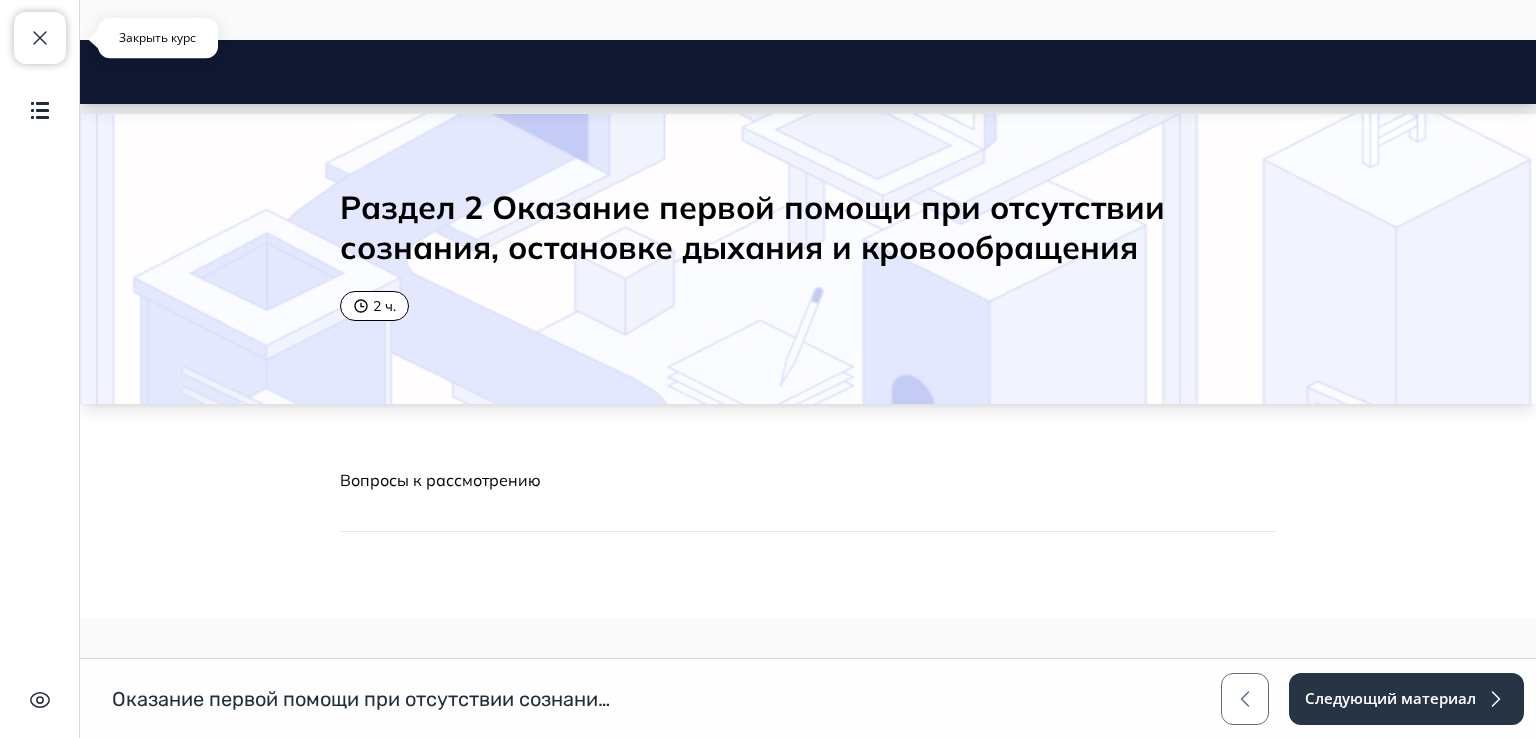 click at bounding box center (40, 38) 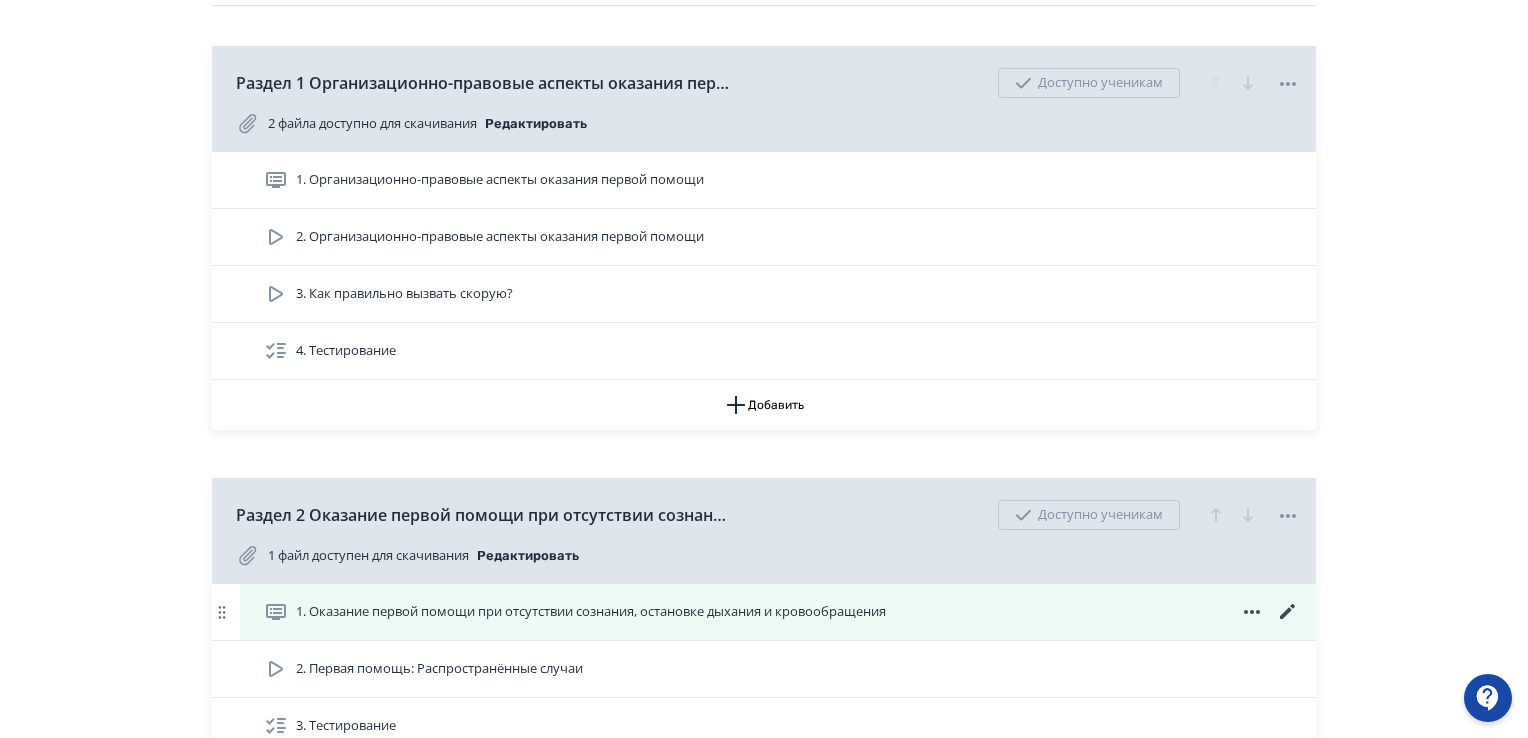 scroll, scrollTop: 400, scrollLeft: 0, axis: vertical 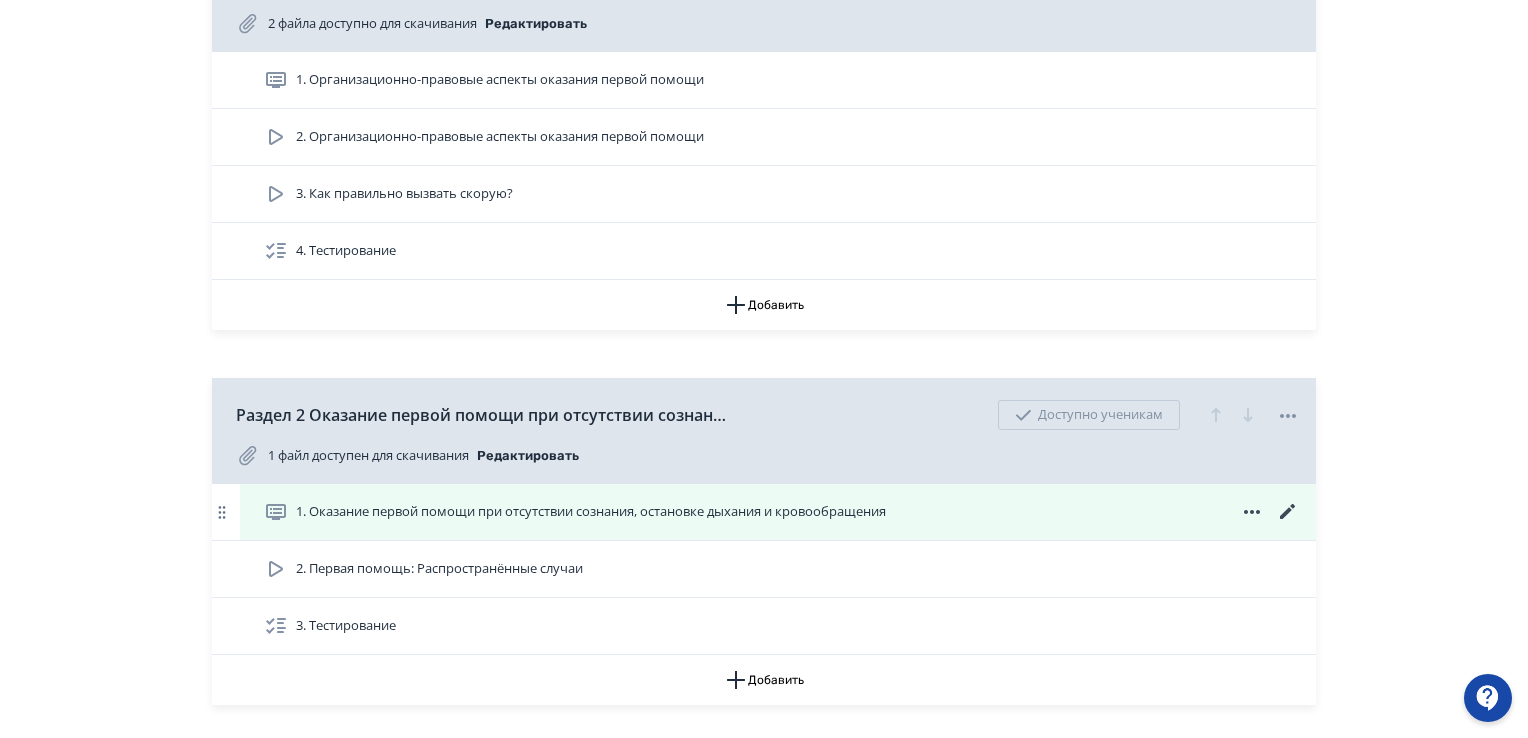 click 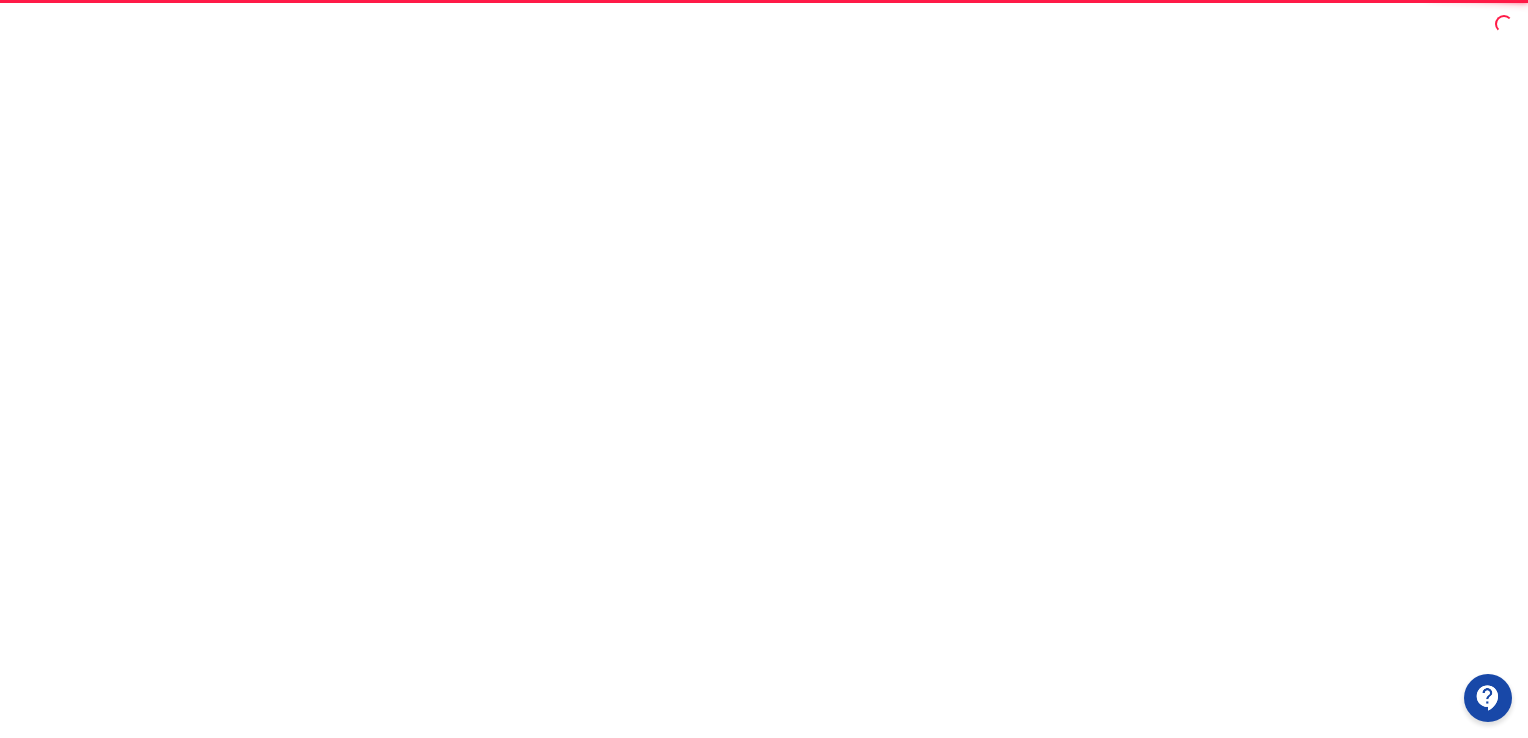 scroll, scrollTop: 0, scrollLeft: 0, axis: both 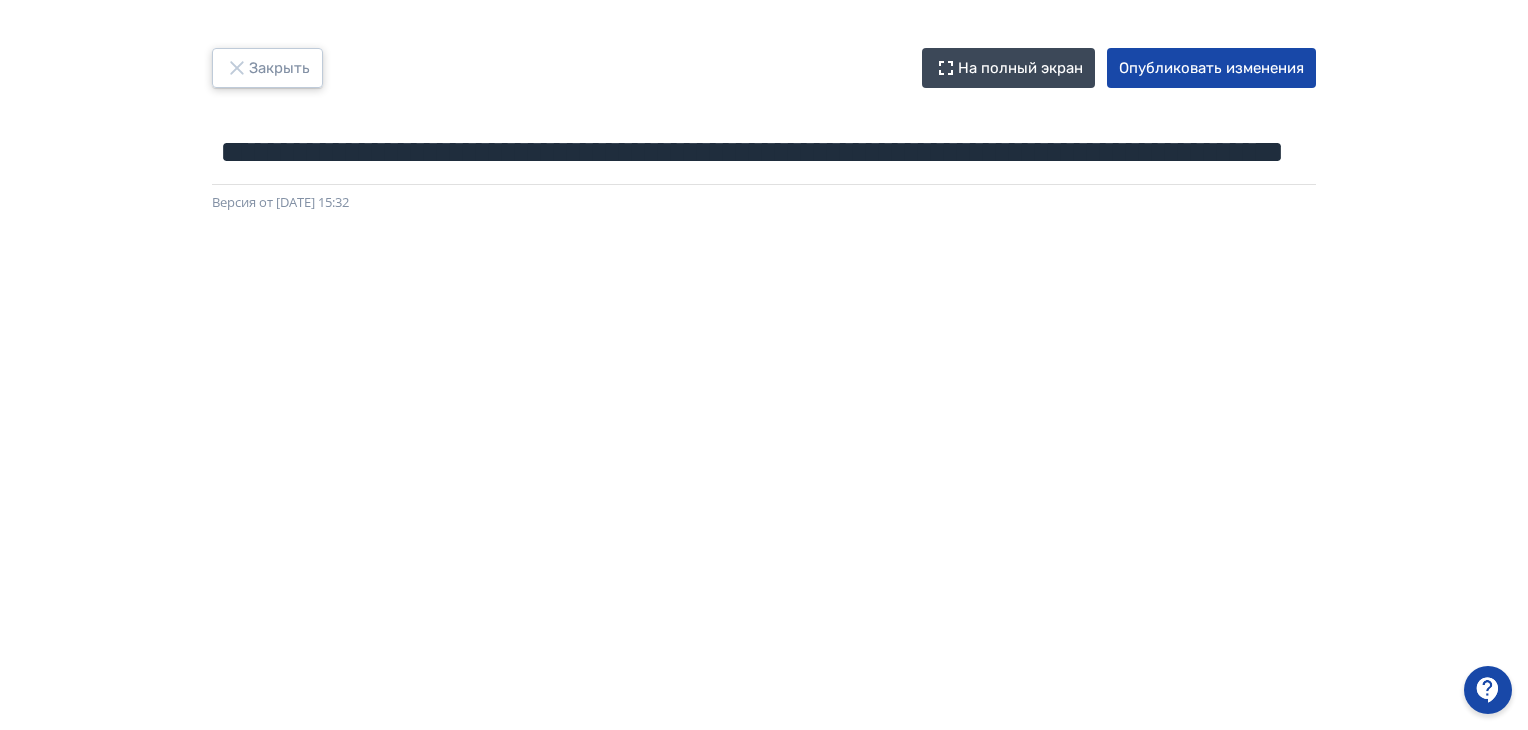 click 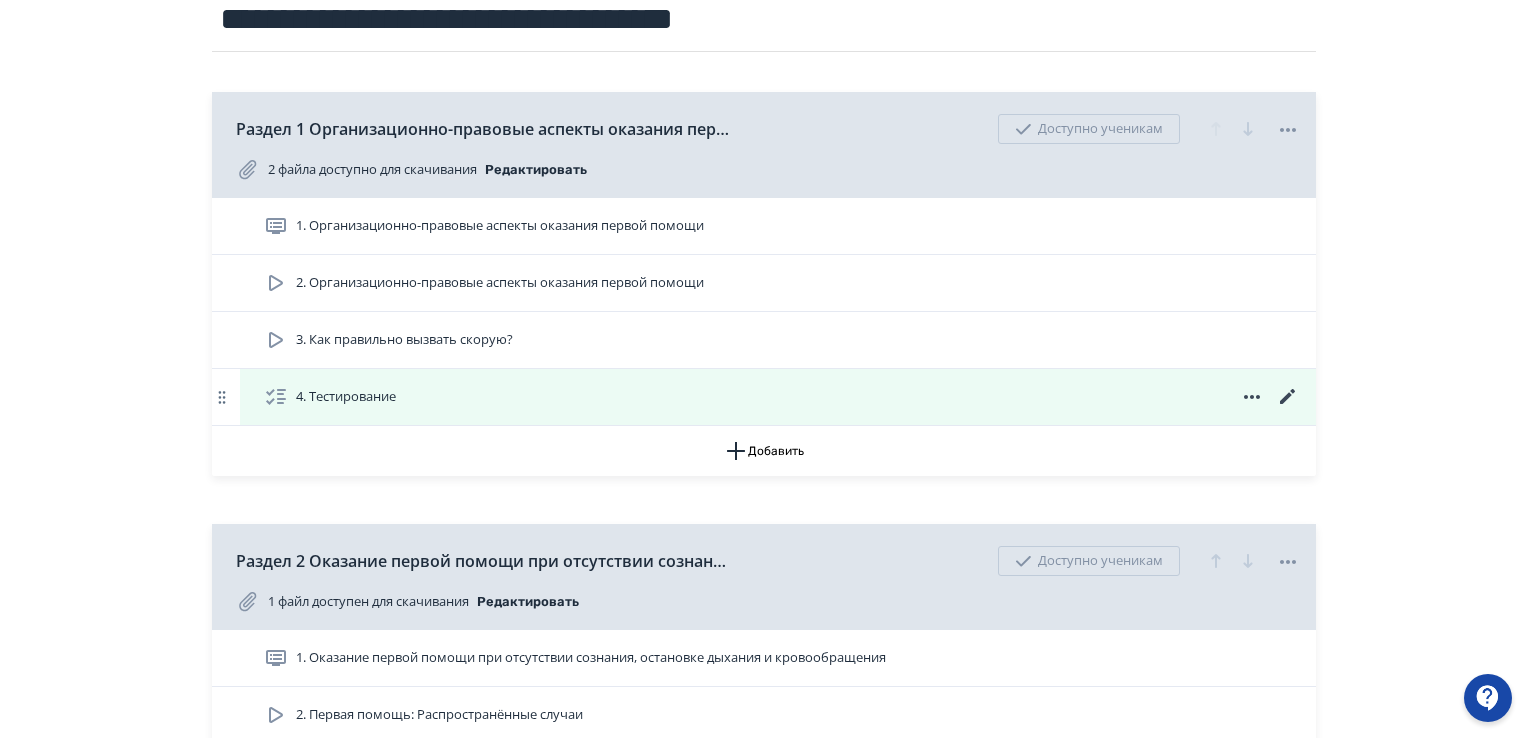 scroll, scrollTop: 300, scrollLeft: 0, axis: vertical 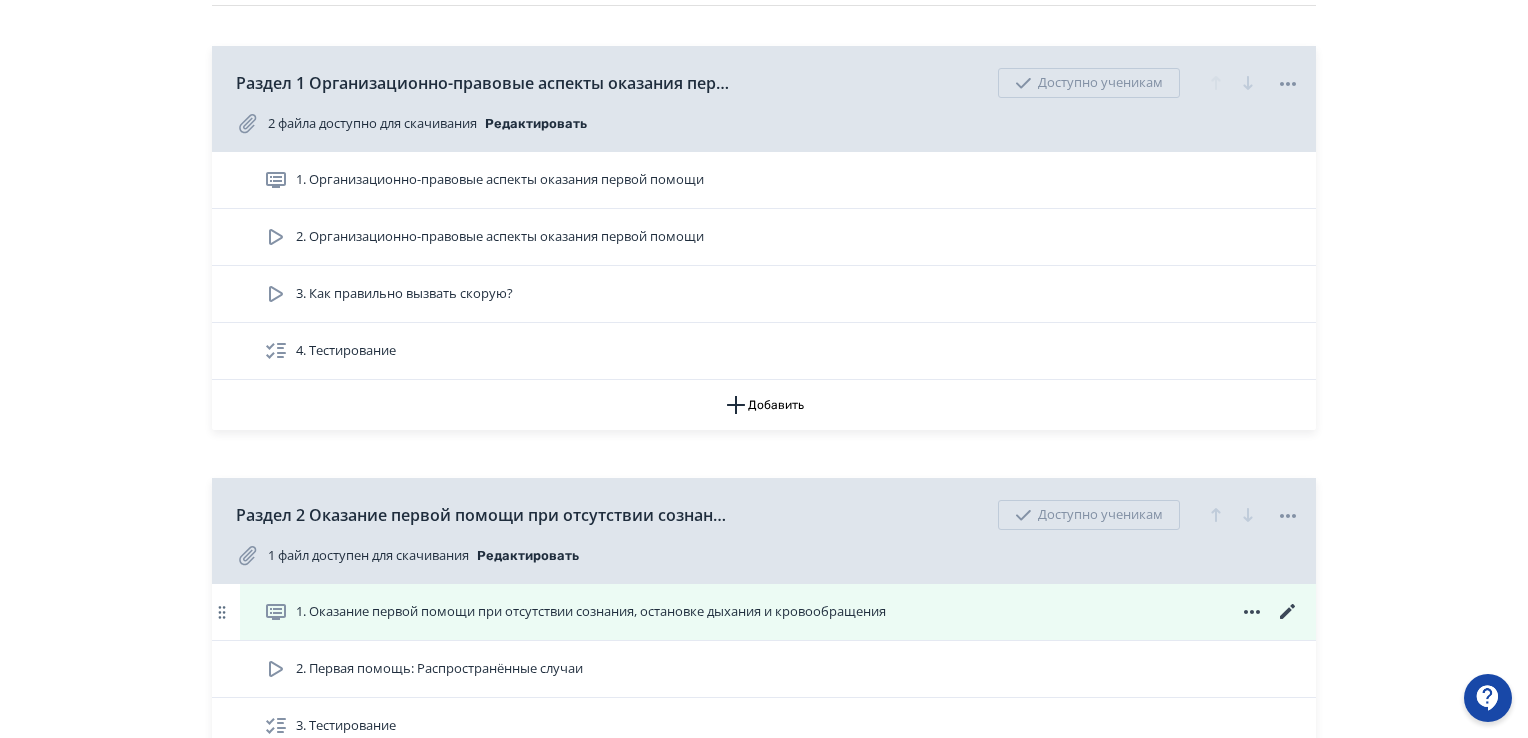 click on "1. Оказание первой помощи при отсутствии сознания, остановке дыхания и кровообращения" at bounding box center (591, 612) 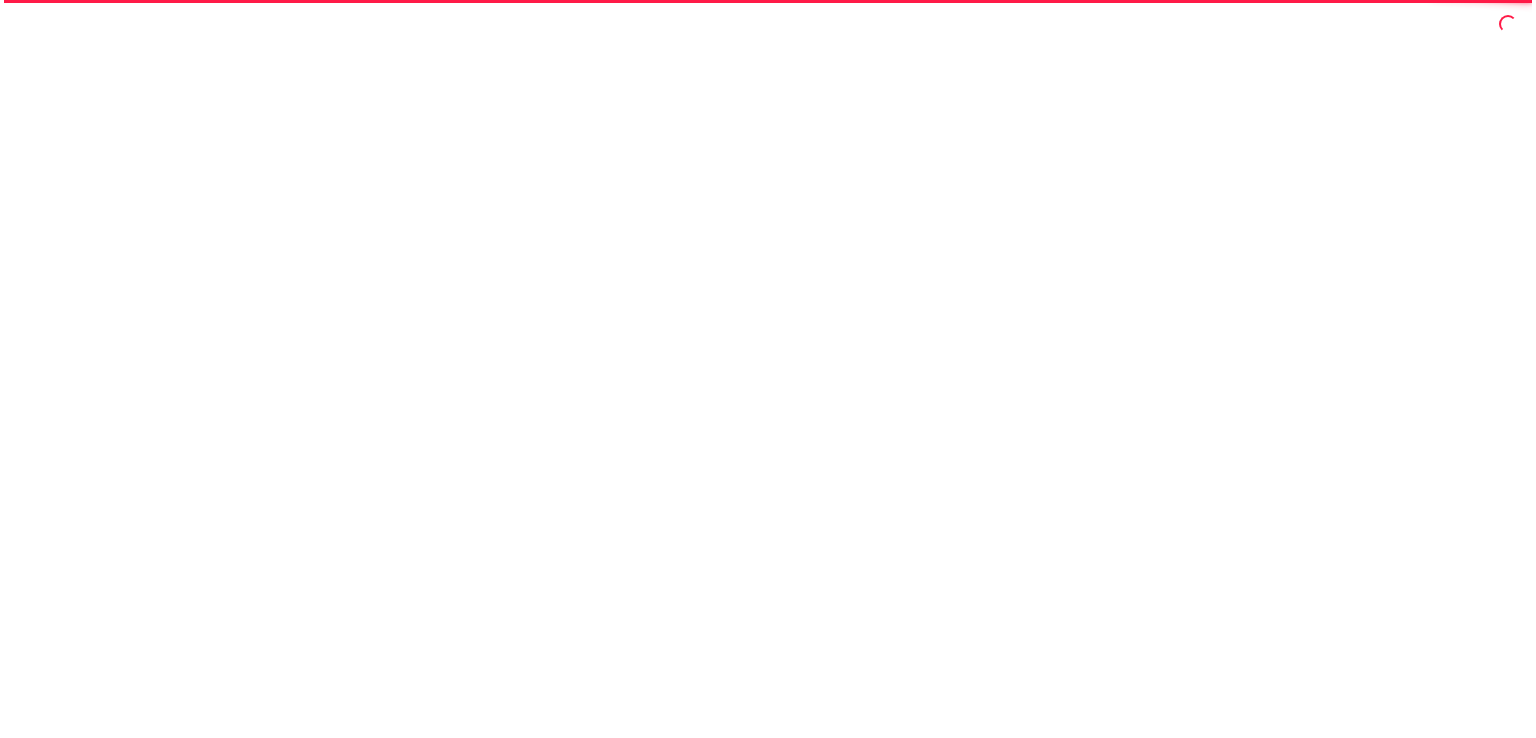 scroll, scrollTop: 0, scrollLeft: 0, axis: both 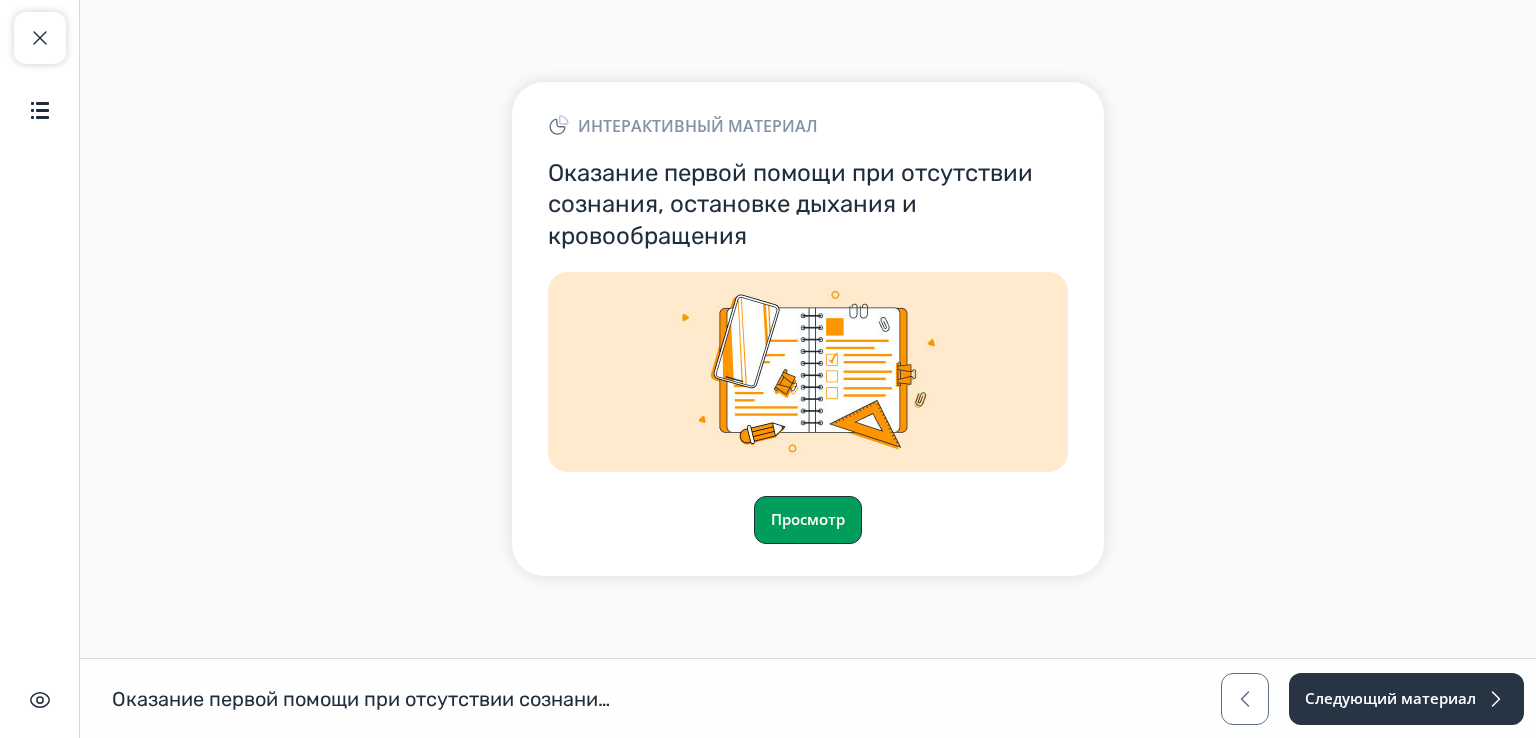 click on "Просмотр" at bounding box center [808, 520] 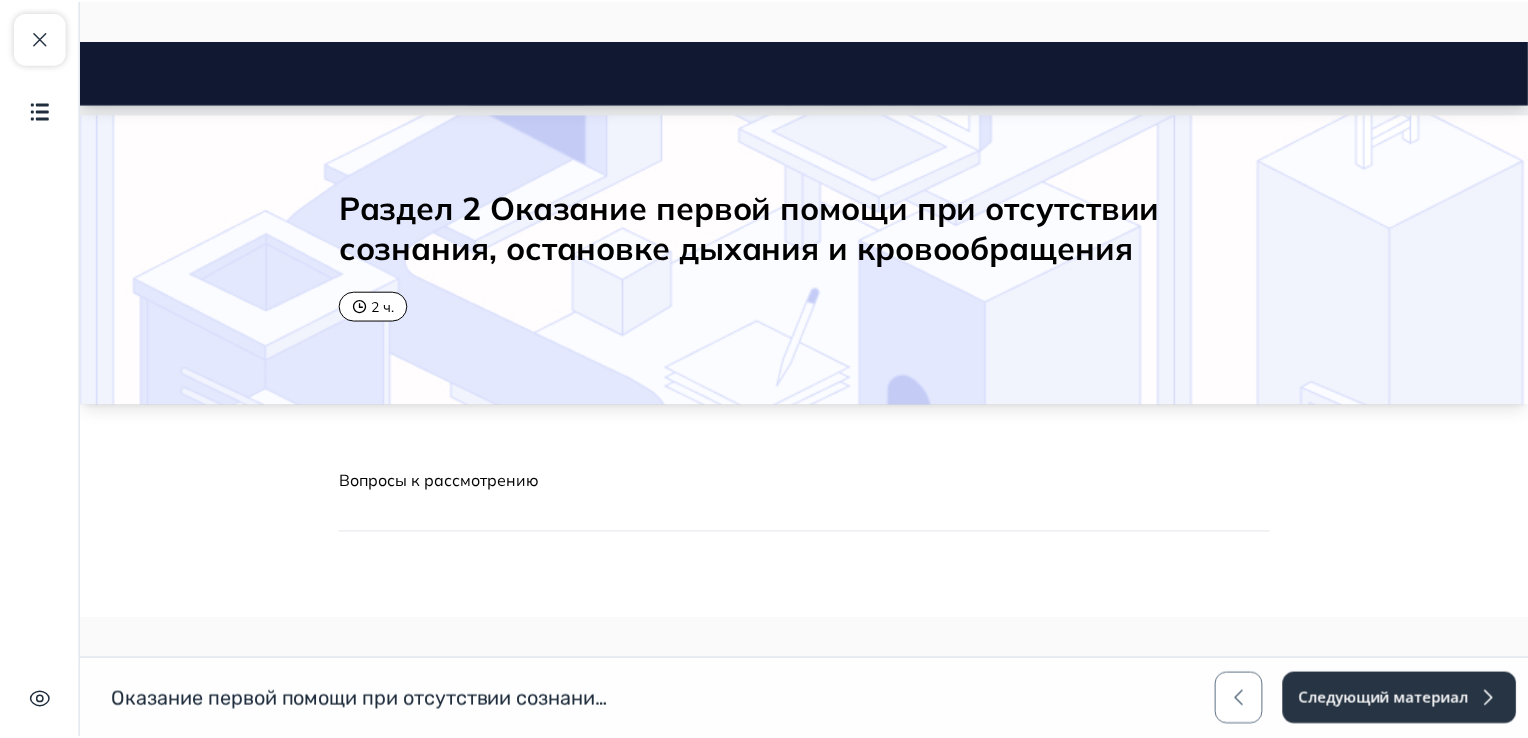scroll, scrollTop: 0, scrollLeft: 0, axis: both 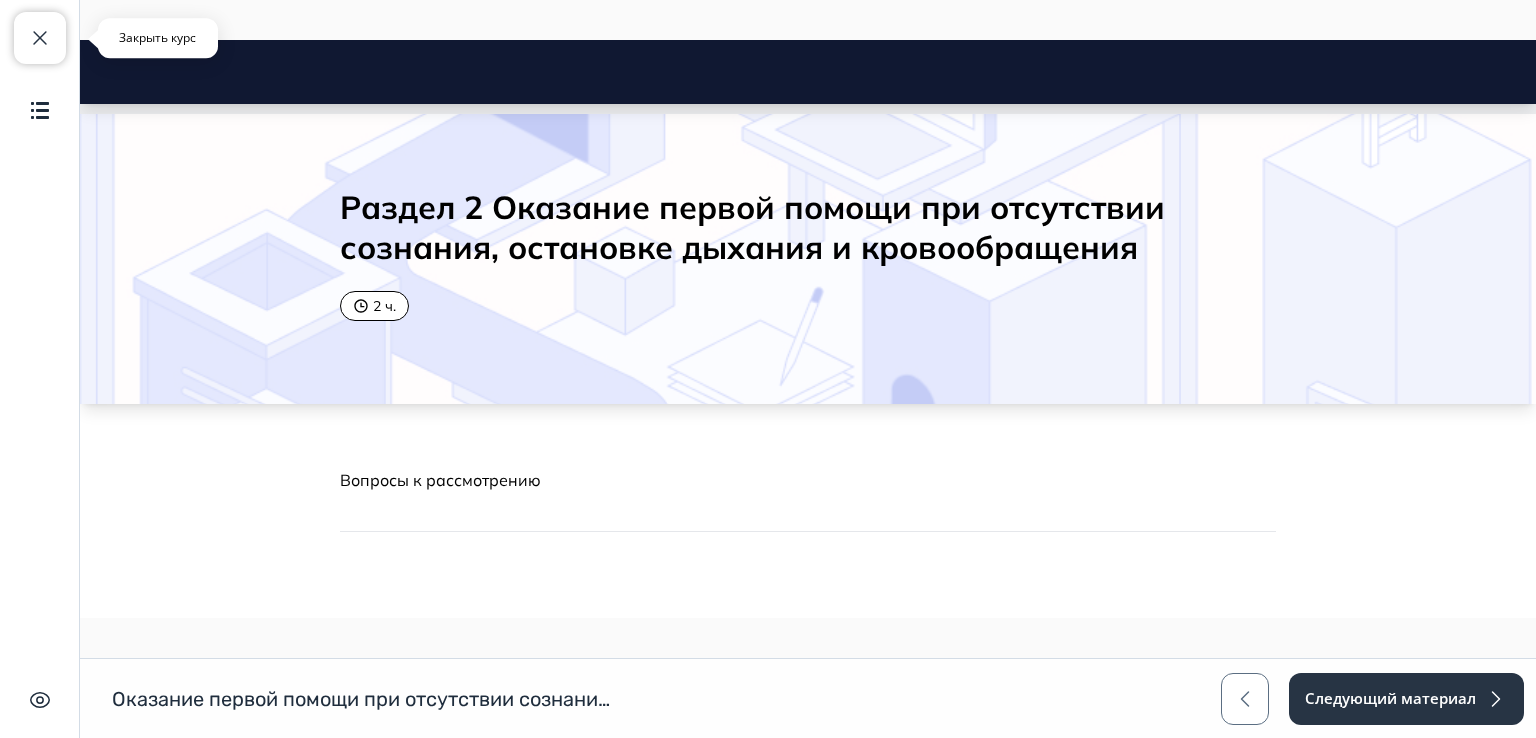 click on "Закрыть курс" at bounding box center (40, 38) 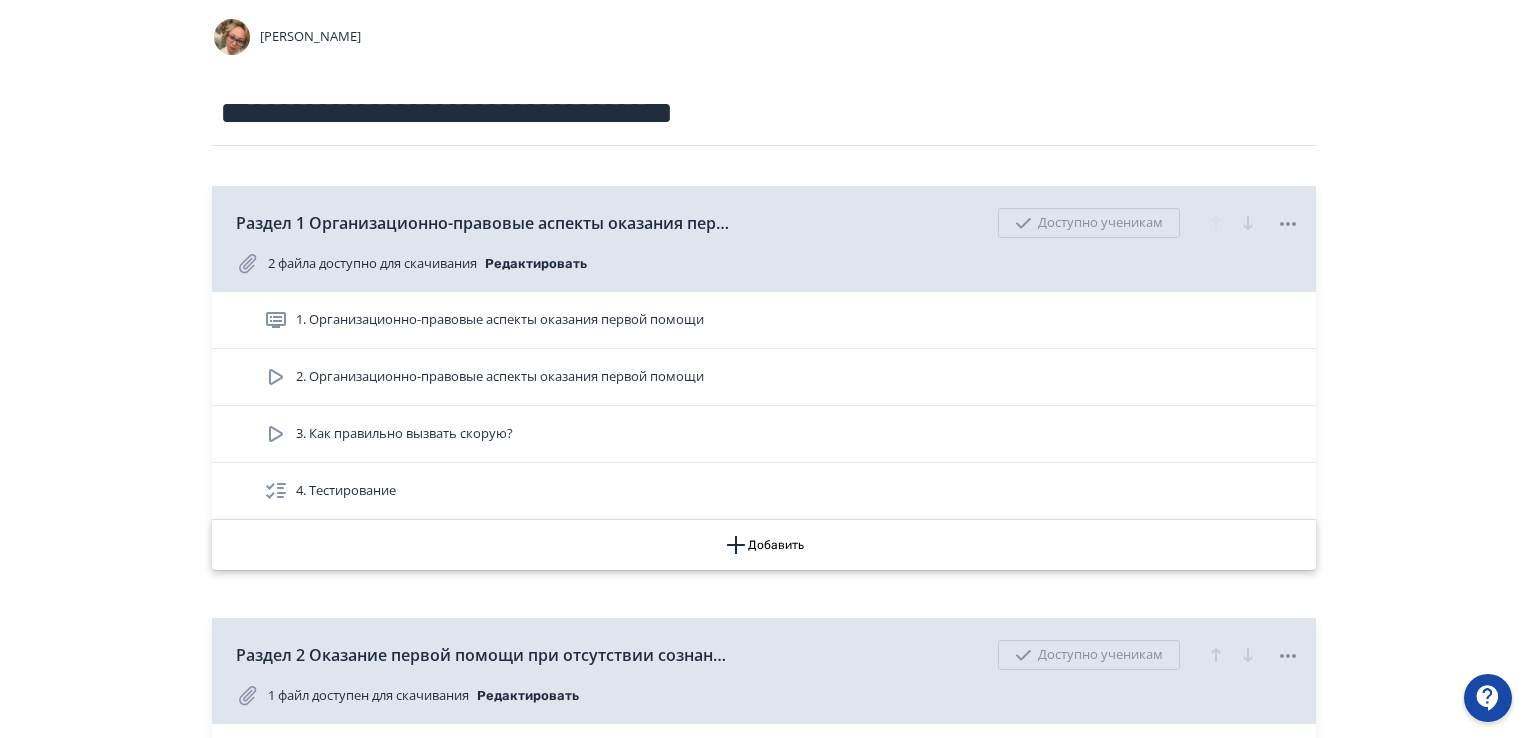 scroll, scrollTop: 300, scrollLeft: 0, axis: vertical 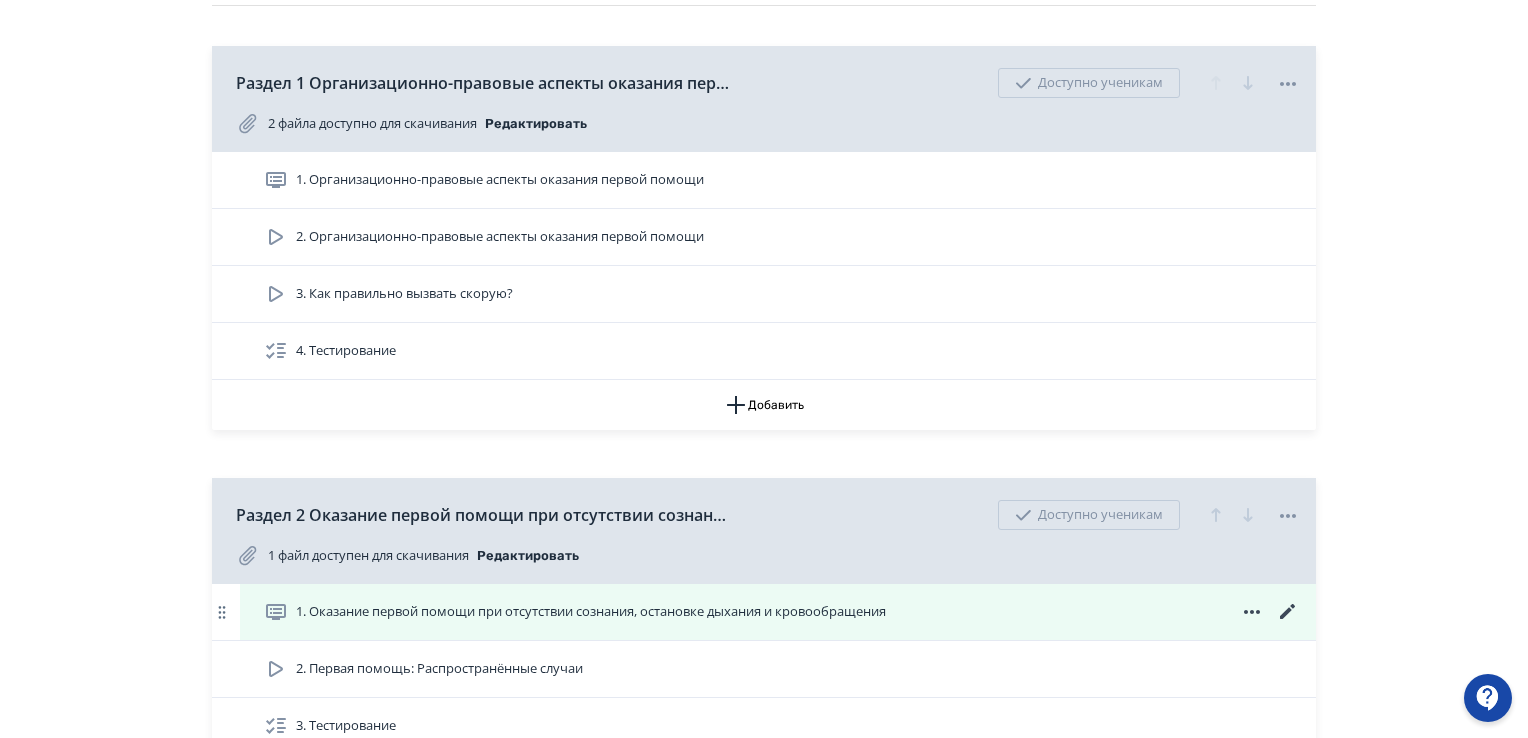 click 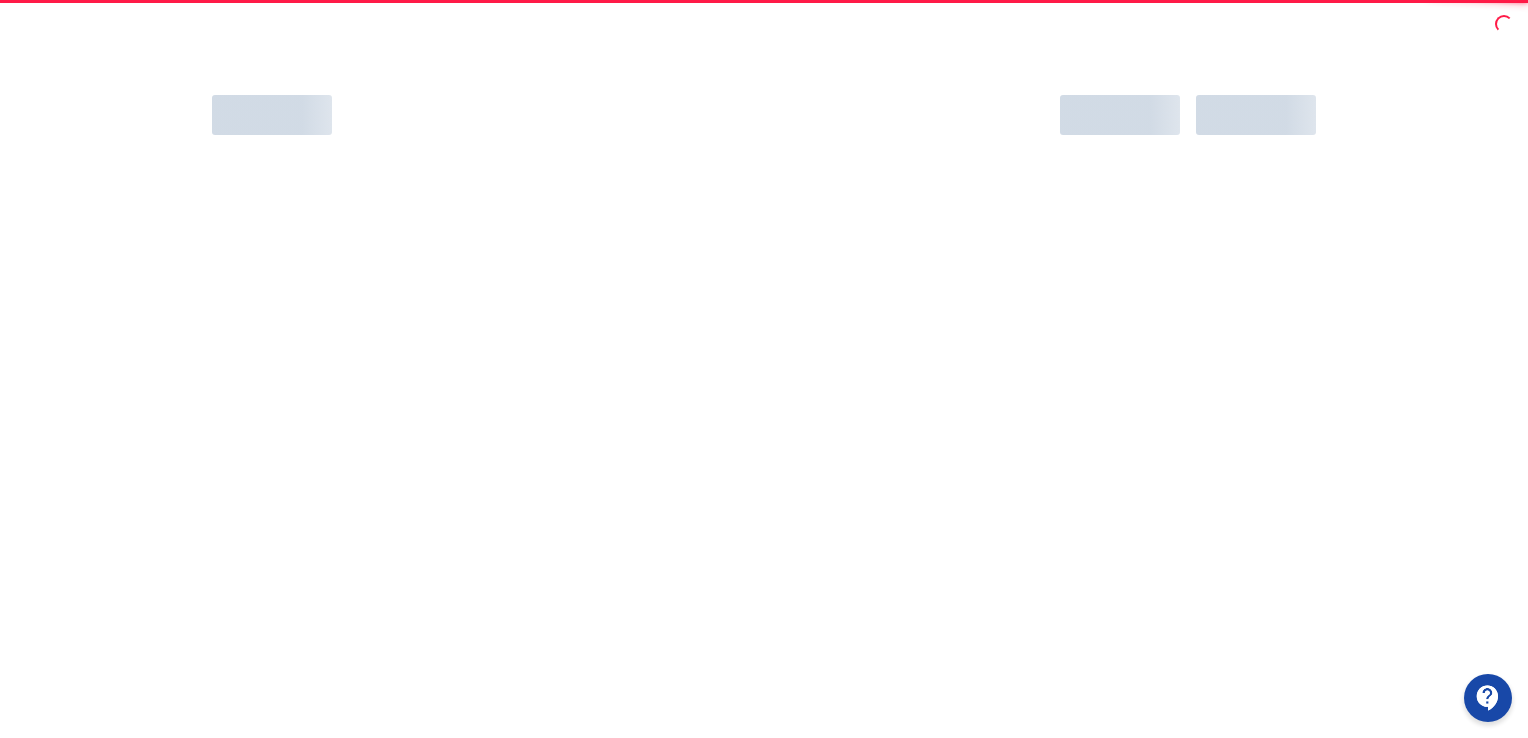 scroll, scrollTop: 0, scrollLeft: 0, axis: both 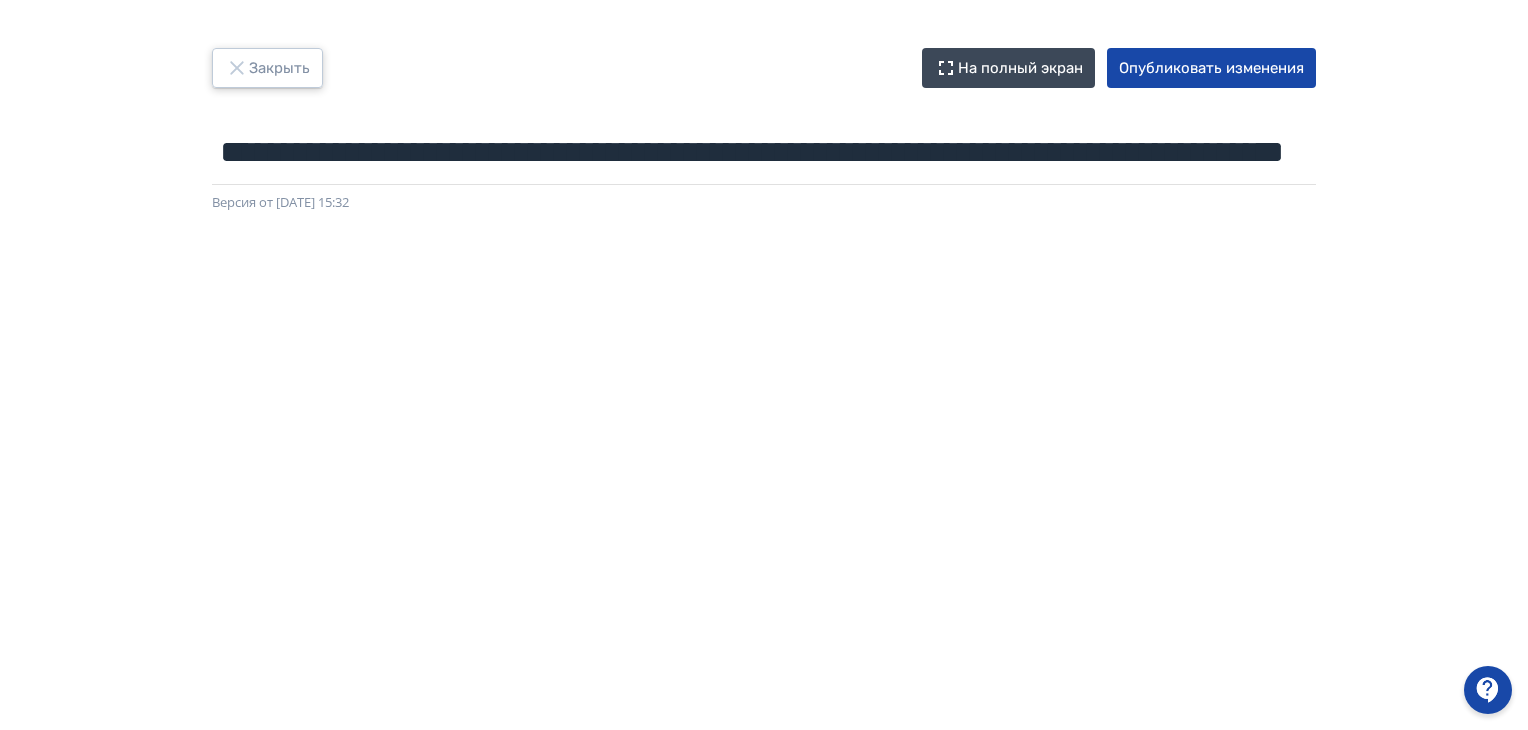 click on "Закрыть" at bounding box center (267, 68) 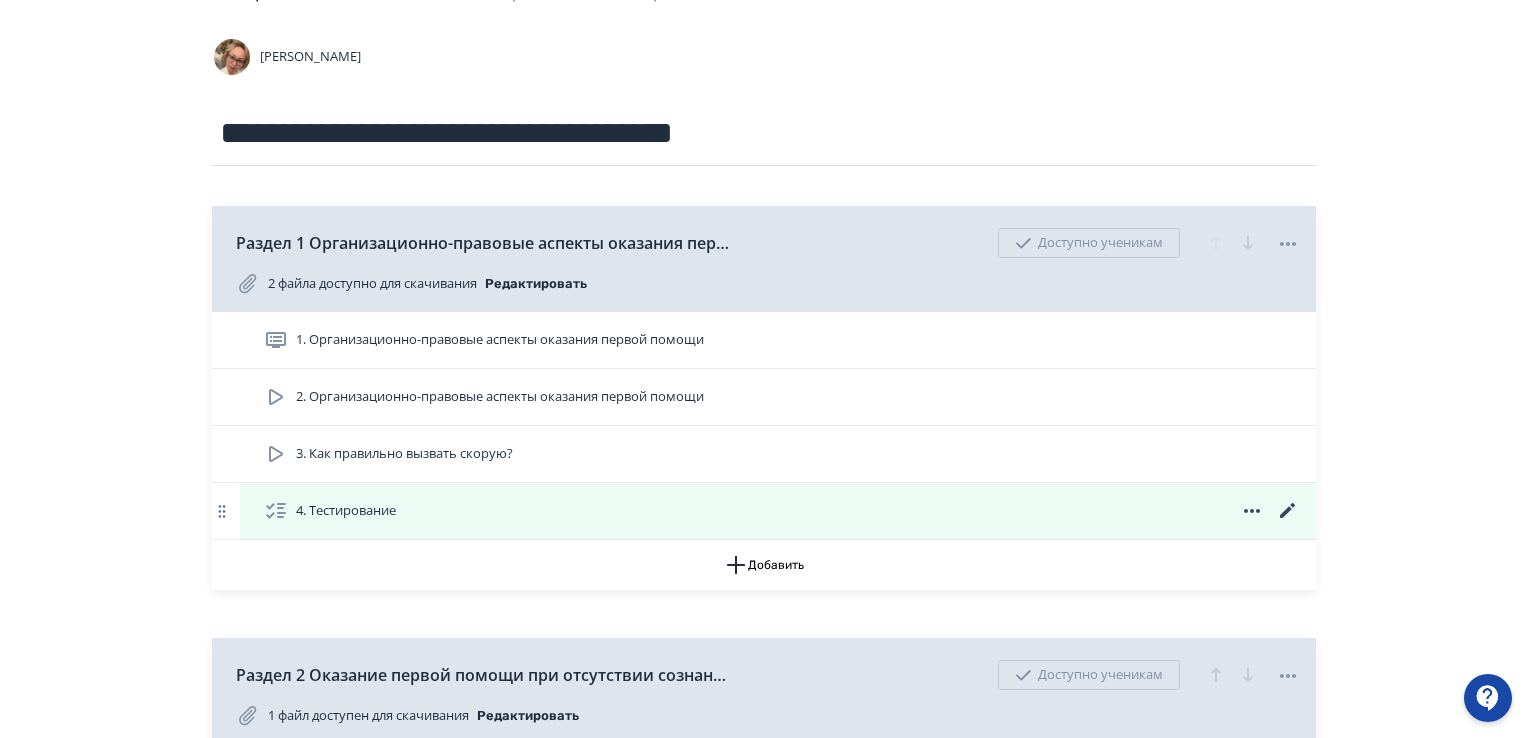 scroll, scrollTop: 300, scrollLeft: 0, axis: vertical 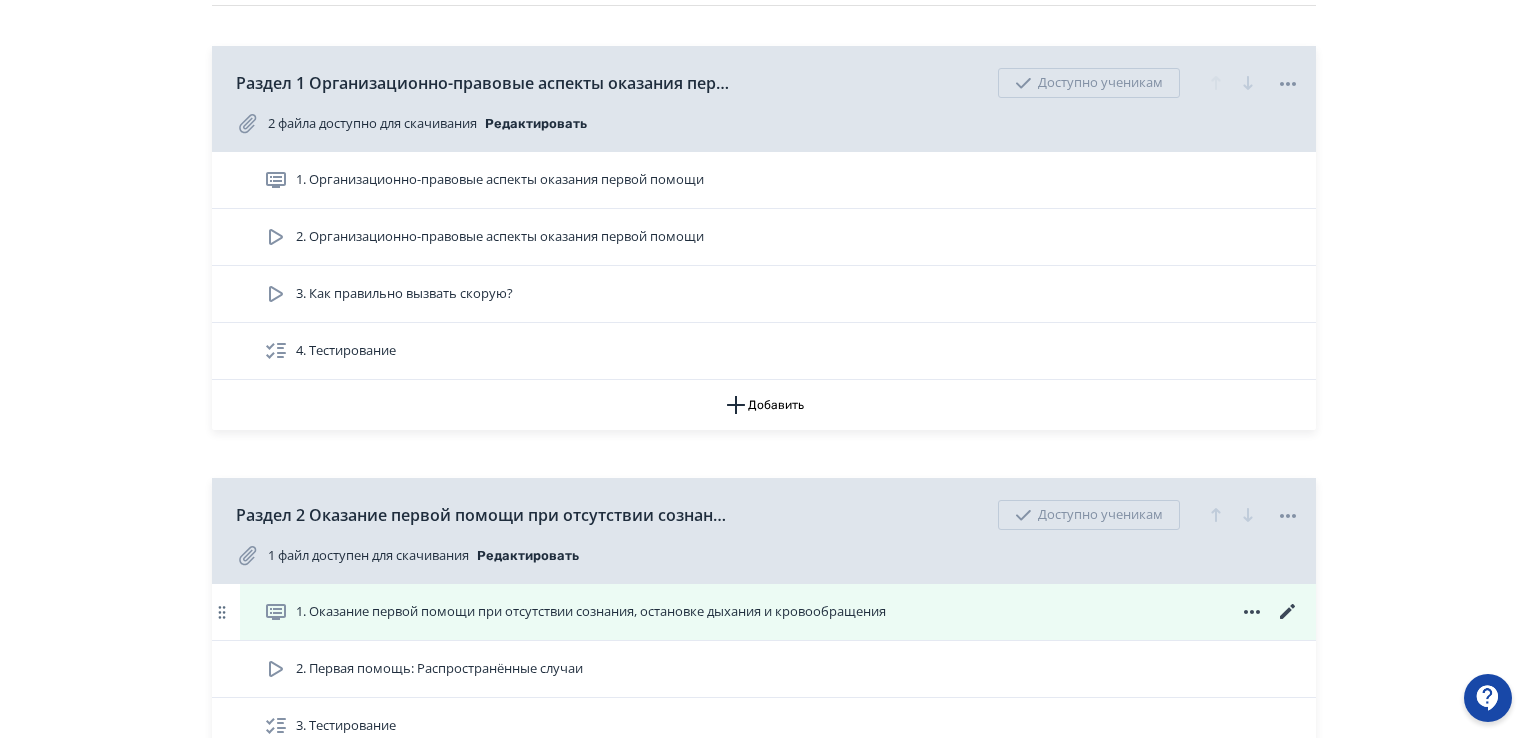 click on "1. Оказание первой помощи при отсутствии сознания, остановке дыхания и кровообращения" at bounding box center [591, 612] 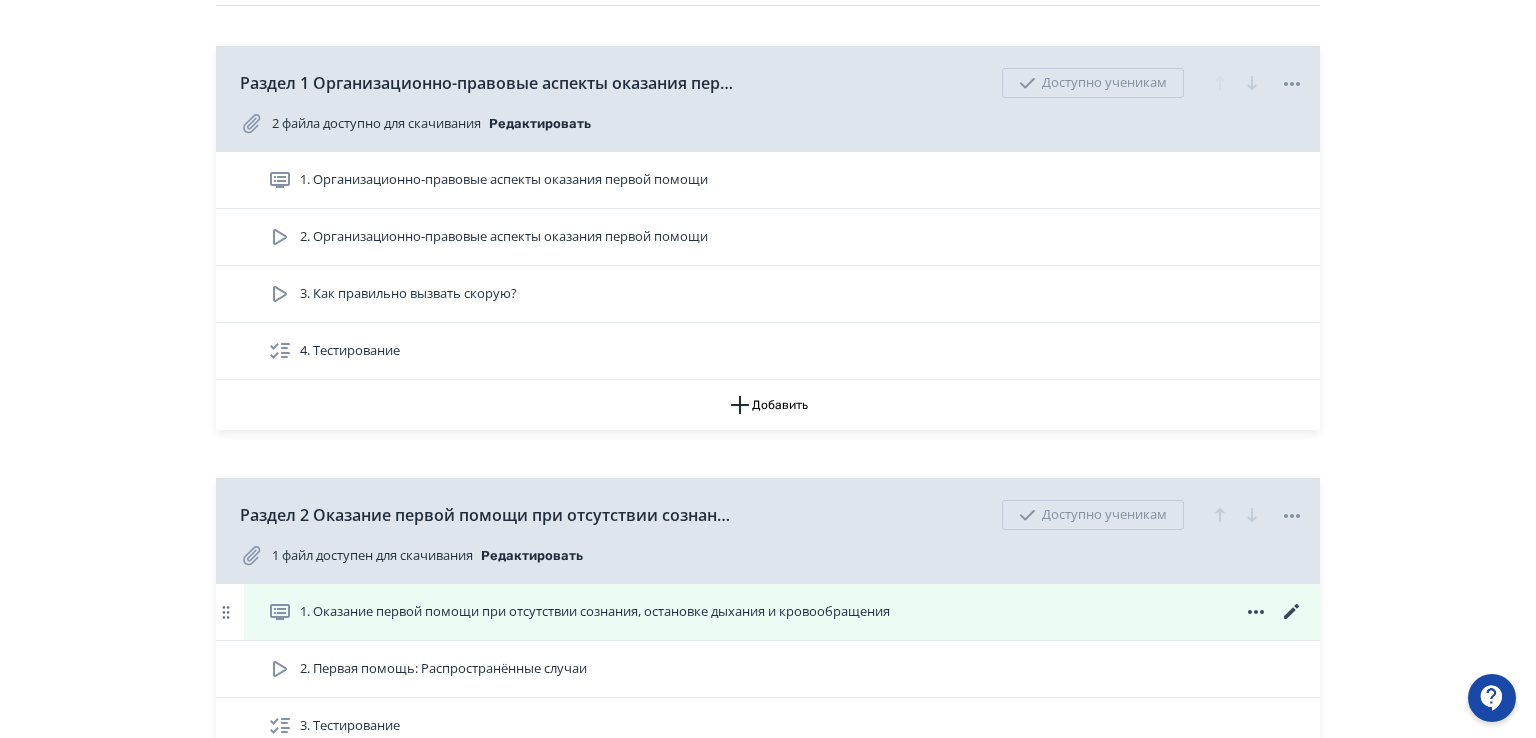 scroll, scrollTop: 0, scrollLeft: 0, axis: both 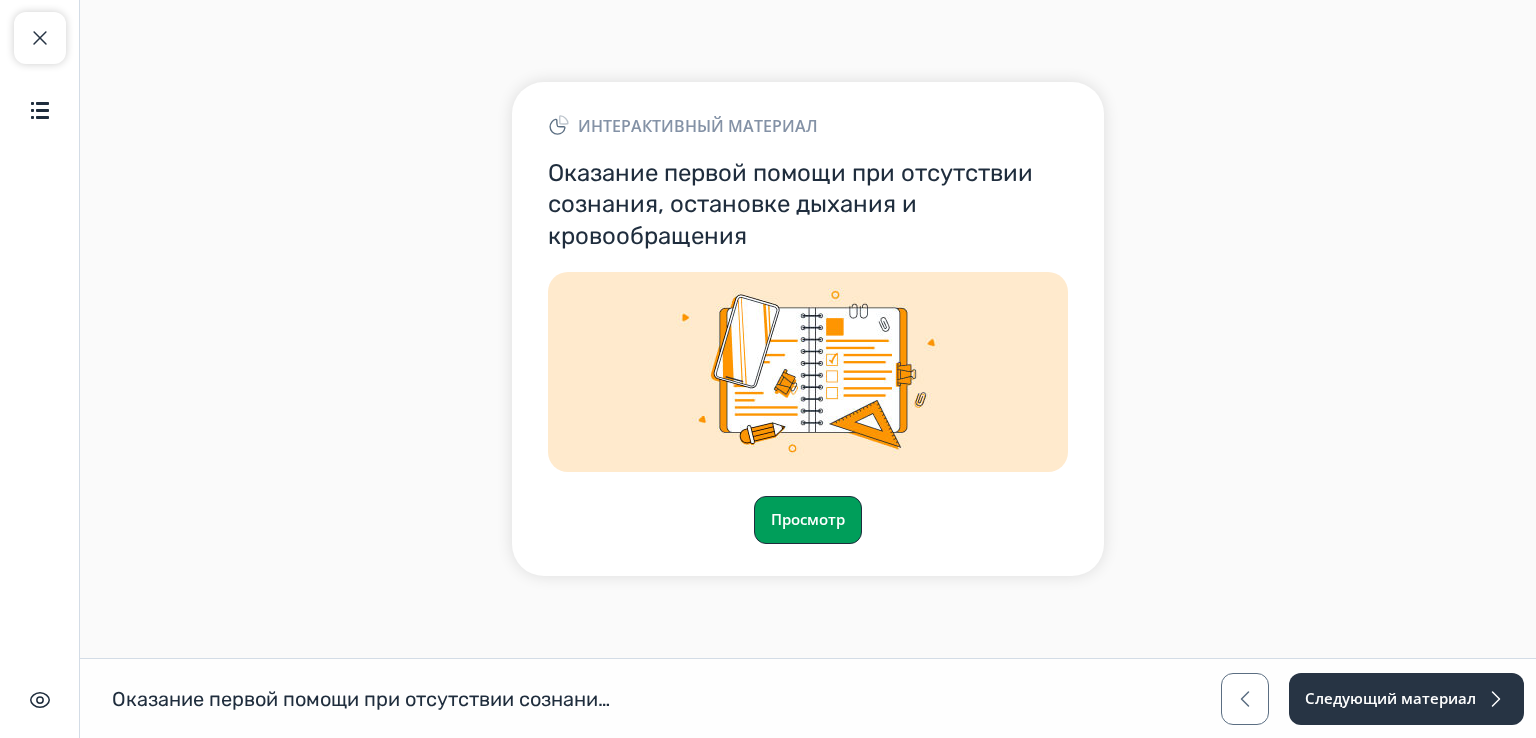 click on "Просмотр" at bounding box center (808, 520) 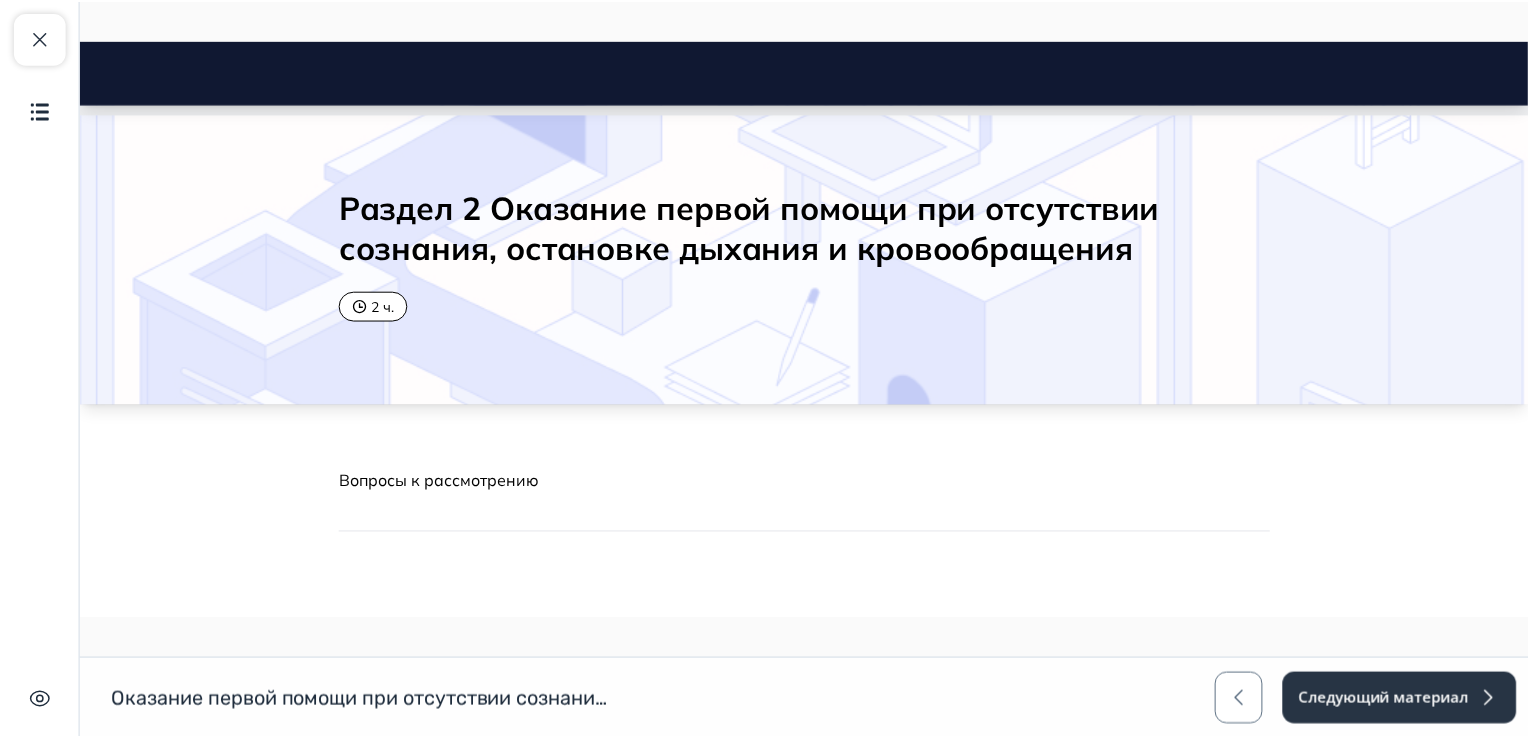 scroll, scrollTop: 0, scrollLeft: 0, axis: both 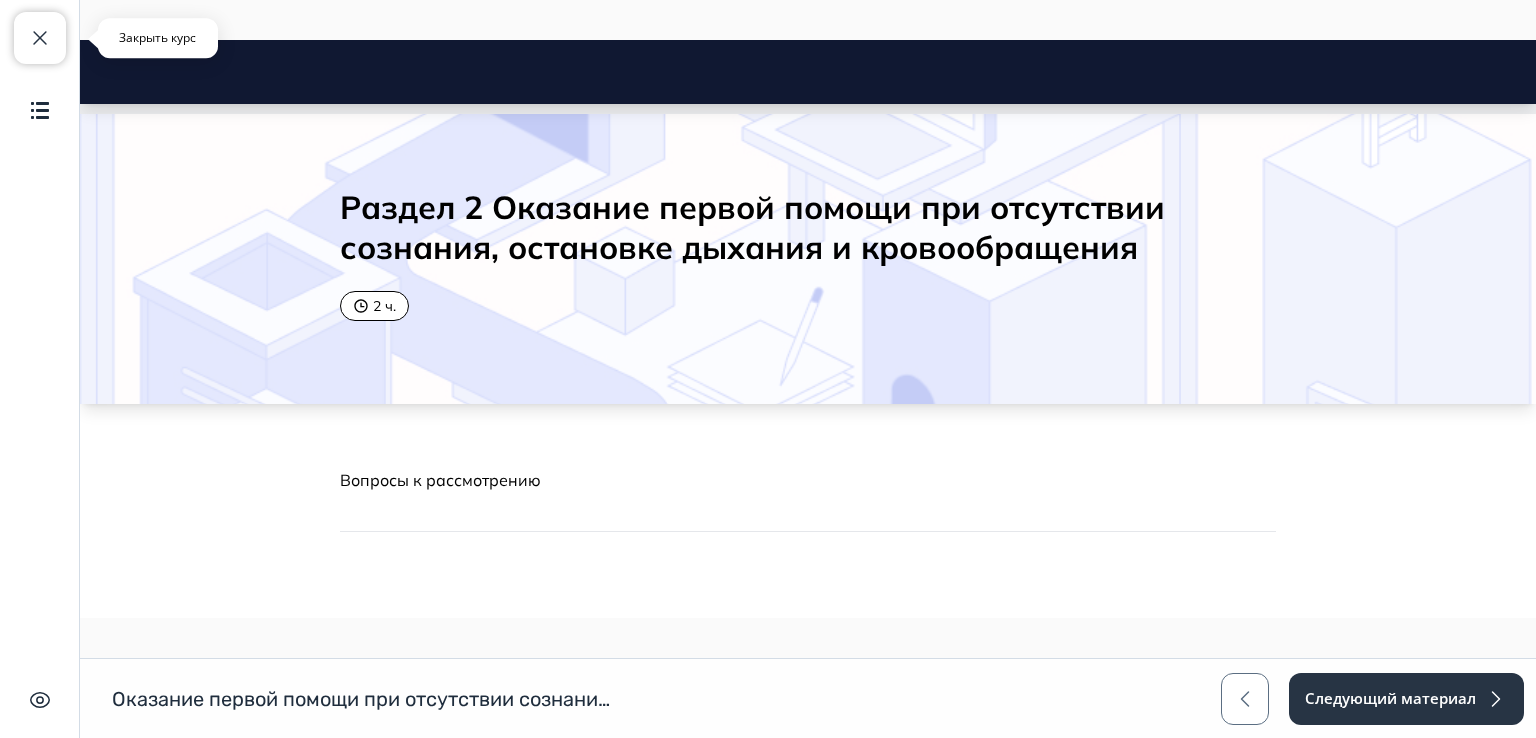 click on "Закрыть курс" at bounding box center (40, 38) 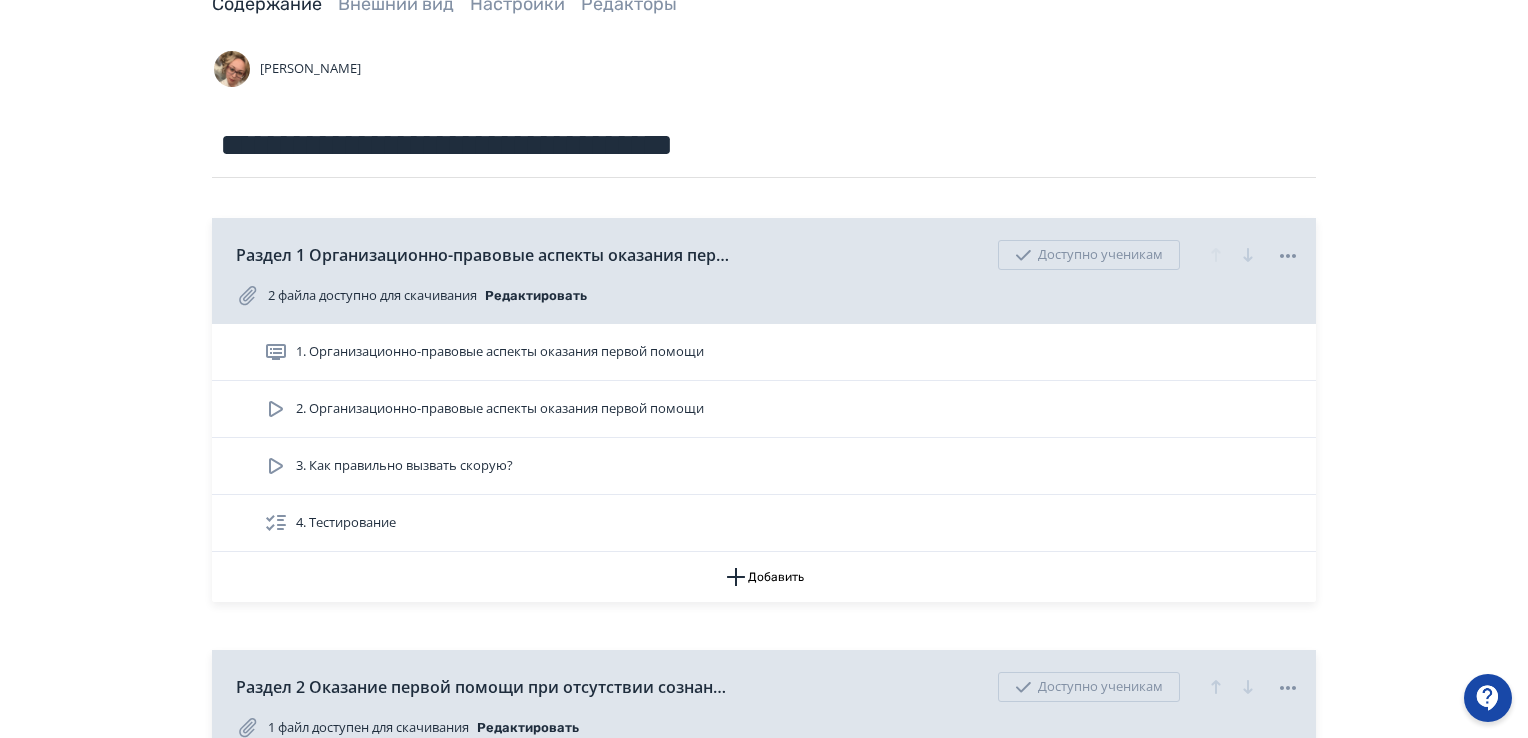 scroll, scrollTop: 300, scrollLeft: 0, axis: vertical 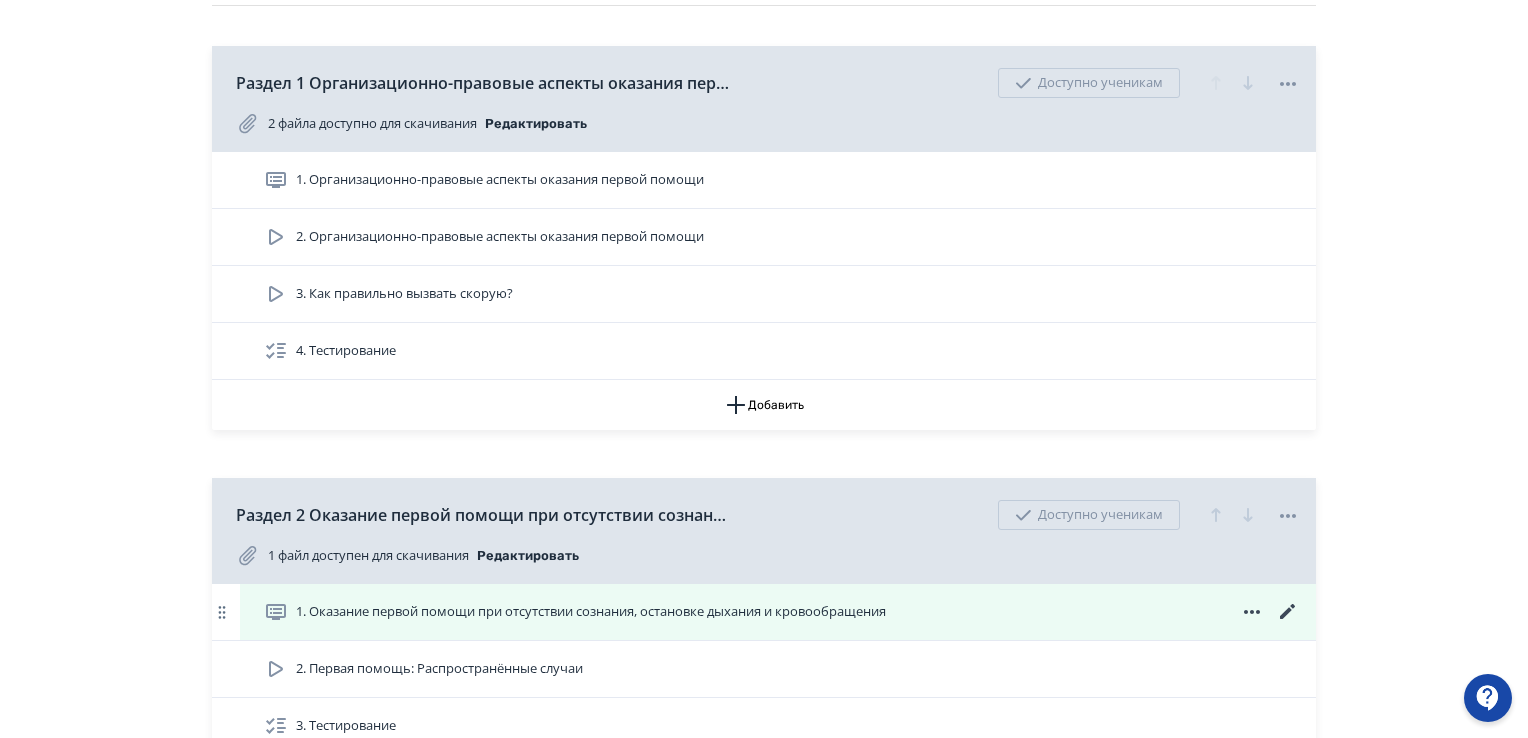 click on "1. Оказание первой помощи при отсутствии сознания, остановке дыхания и кровообращения" at bounding box center (591, 612) 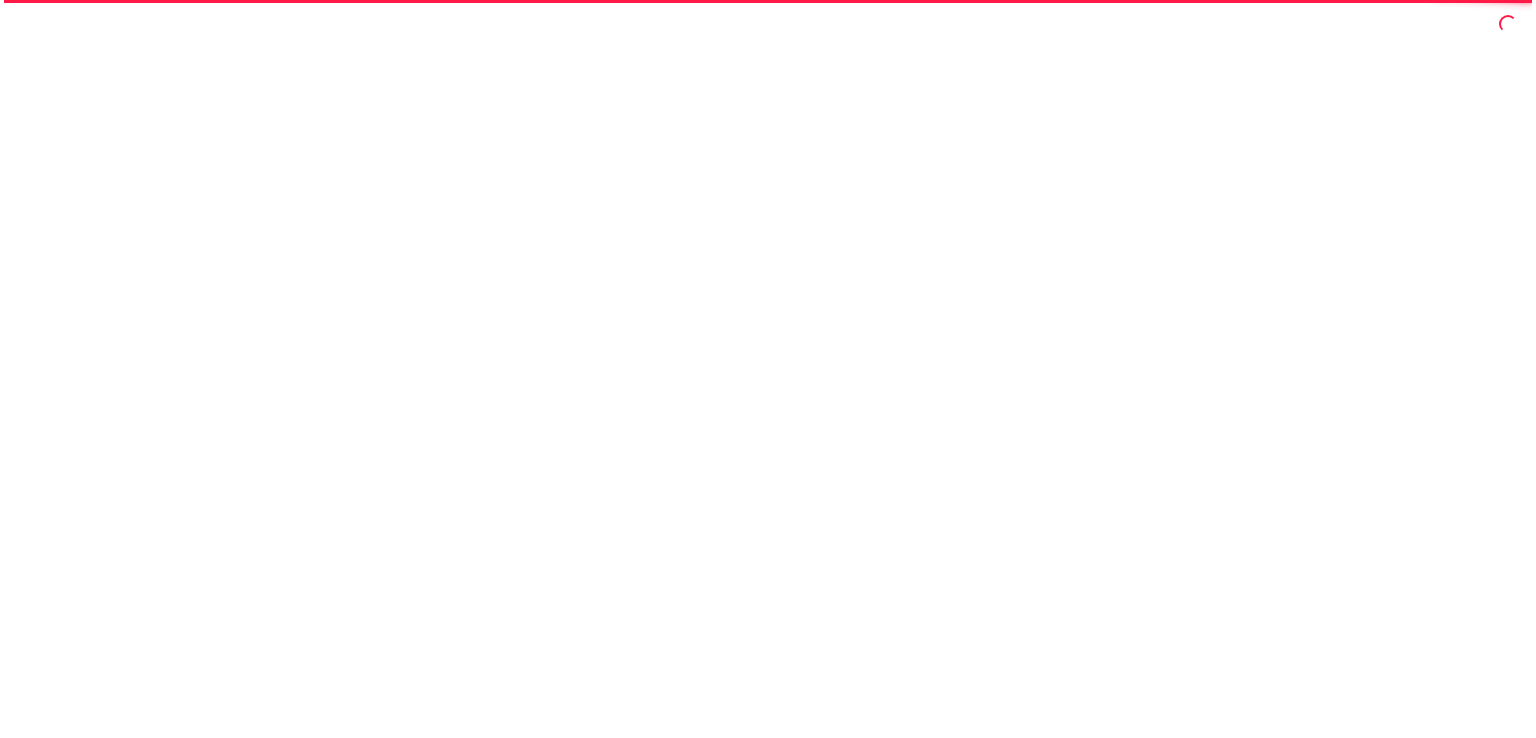 scroll, scrollTop: 0, scrollLeft: 0, axis: both 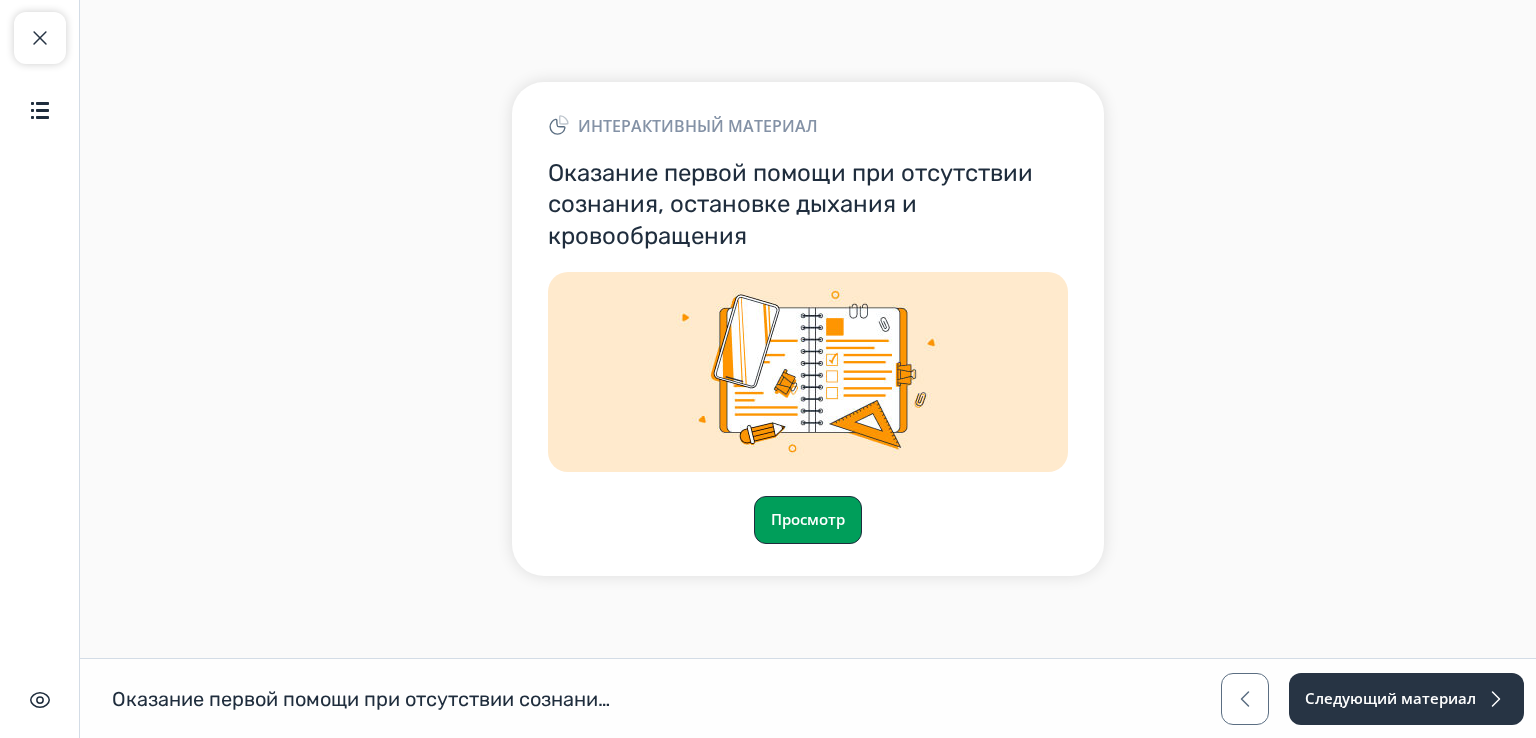click on "Просмотр" at bounding box center [808, 520] 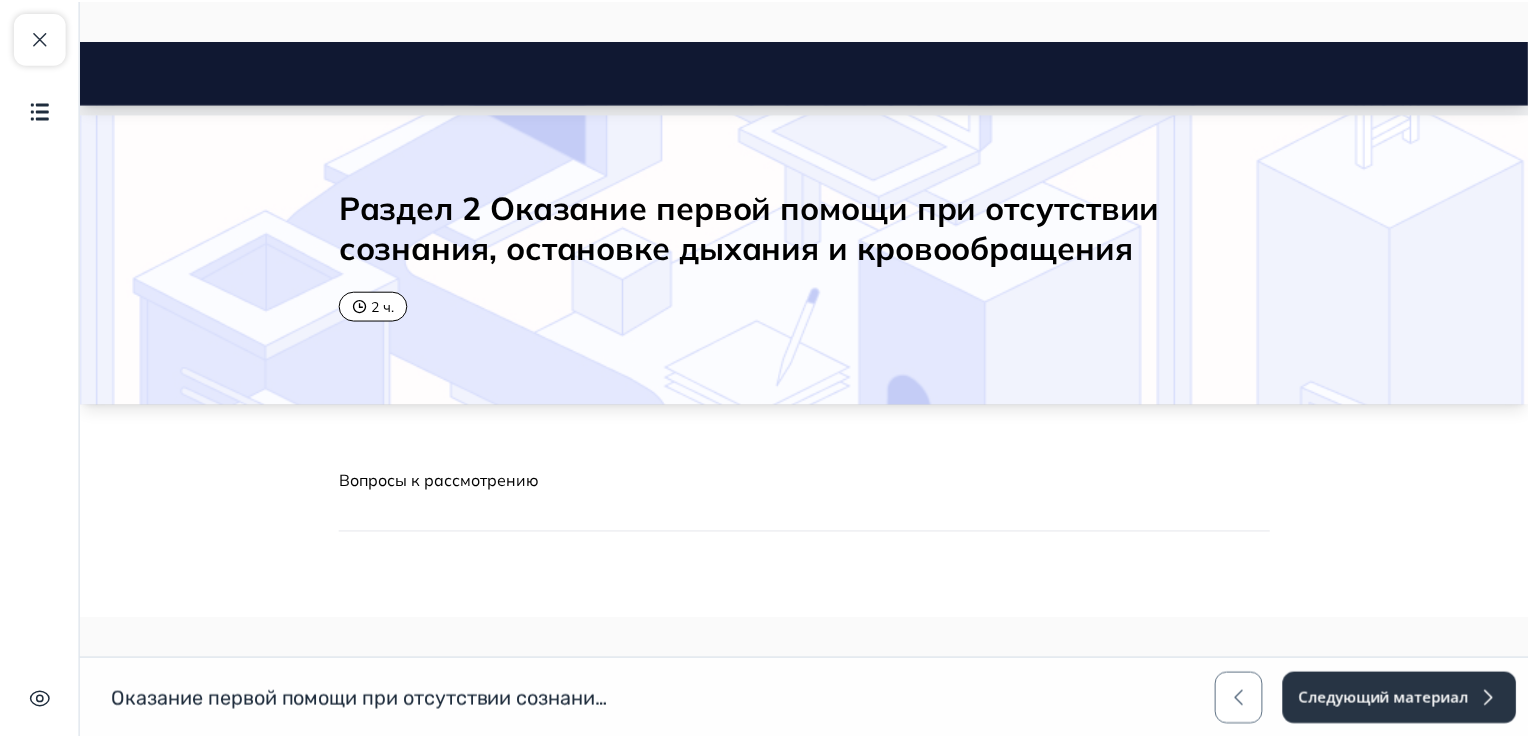 scroll, scrollTop: 0, scrollLeft: 0, axis: both 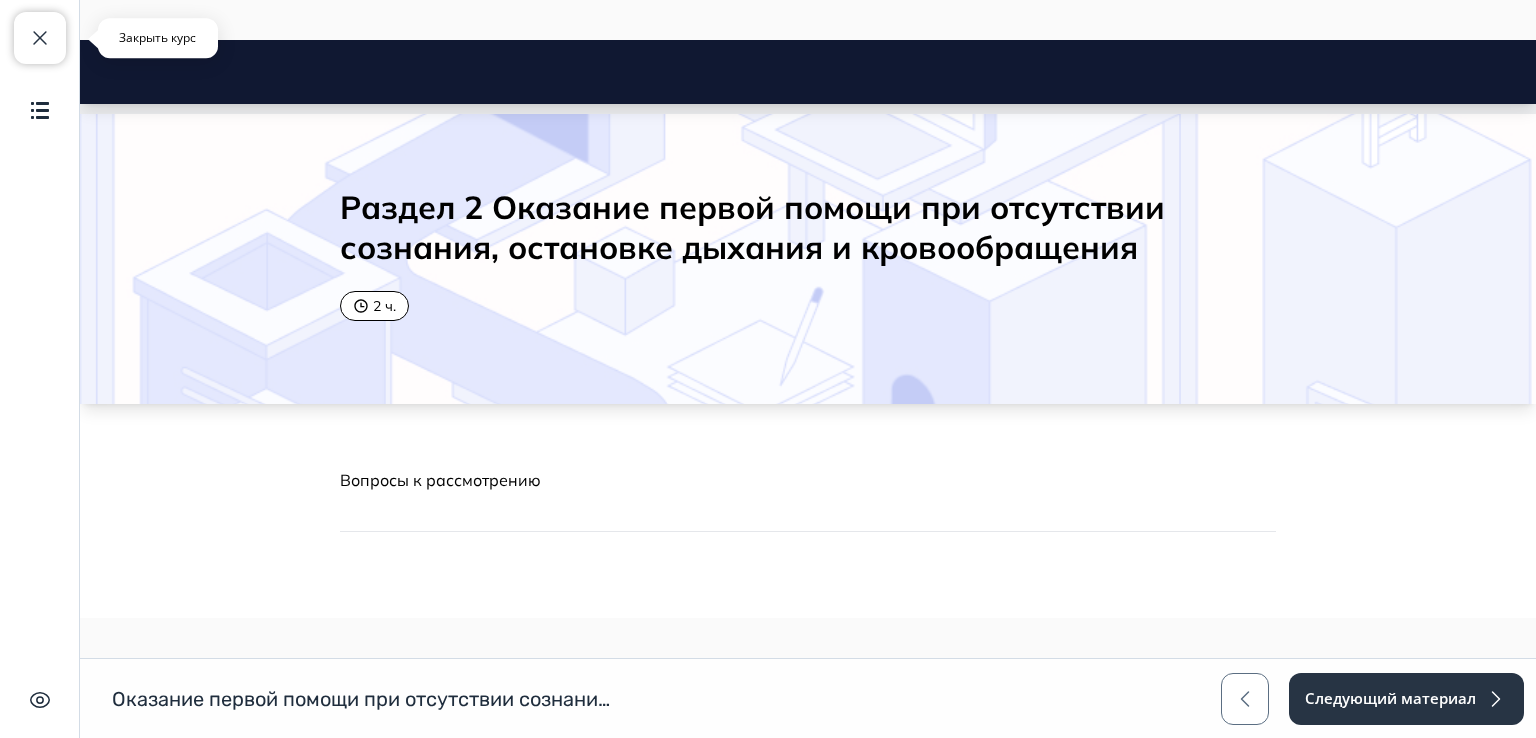 click at bounding box center (40, 38) 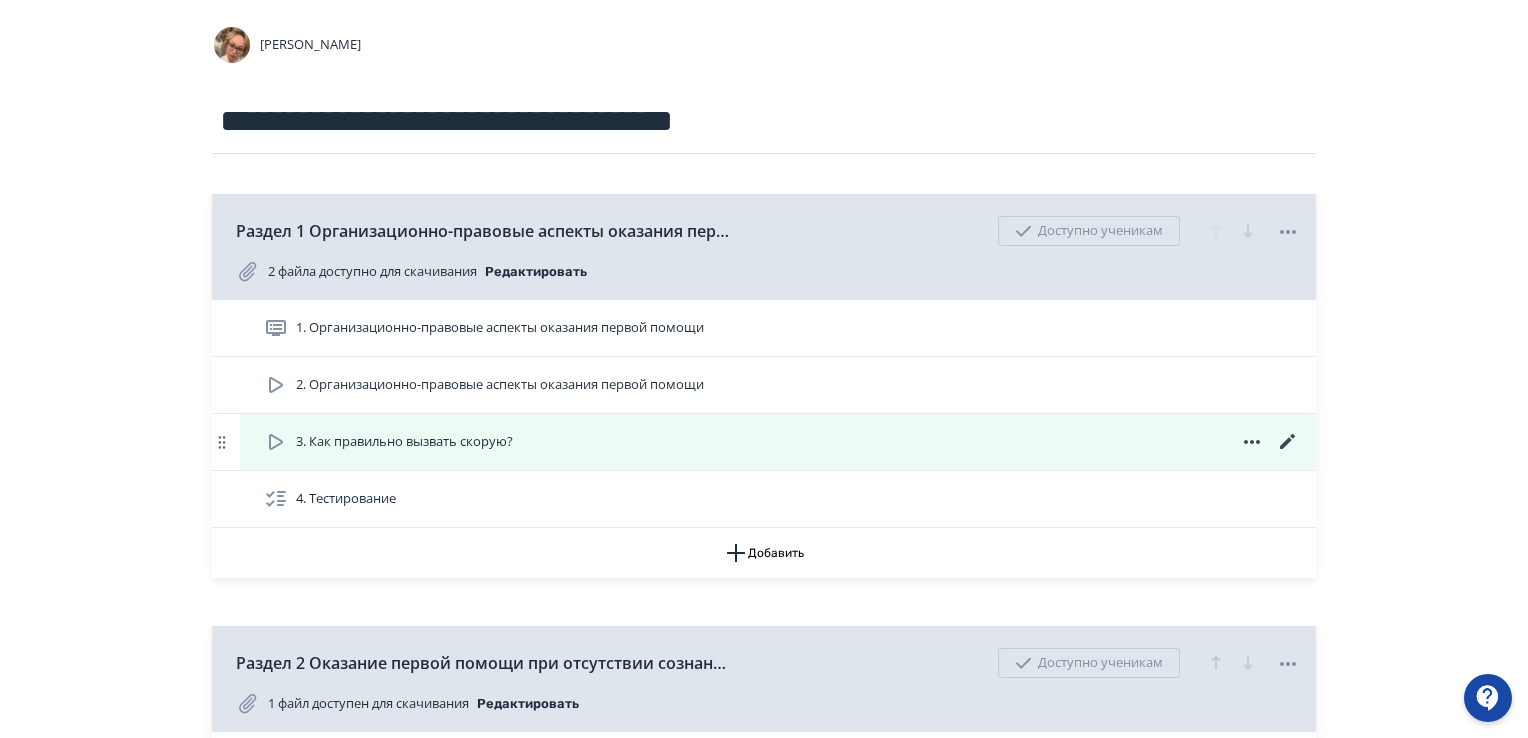 scroll, scrollTop: 300, scrollLeft: 0, axis: vertical 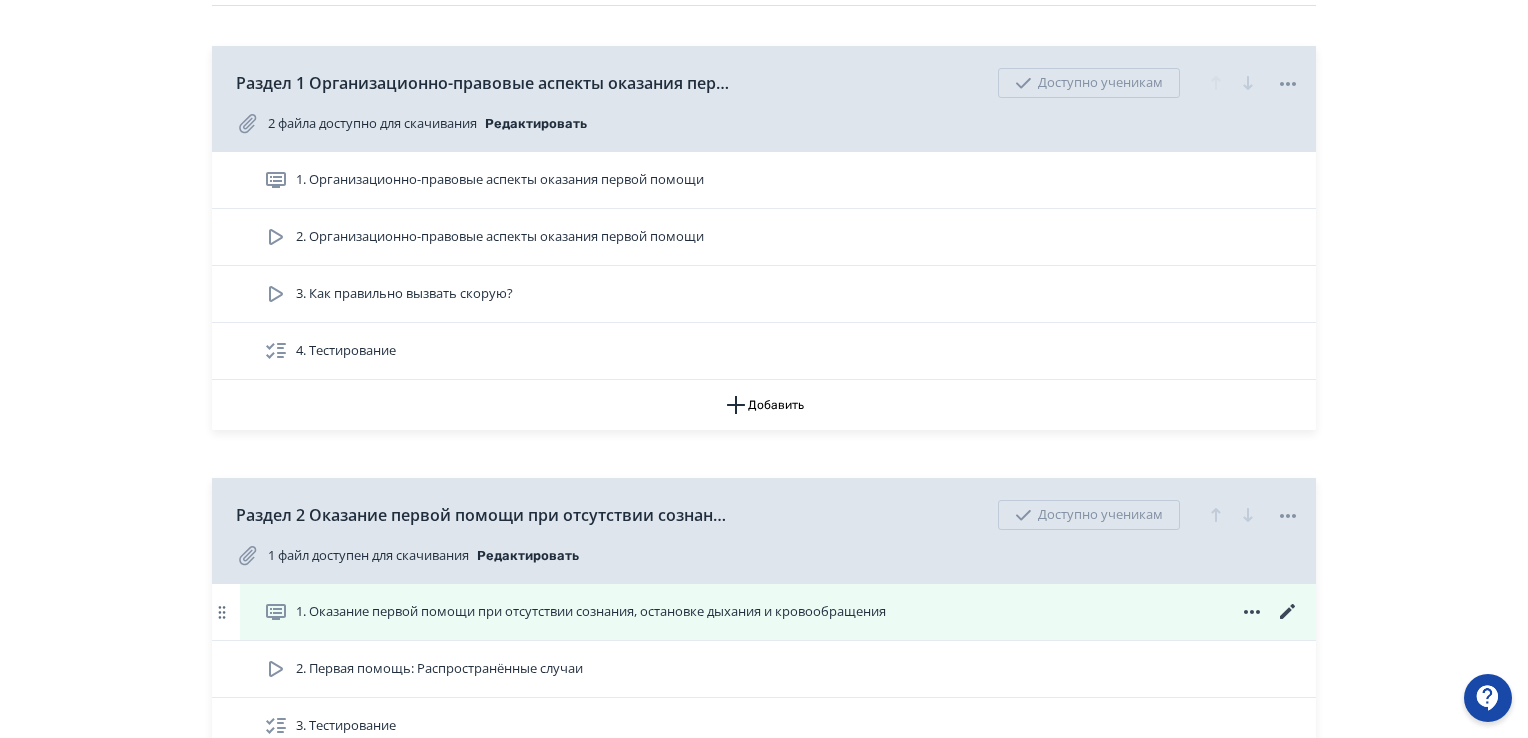 click 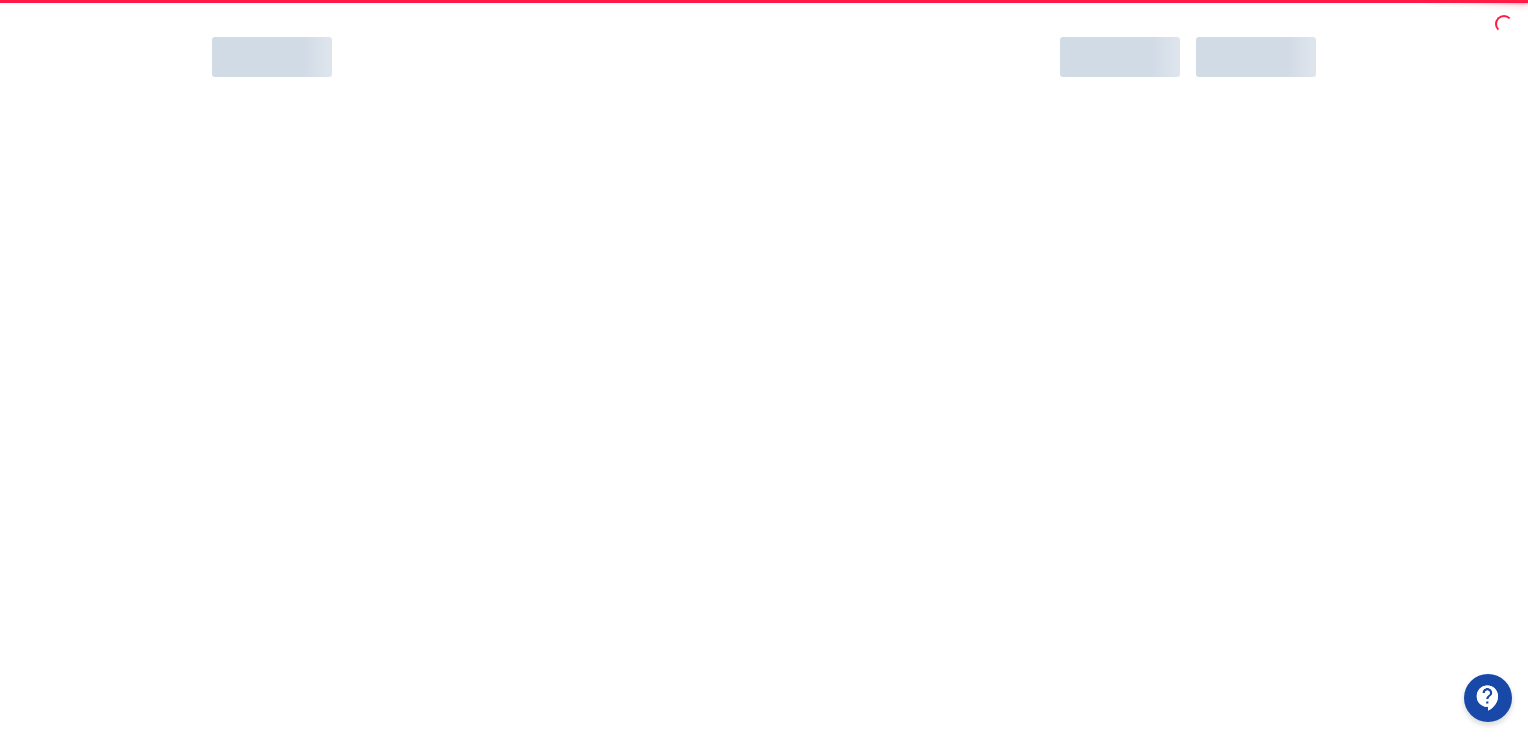 scroll, scrollTop: 0, scrollLeft: 0, axis: both 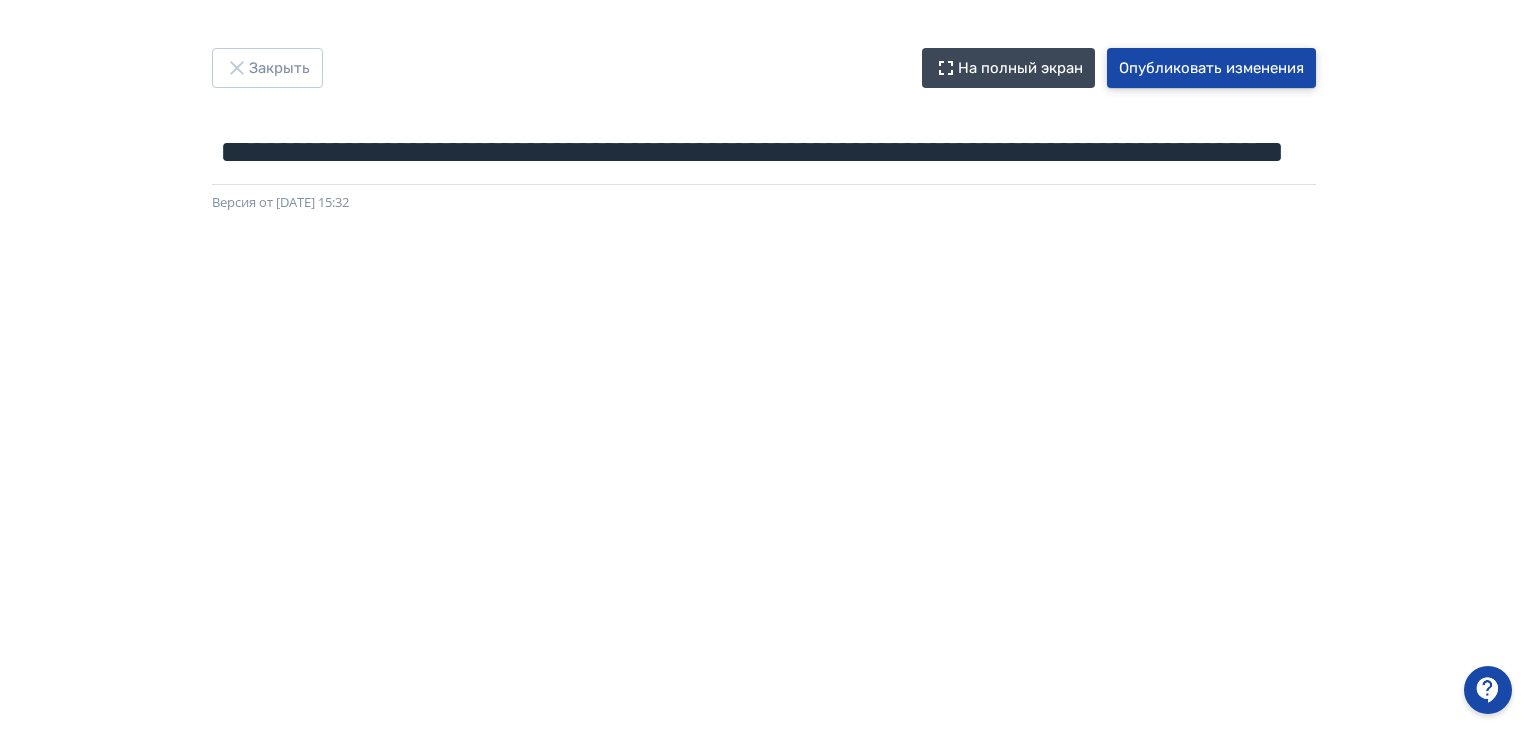 click on "Опубликовать изменения" at bounding box center (1211, 68) 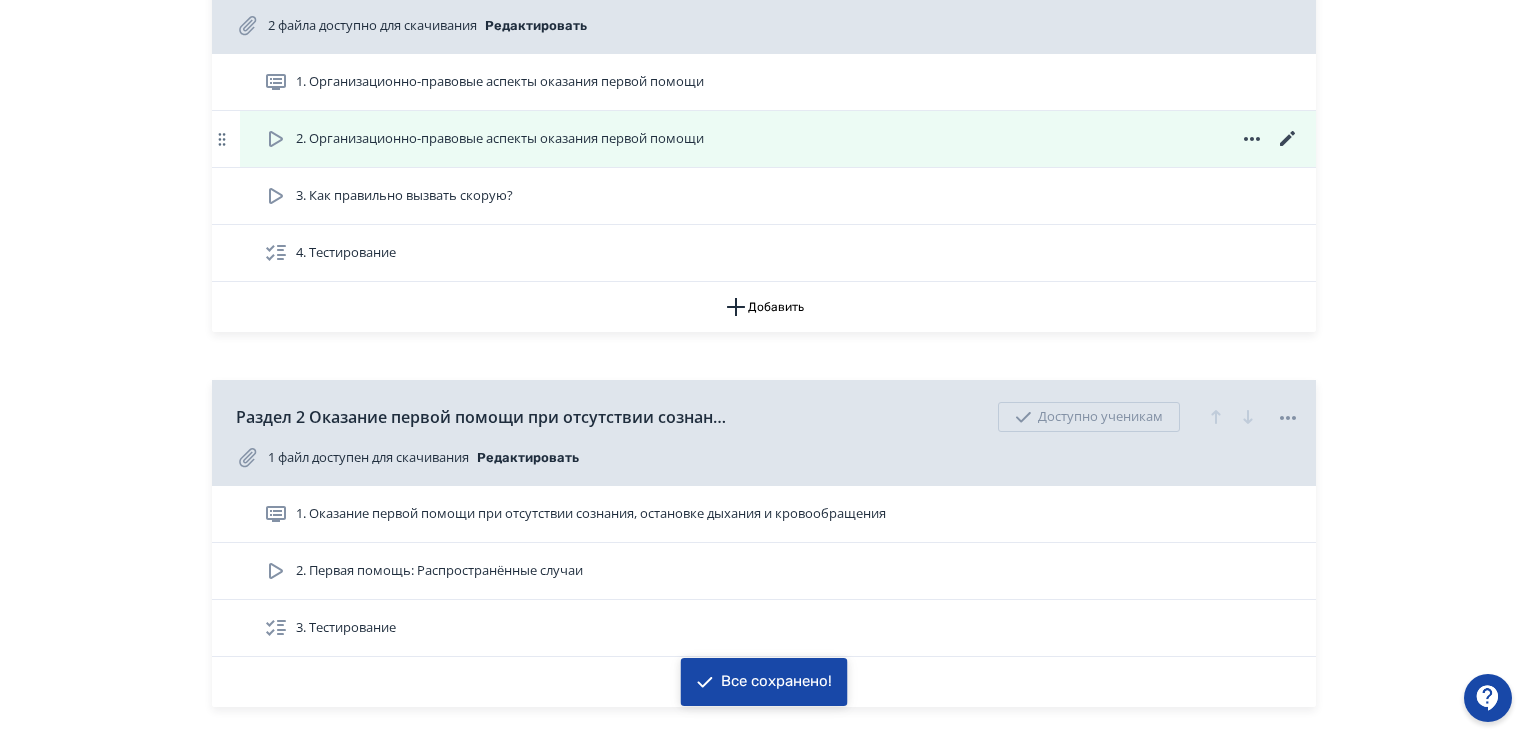 scroll, scrollTop: 400, scrollLeft: 0, axis: vertical 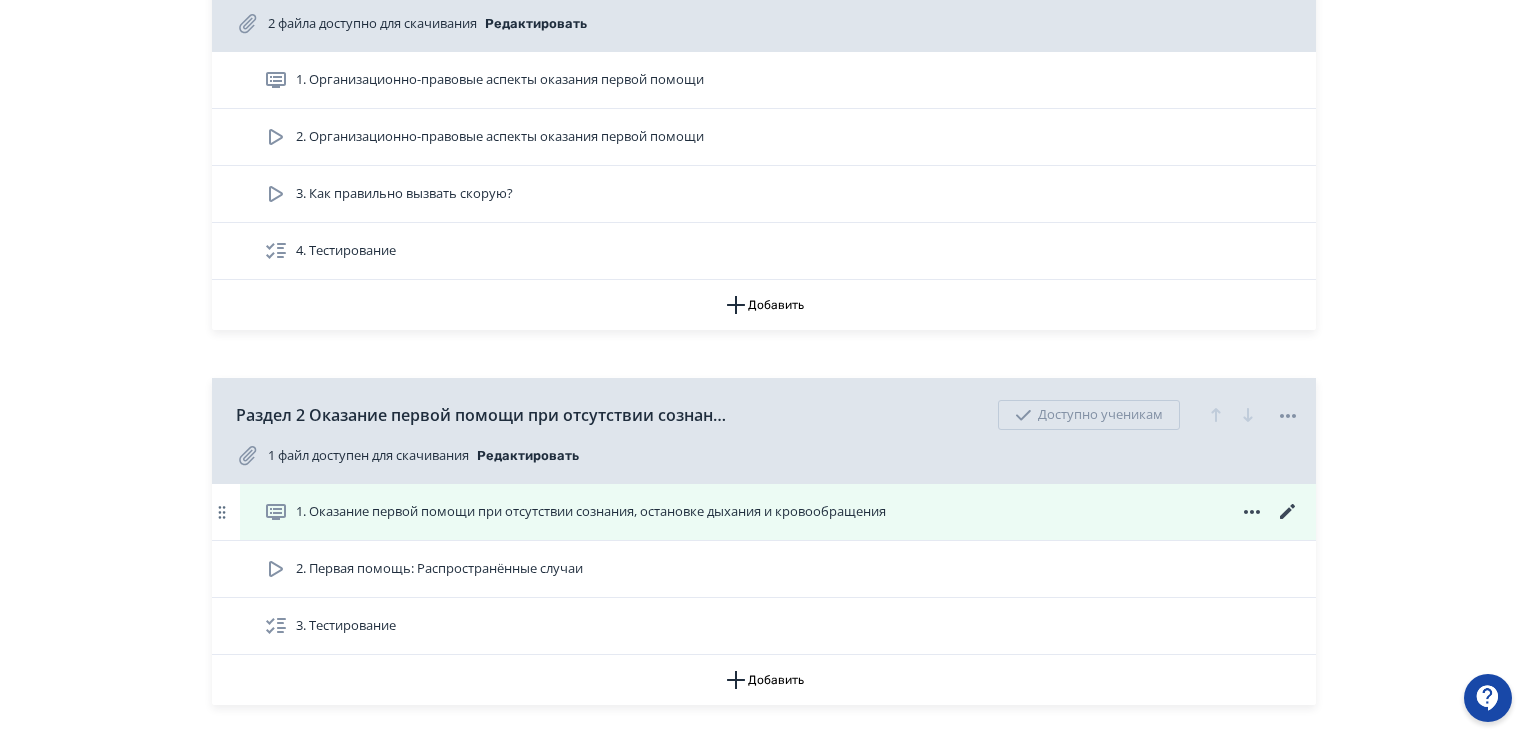 click on "1. Оказание первой помощи при отсутствии сознания, остановке дыхания и кровообращения" at bounding box center [591, 512] 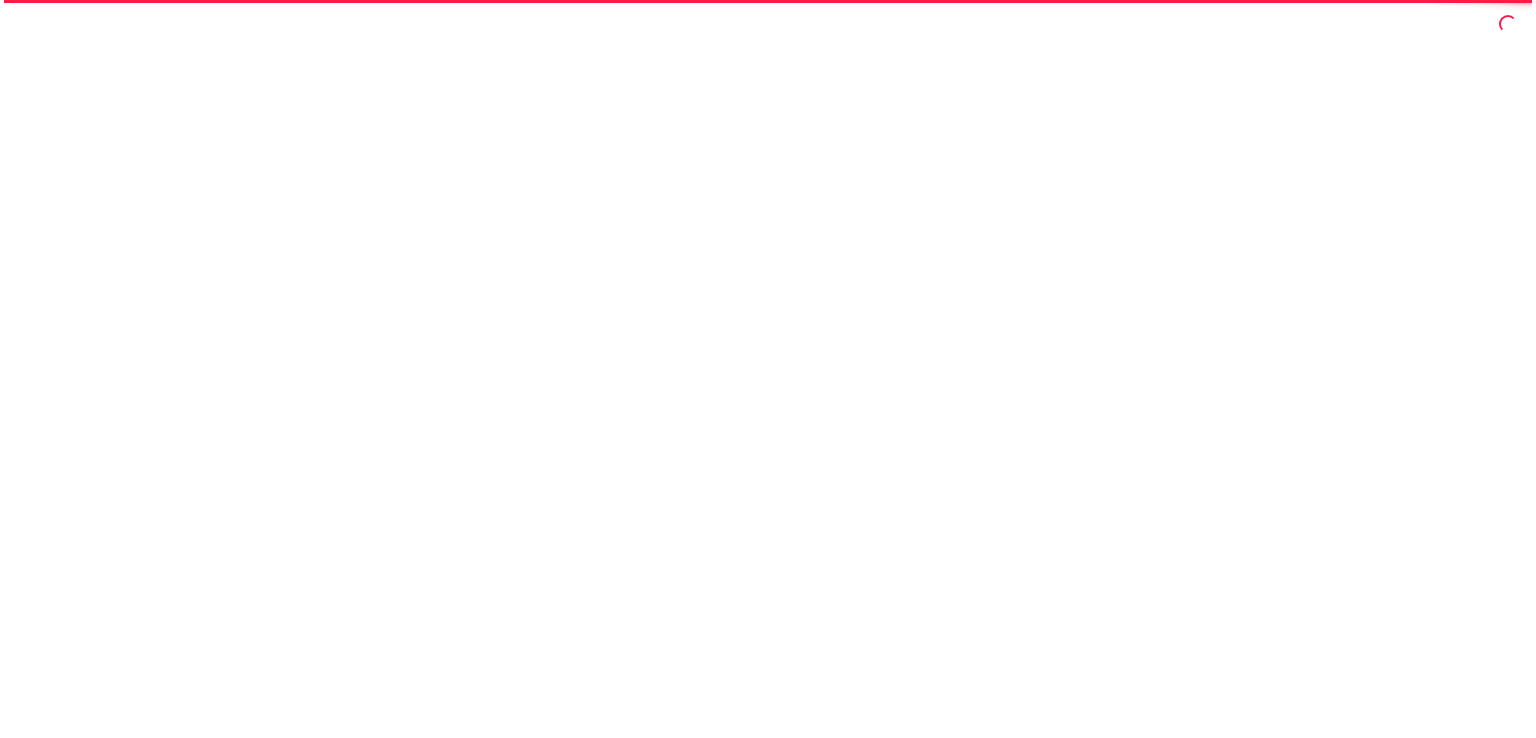 scroll, scrollTop: 0, scrollLeft: 0, axis: both 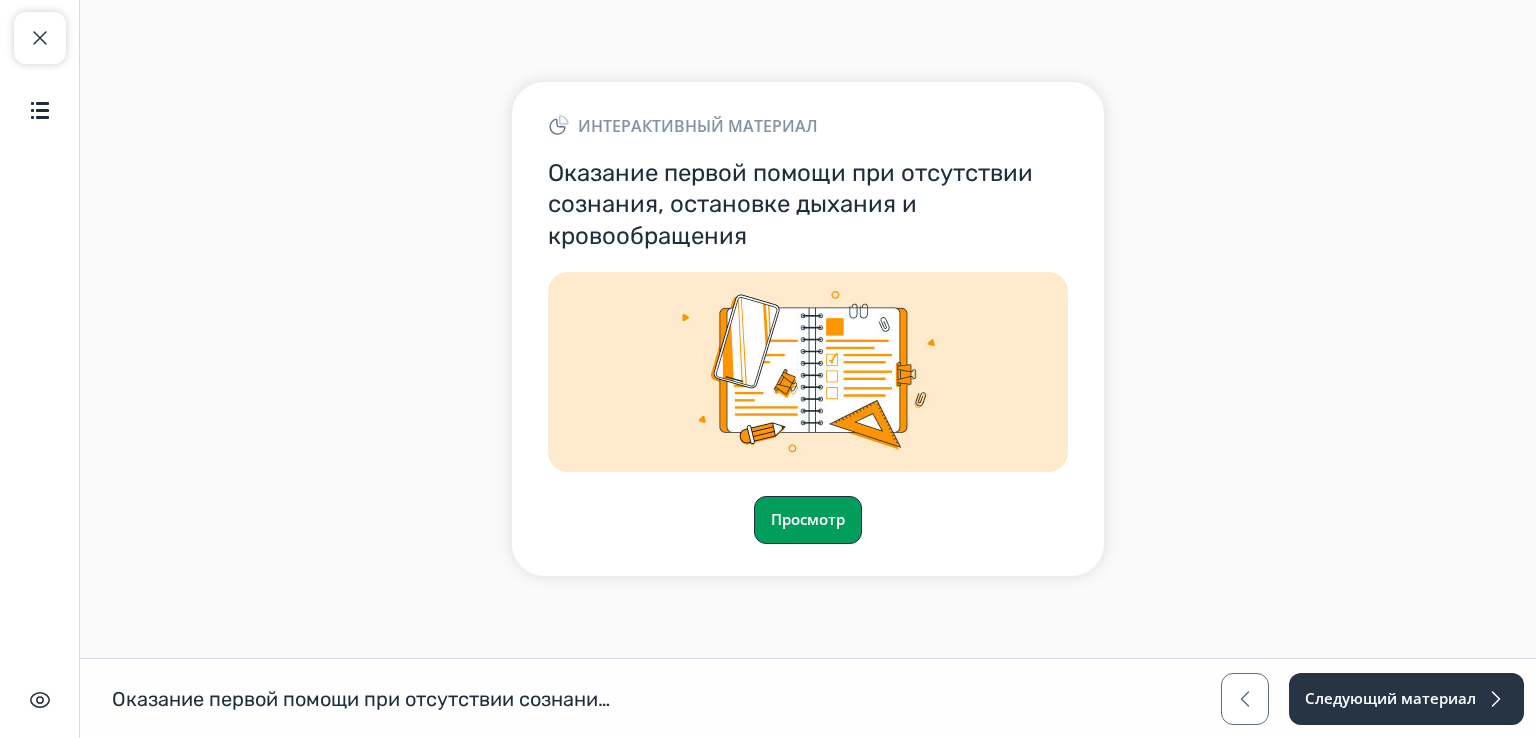 click on "Просмотр" at bounding box center (808, 520) 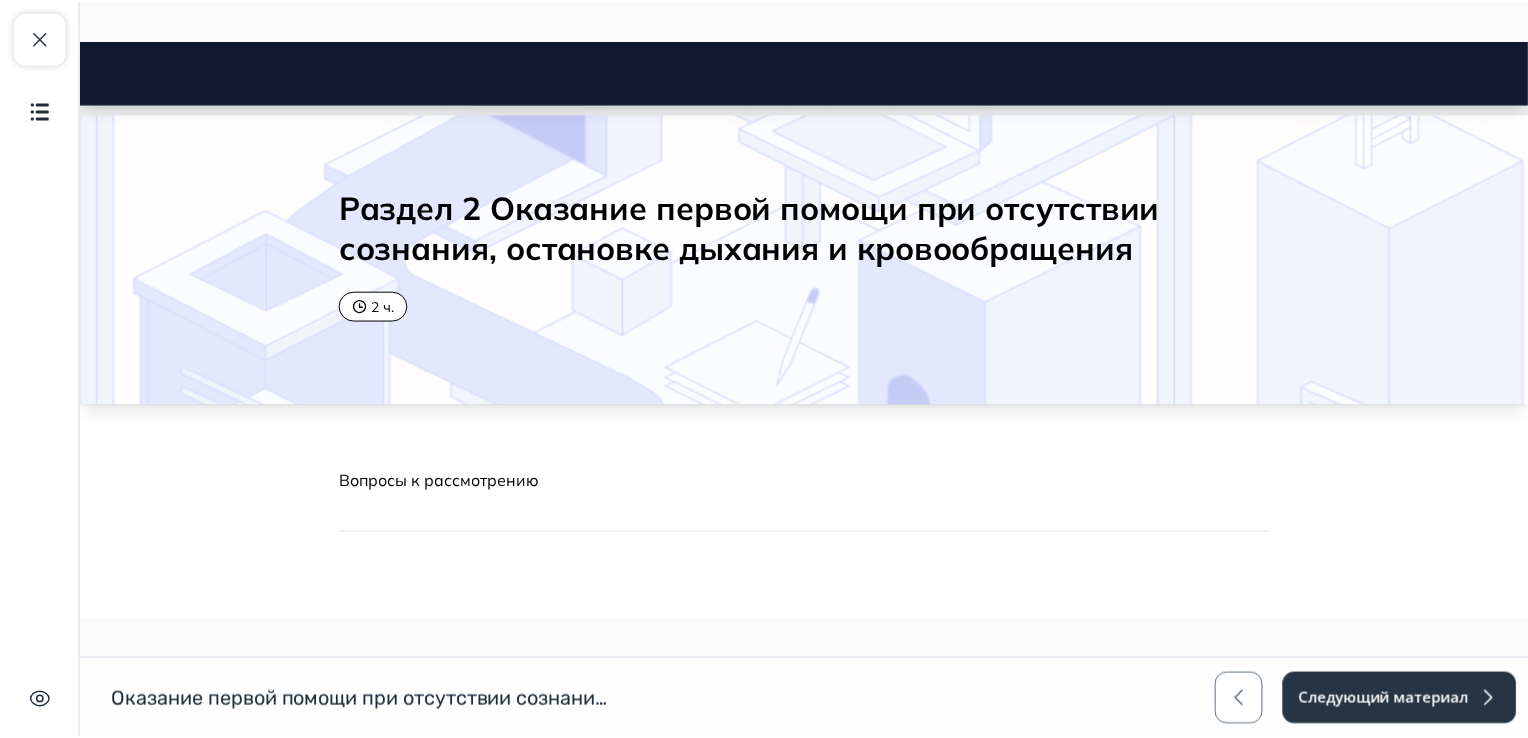 scroll, scrollTop: 0, scrollLeft: 0, axis: both 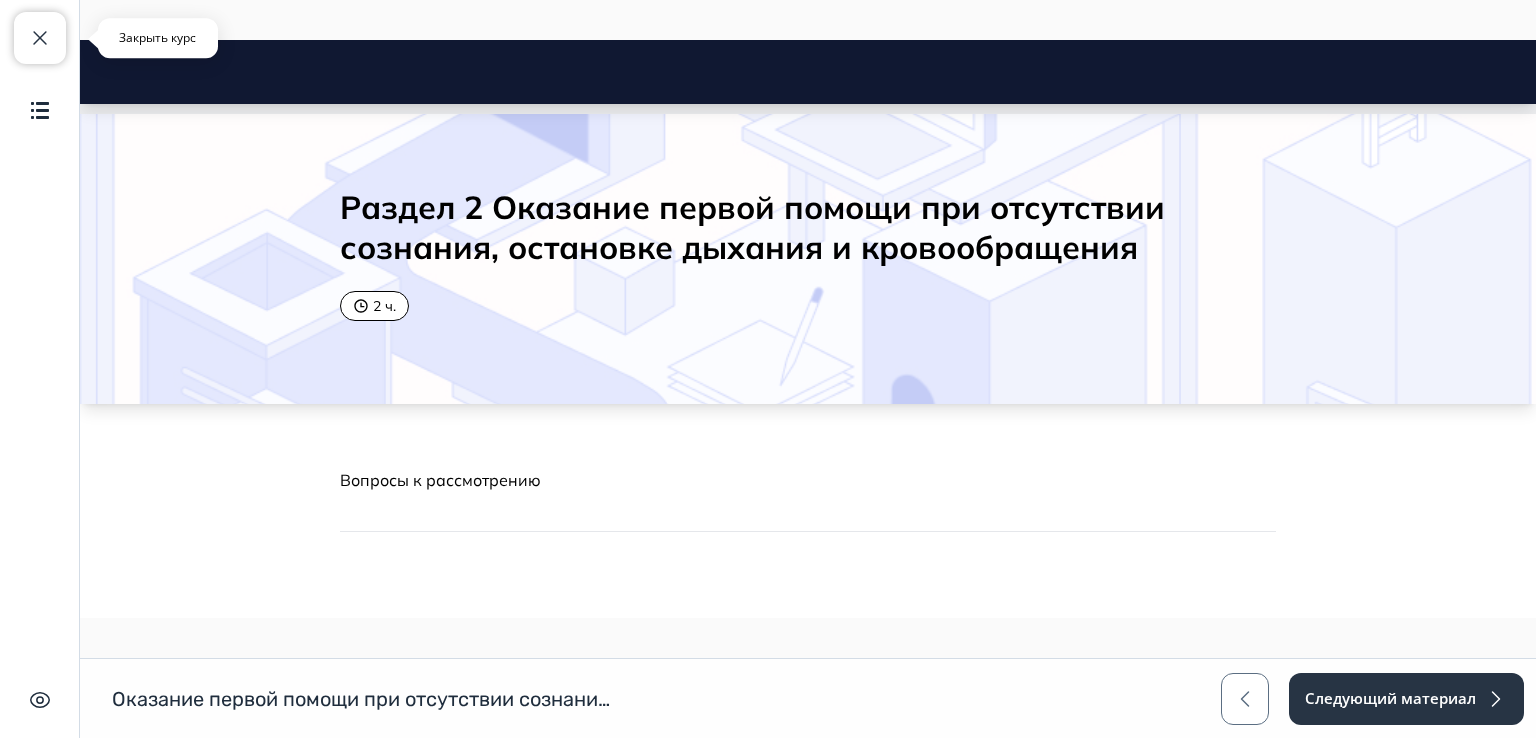 click at bounding box center (40, 38) 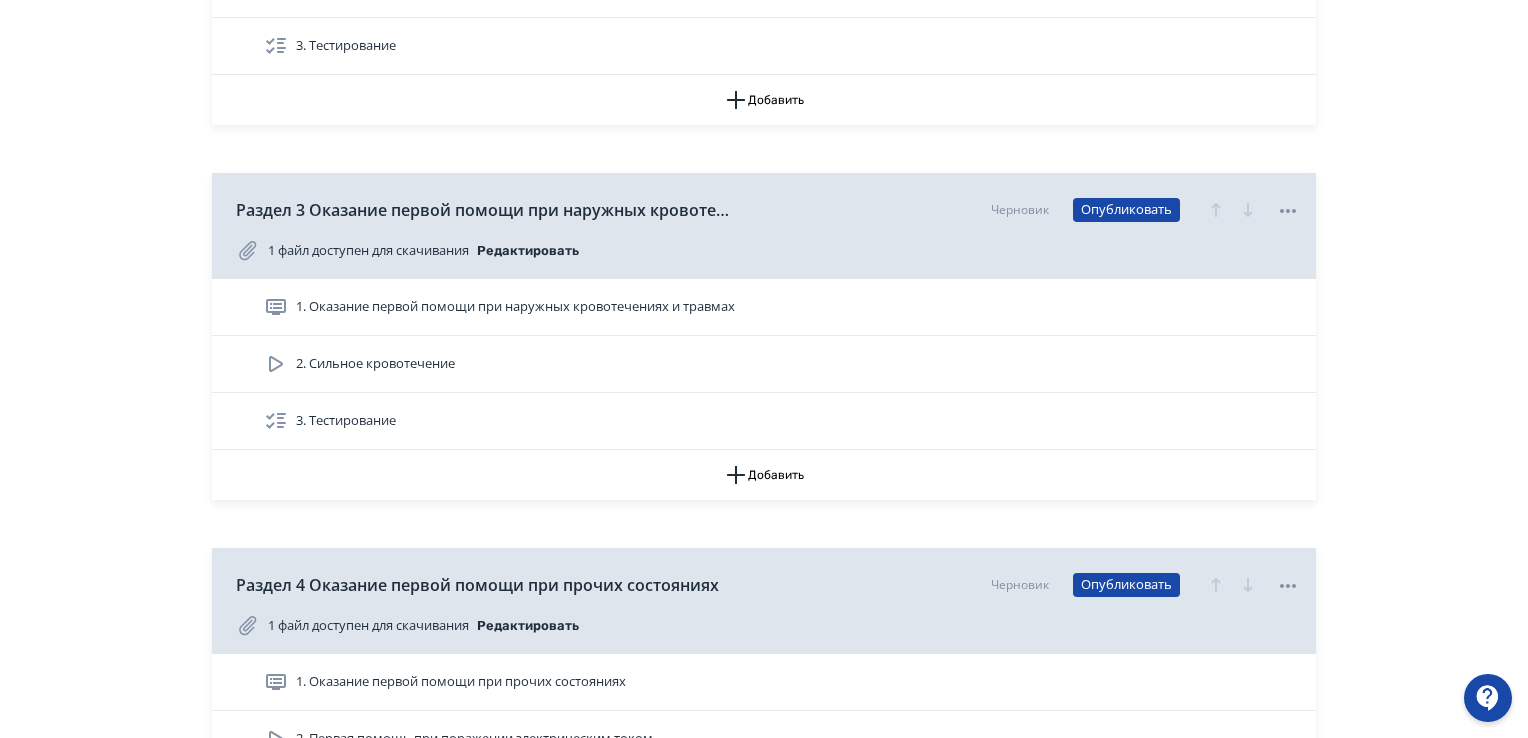 scroll, scrollTop: 1000, scrollLeft: 0, axis: vertical 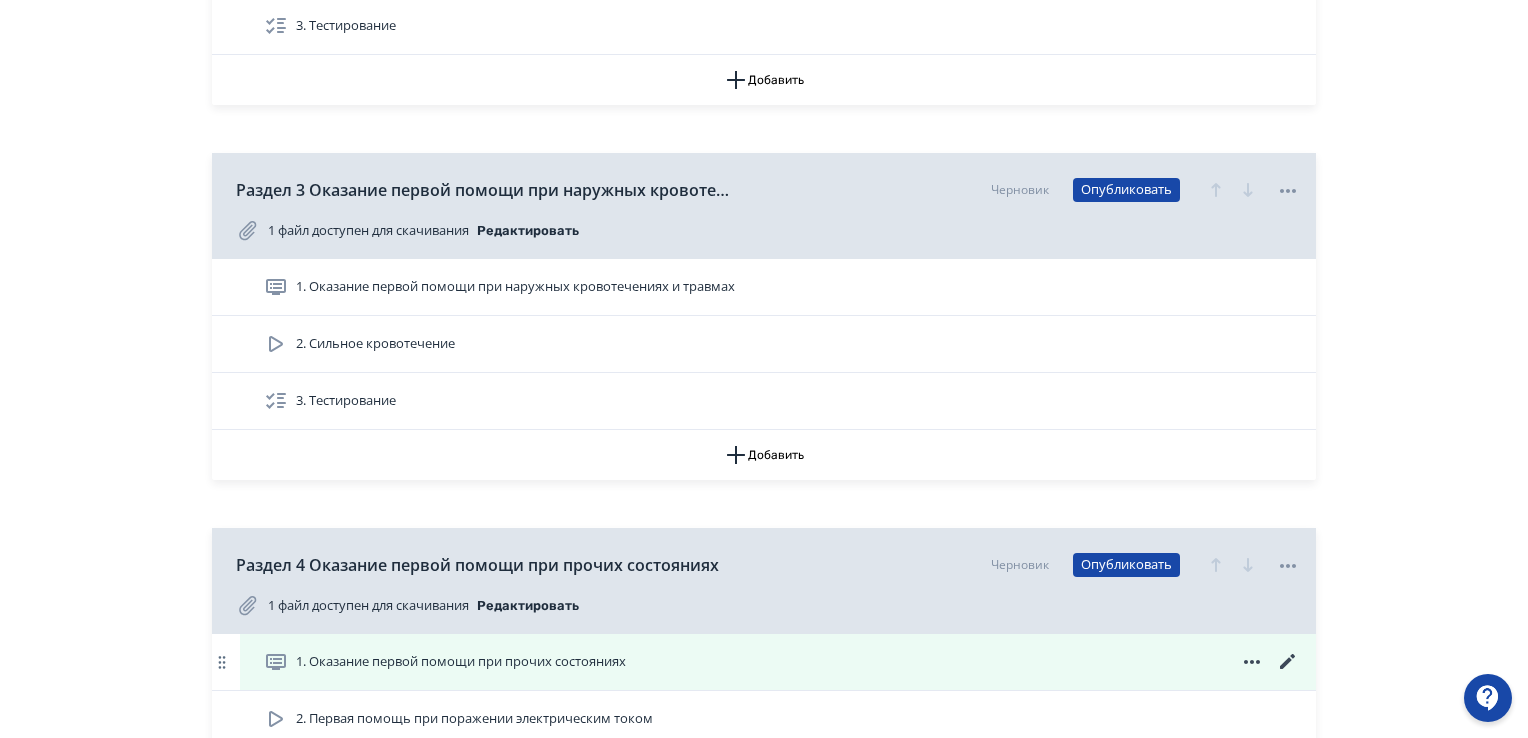 click on "1. Оказание первой помощи при прочих состояниях" at bounding box center (461, 662) 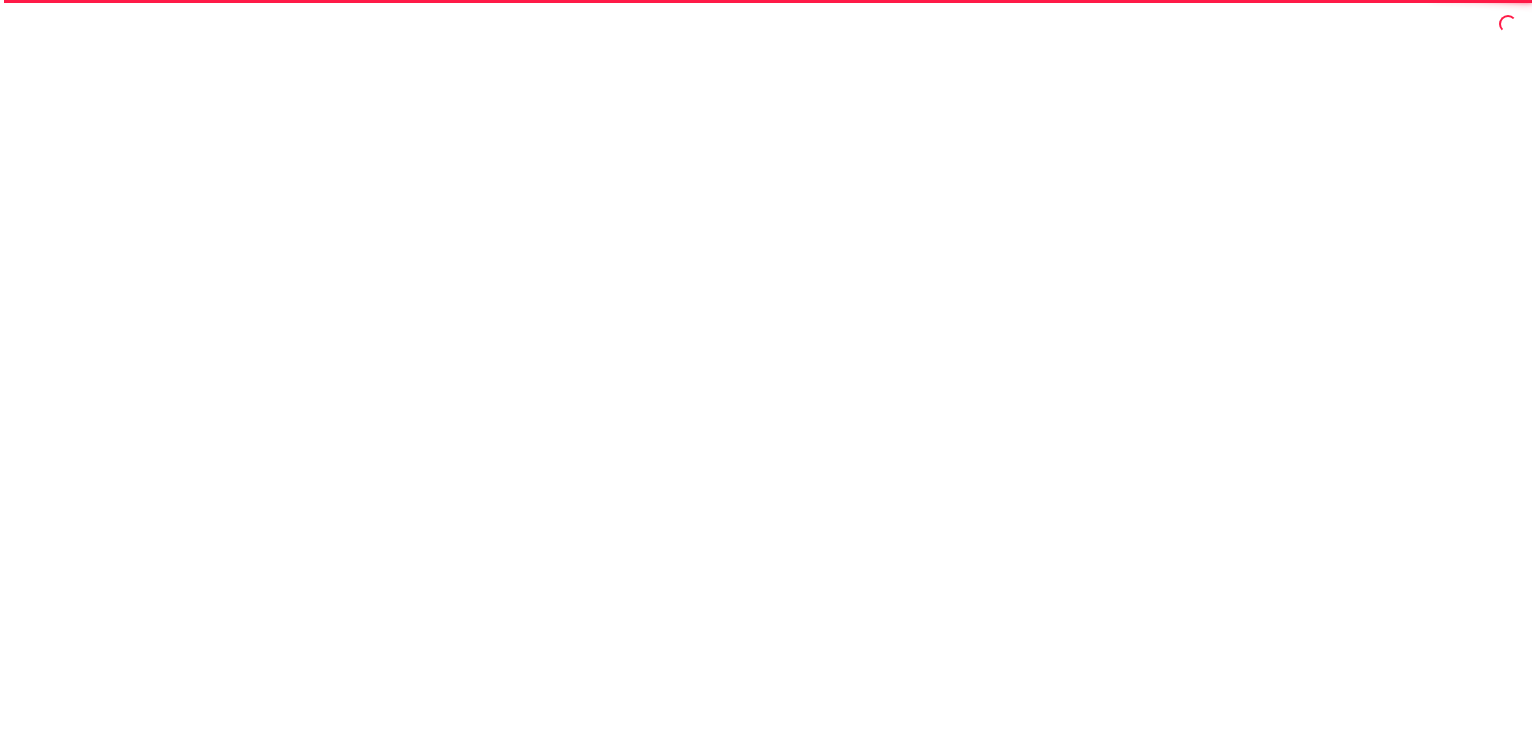 scroll, scrollTop: 0, scrollLeft: 0, axis: both 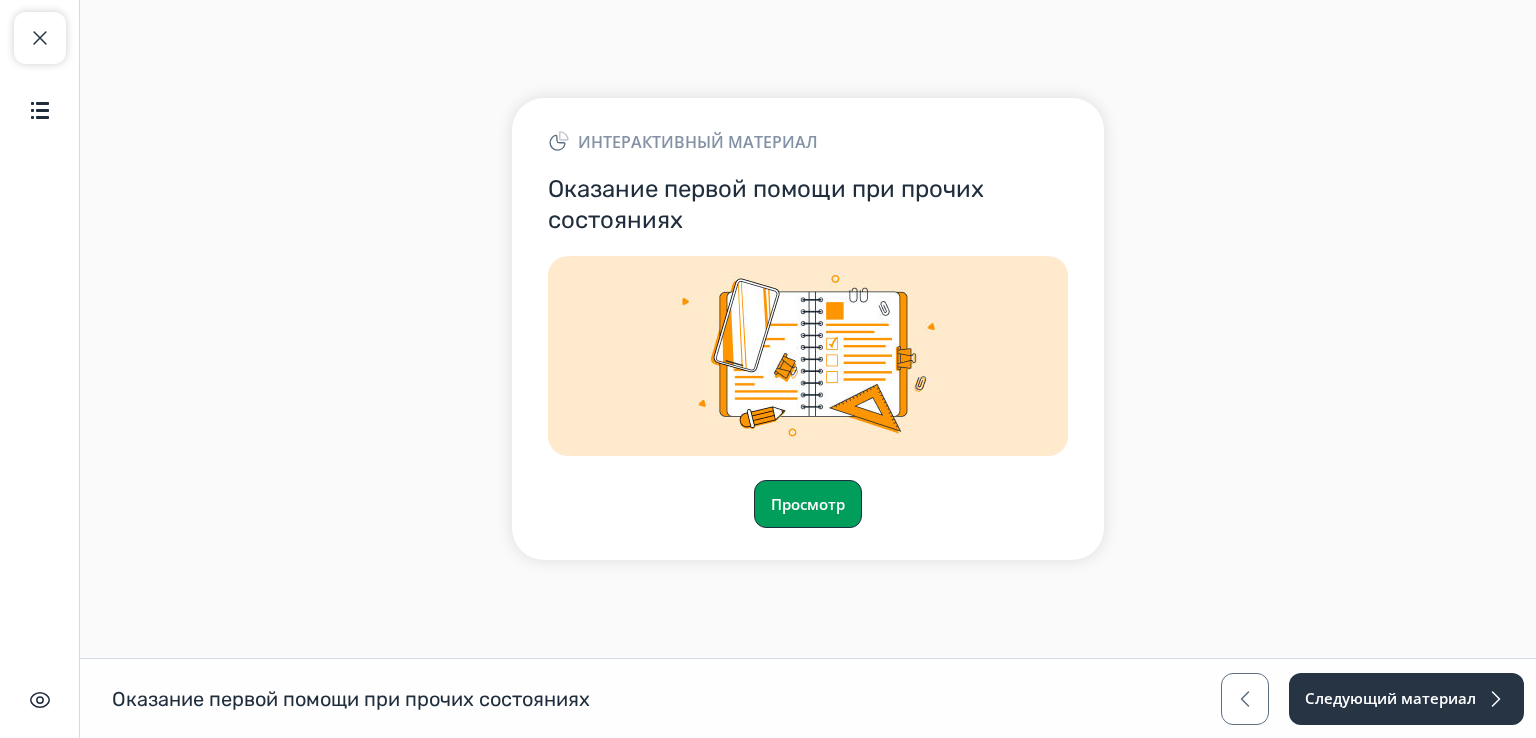 click on "Просмотр" at bounding box center [808, 504] 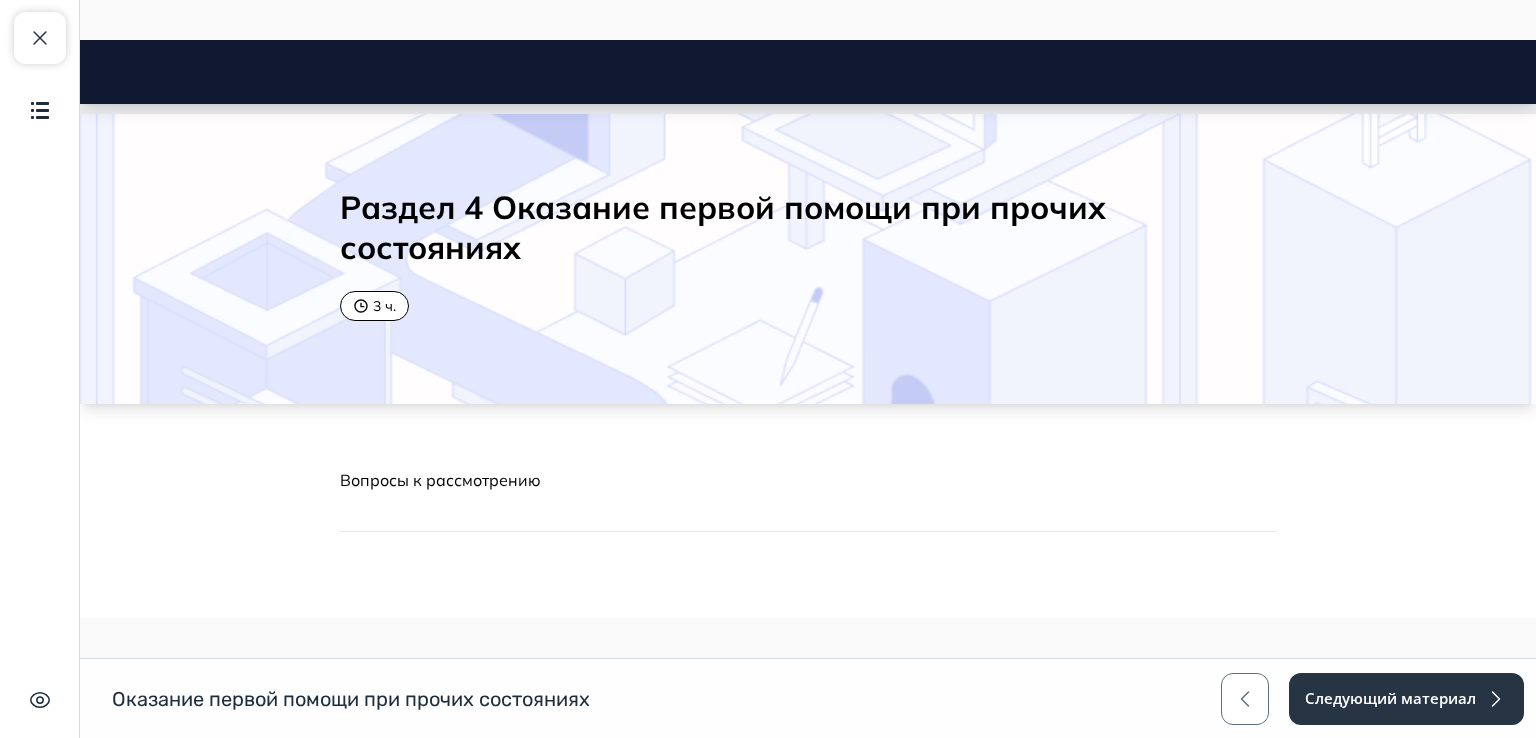 scroll, scrollTop: 0, scrollLeft: 0, axis: both 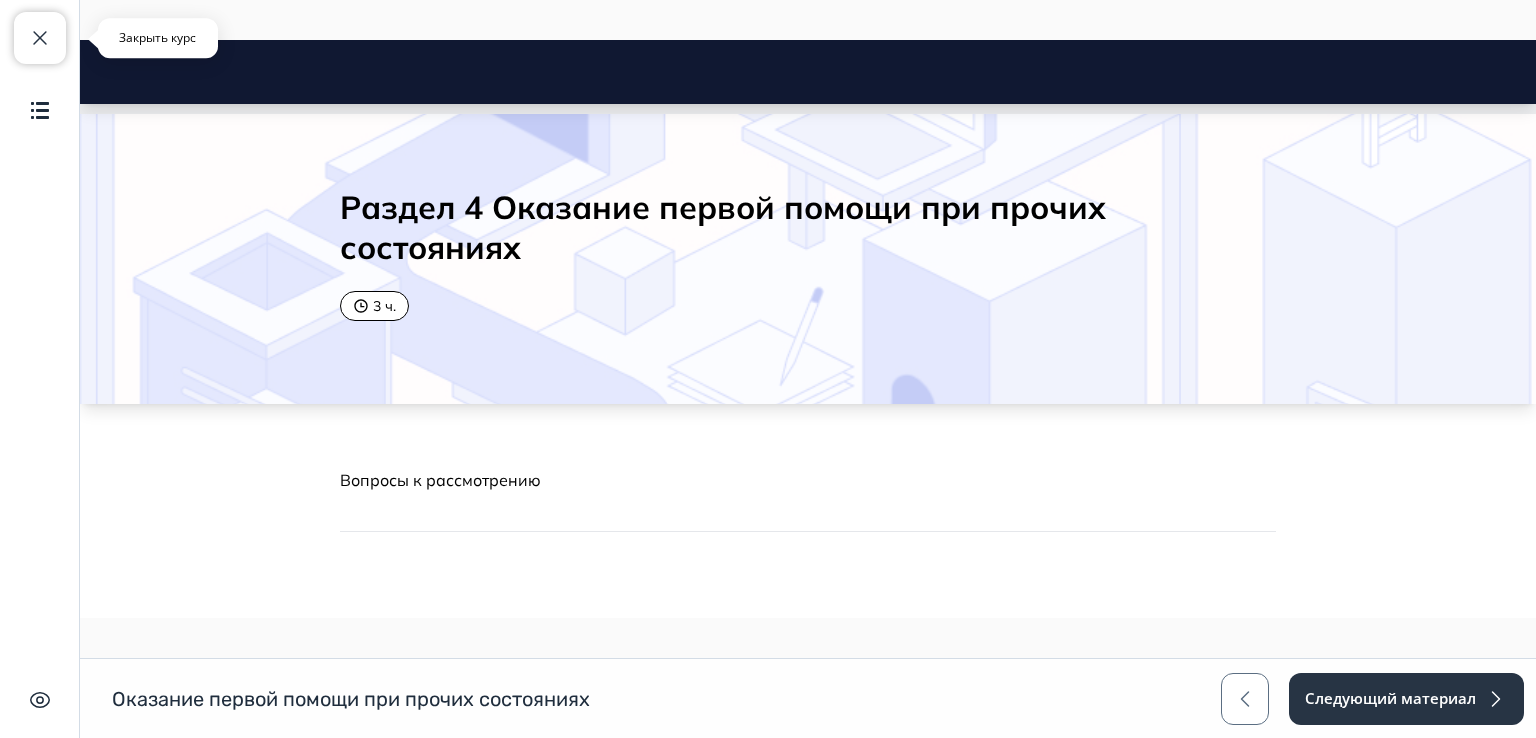 click on "Закрыть курс" at bounding box center (40, 38) 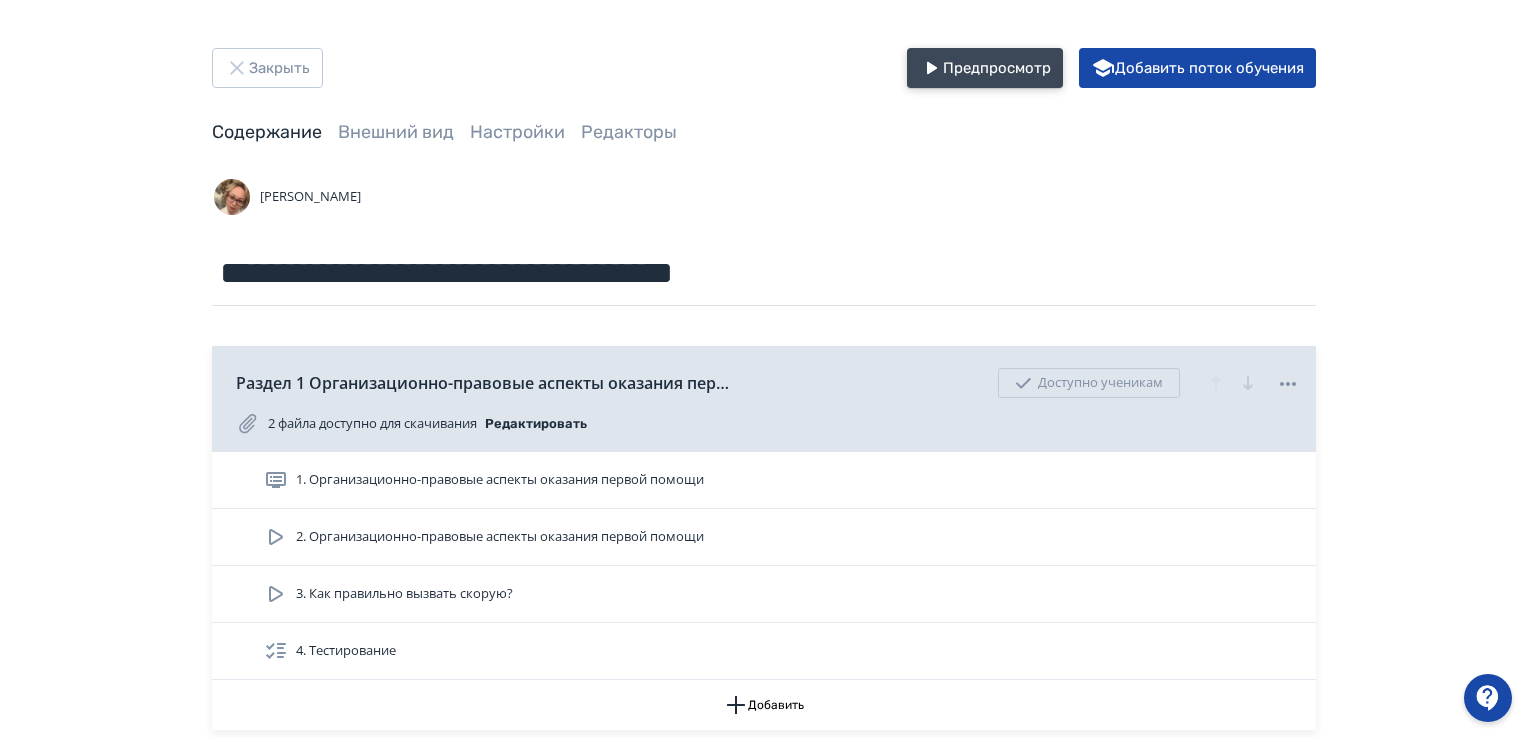 click on "Предпросмотр" at bounding box center [985, 68] 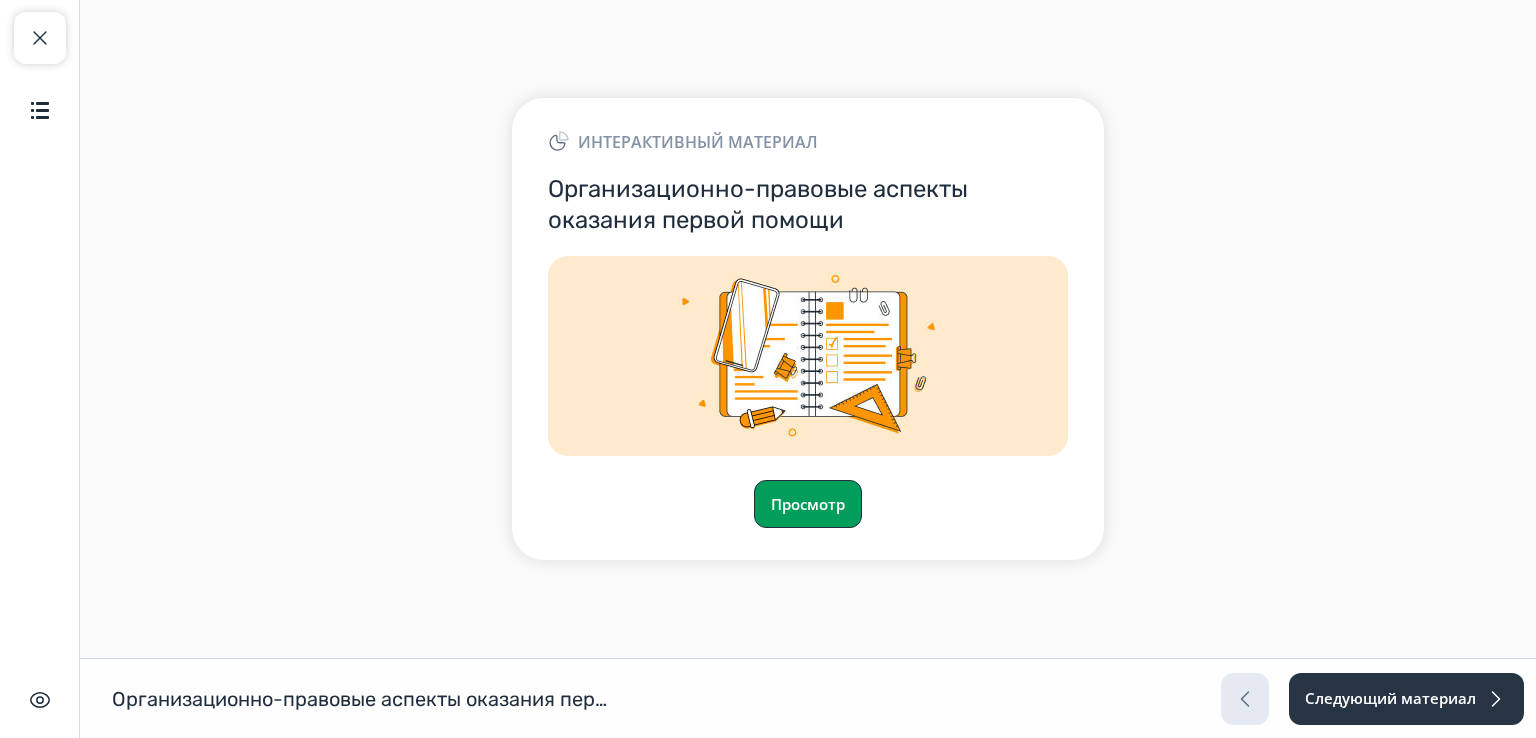 click on "Просмотр" at bounding box center (808, 504) 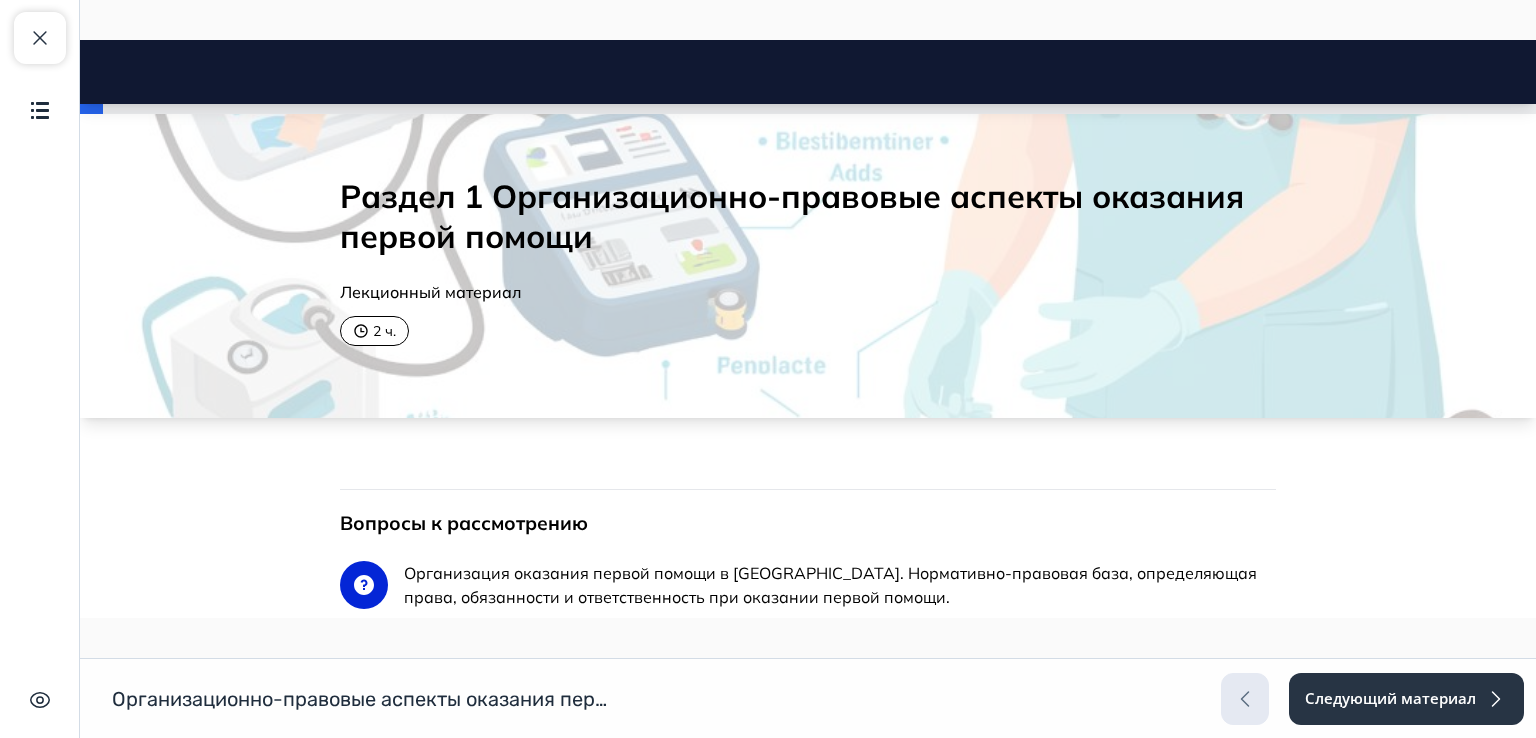 scroll, scrollTop: 0, scrollLeft: 0, axis: both 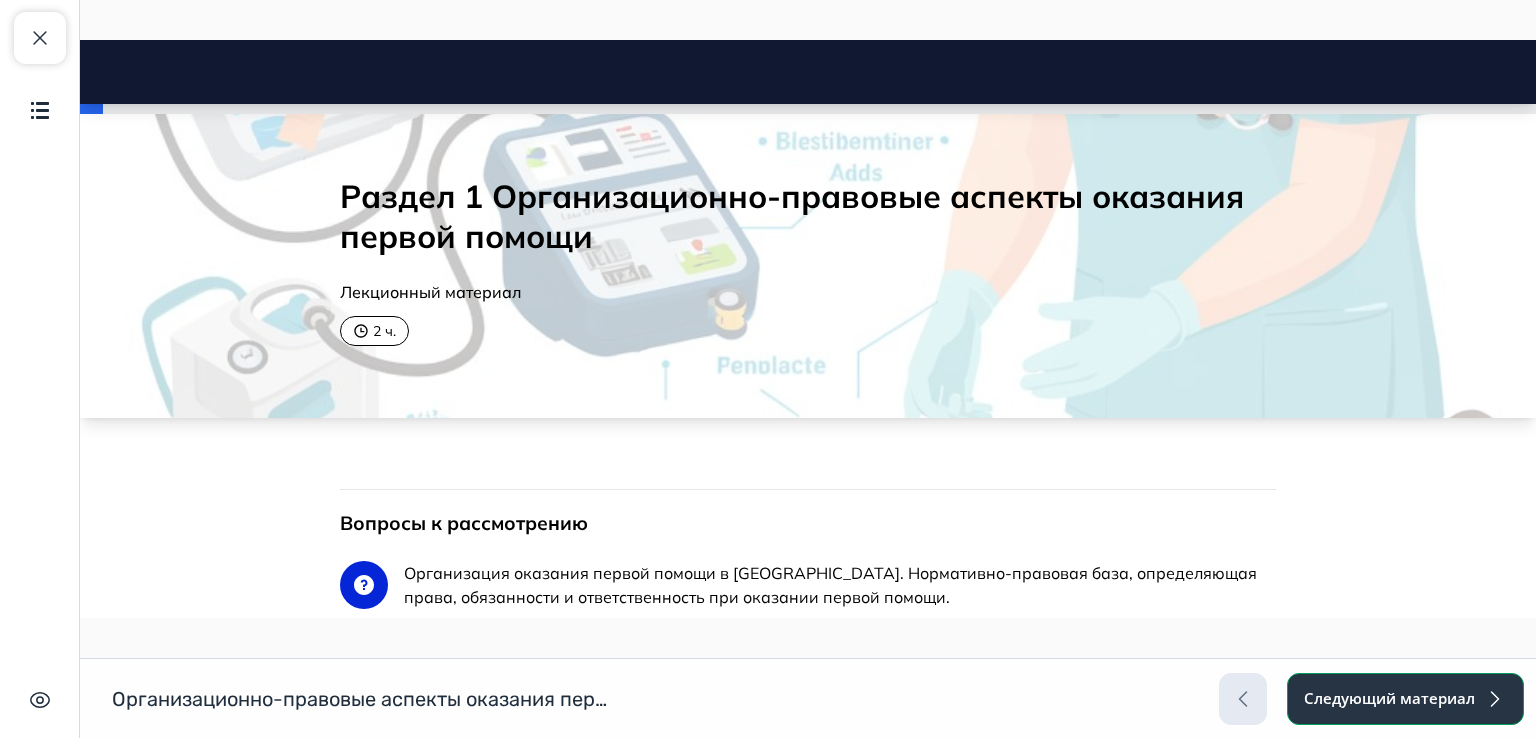 click on "Следующий материал" at bounding box center (1405, 699) 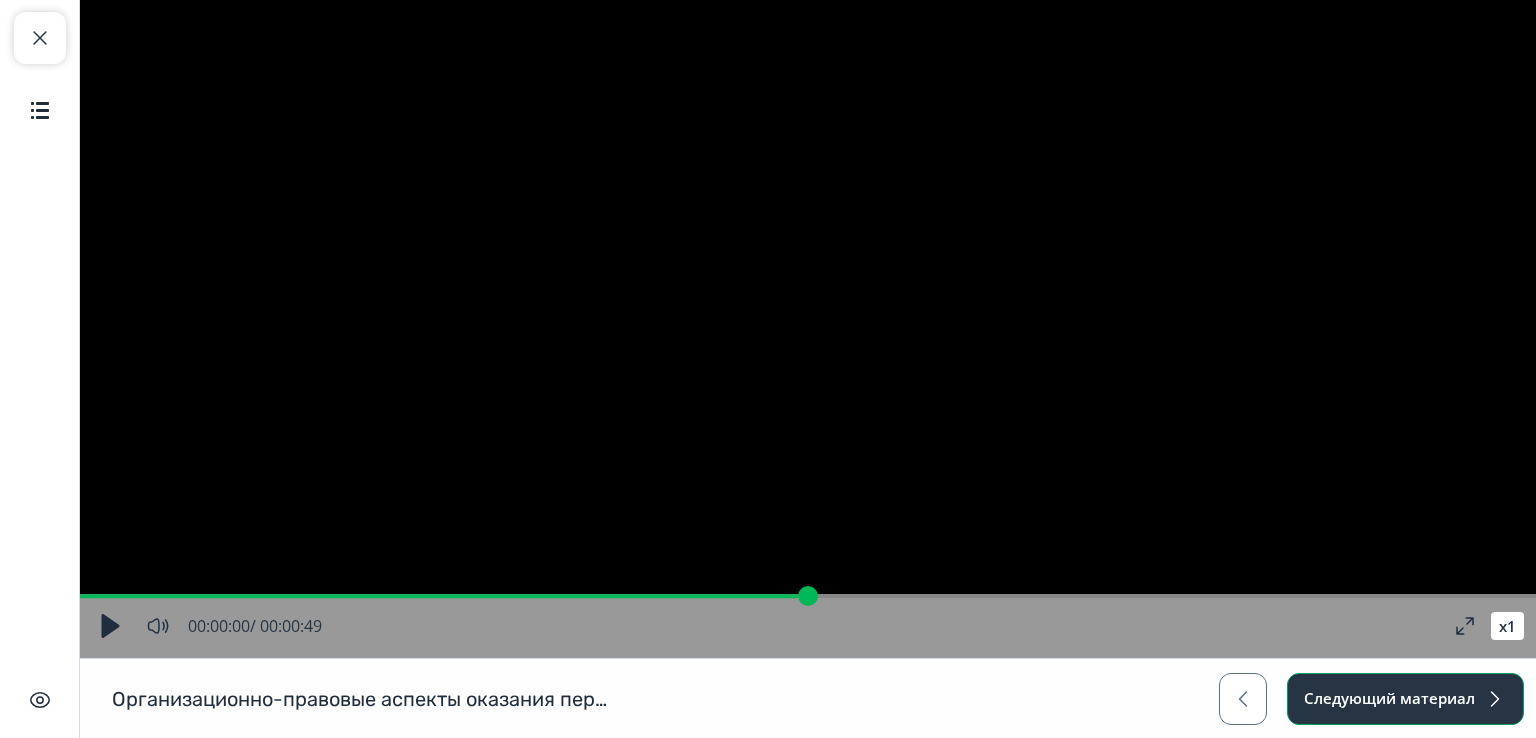 click on "Следующий материал" at bounding box center [1405, 699] 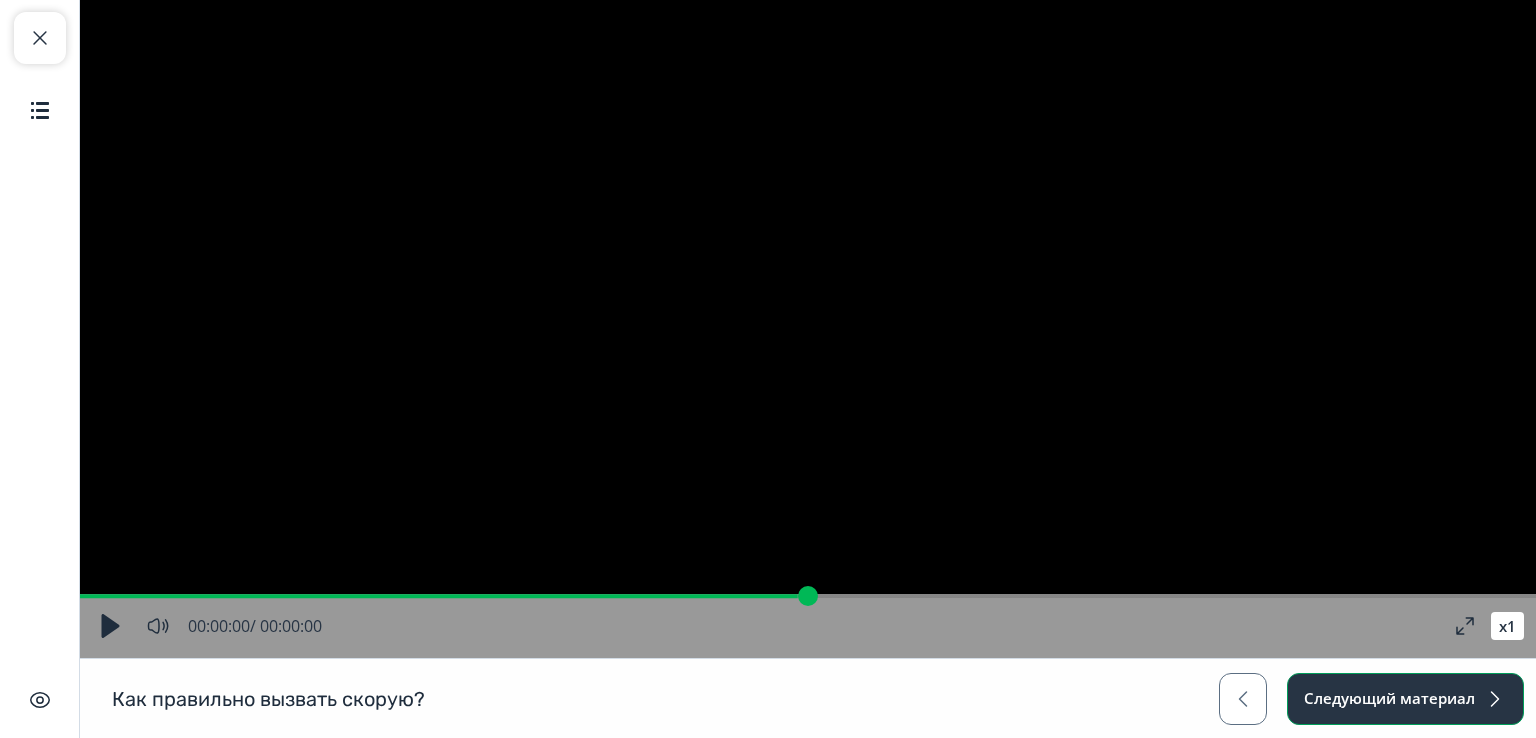 click on "Следующий материал" at bounding box center [1405, 699] 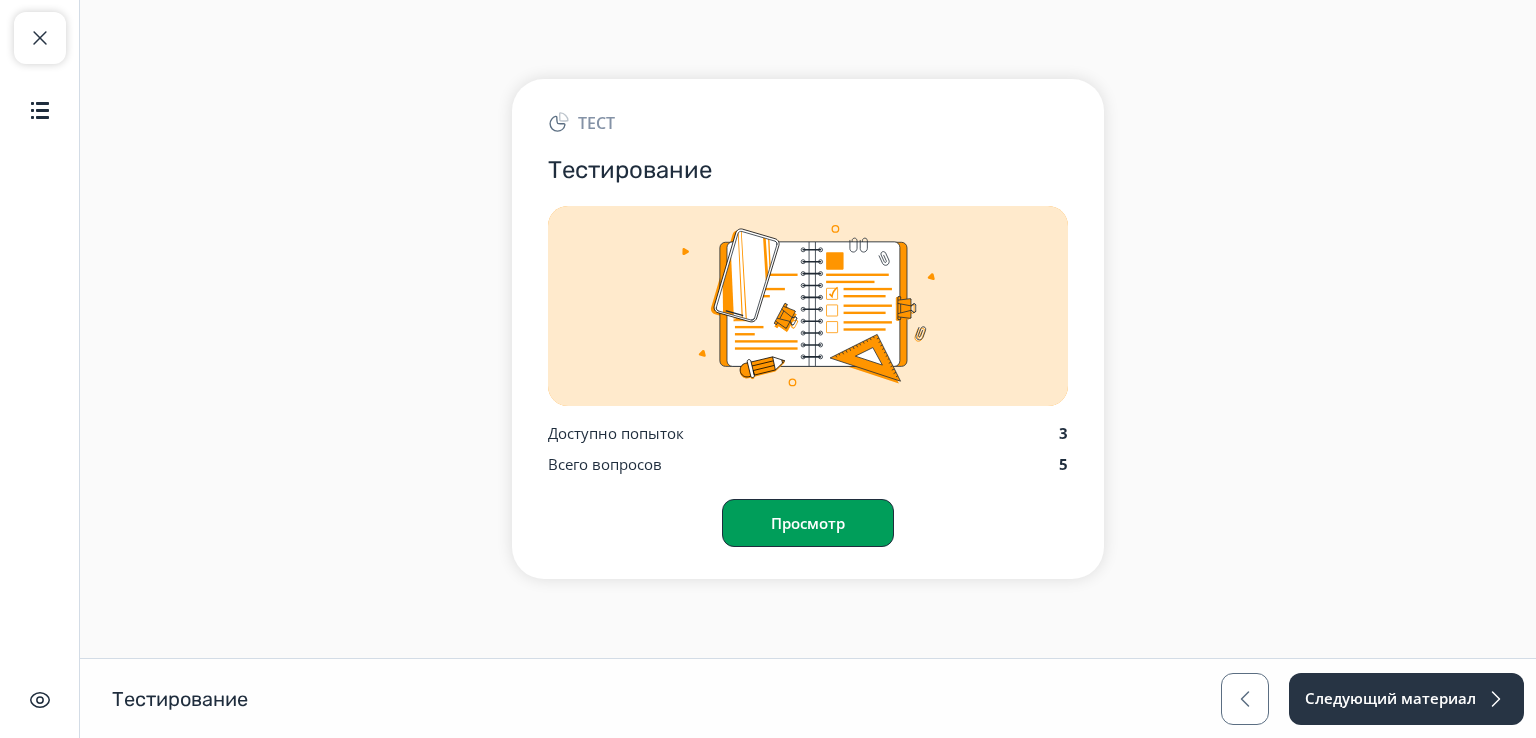 click on "Просмотр" at bounding box center (808, 523) 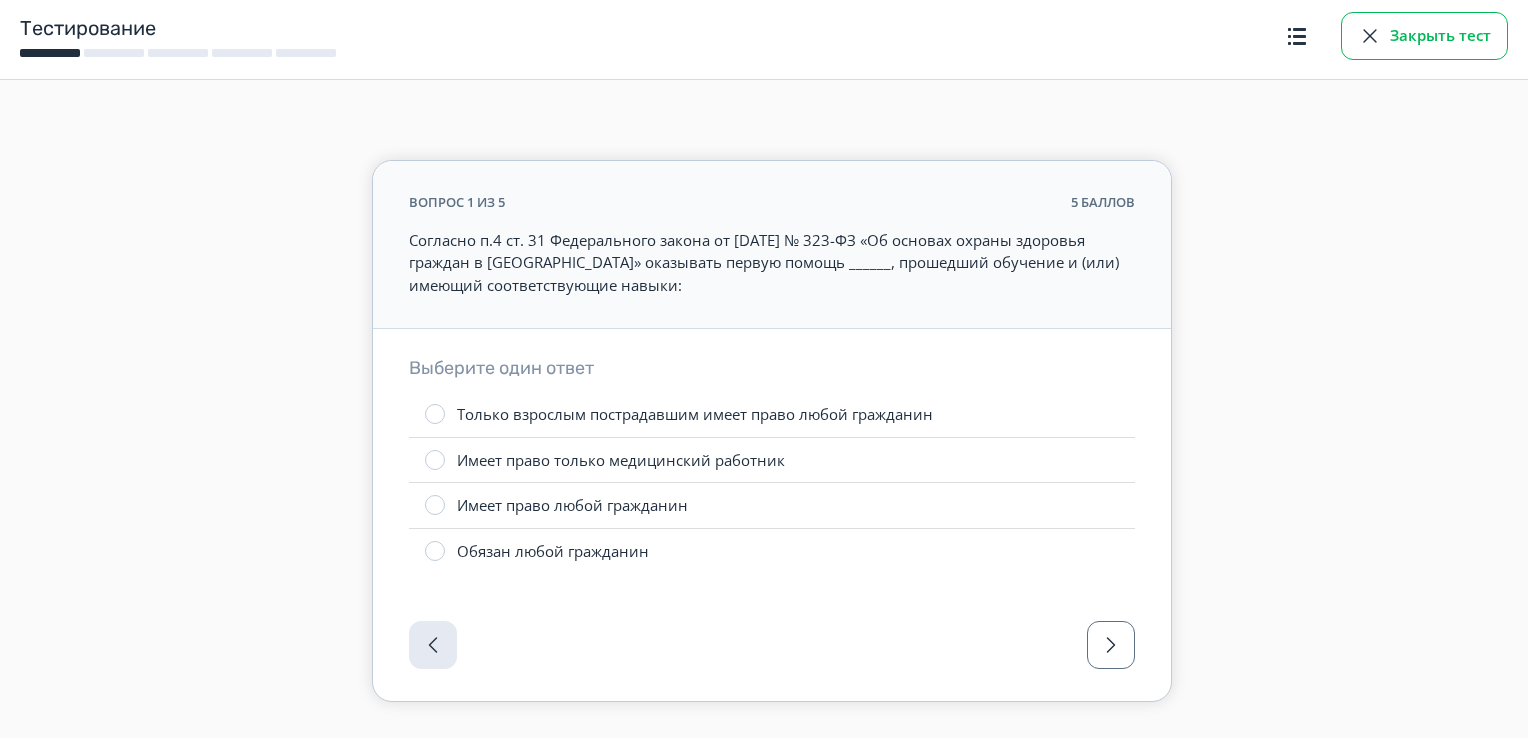 click on "Закрыть тест" at bounding box center [1424, 36] 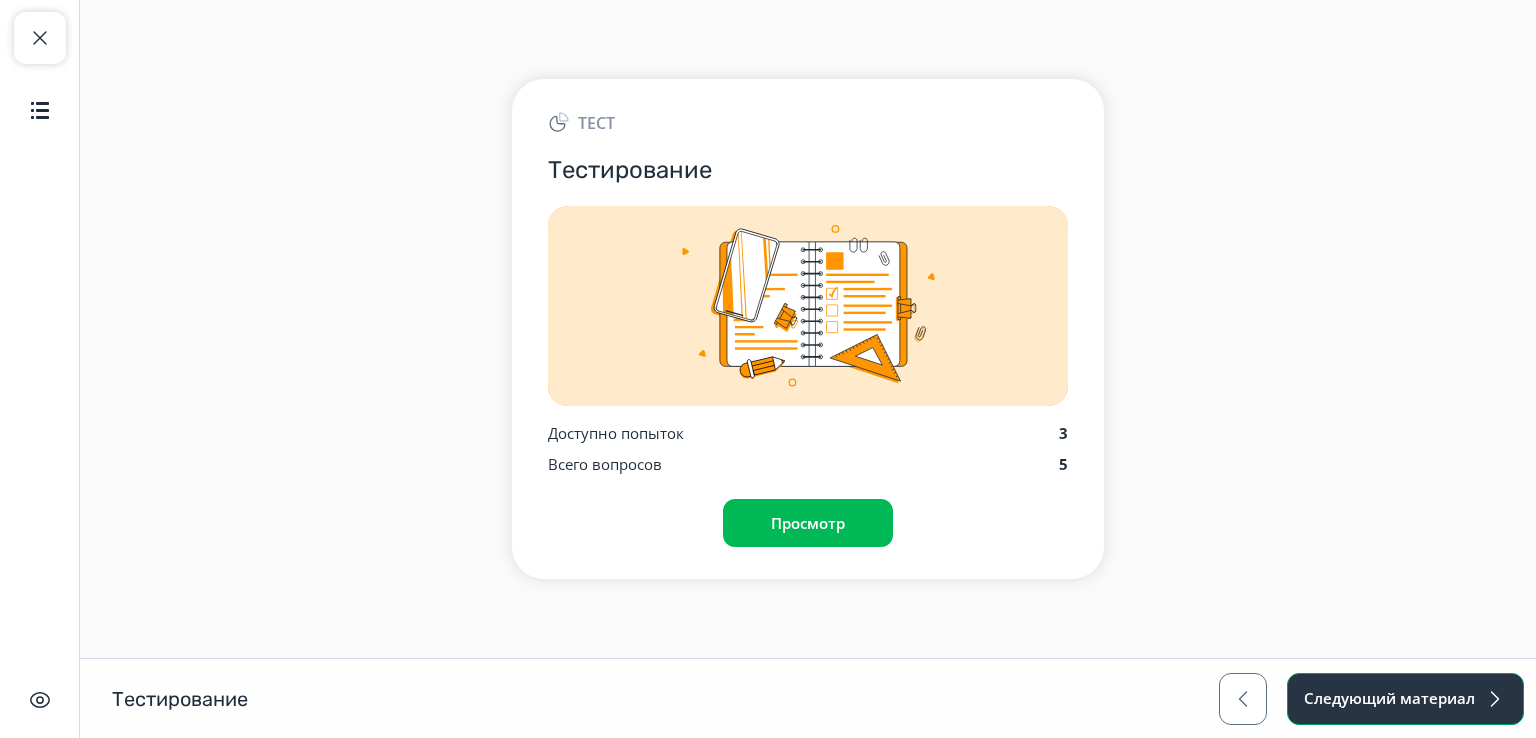 click on "Следующий материал" at bounding box center [1405, 699] 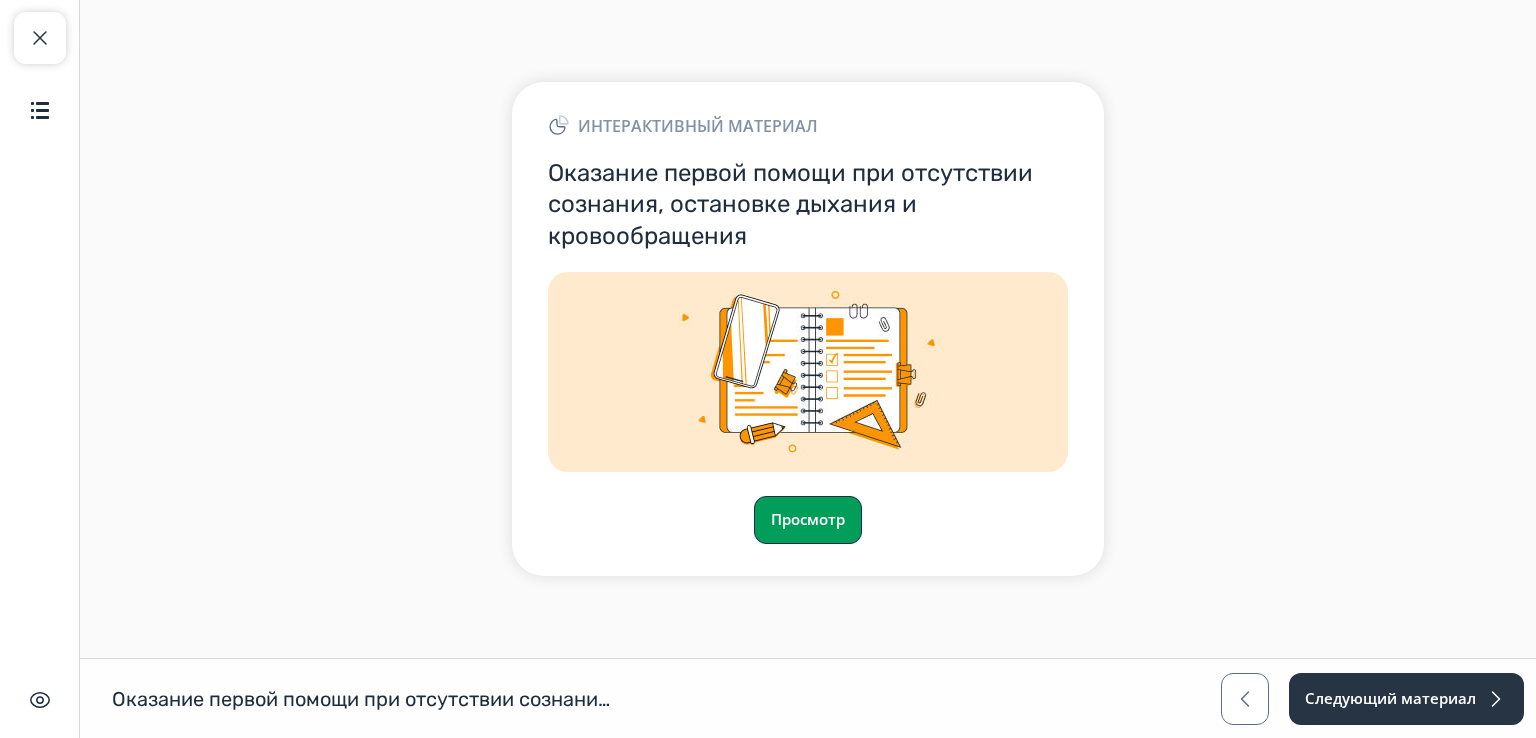 click on "Просмотр" at bounding box center (808, 520) 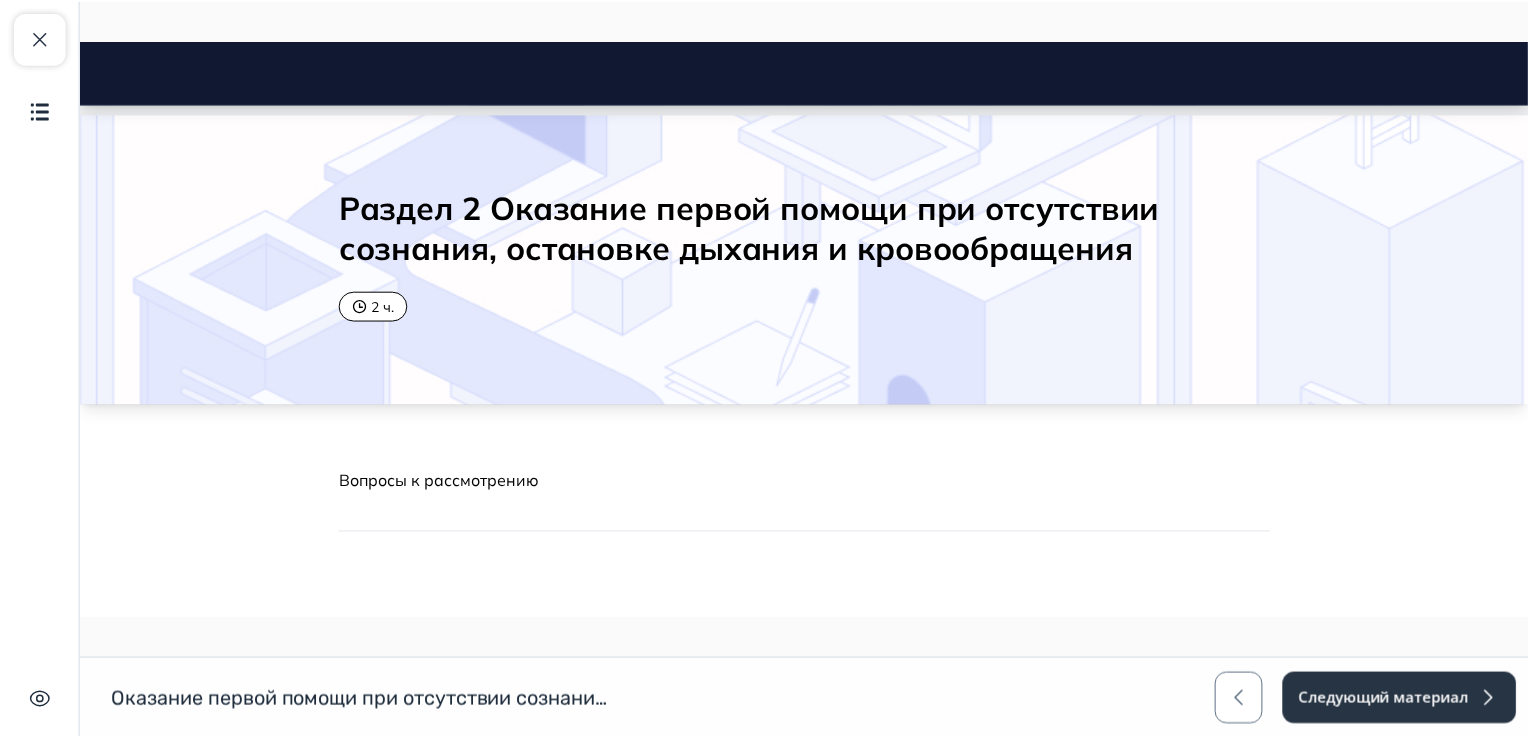 scroll, scrollTop: 0, scrollLeft: 0, axis: both 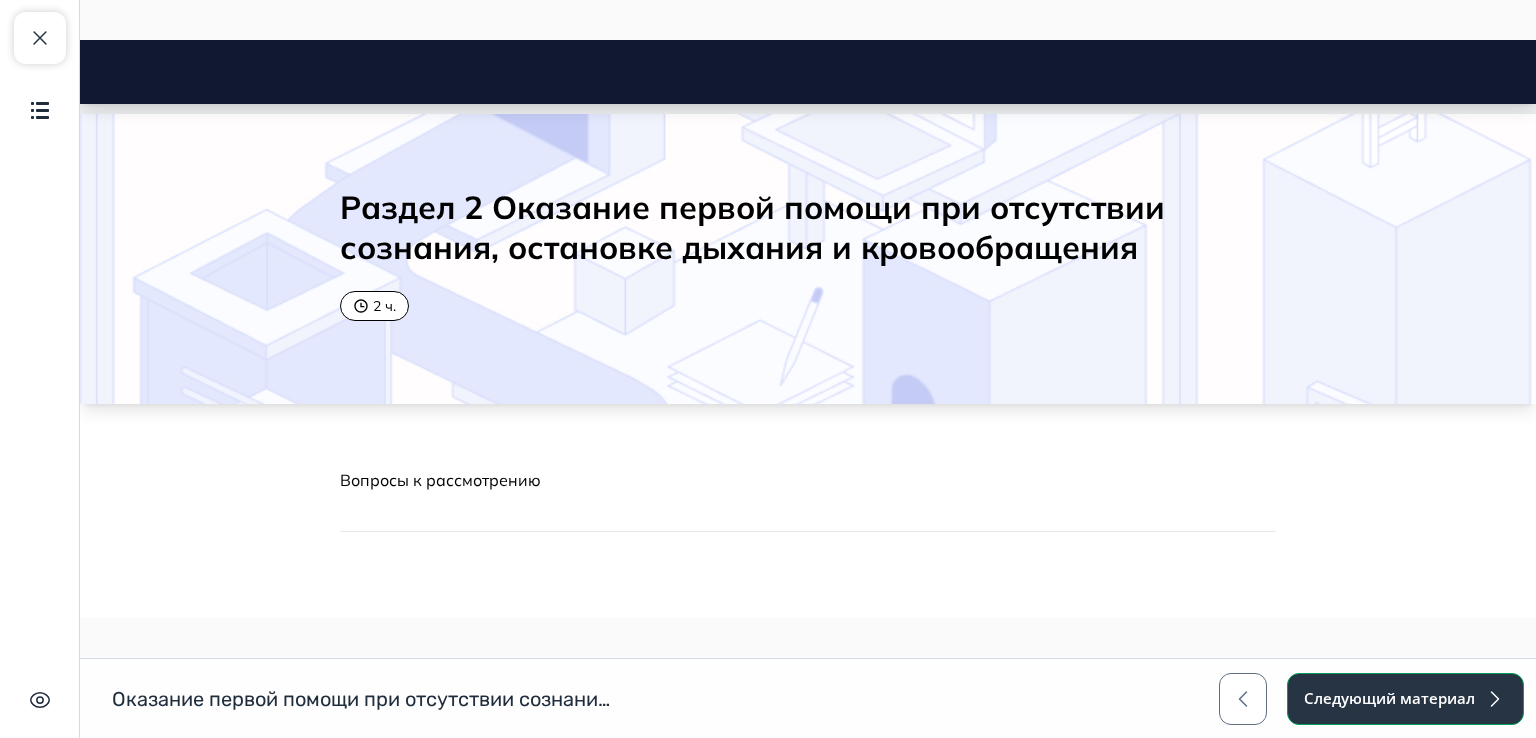 click on "Следующий материал" at bounding box center [1405, 699] 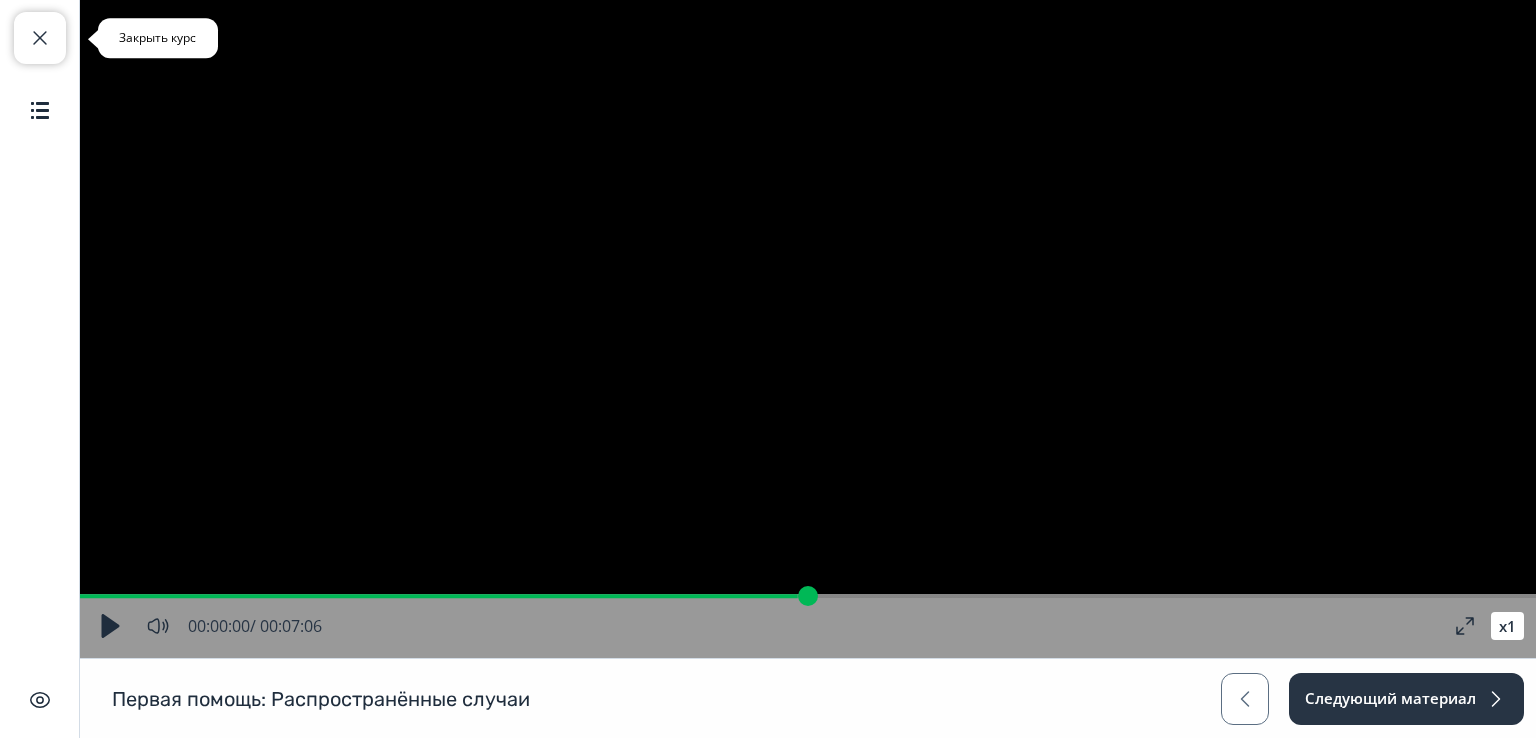 click at bounding box center (40, 38) 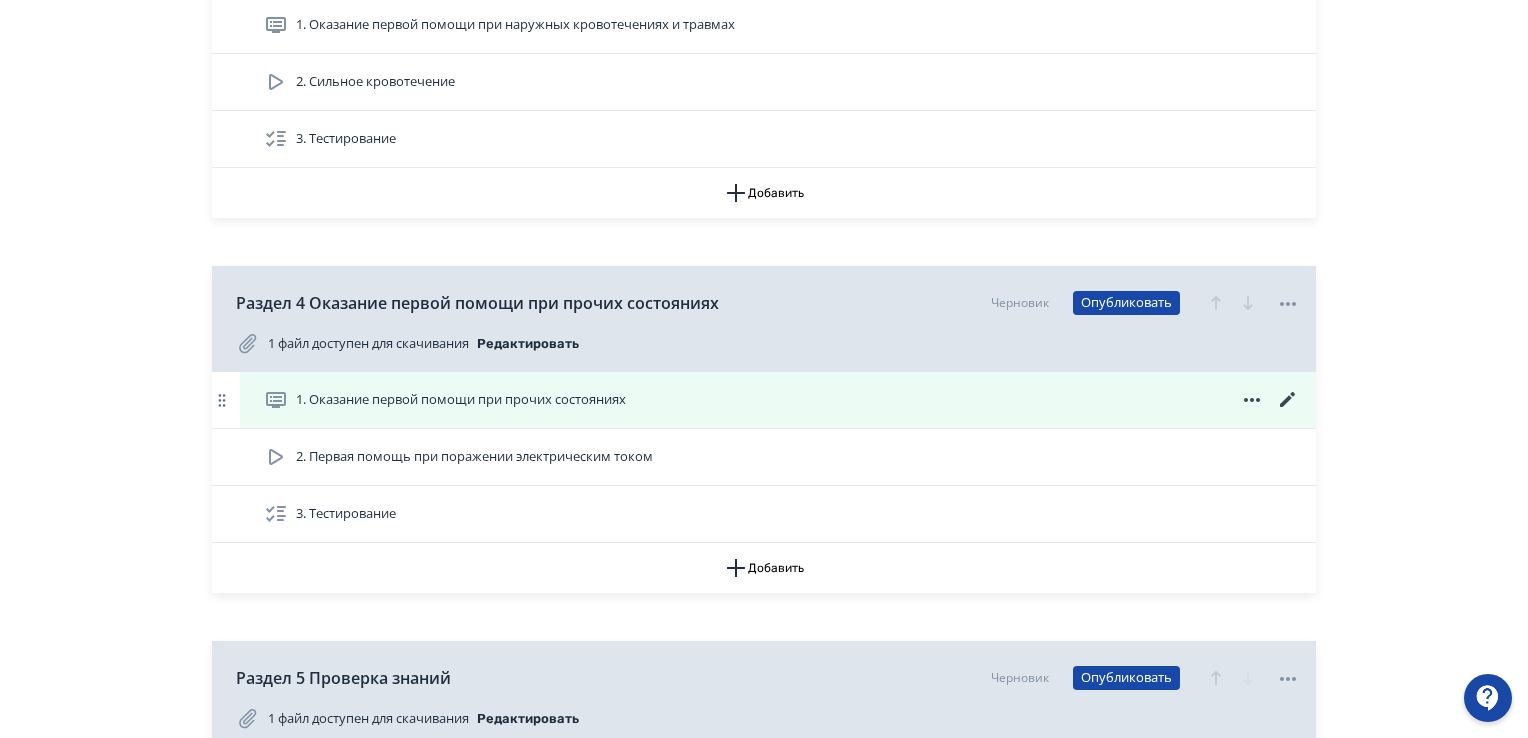 scroll, scrollTop: 1244, scrollLeft: 0, axis: vertical 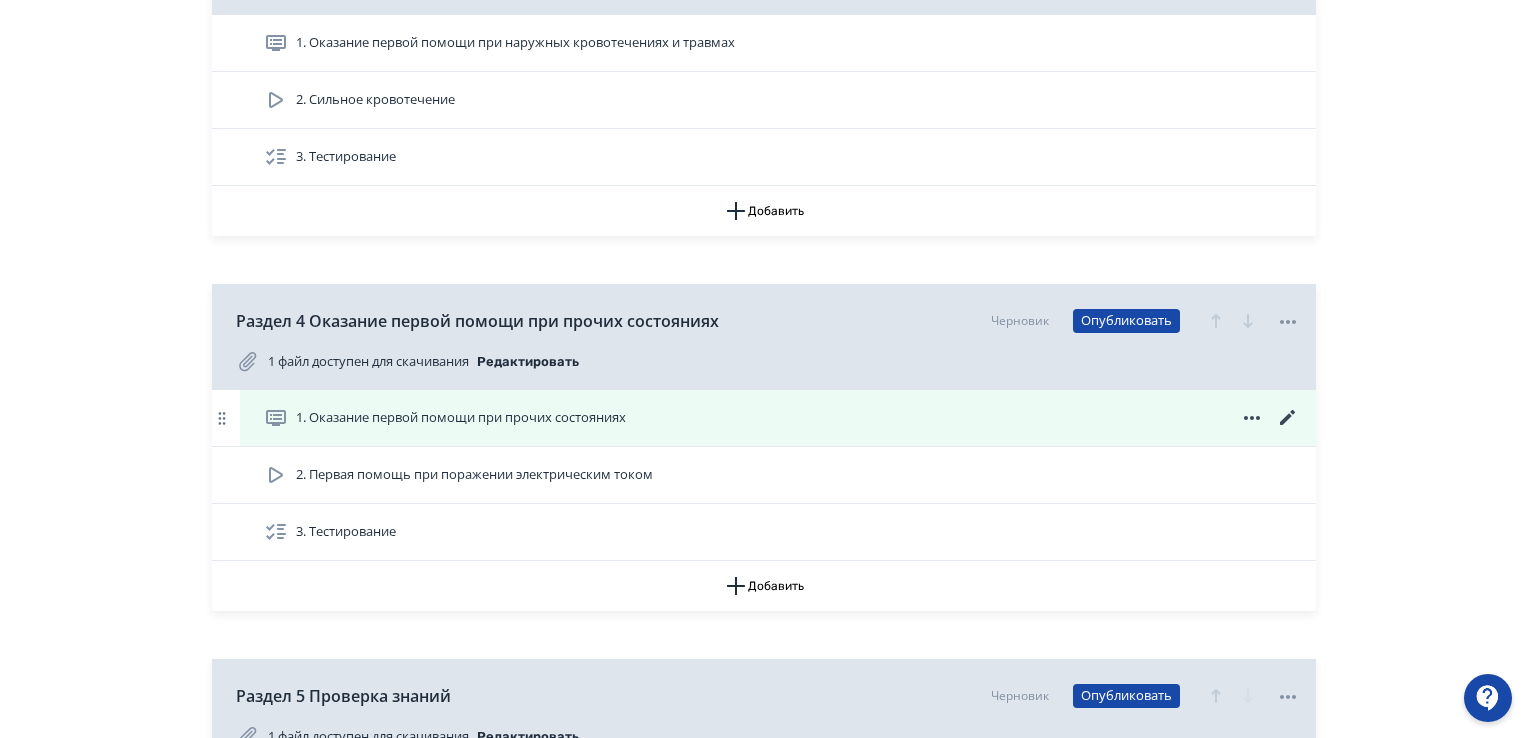 click 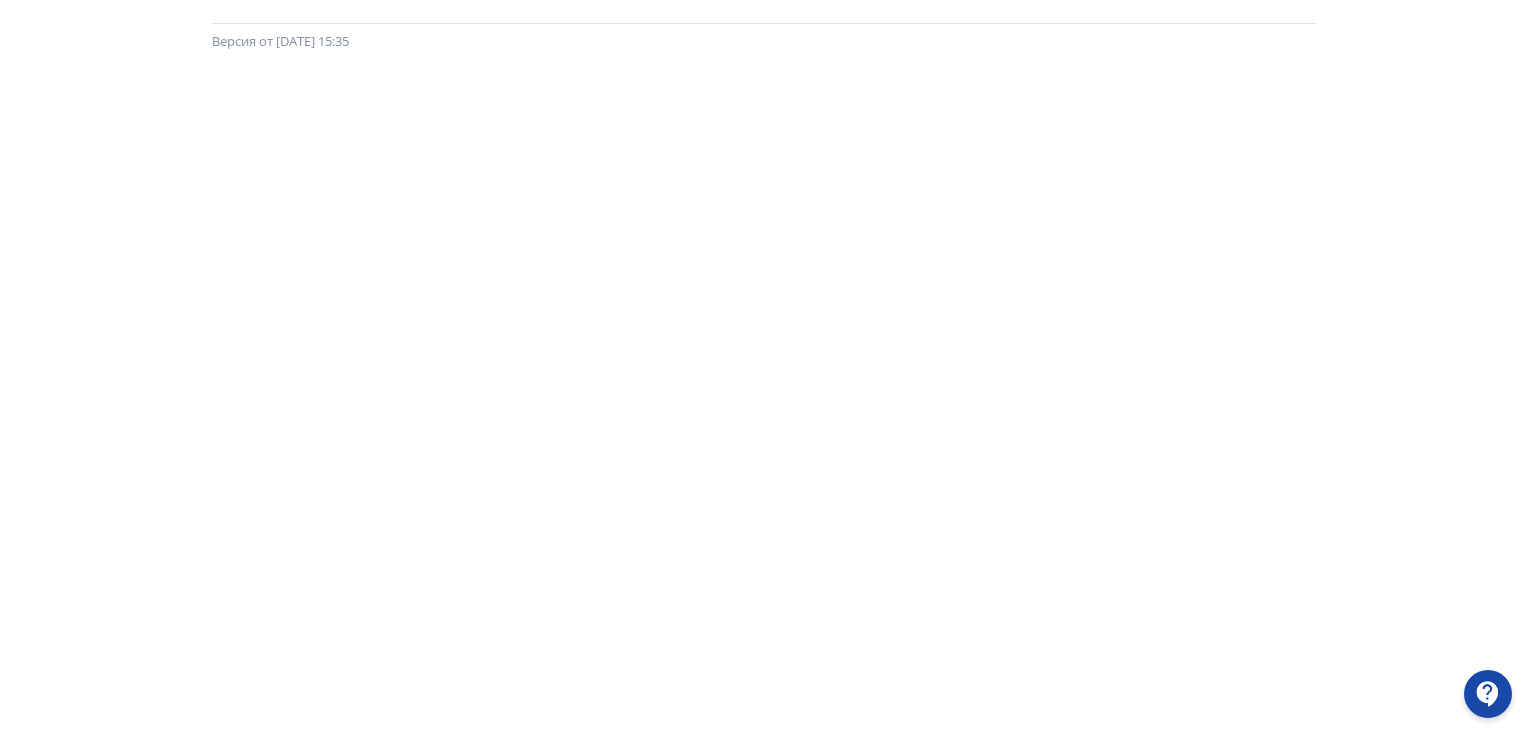 scroll, scrollTop: 0, scrollLeft: 0, axis: both 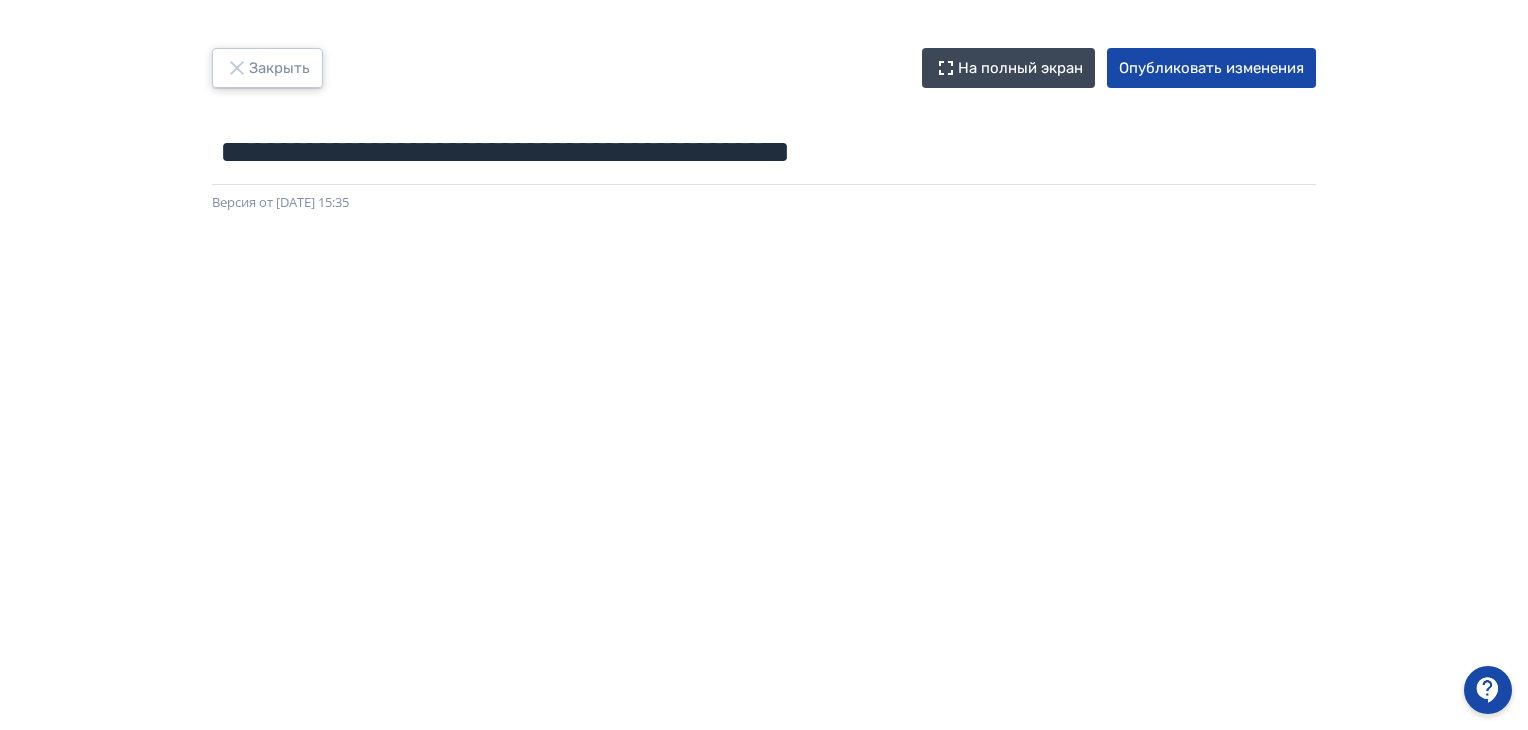 click on "Закрыть" at bounding box center [267, 68] 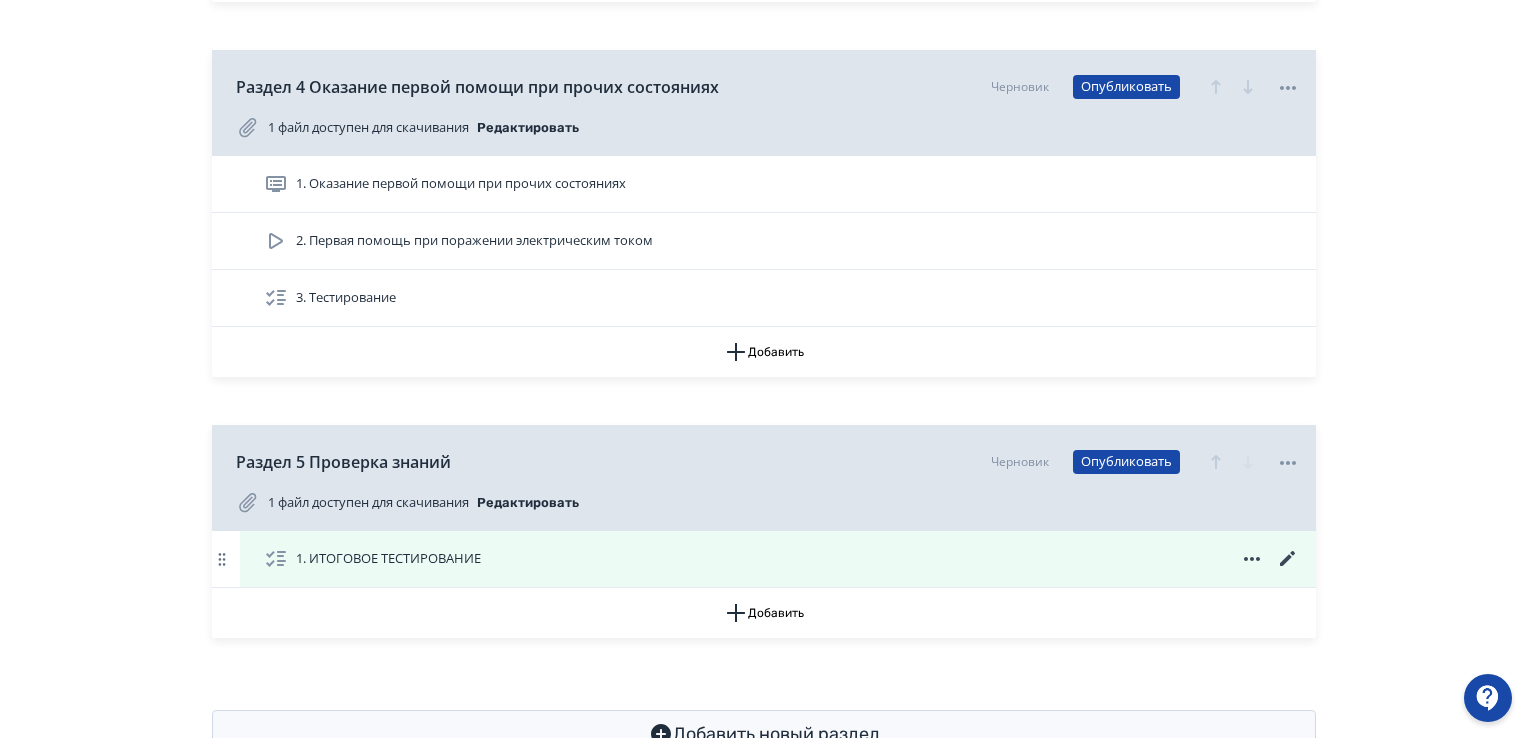 scroll, scrollTop: 1444, scrollLeft: 0, axis: vertical 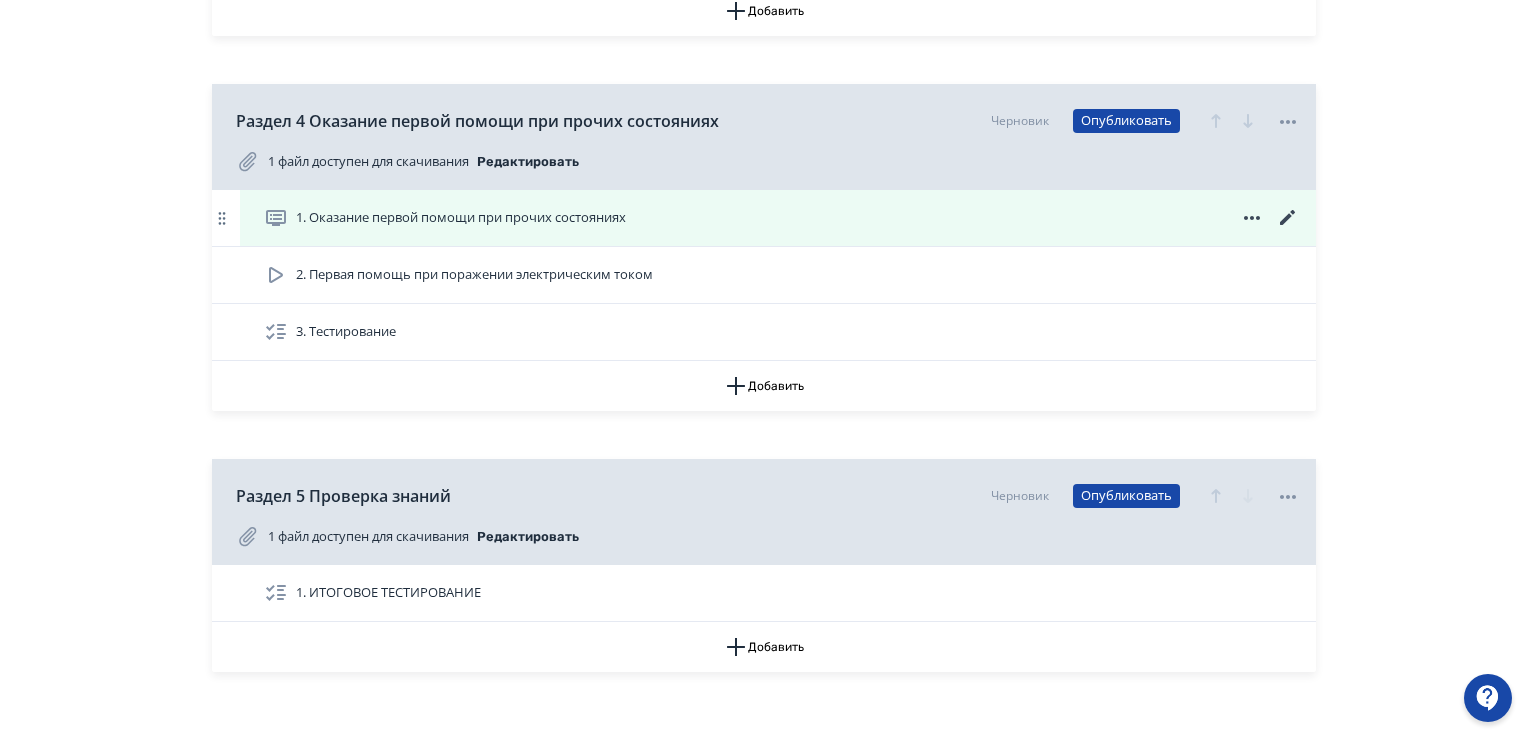 click on "1. Оказание первой помощи при прочих состояниях" at bounding box center [461, 218] 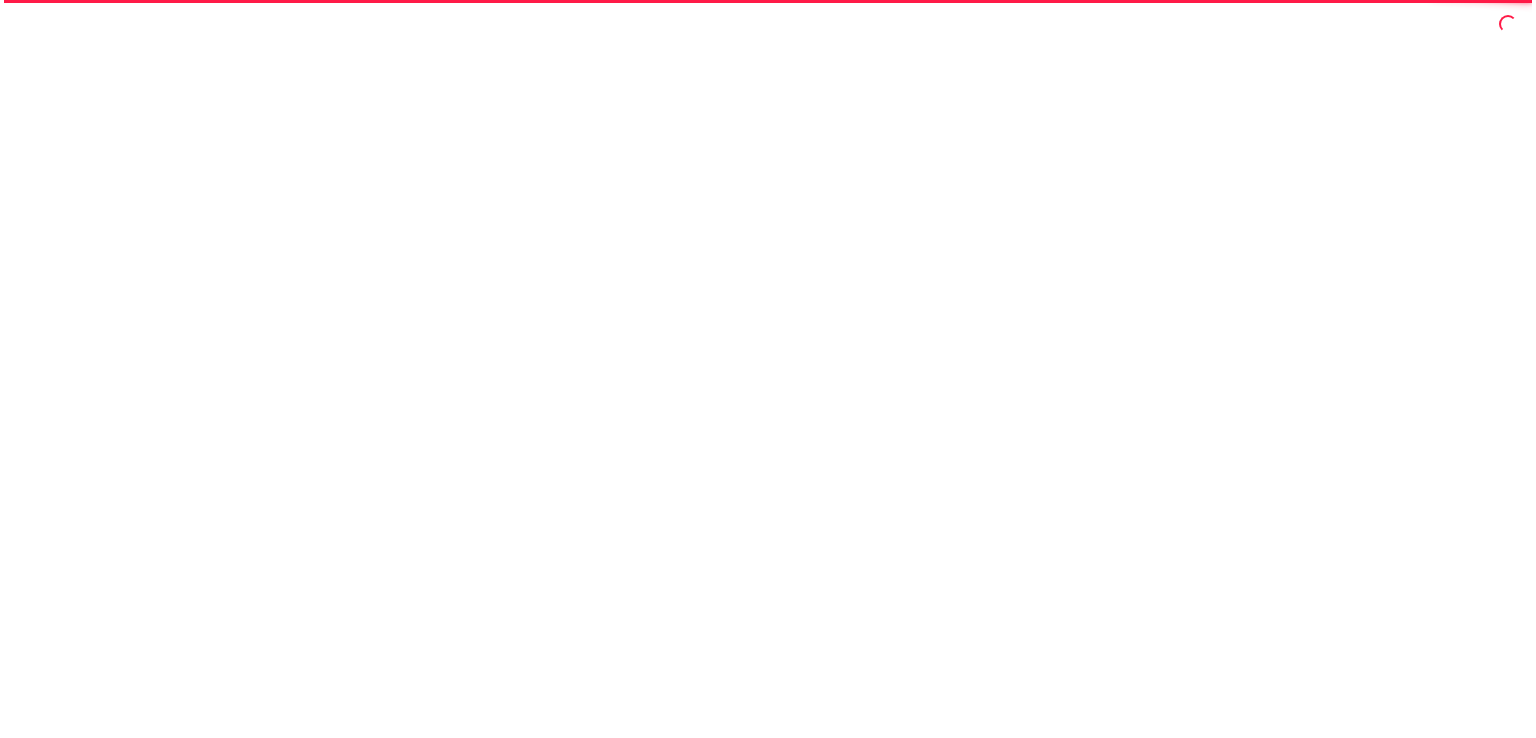 scroll, scrollTop: 0, scrollLeft: 0, axis: both 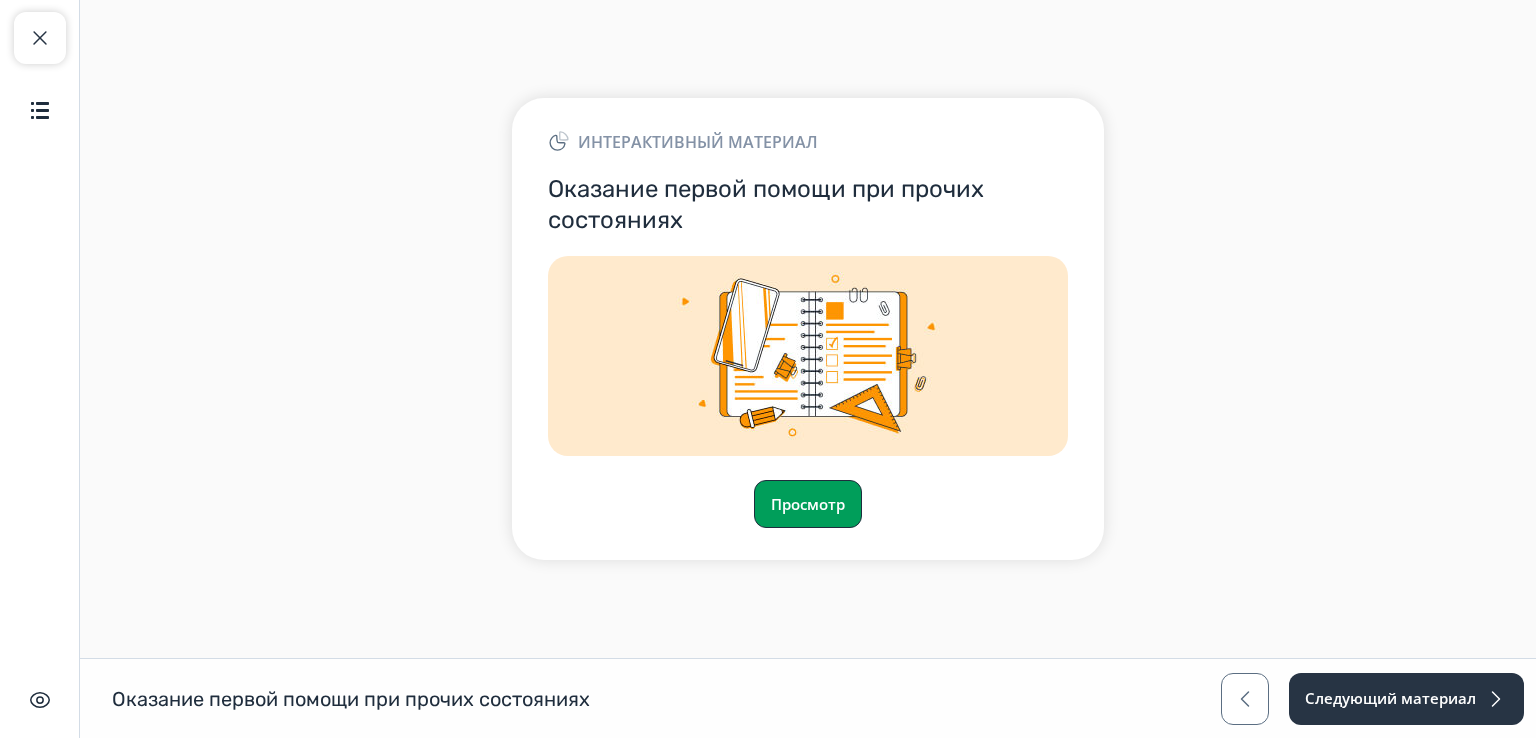 click on "Просмотр" at bounding box center (808, 504) 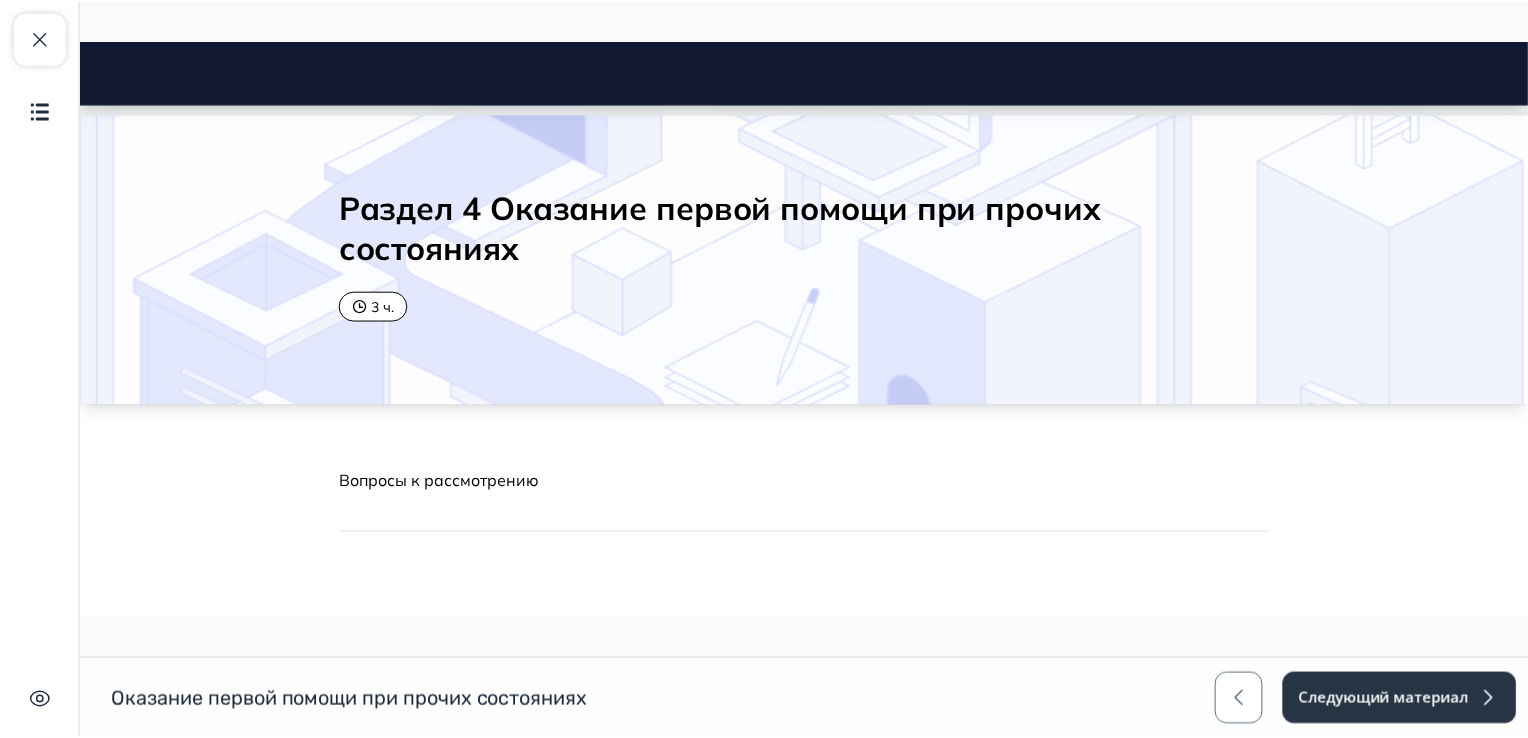 scroll, scrollTop: 0, scrollLeft: 0, axis: both 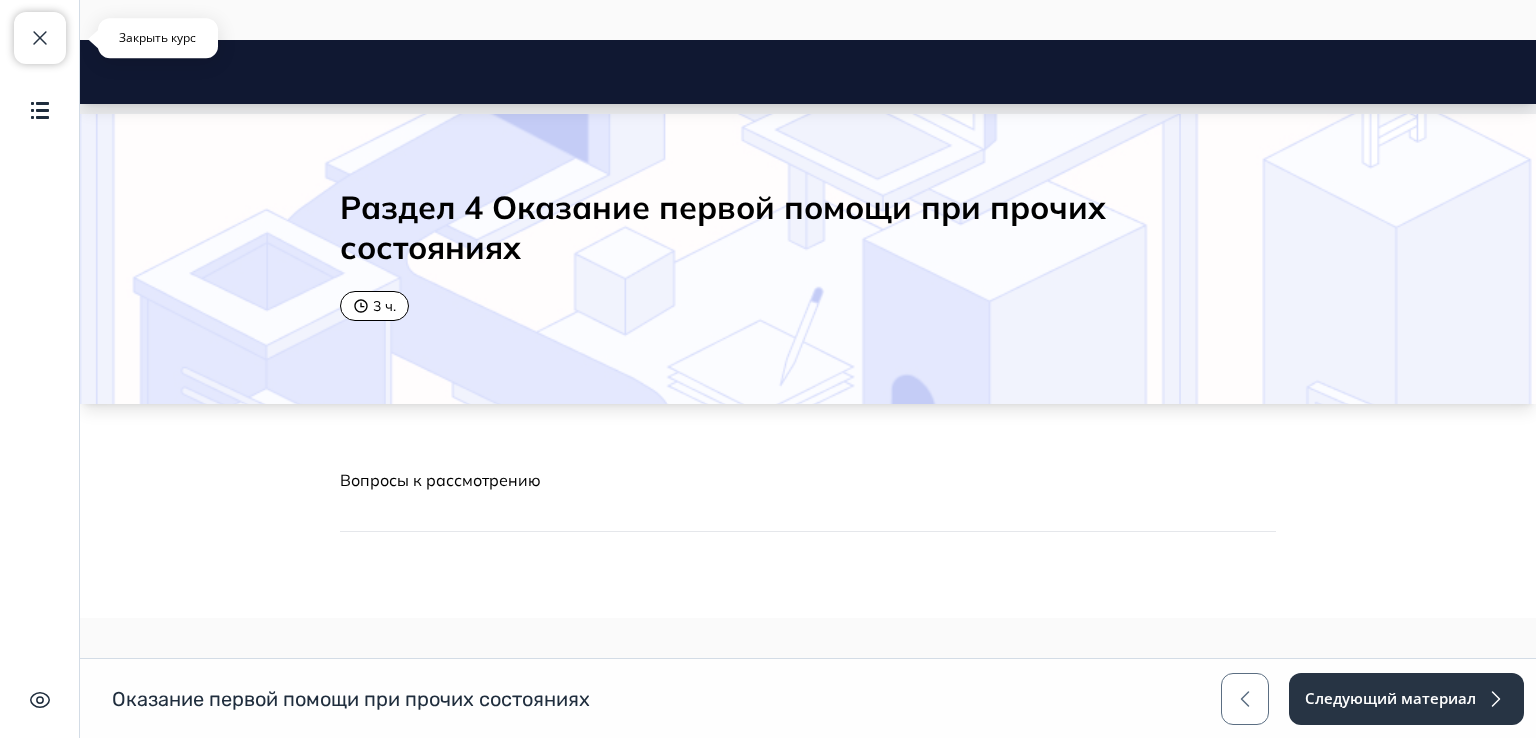 click on "Закрыть курс" at bounding box center (40, 38) 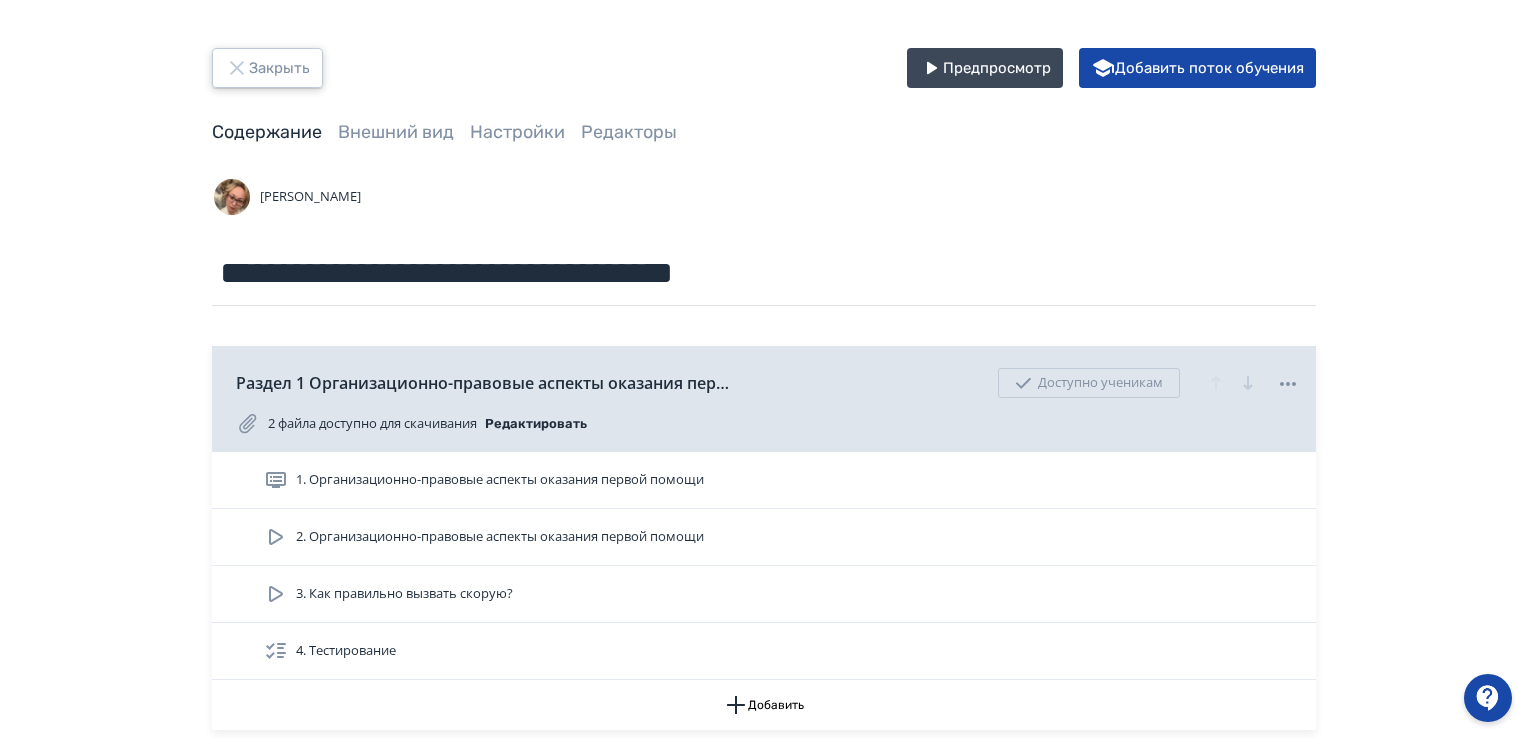 click on "Закрыть" at bounding box center (267, 68) 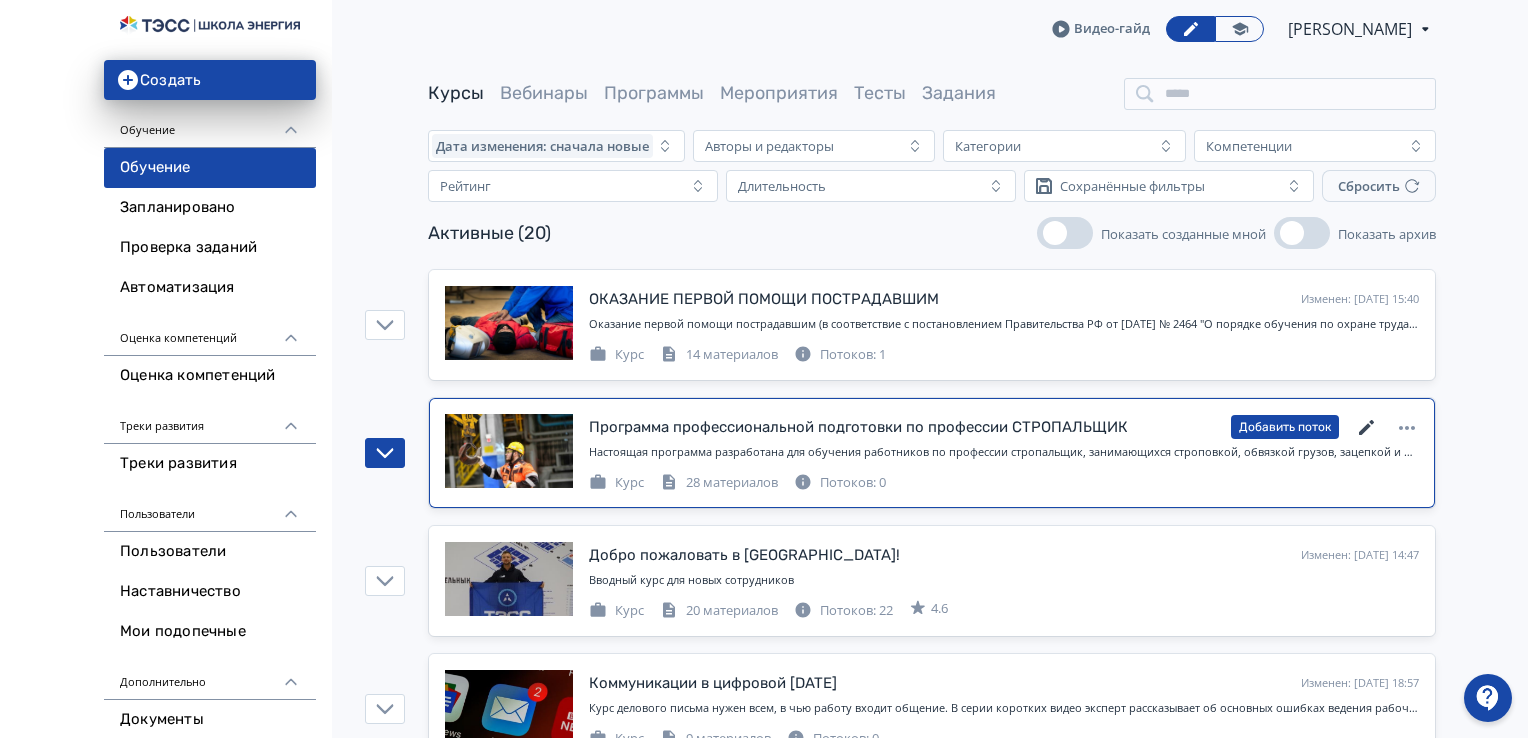 click 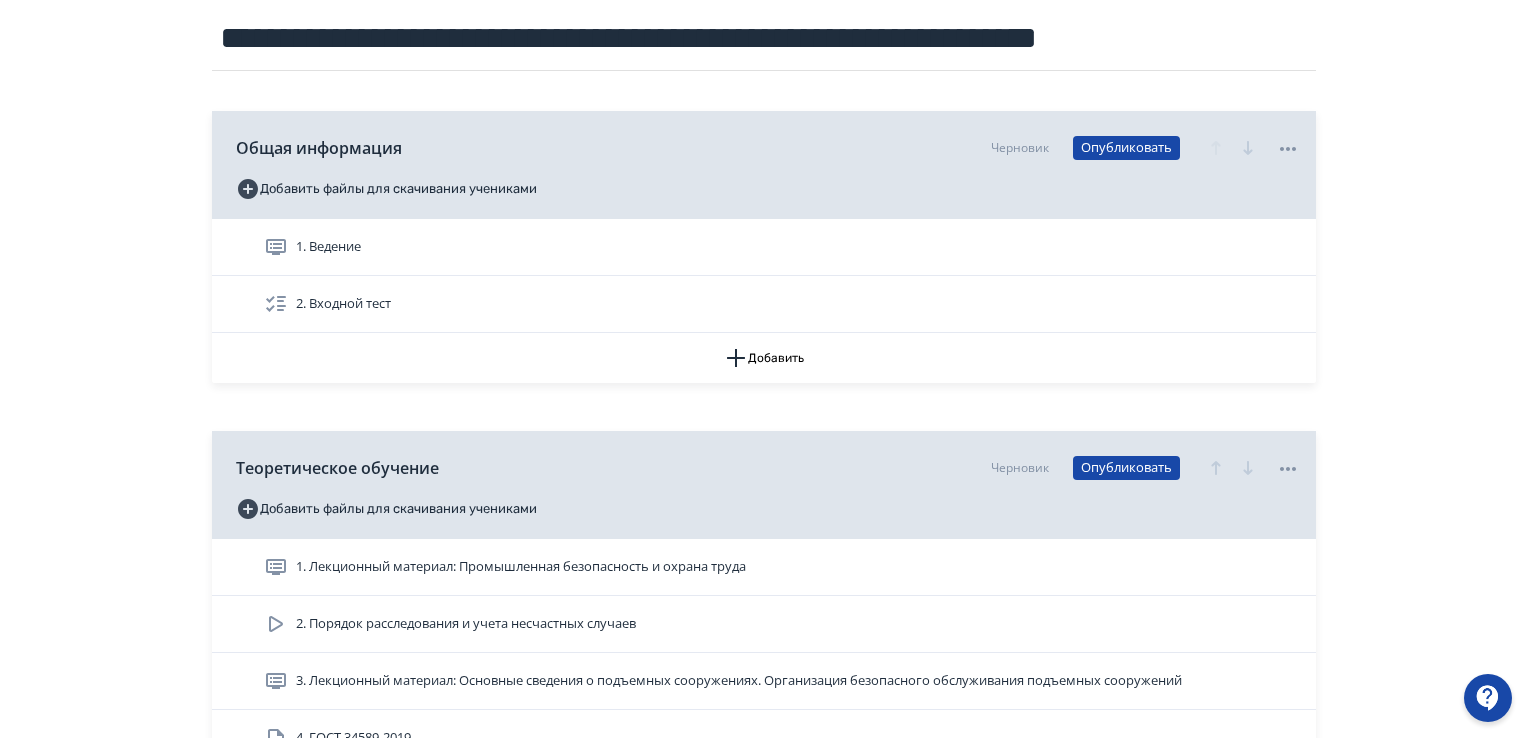 scroll, scrollTop: 300, scrollLeft: 0, axis: vertical 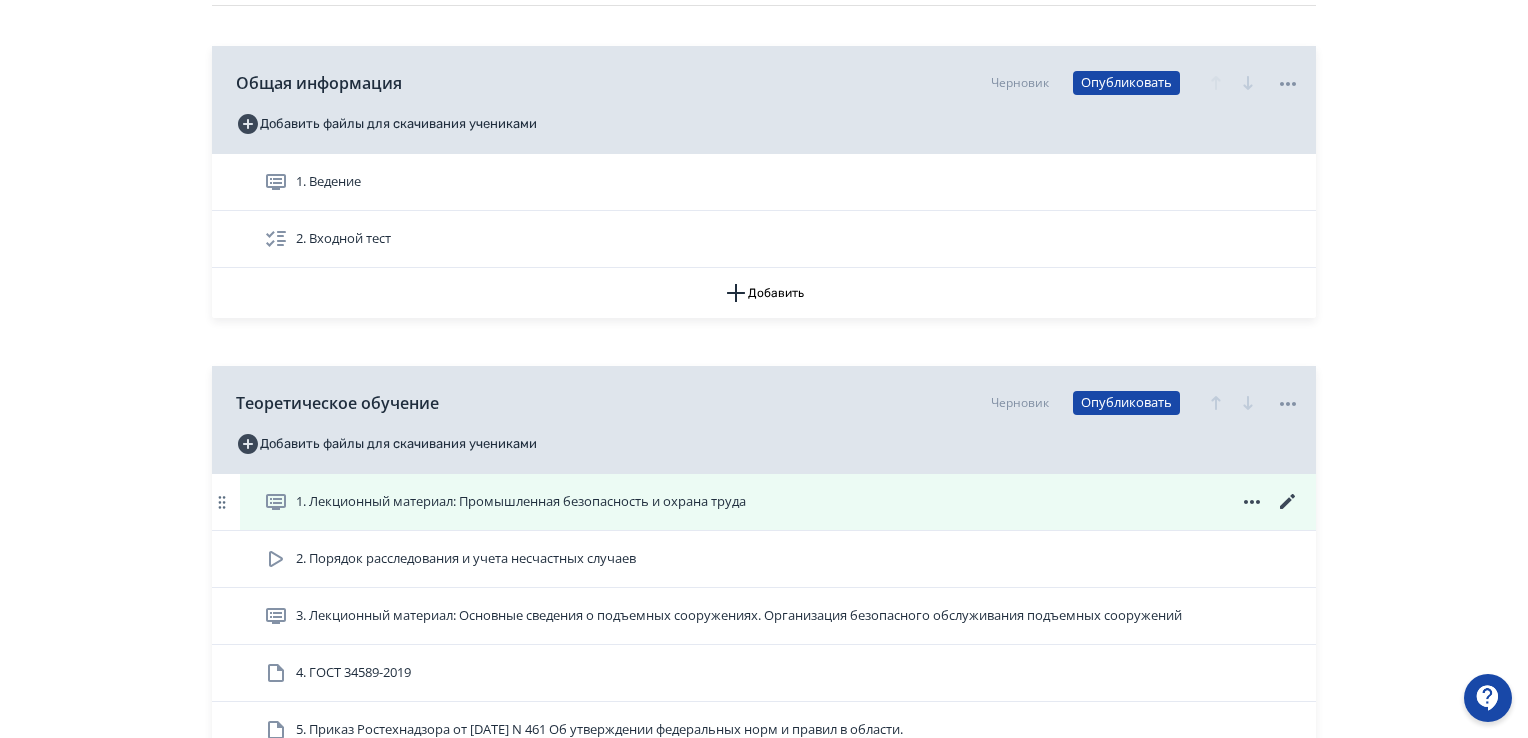 click 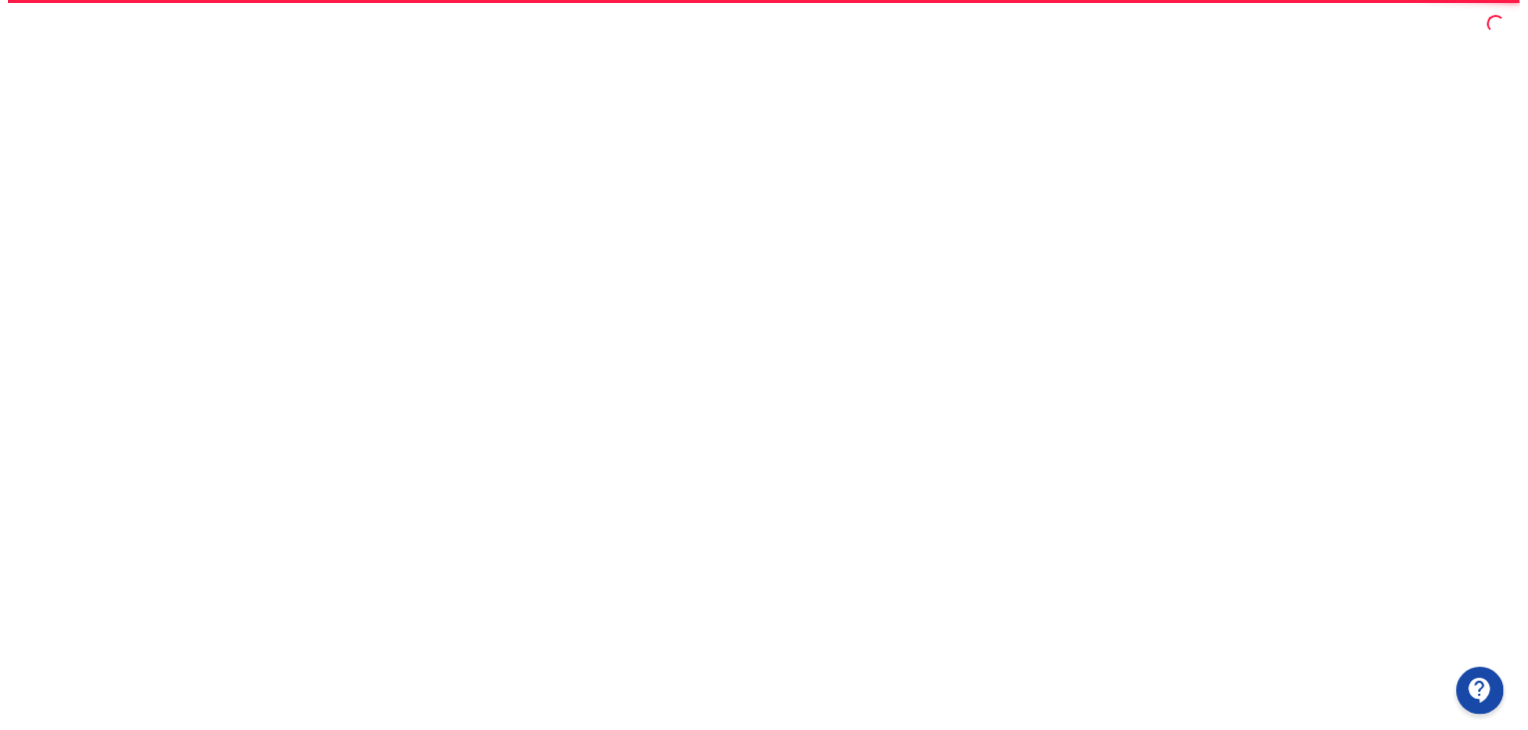 scroll, scrollTop: 0, scrollLeft: 0, axis: both 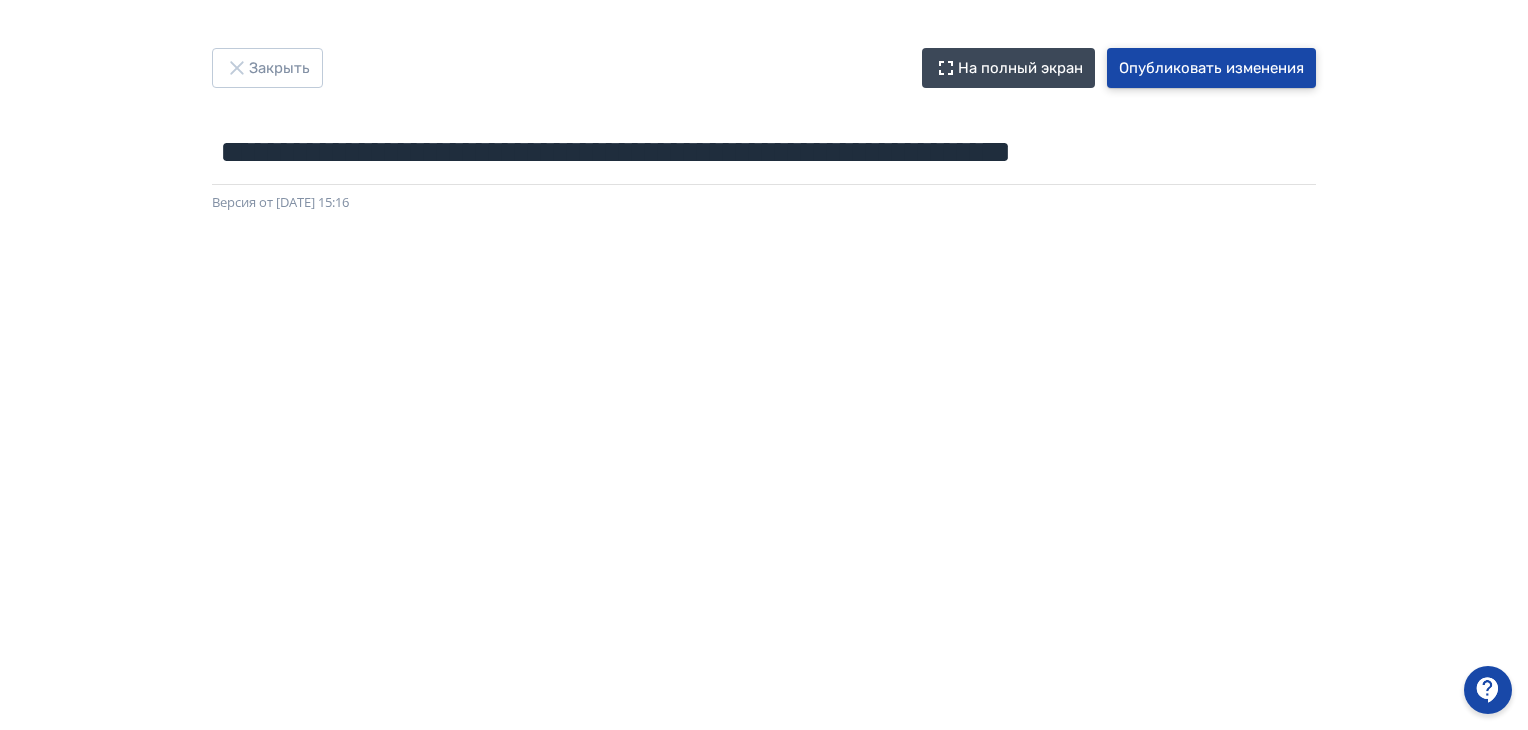 click on "Опубликовать изменения" at bounding box center (1211, 68) 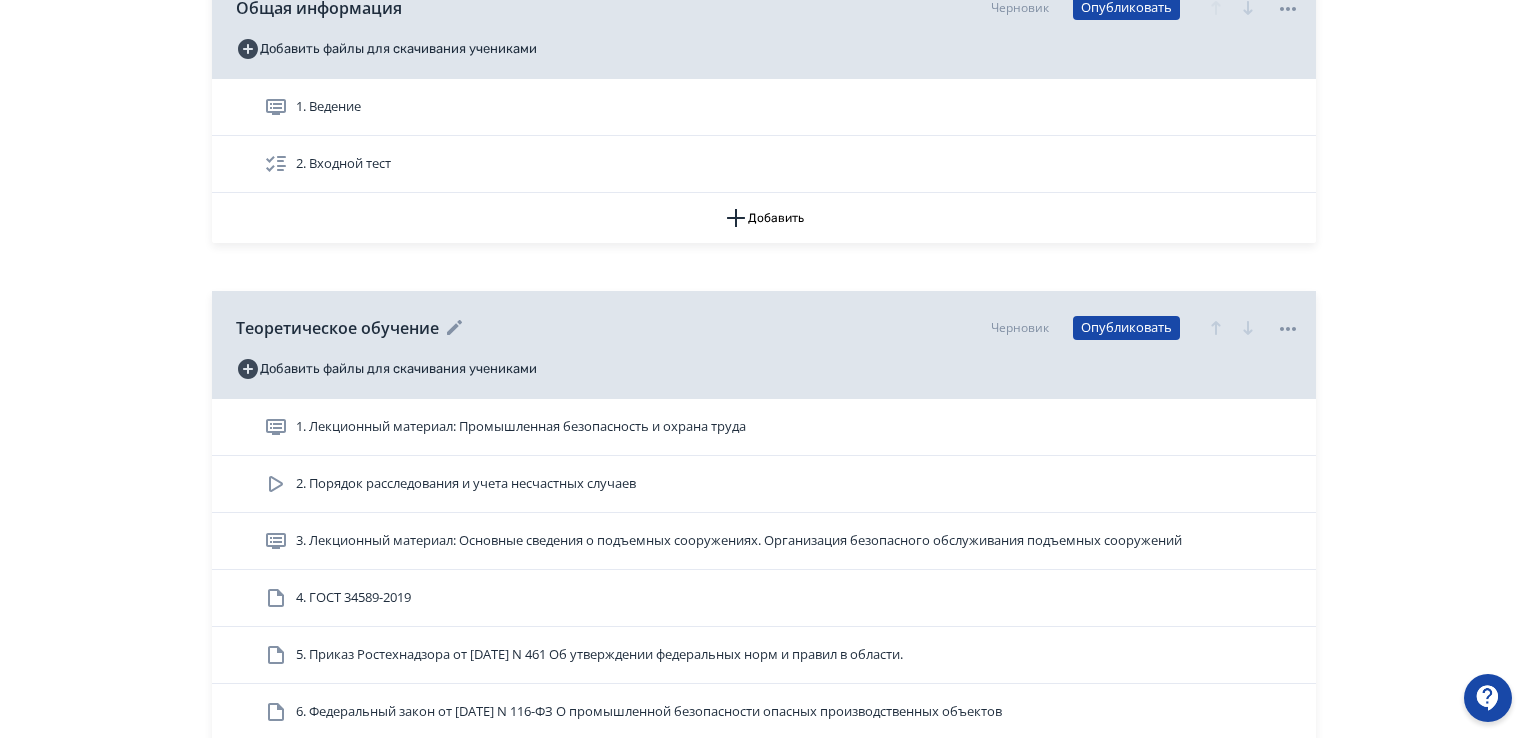 scroll, scrollTop: 400, scrollLeft: 0, axis: vertical 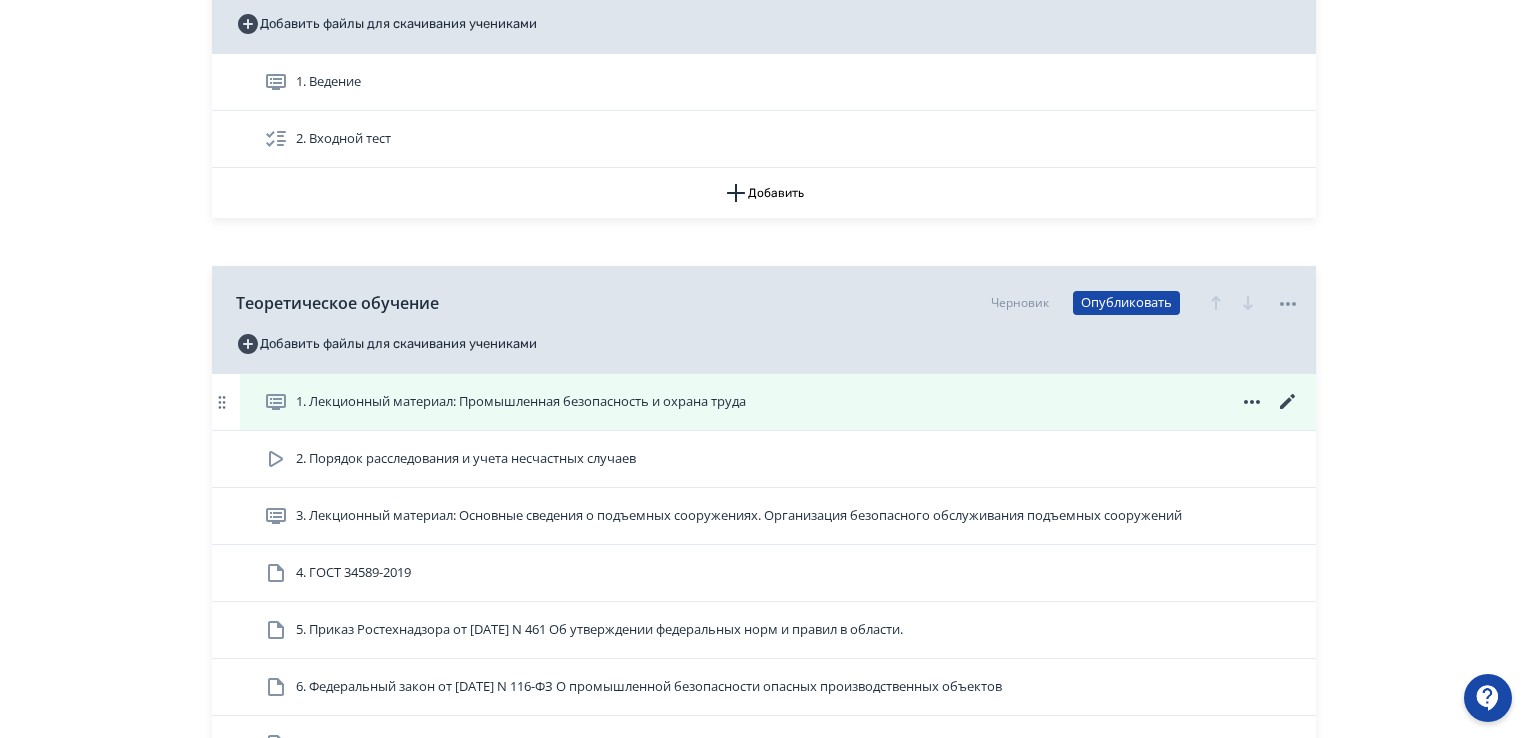 click on "1. Лекционный материал: Промышленная безопасность и охрана труда" at bounding box center [521, 402] 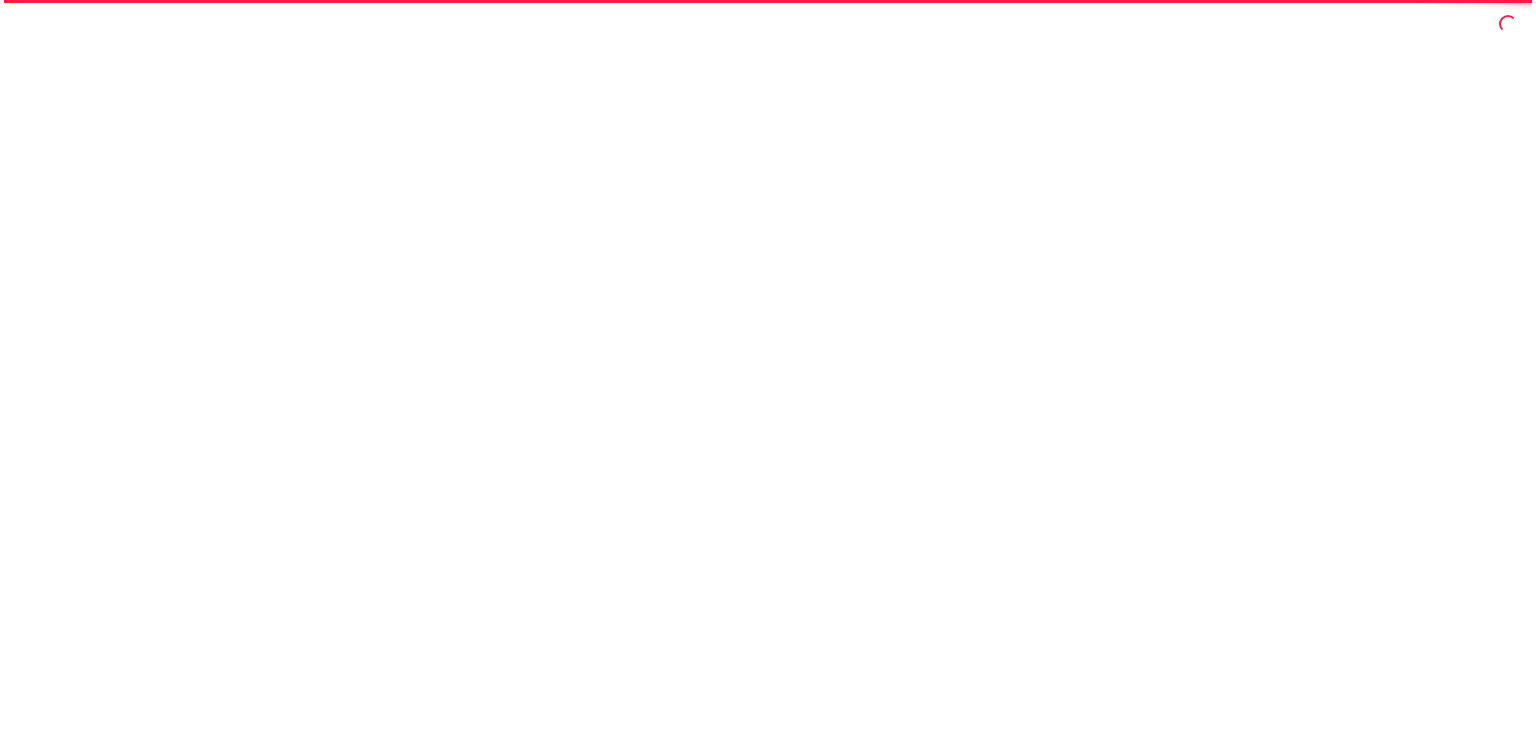 scroll, scrollTop: 0, scrollLeft: 0, axis: both 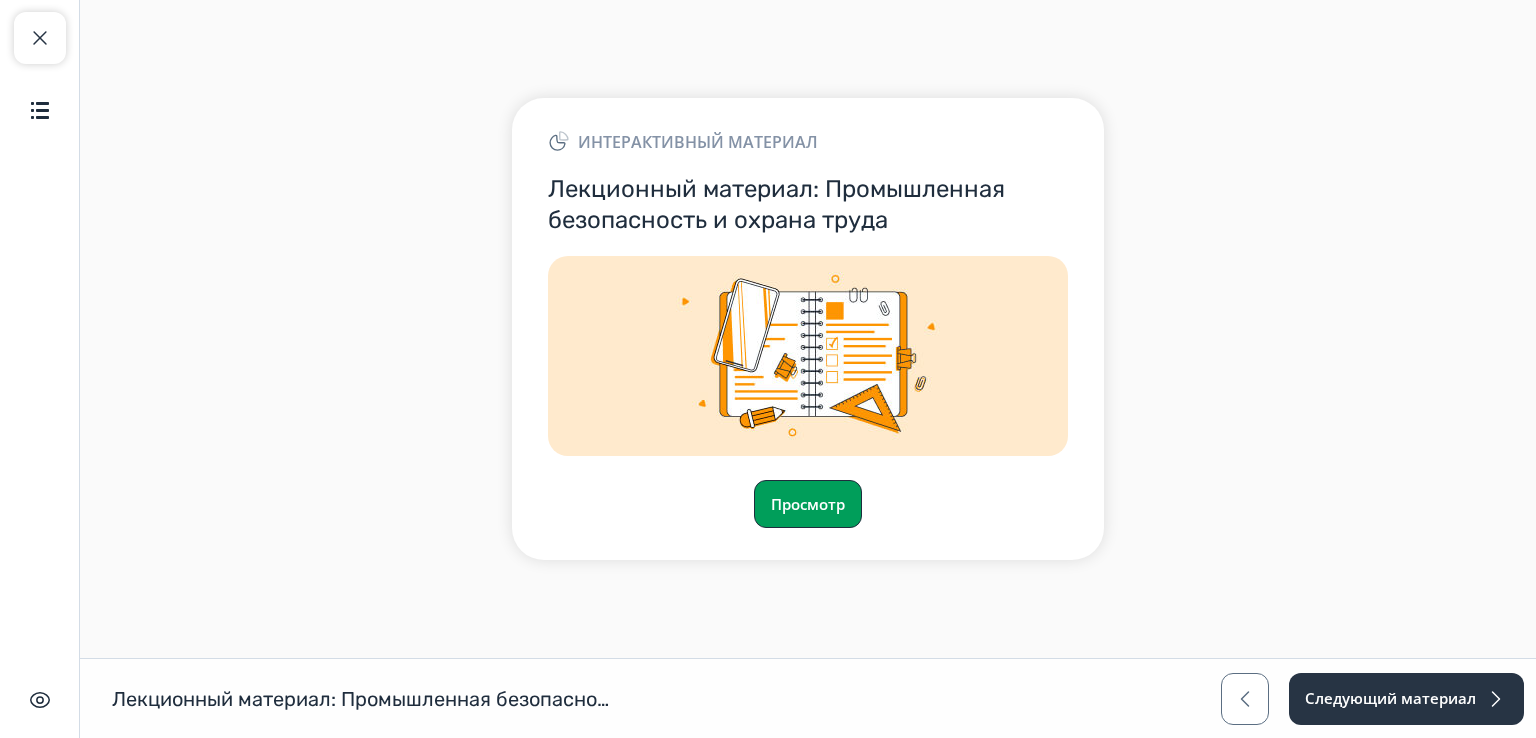 click on "Просмотр" at bounding box center [808, 504] 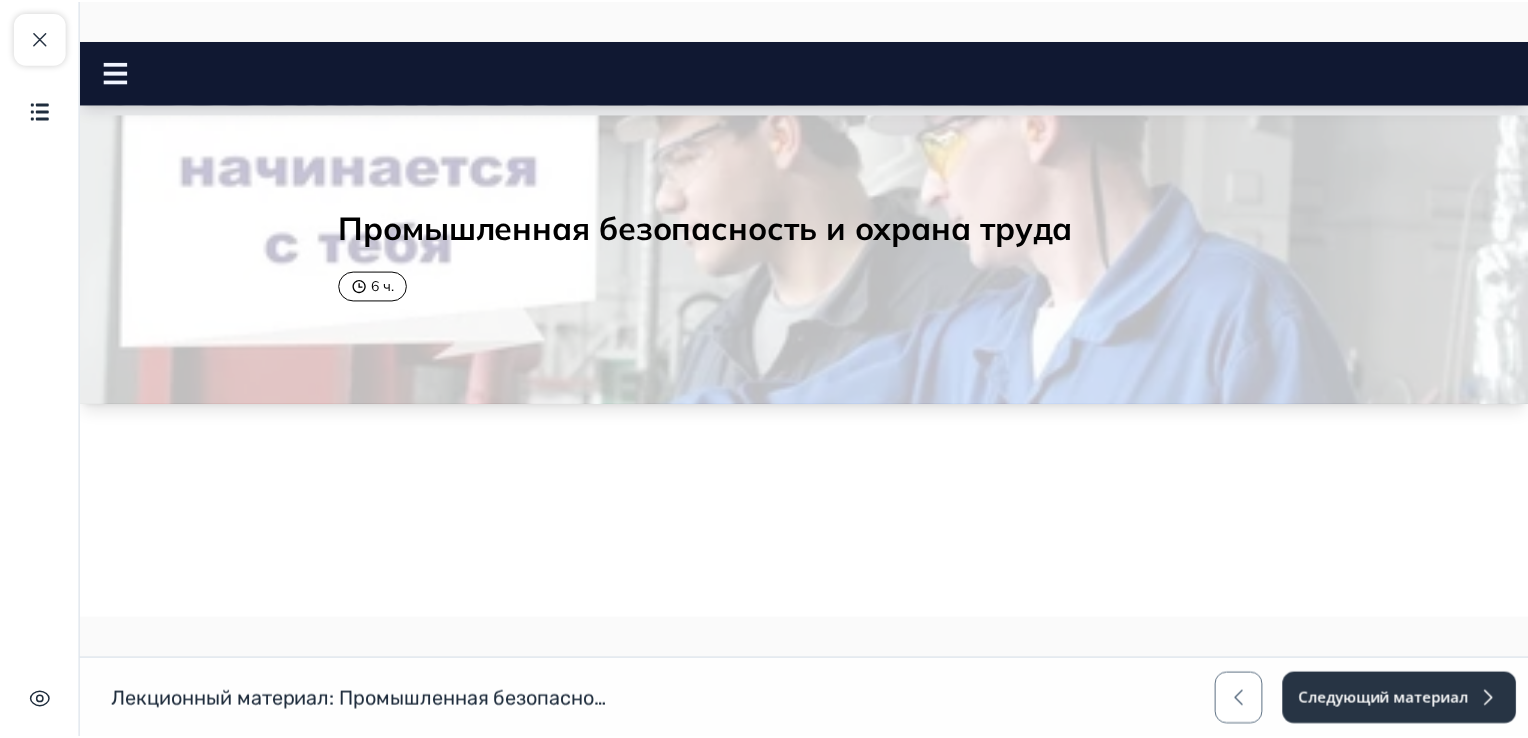 scroll, scrollTop: 0, scrollLeft: 0, axis: both 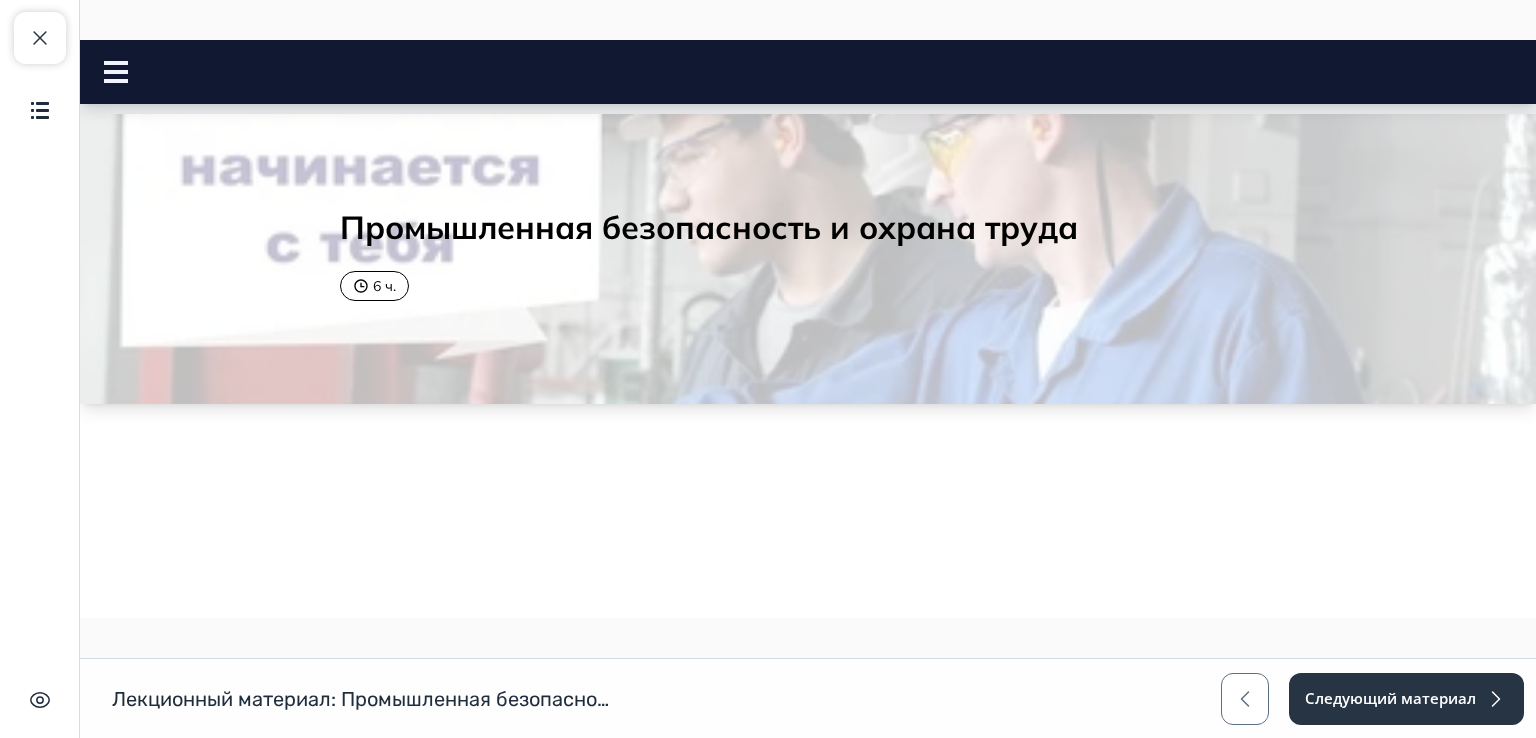 click on "Промышленная безопасность и охрана труда
Close panel
0% пройдено" at bounding box center [808, 254] 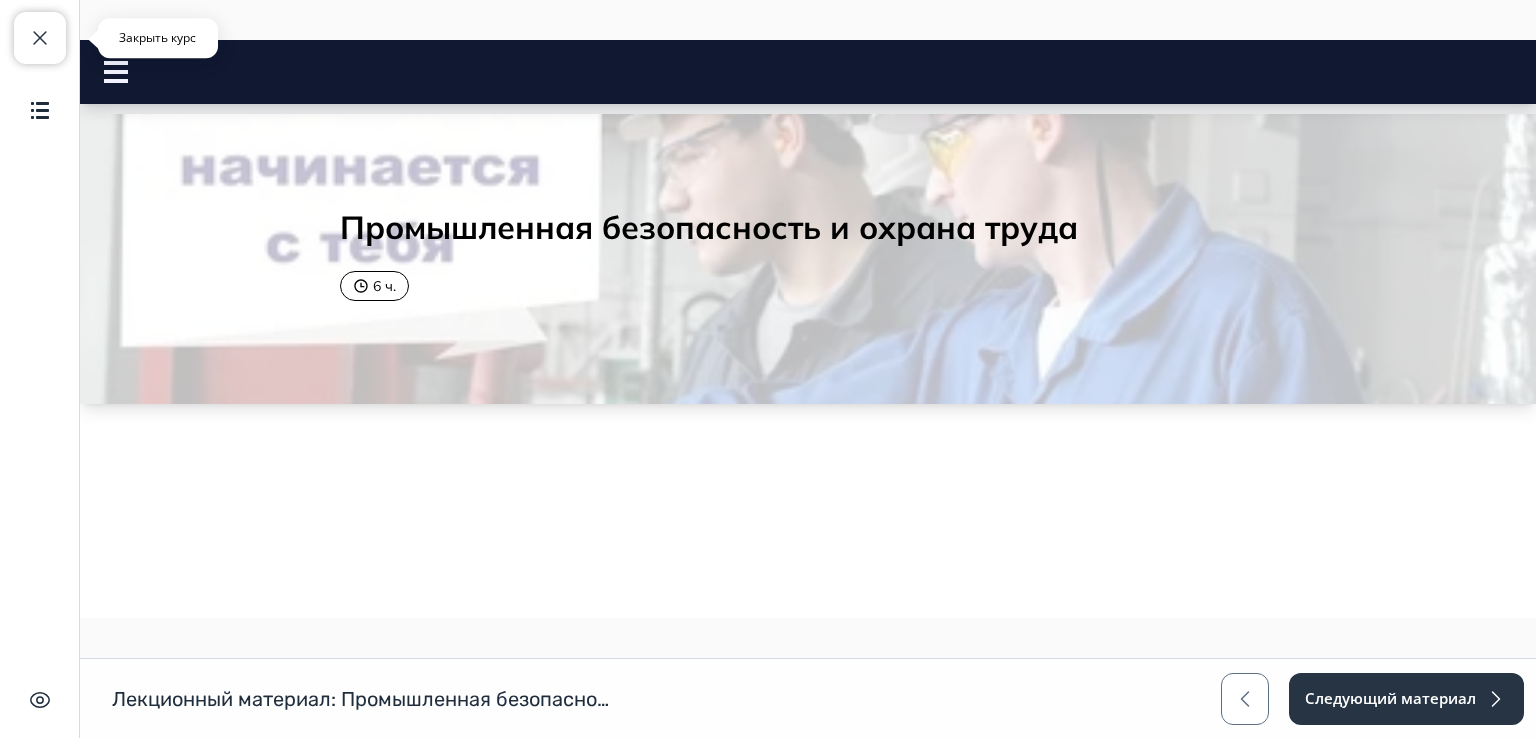click at bounding box center [40, 38] 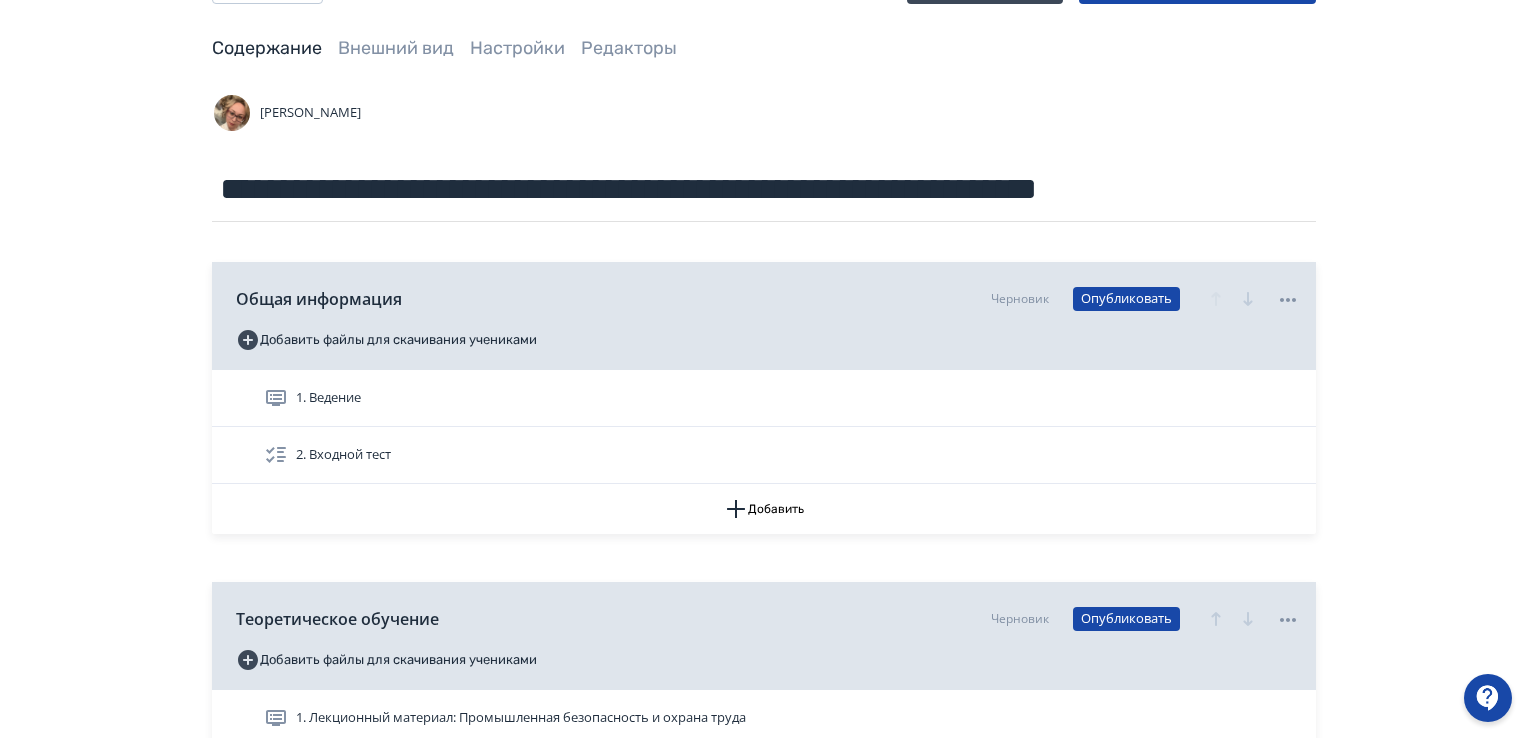 scroll, scrollTop: 200, scrollLeft: 0, axis: vertical 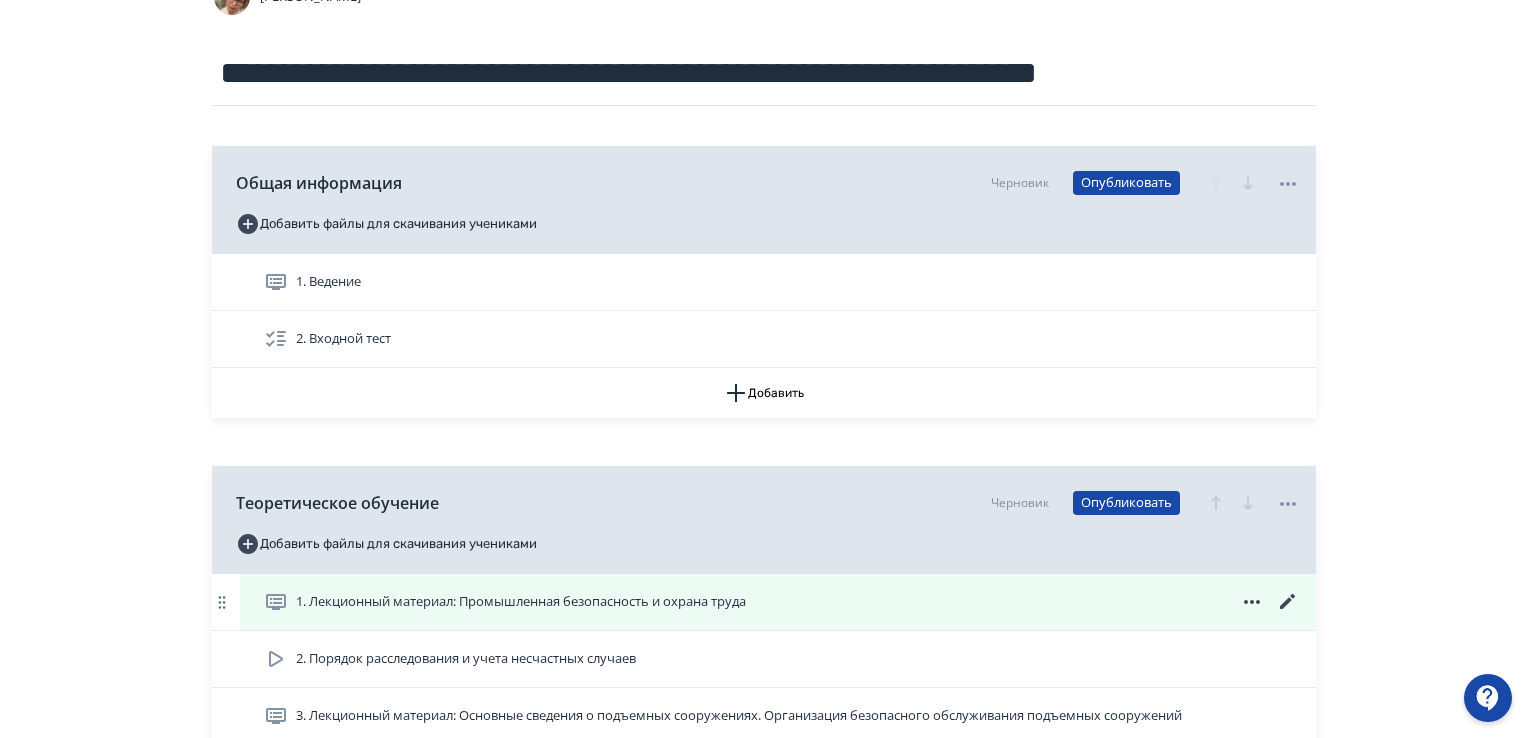 click on "1. Лекционный материал: Промышленная безопасность и охрана труда" at bounding box center [521, 602] 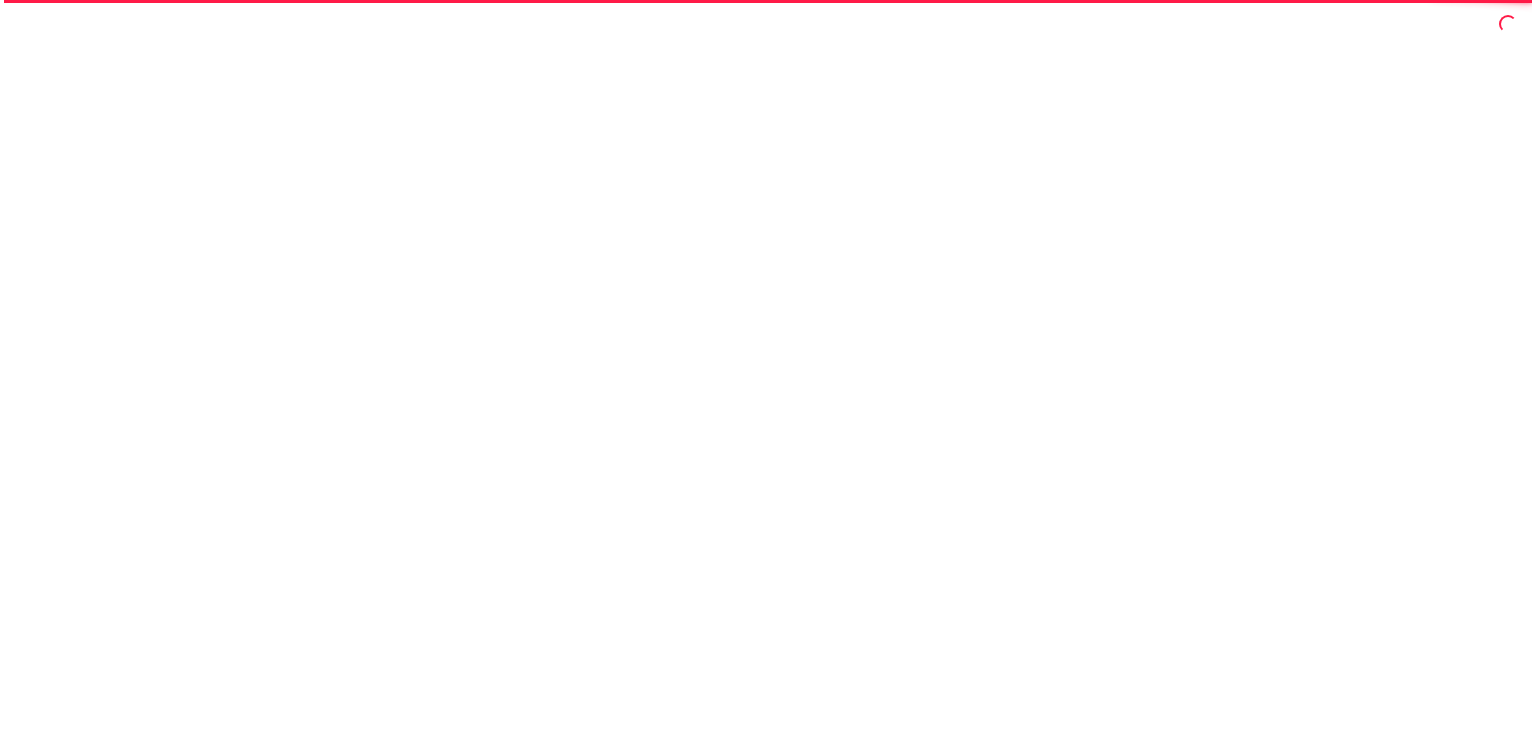 scroll, scrollTop: 0, scrollLeft: 0, axis: both 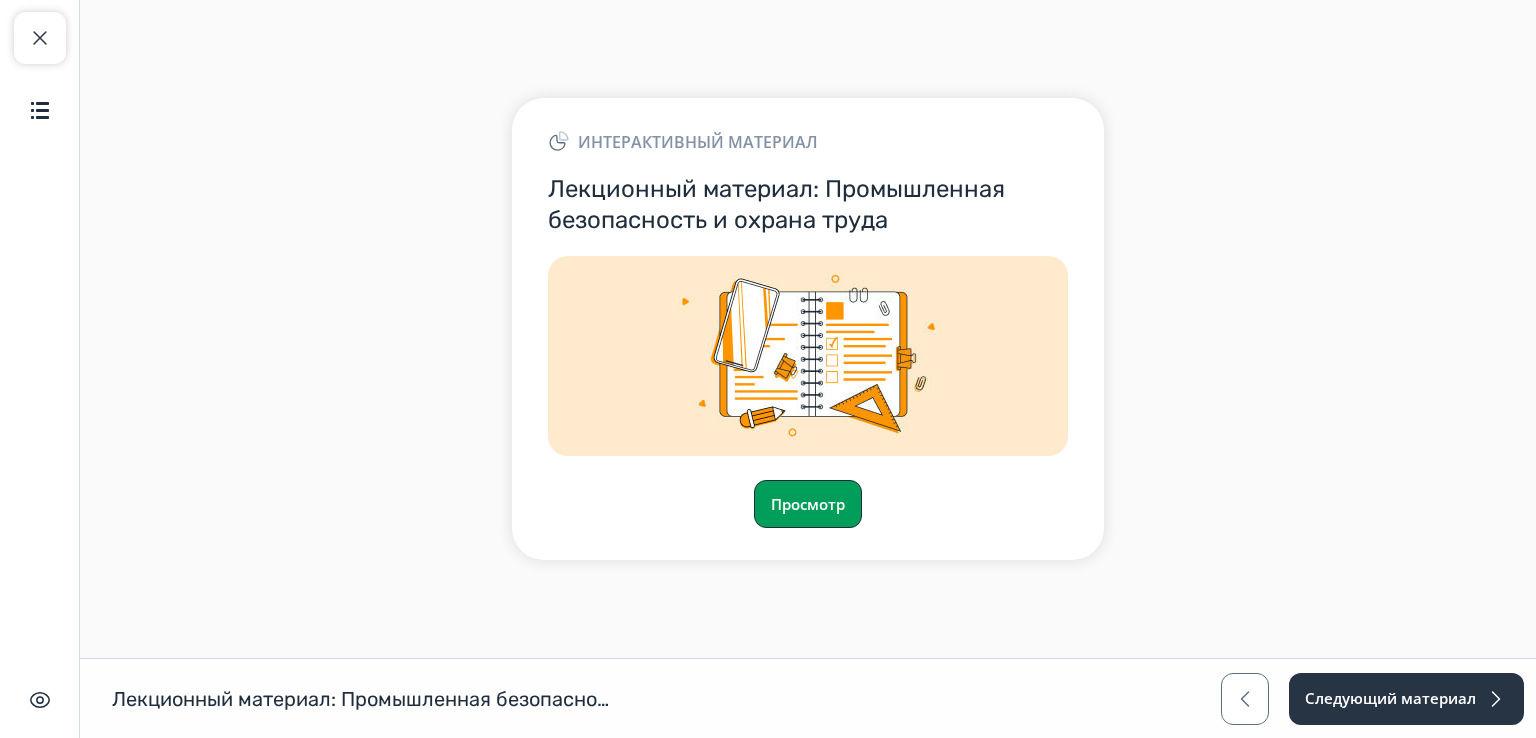 click on "Просмотр" at bounding box center (808, 504) 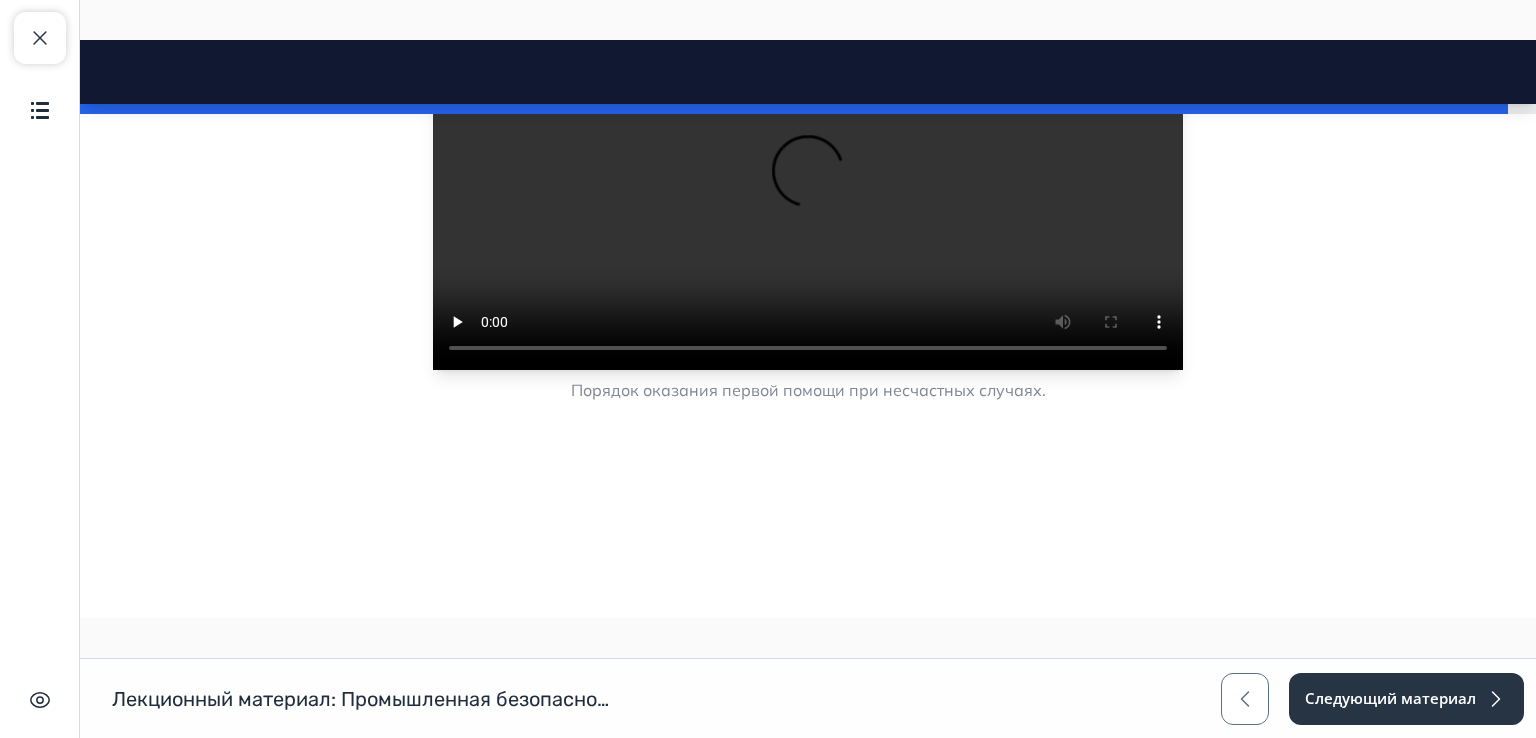 scroll, scrollTop: 16358, scrollLeft: 0, axis: vertical 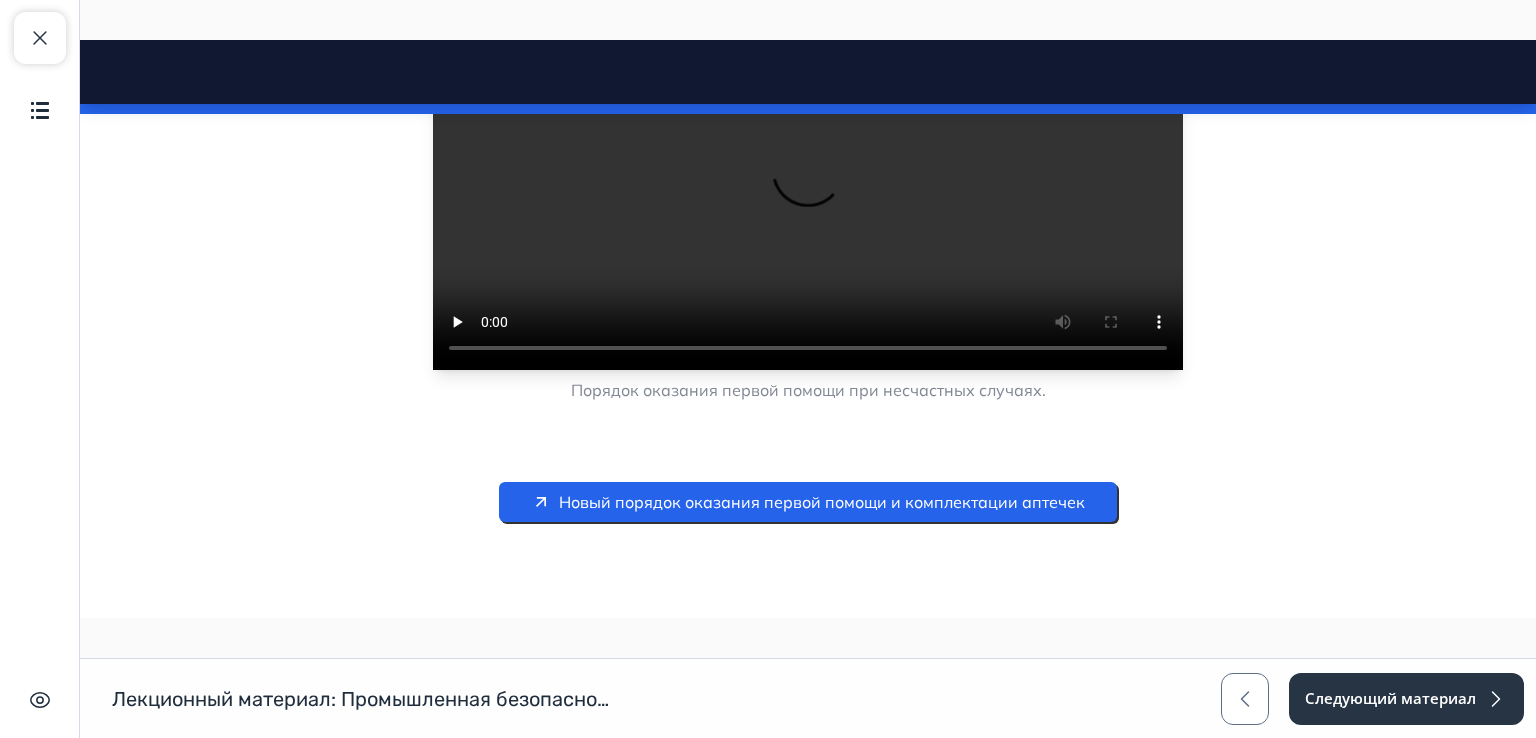 click on "Новый порядок оказания первой помощи и комплектации аптечек" at bounding box center [822, 502] 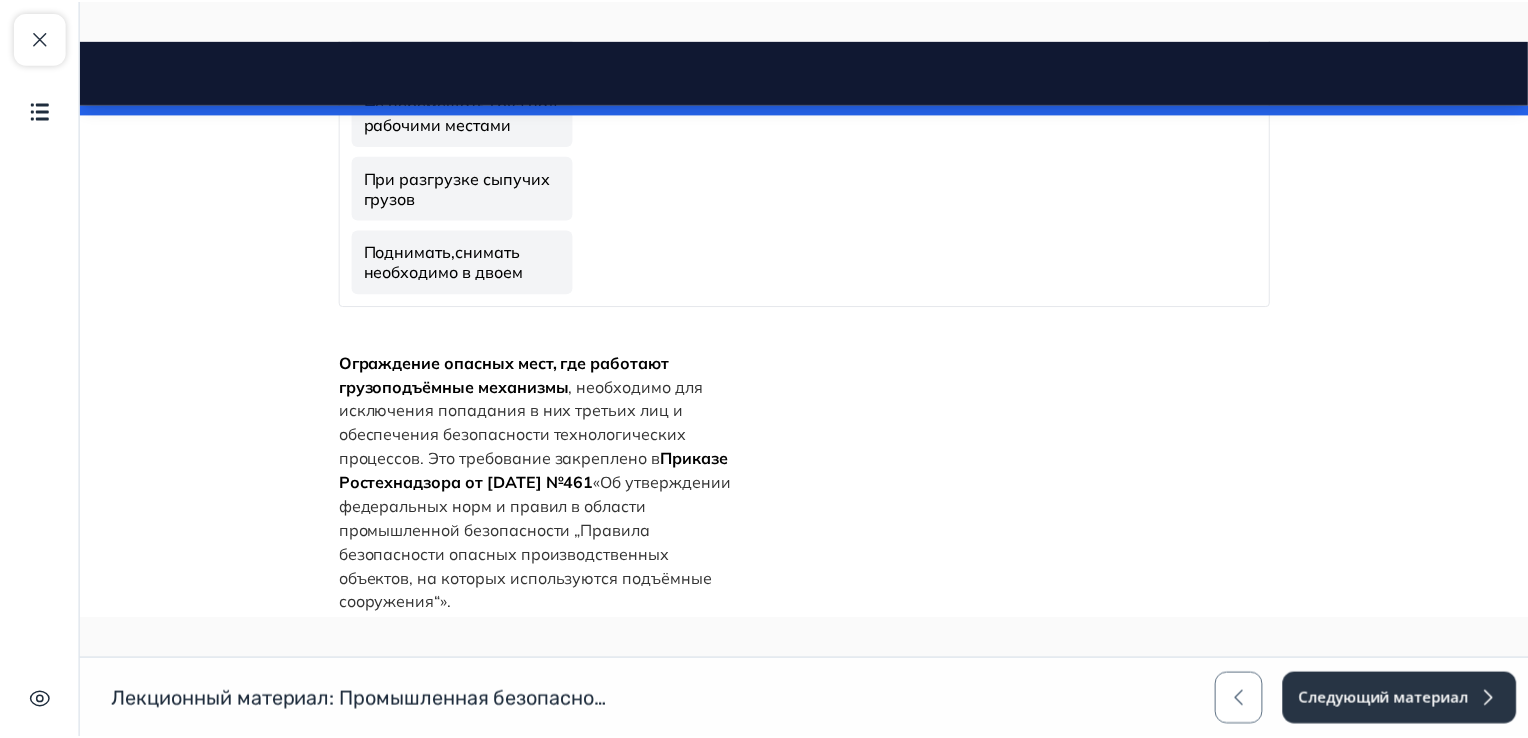 scroll, scrollTop: 8258, scrollLeft: 0, axis: vertical 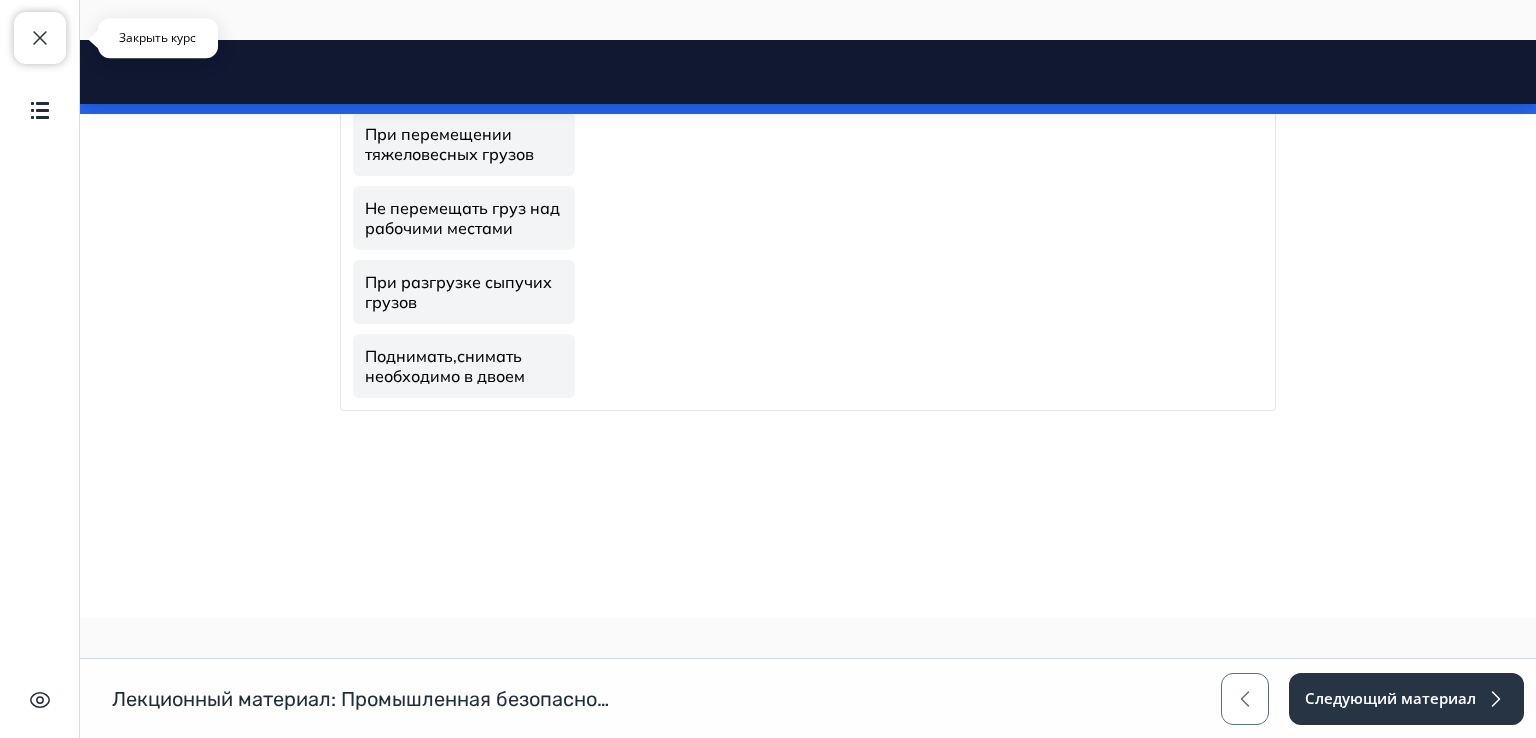 click at bounding box center [40, 38] 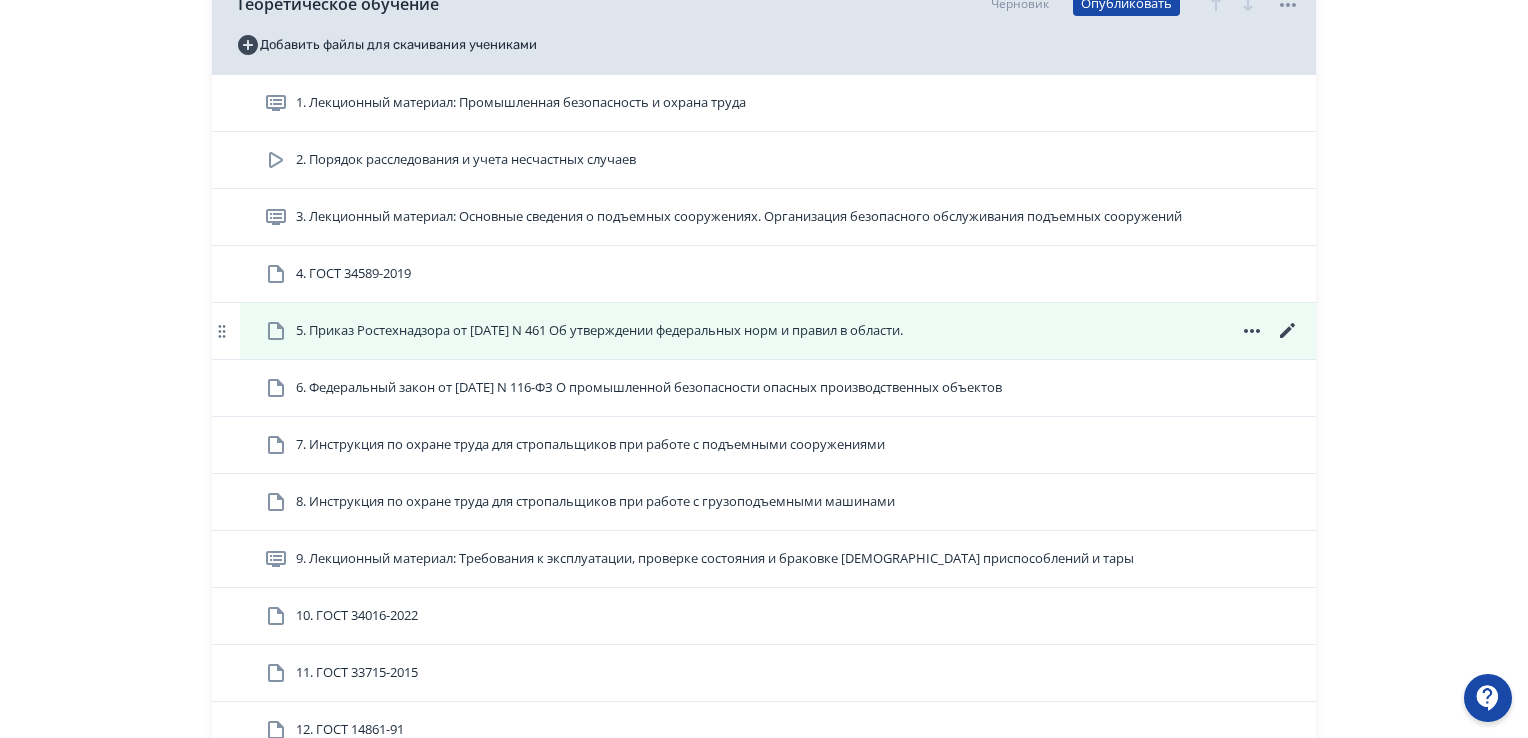 scroll, scrollTop: 600, scrollLeft: 0, axis: vertical 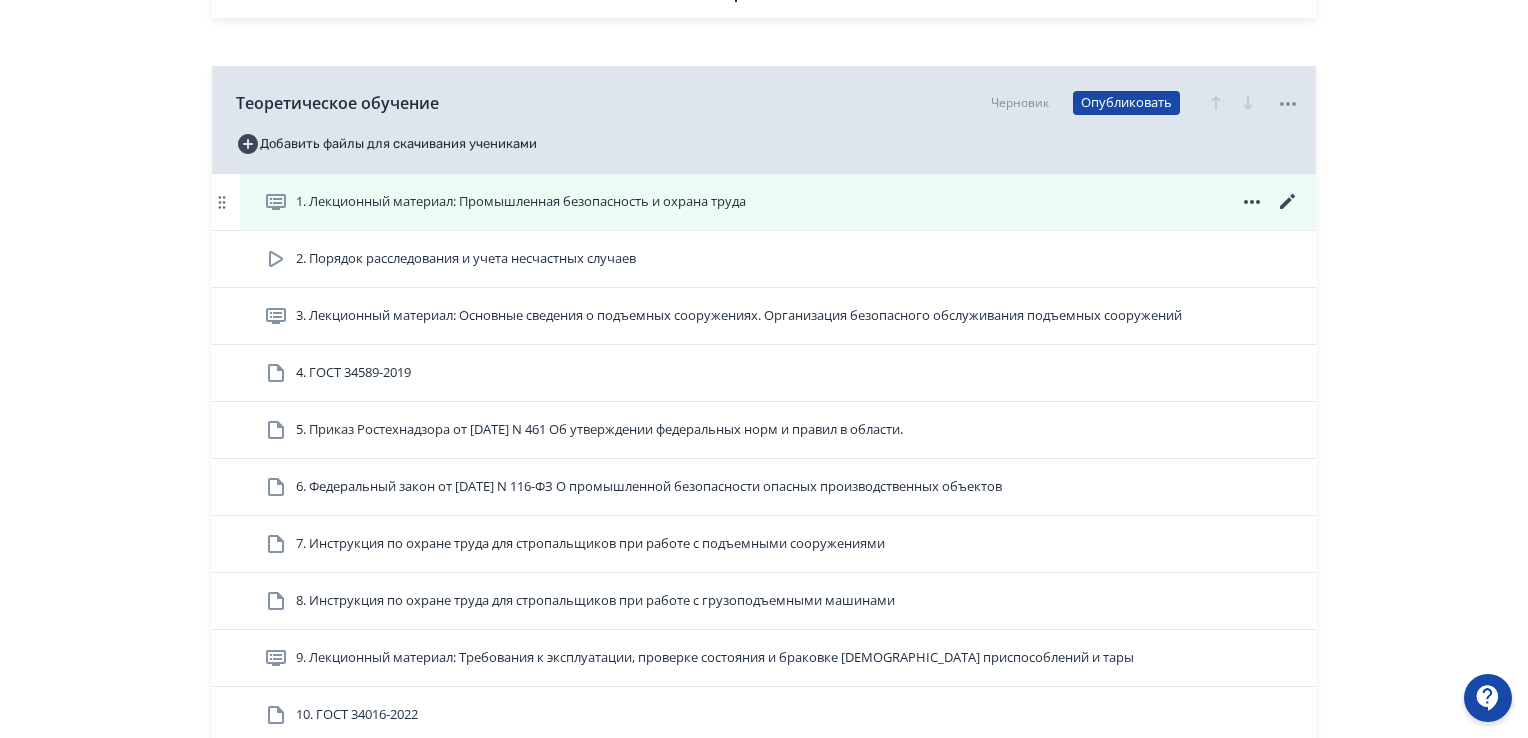click 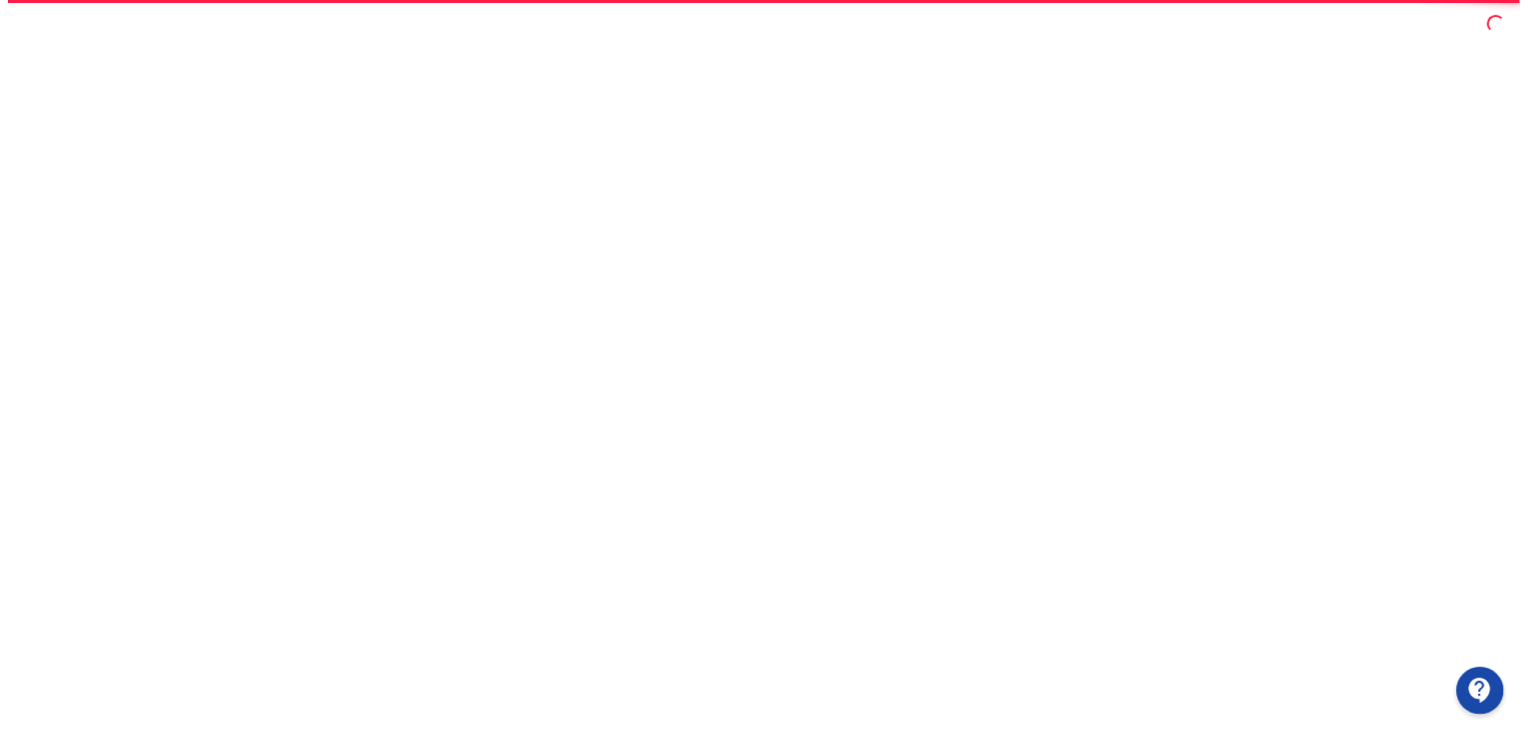 scroll, scrollTop: 0, scrollLeft: 0, axis: both 